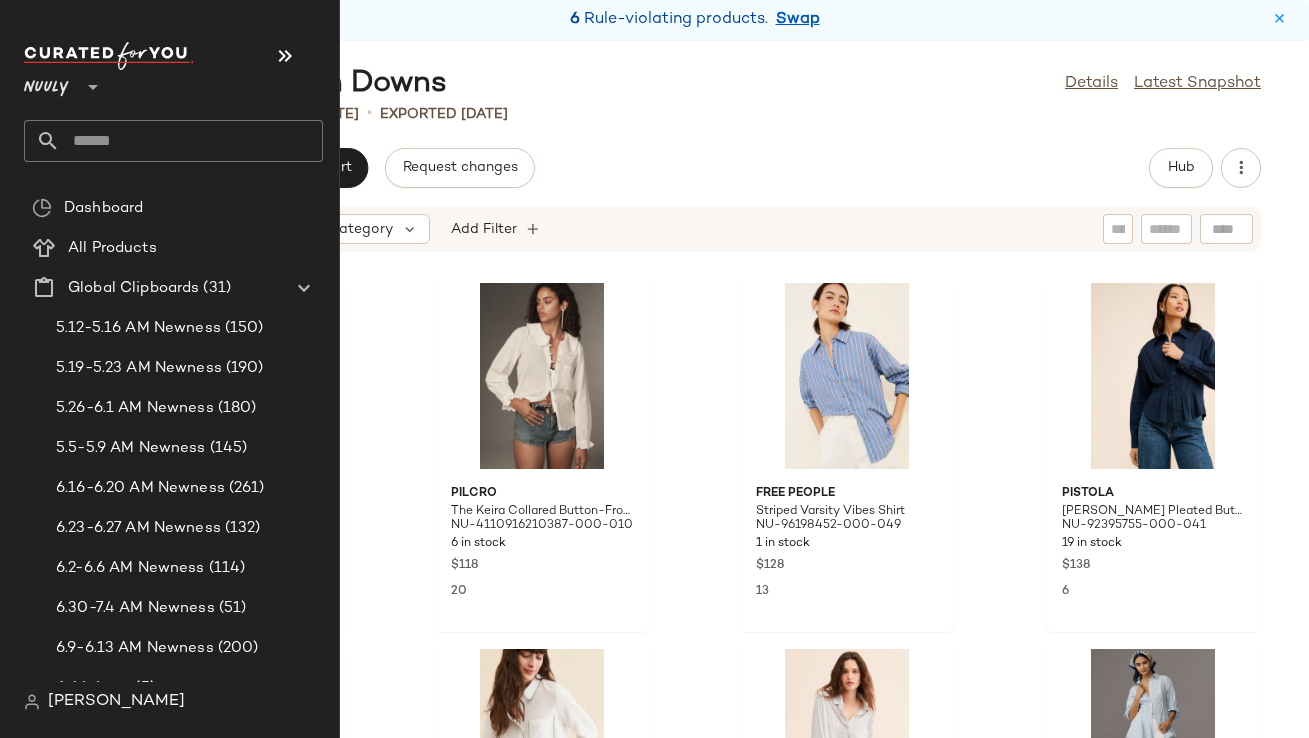 scroll, scrollTop: 0, scrollLeft: 0, axis: both 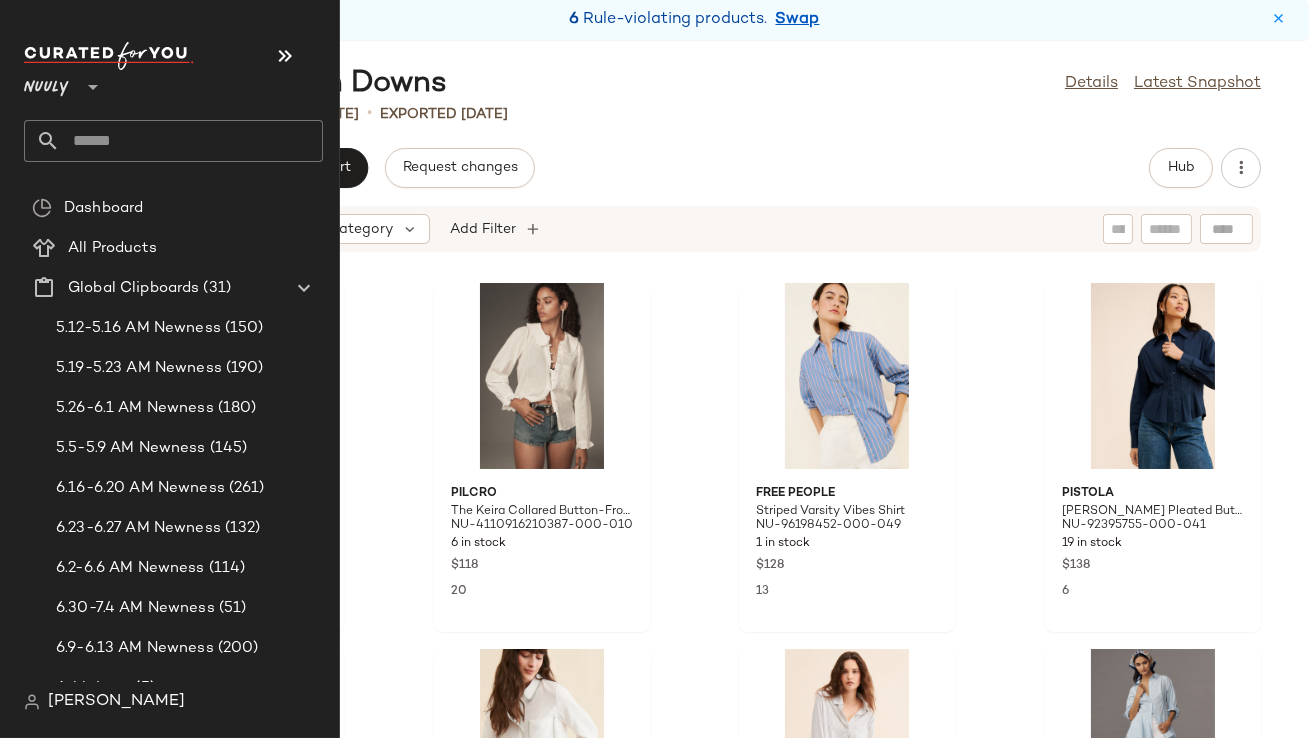 click 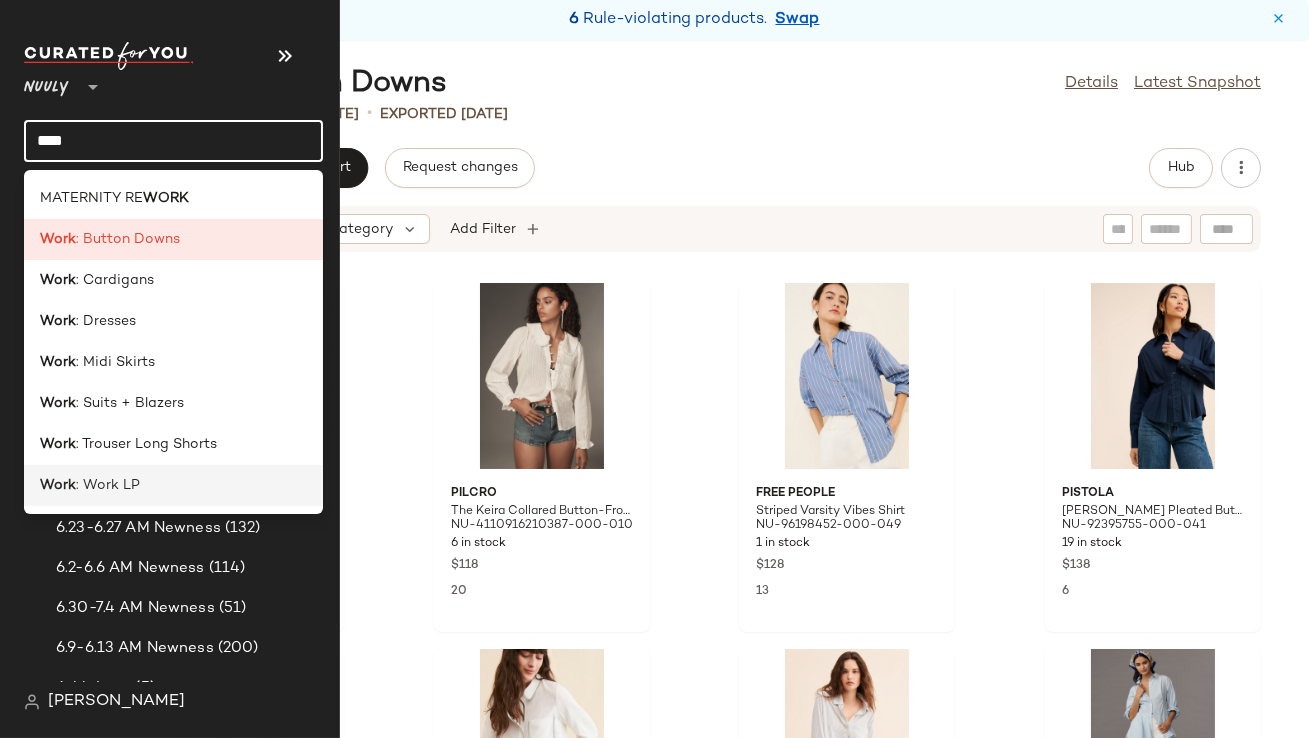 type on "****" 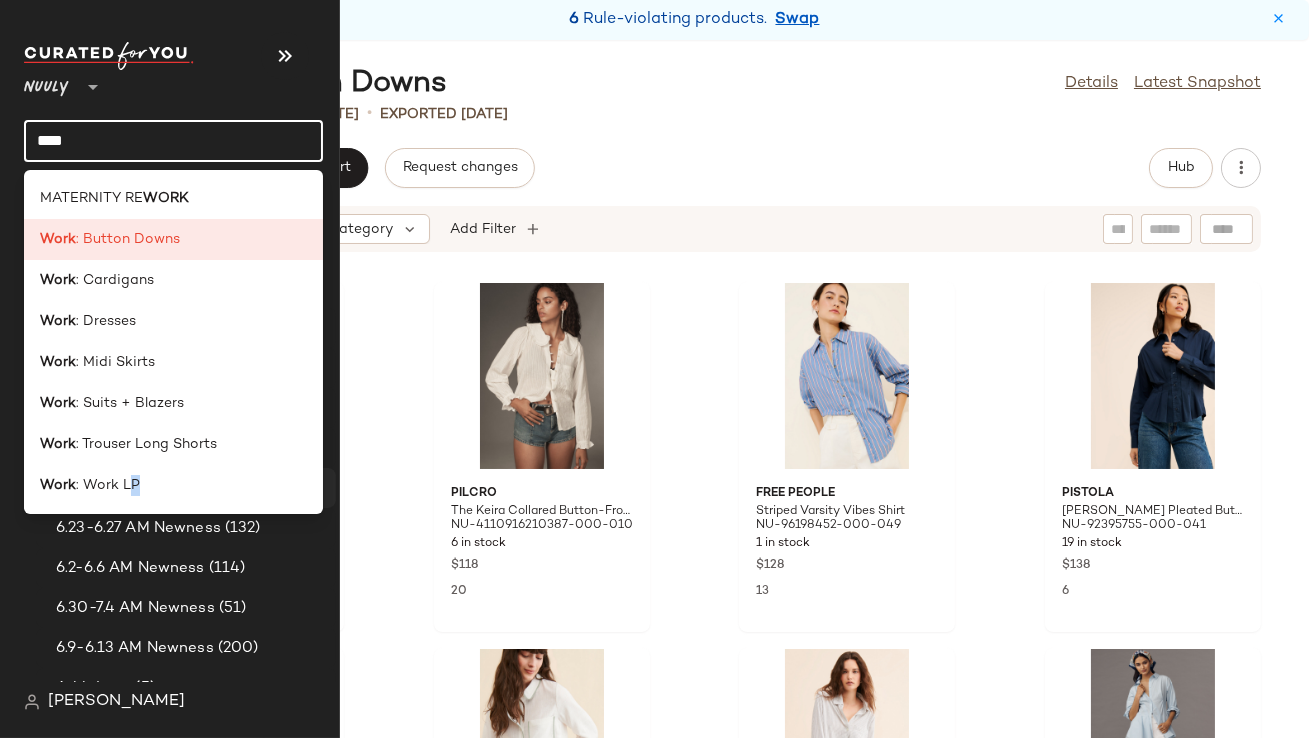 click on "Work : Work LP" 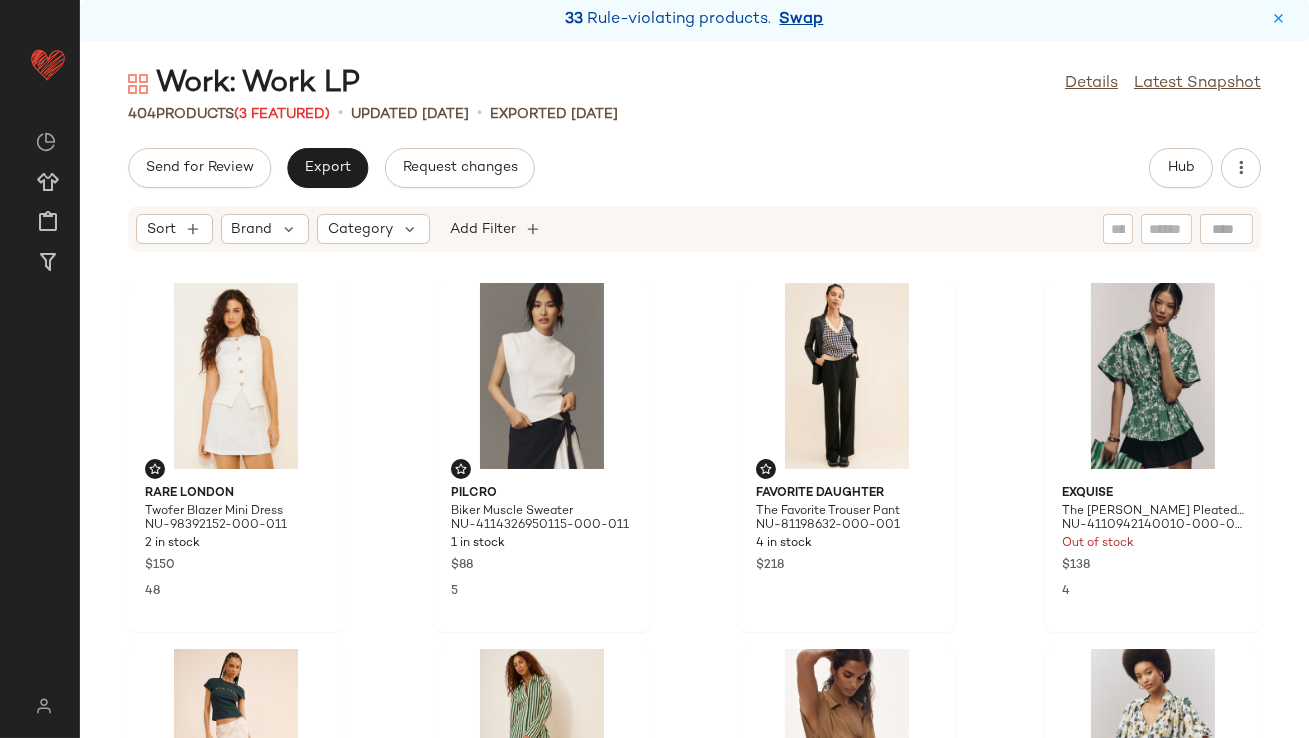 click on "Swap" at bounding box center [802, 20] 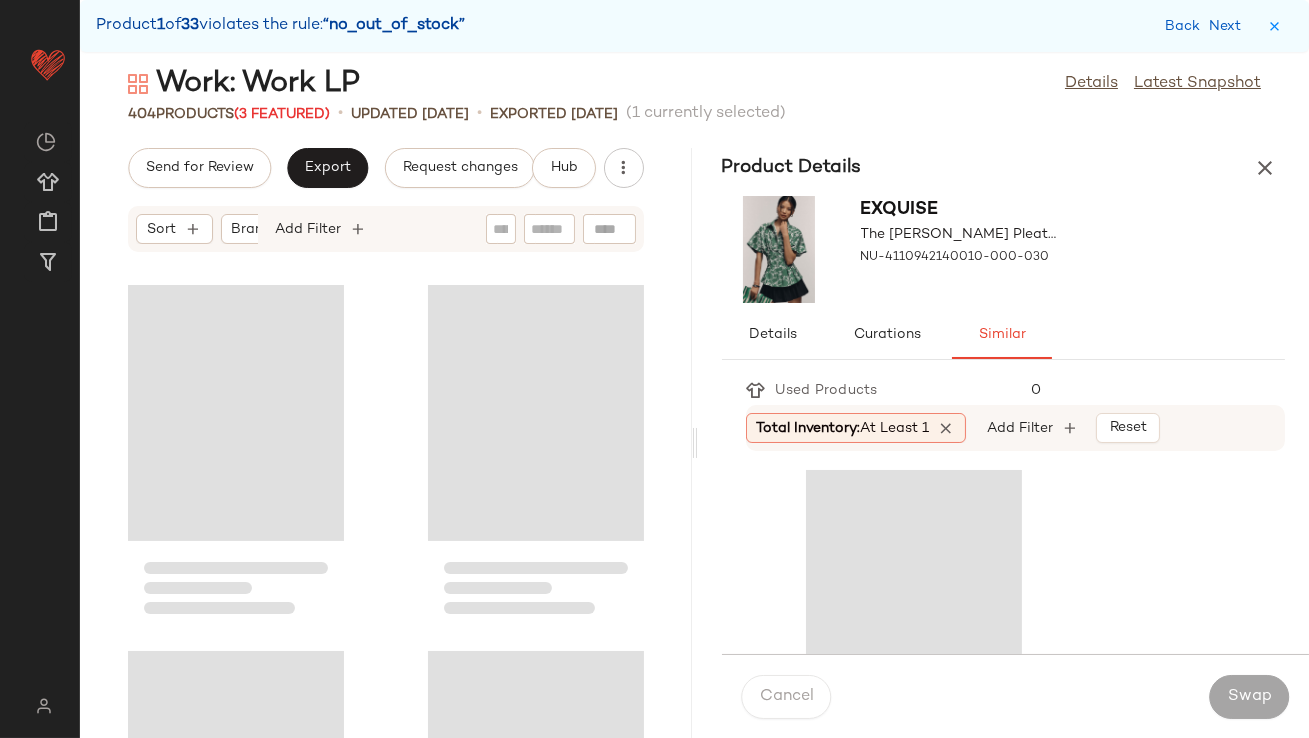 scroll, scrollTop: 381, scrollLeft: 0, axis: vertical 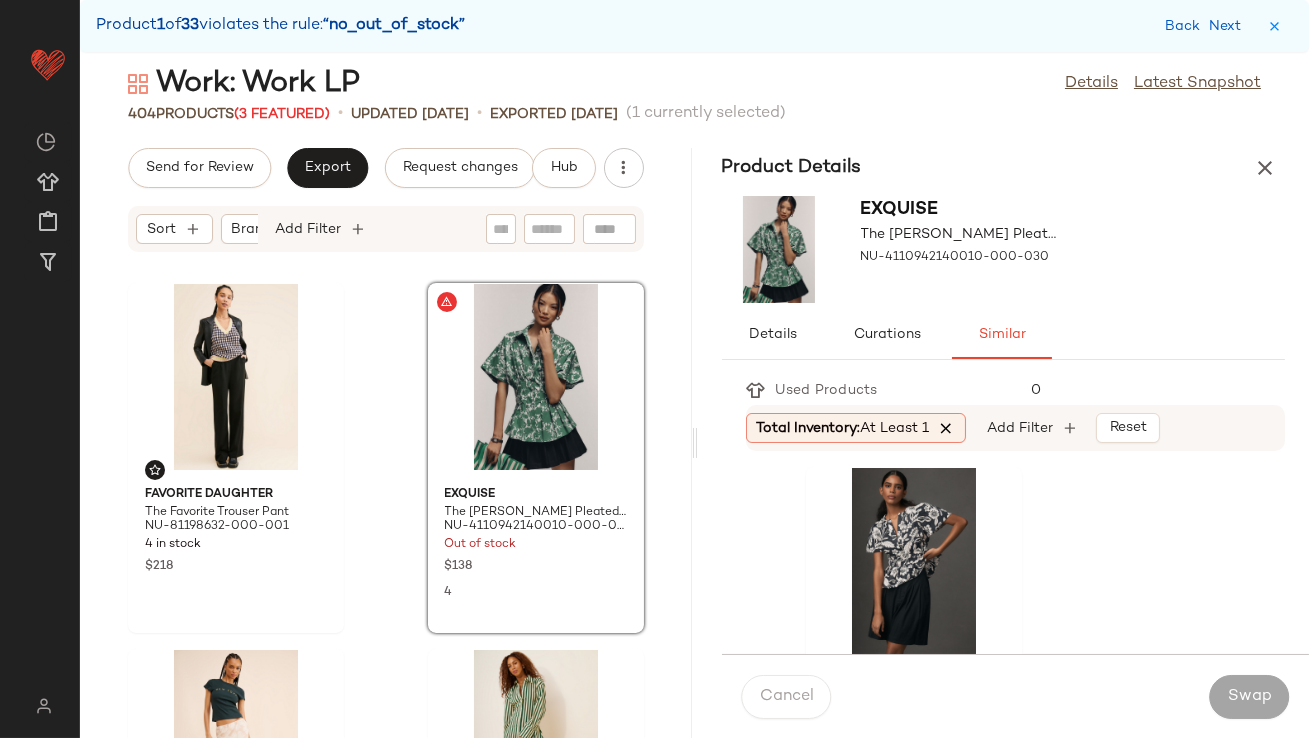 click at bounding box center (947, 428) 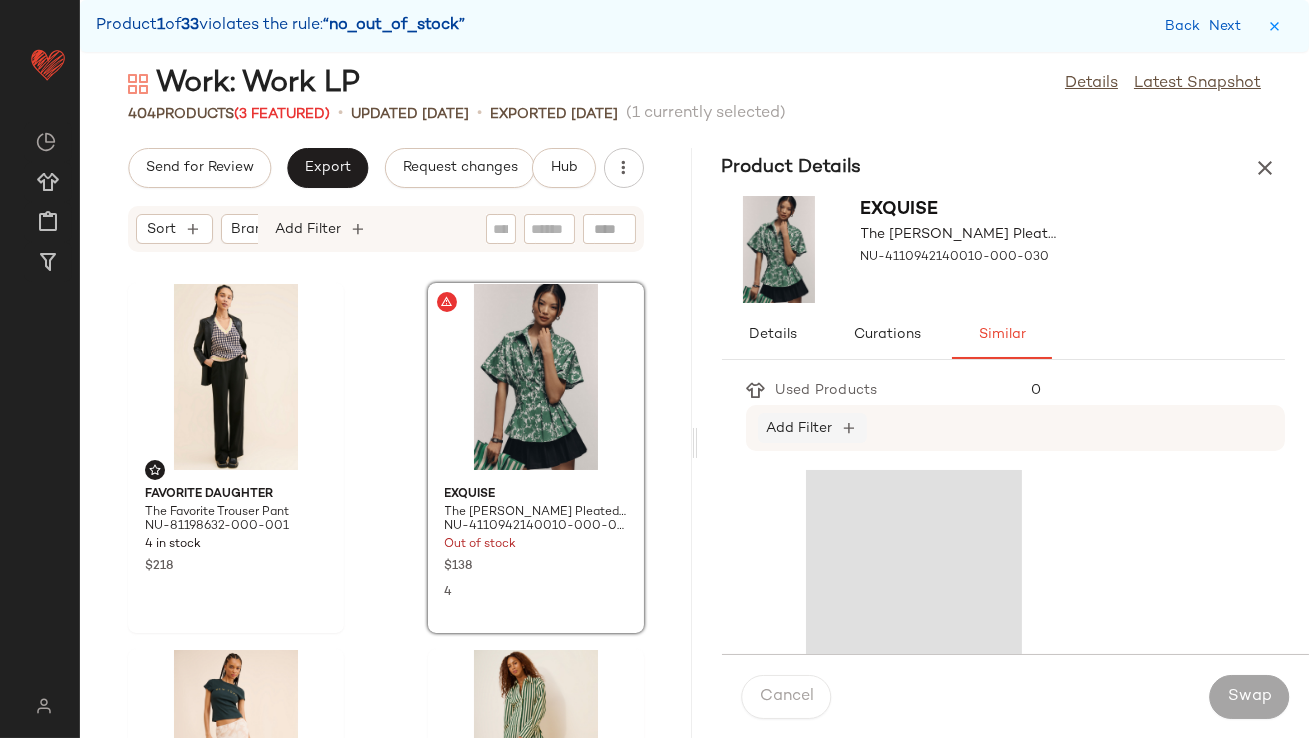 click on "Add Filter" at bounding box center [800, 428] 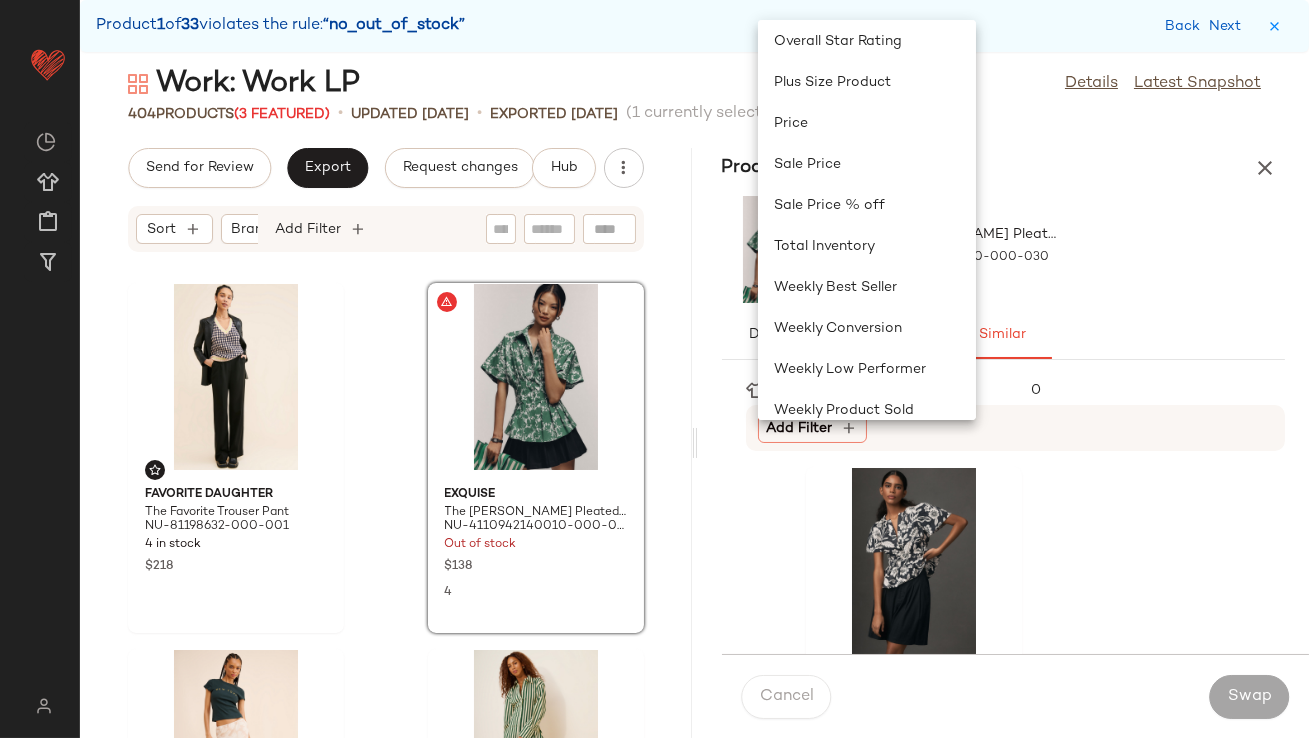 scroll, scrollTop: 746, scrollLeft: 0, axis: vertical 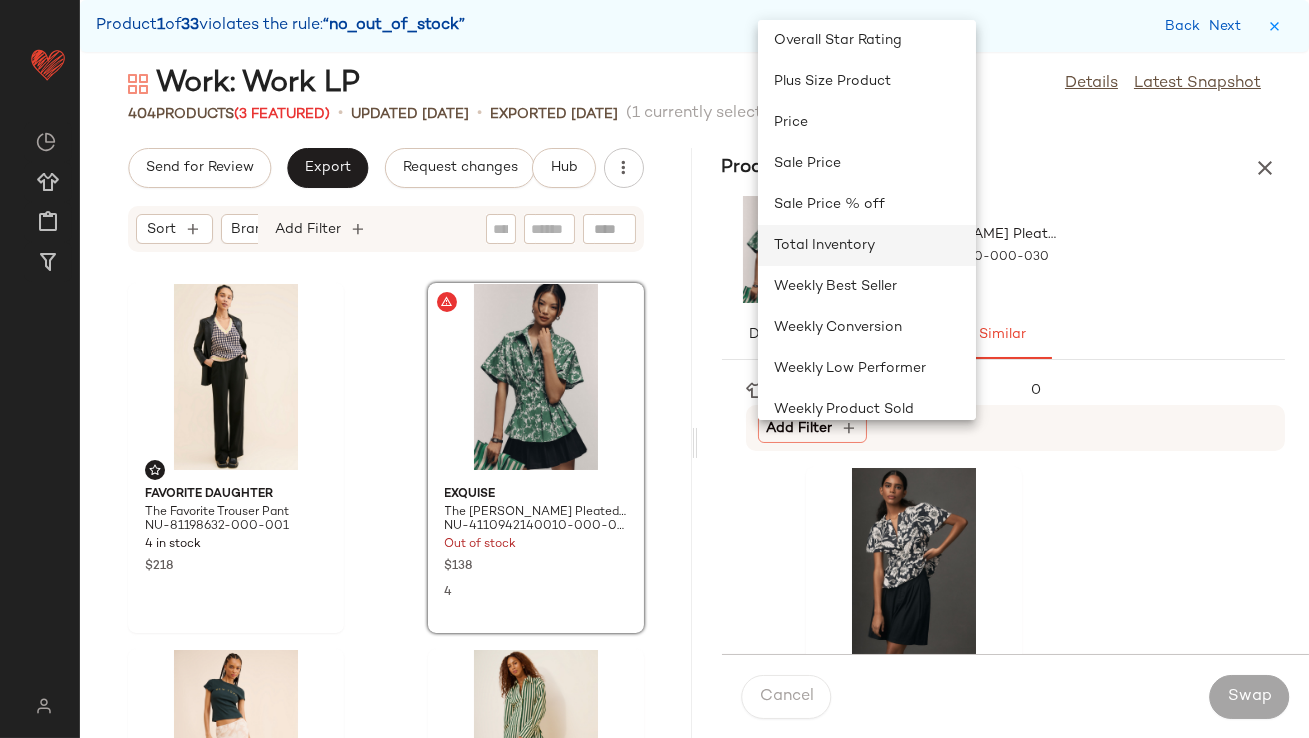 click on "Total Inventory" 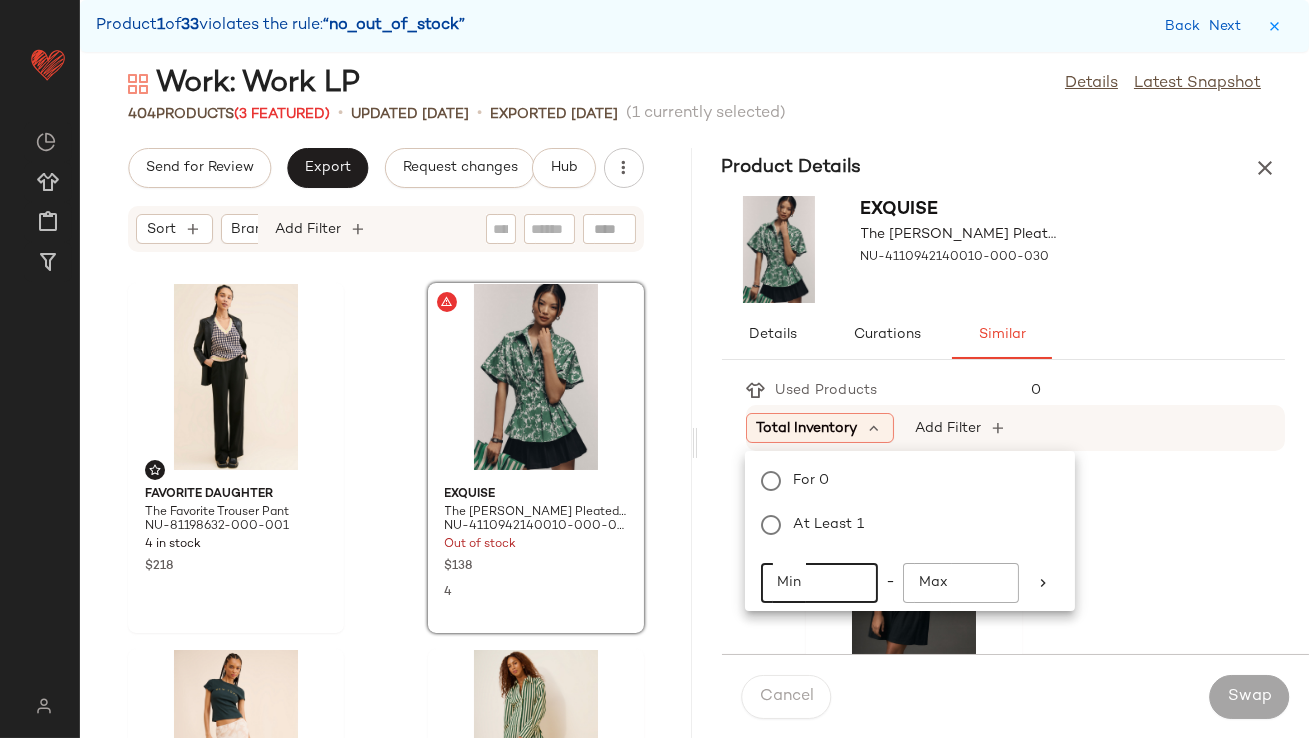 click on "Min" 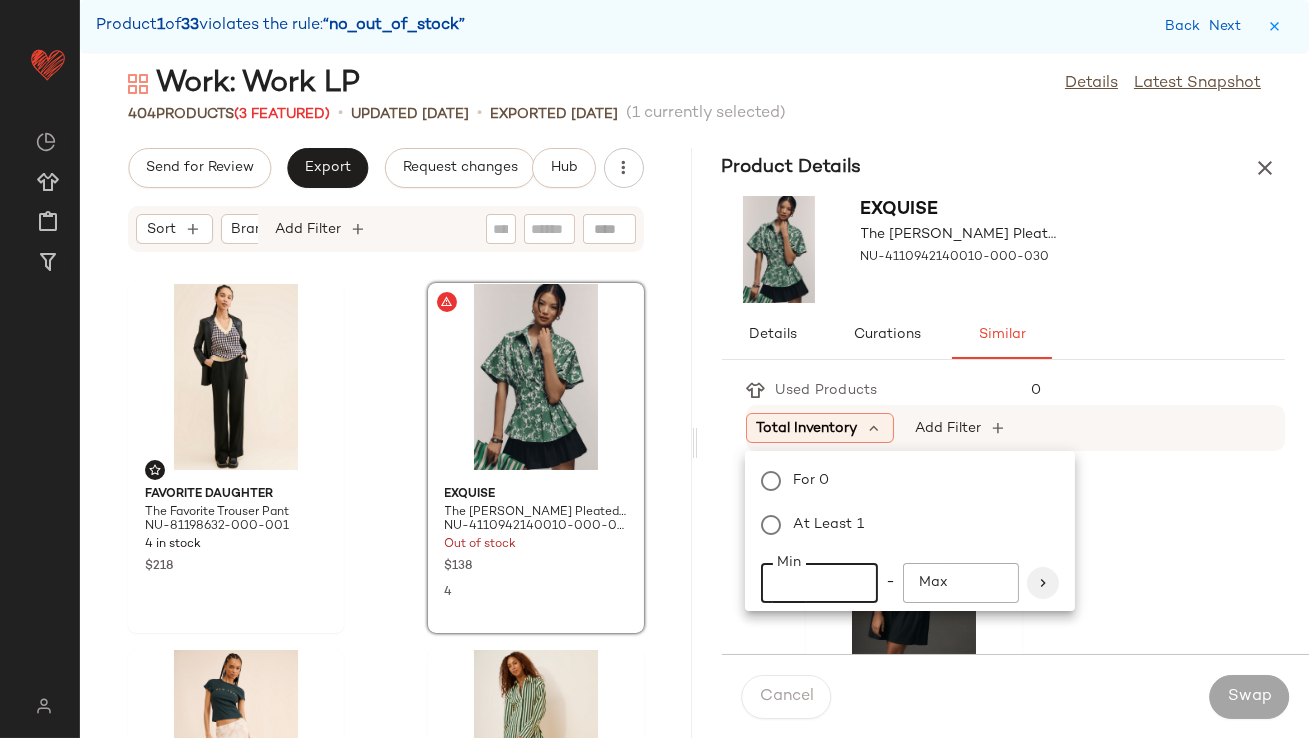 type on "**" 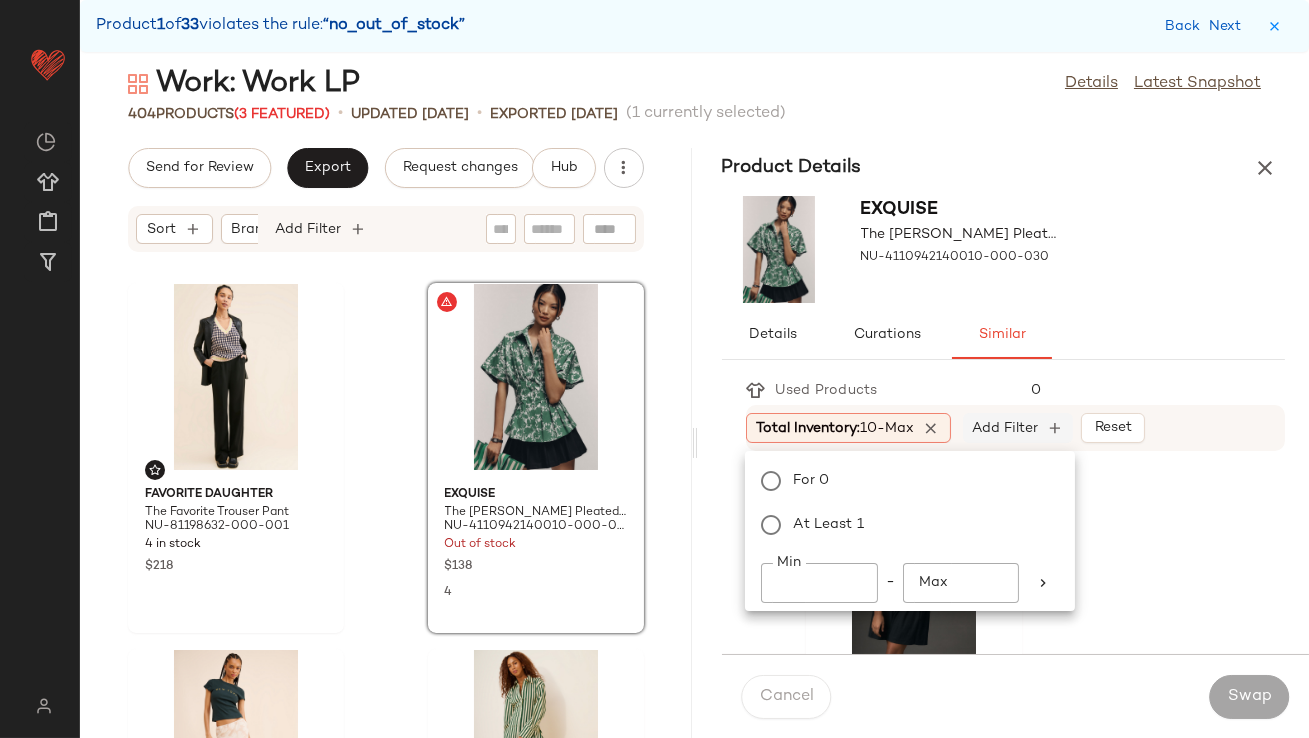 click on "Add Filter" at bounding box center [1005, 428] 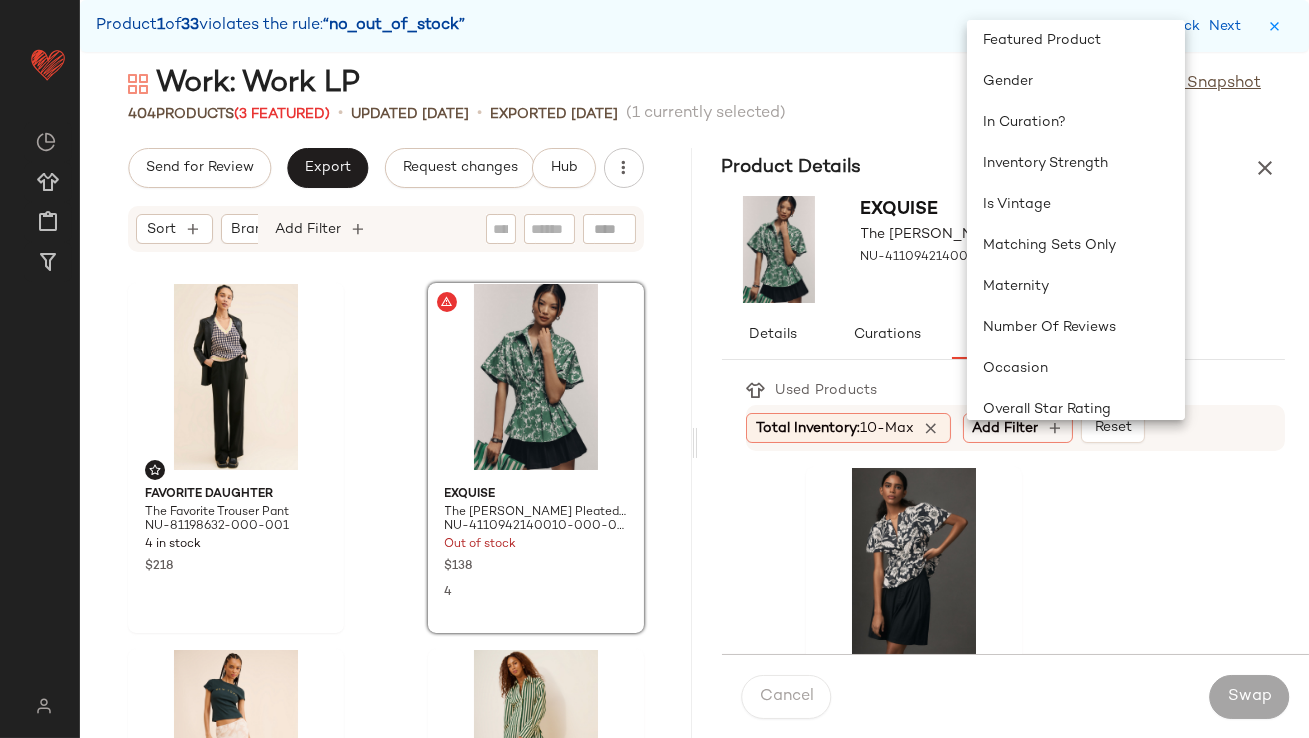 scroll, scrollTop: 422, scrollLeft: 0, axis: vertical 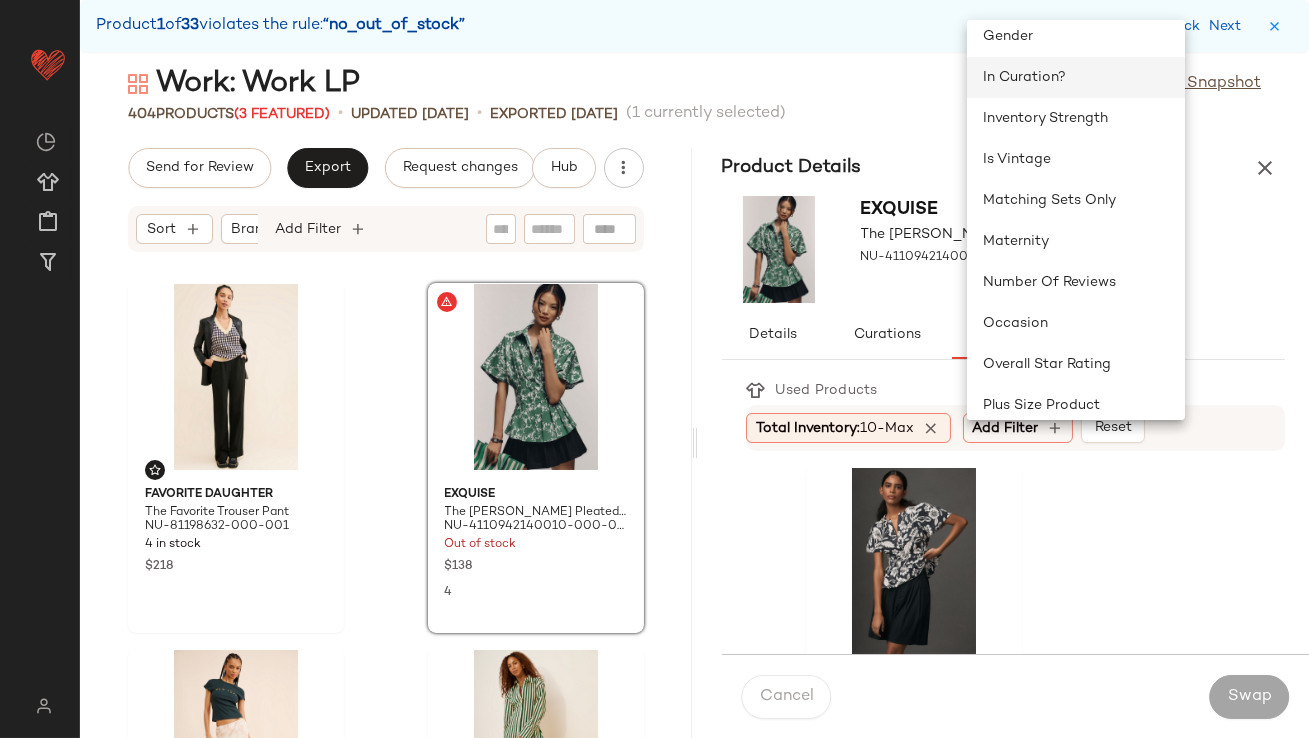 click on "In Curation?" 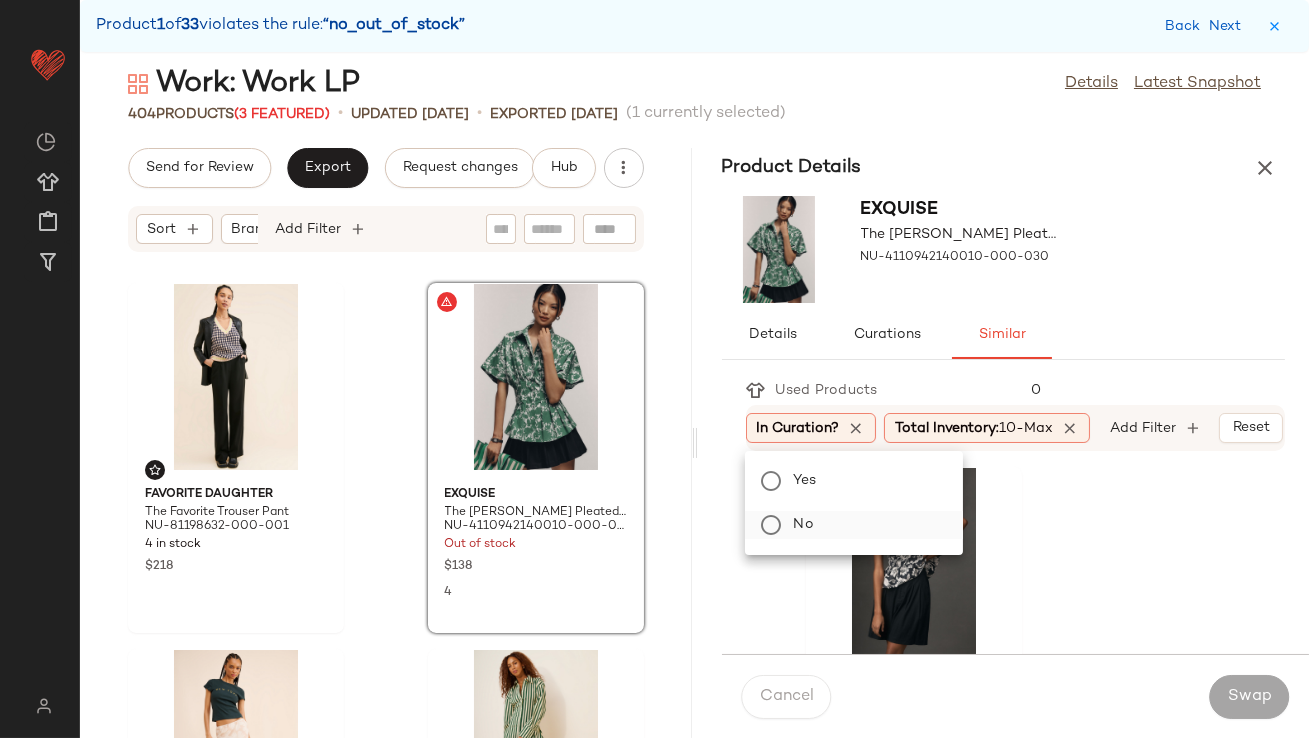 click on "No" 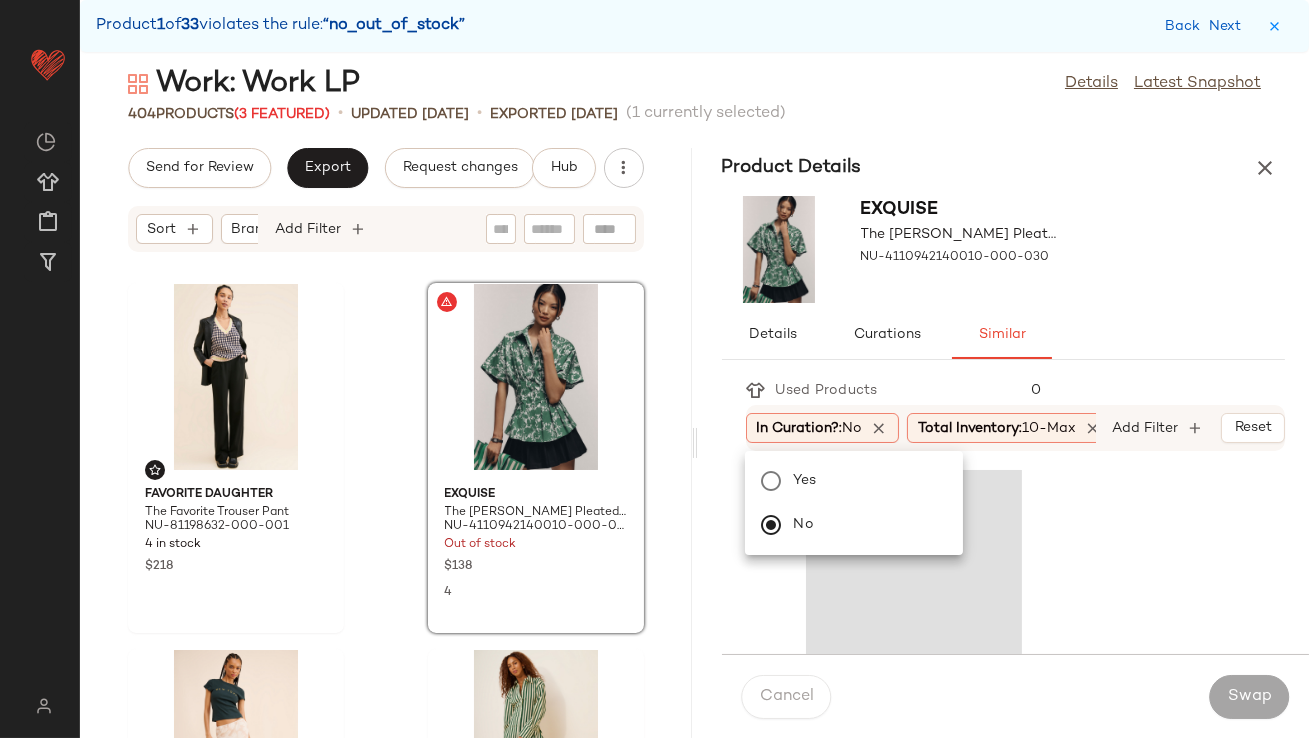 click 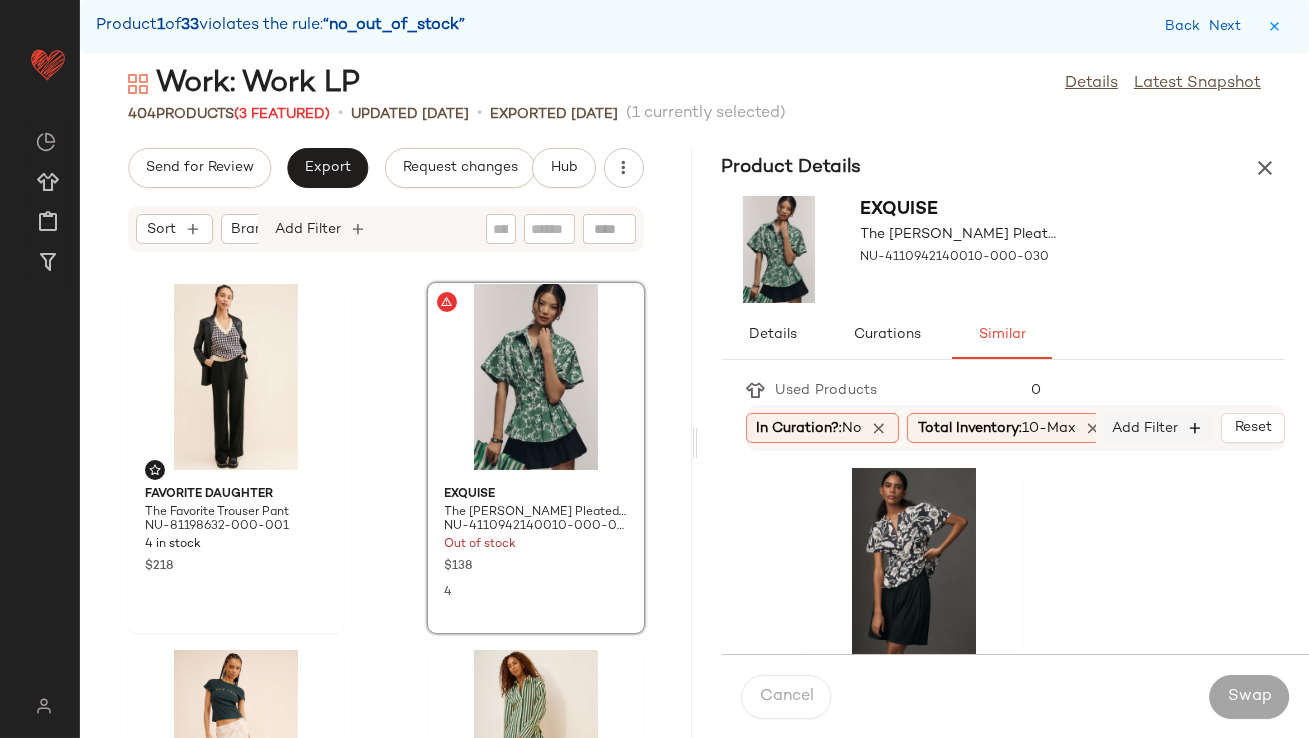 click at bounding box center (1196, 428) 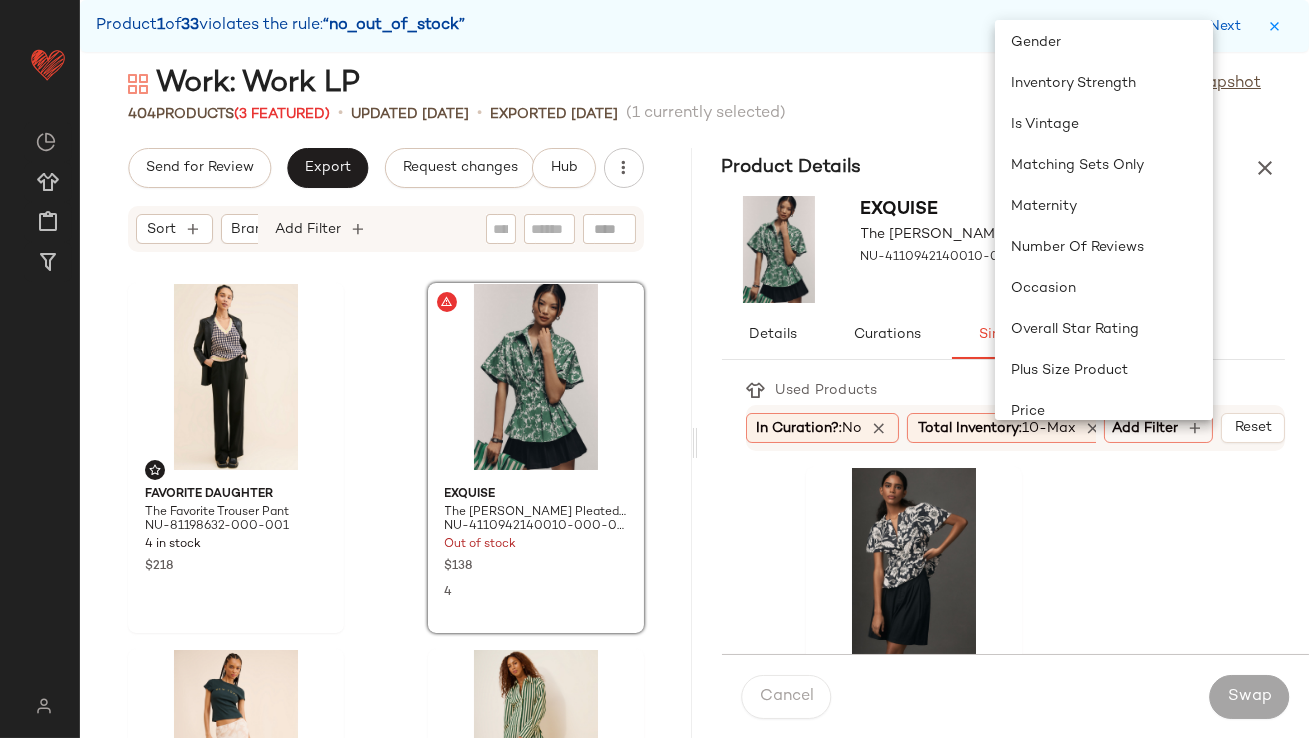 scroll, scrollTop: 465, scrollLeft: 0, axis: vertical 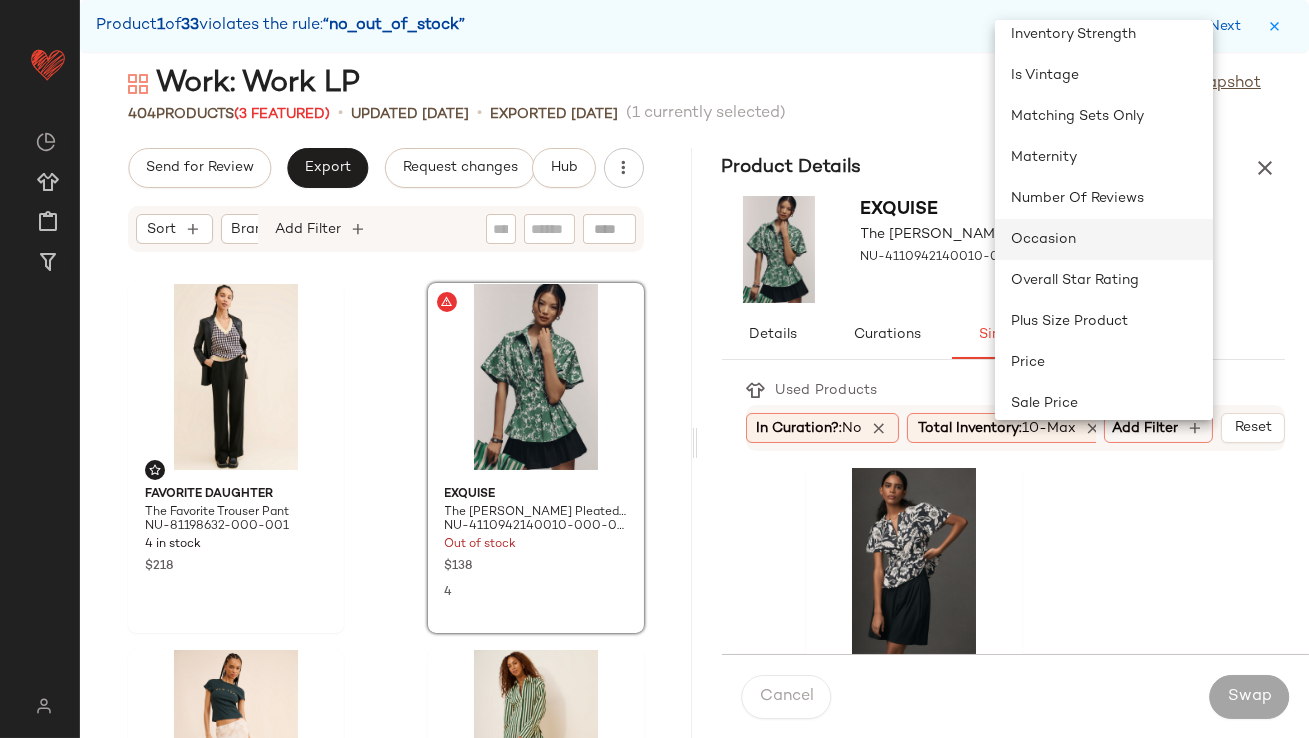 click on "Occasion" 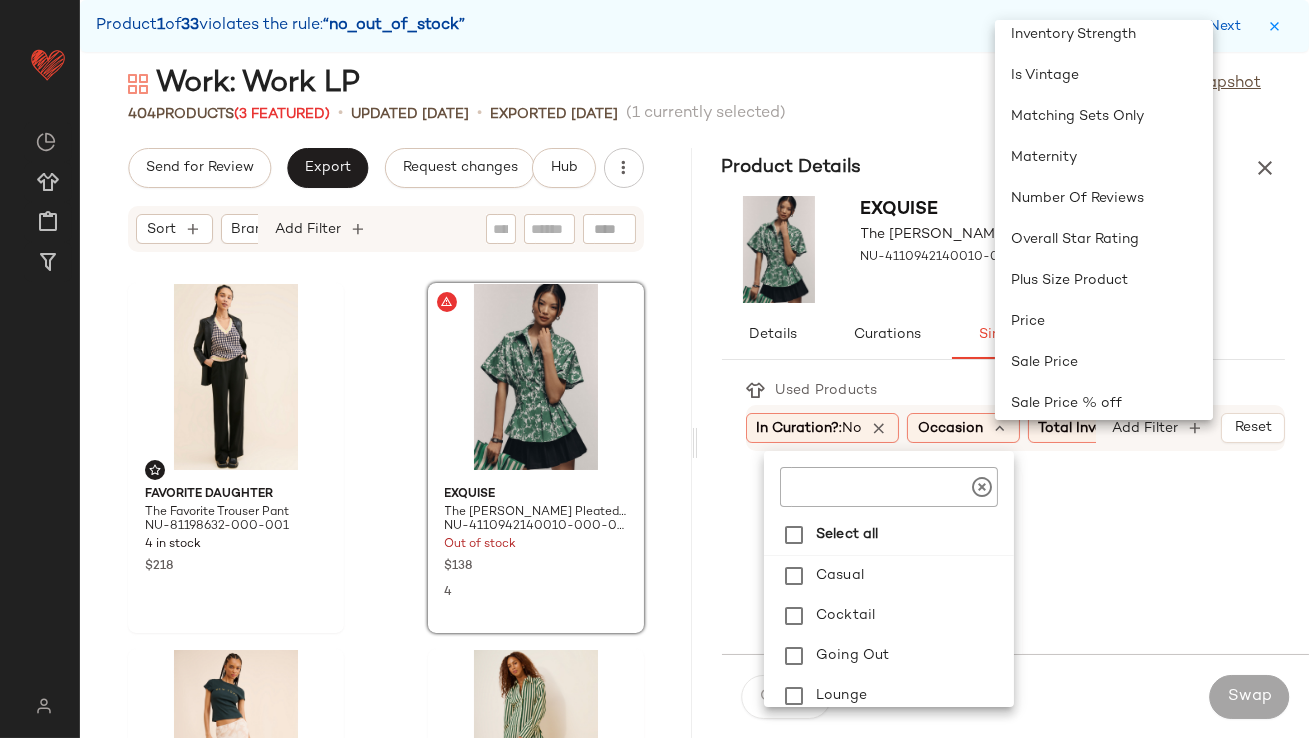 scroll, scrollTop: 0, scrollLeft: 148, axis: horizontal 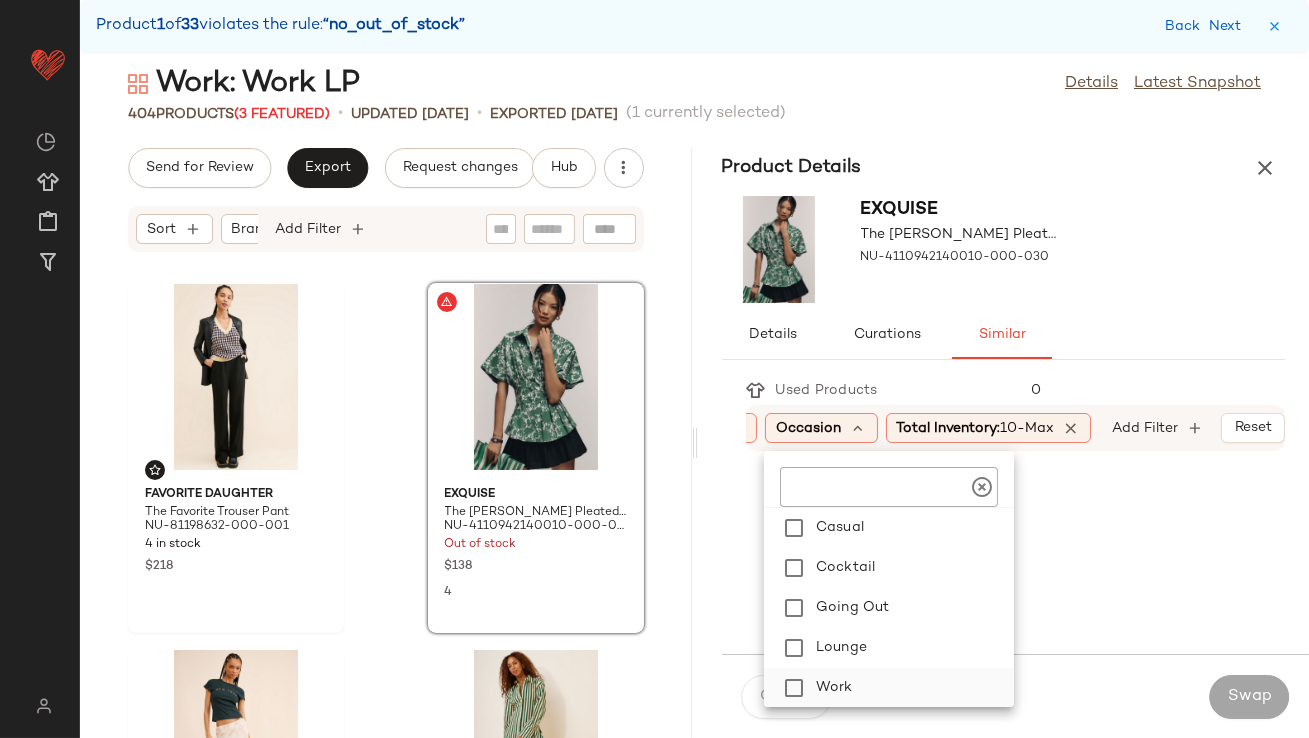 click on "Work" at bounding box center [911, 688] 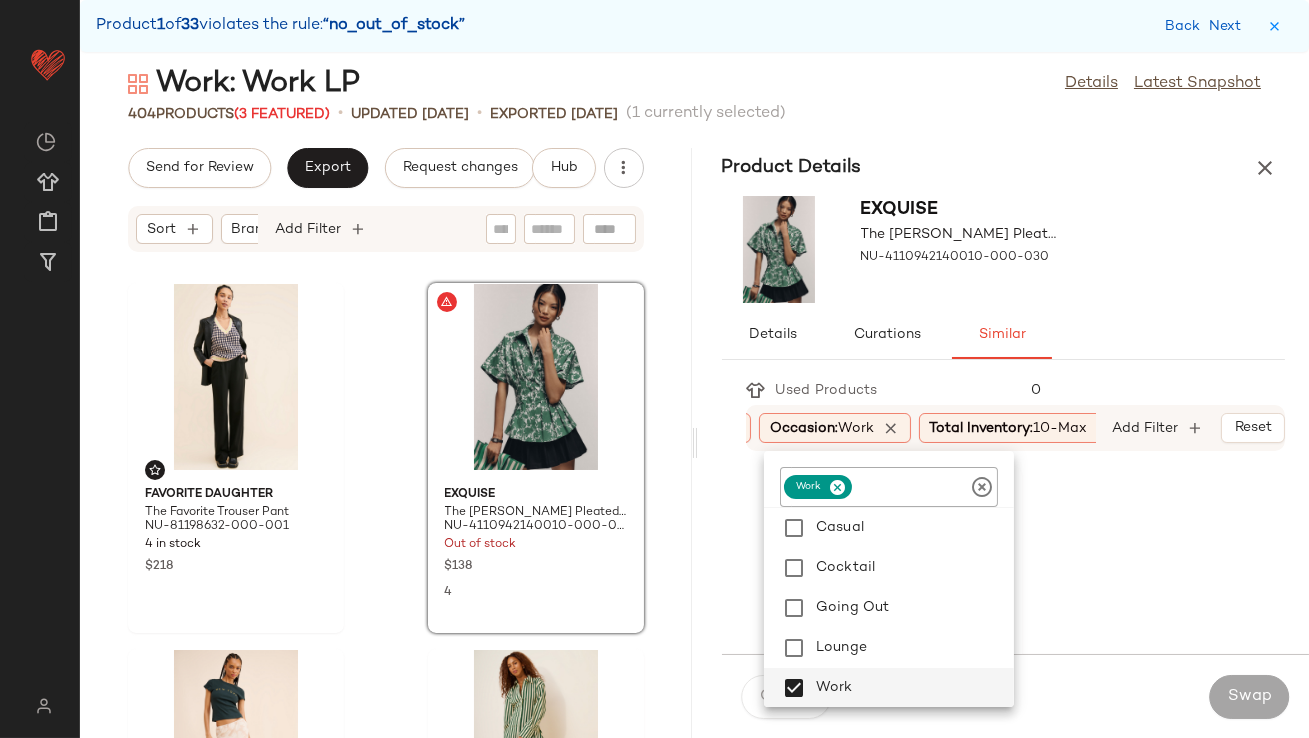 click on "Anthropologie The Somerset Blouse NU-4110647160066-000-009 10 in stock $98 BDG Del Rey Souvenir Button-Down Top NU-88010996-000-015 48 in stock $59 11 Anthropologie Short-Sleeve Ruffle Yoke Blouse NU-4110578570100-000-089 14 in stock $88 4 Anthropologie Linen Short-Sleeve Collared Mini Shirt Dress NU-4130957990111-000-011 49 in stock $158 12 Pilcro Keira Collared Button-Front Blouse NU-4110916210190-000-069 14 in stock $98 3 Anthropologie The Estela Sheer Printed Blouse: Short-Sleeve Edition NU-4110916210360-000-012 84 in stock $110 20 Farm Rio Foliage Printed Romper NU-4125638280036-000-009 72 in stock $180 Pilcro Sydney Dolman Sleeve Blouse NU-4110660650010-000-048 75 in stock $98 23 Anthropologie Floral T-Shirt Dress NU-4130647160041-000-030 43 in stock $158 4 Ingrid + Isabel Maternity Utility Coverall NU-88997614-000-112 99 in stock $128 1 Dolan 3D Butterfly T-Shirt NU-4112212060117-000-079 38 in stock $128 Farm Rio Linen Nautical Shirt NU-89812358-000-040 13 in stock $170 234 Anthropologie 30 in stock 6" 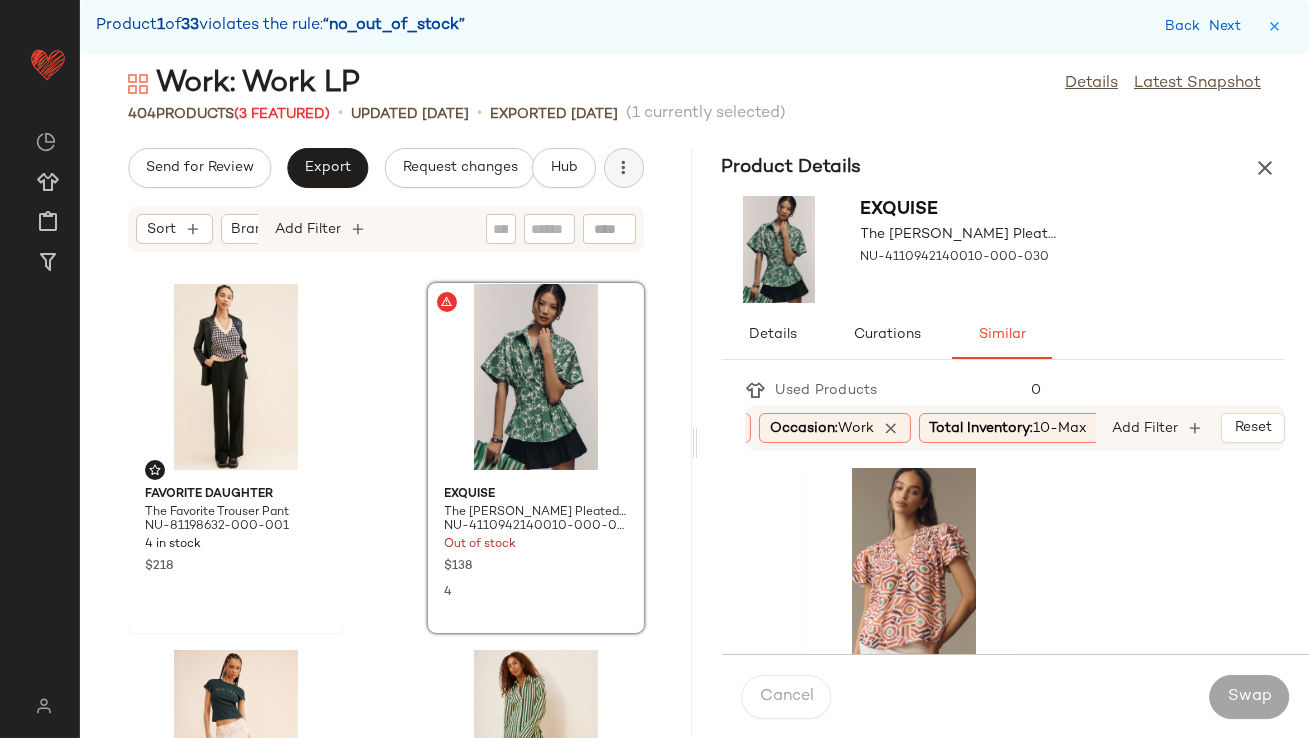 click 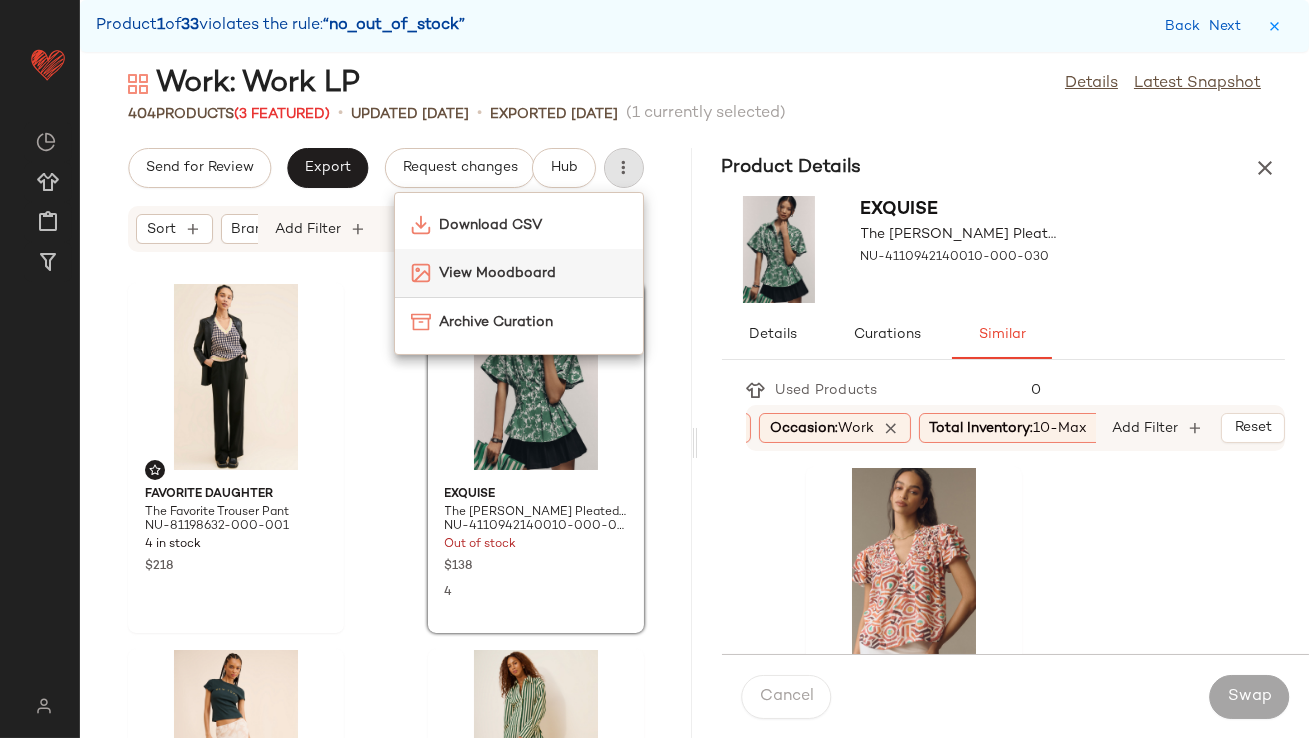 click on "View Moodboard" at bounding box center (533, 273) 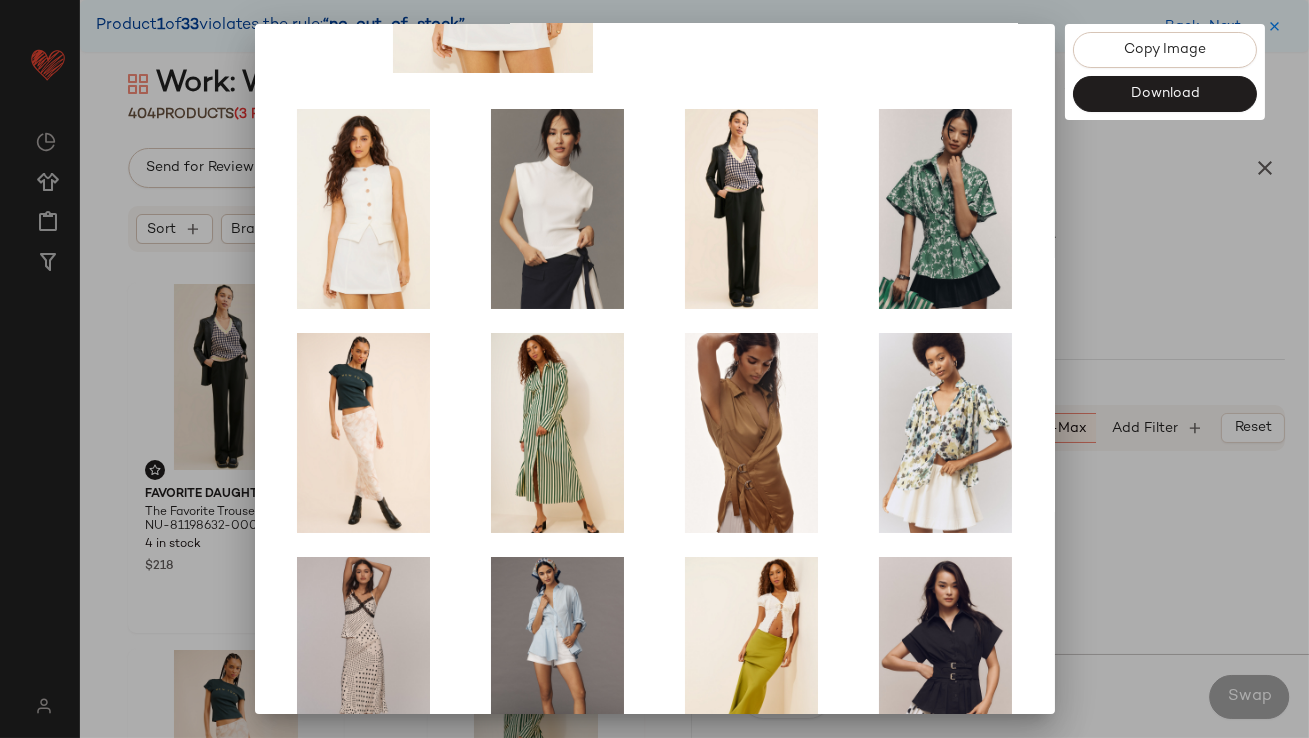 scroll, scrollTop: 341, scrollLeft: 0, axis: vertical 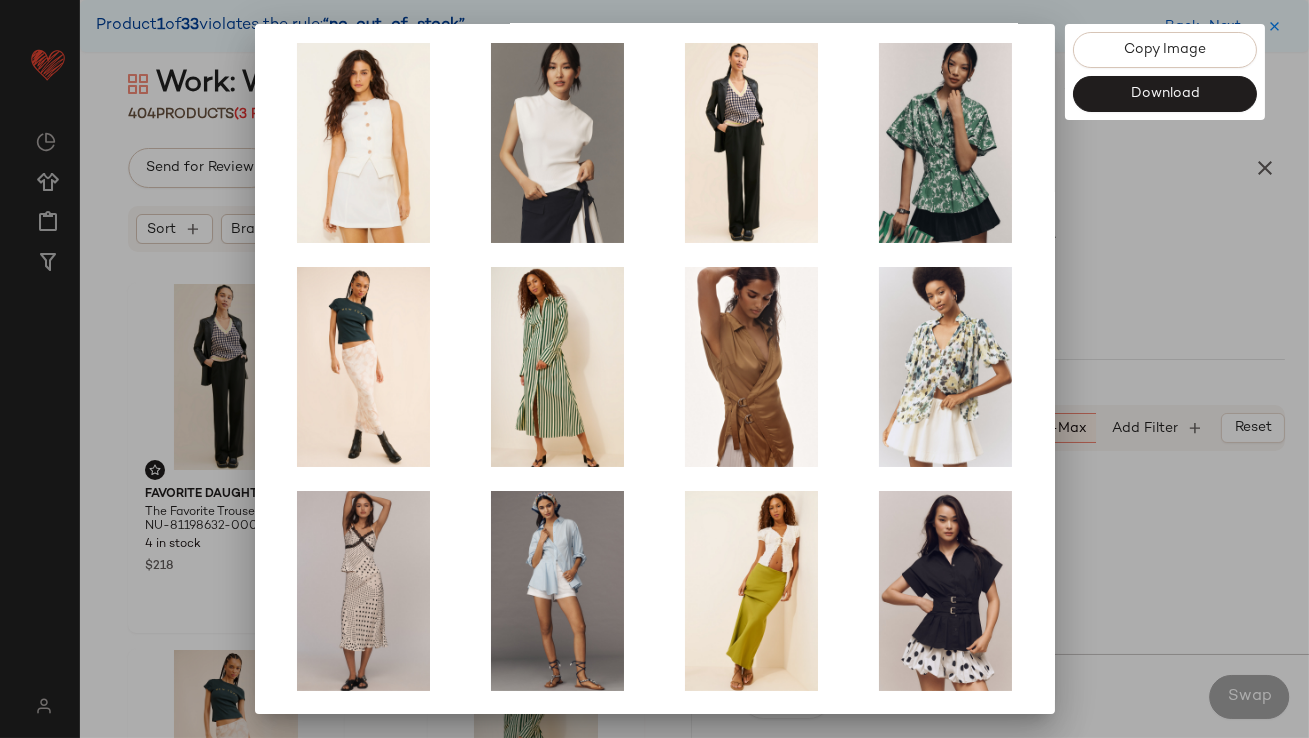 click at bounding box center [654, 369] 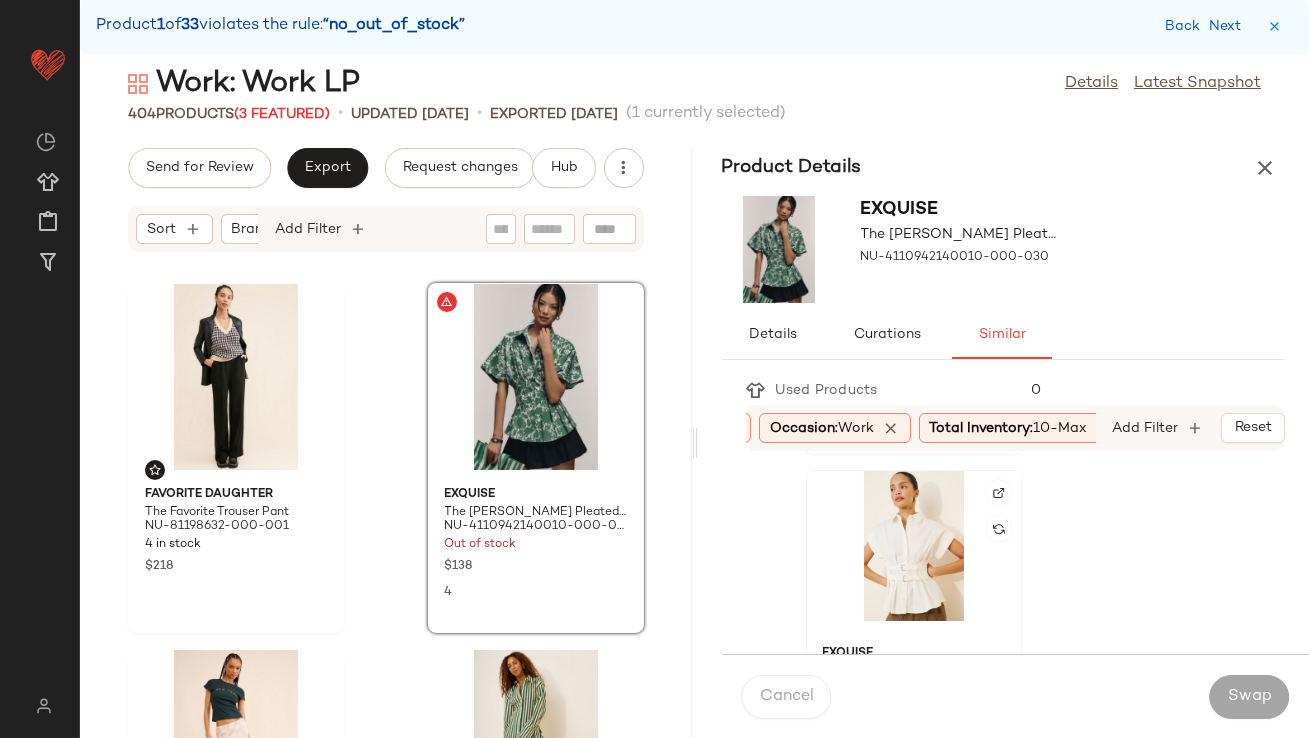 click 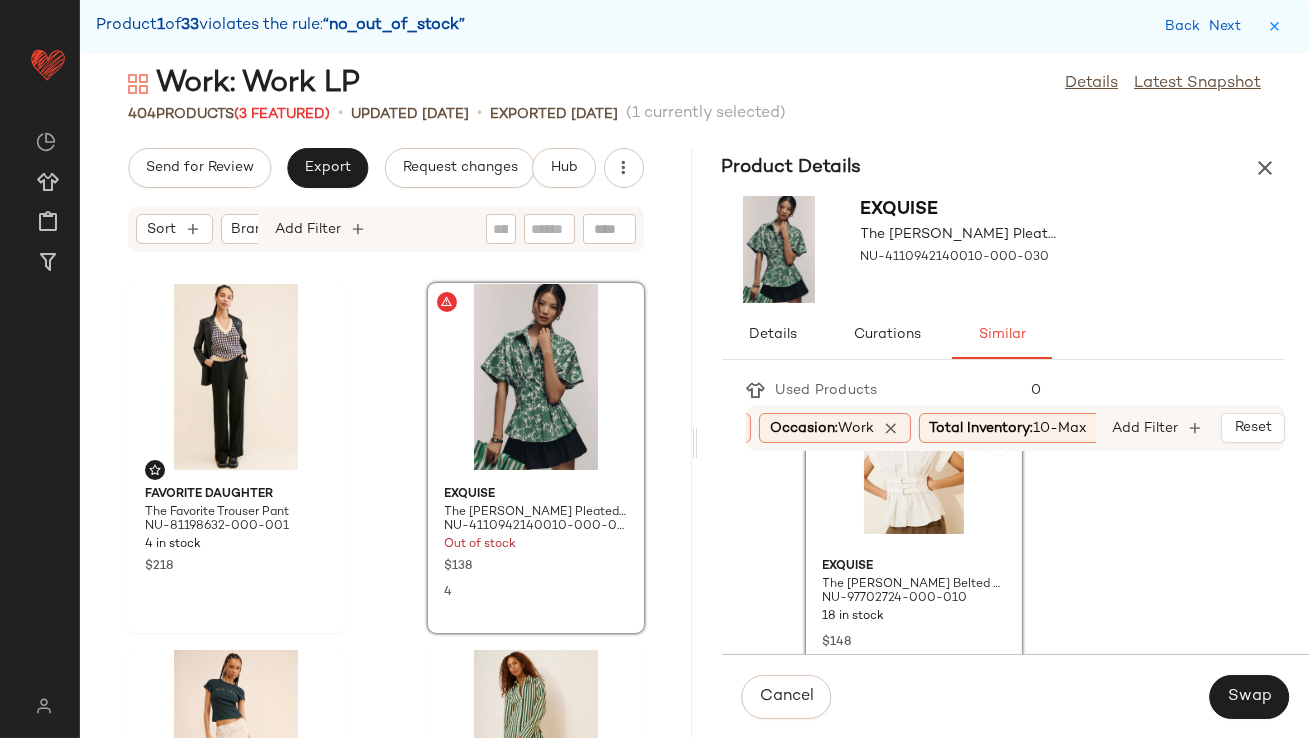 scroll, scrollTop: 6309, scrollLeft: 0, axis: vertical 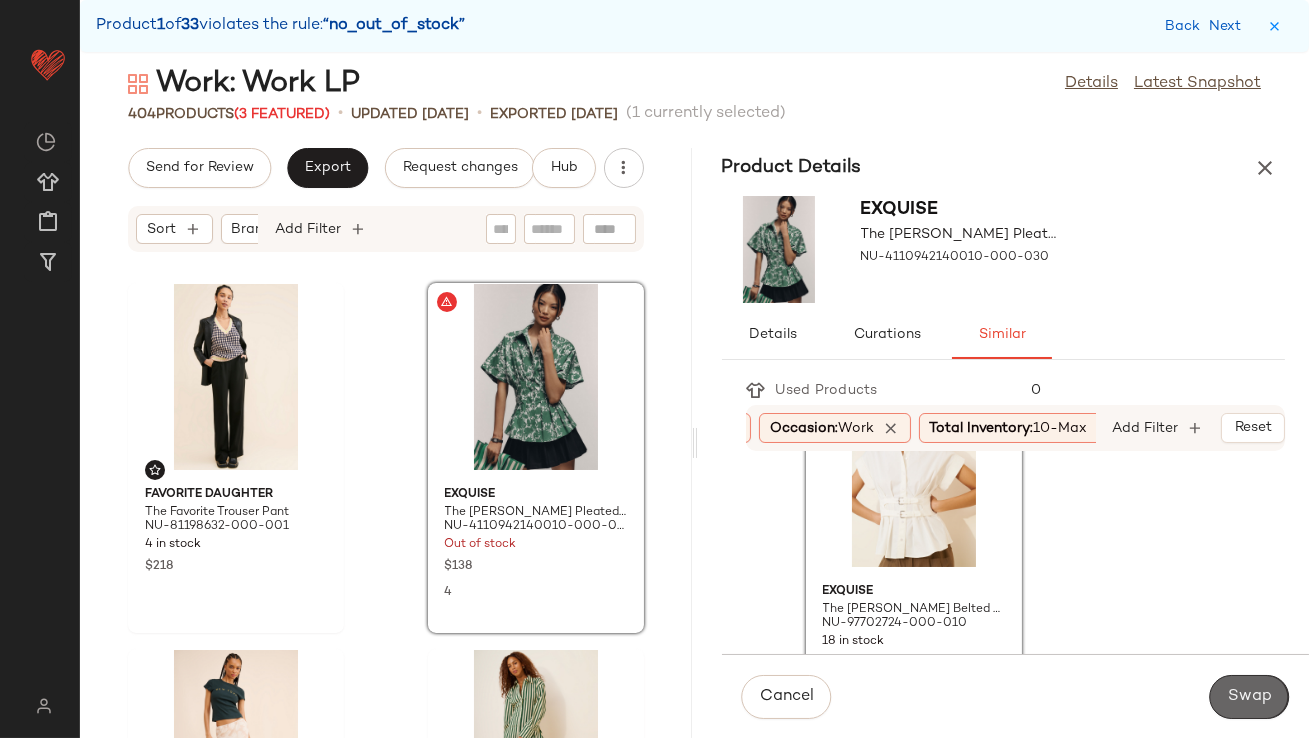 click on "Swap" 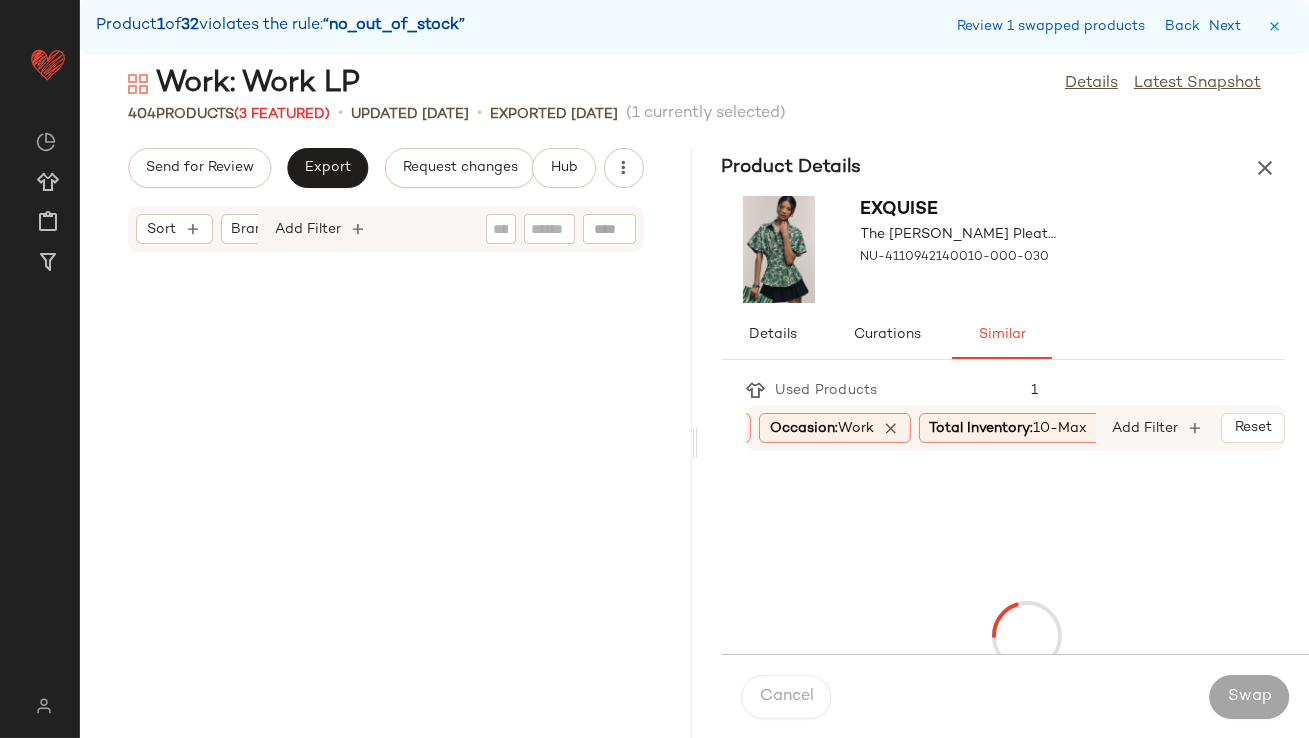 scroll, scrollTop: 4025, scrollLeft: 0, axis: vertical 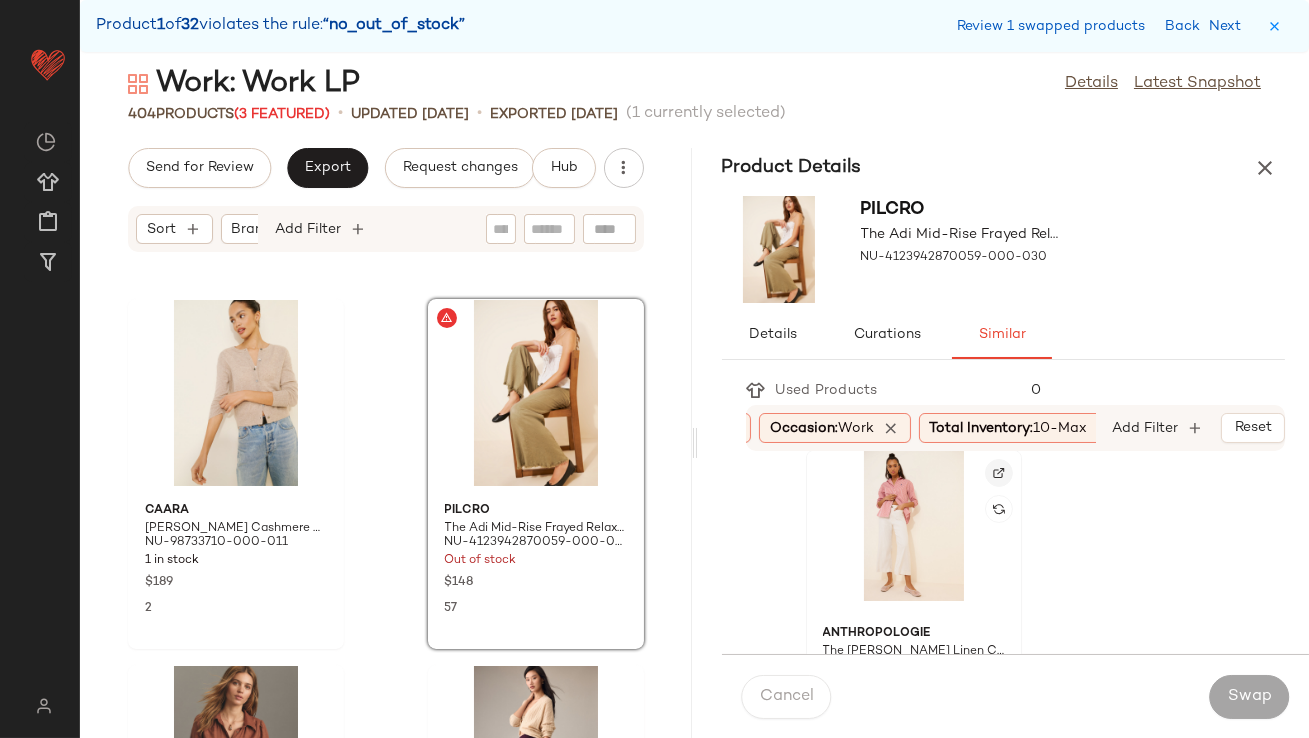 click 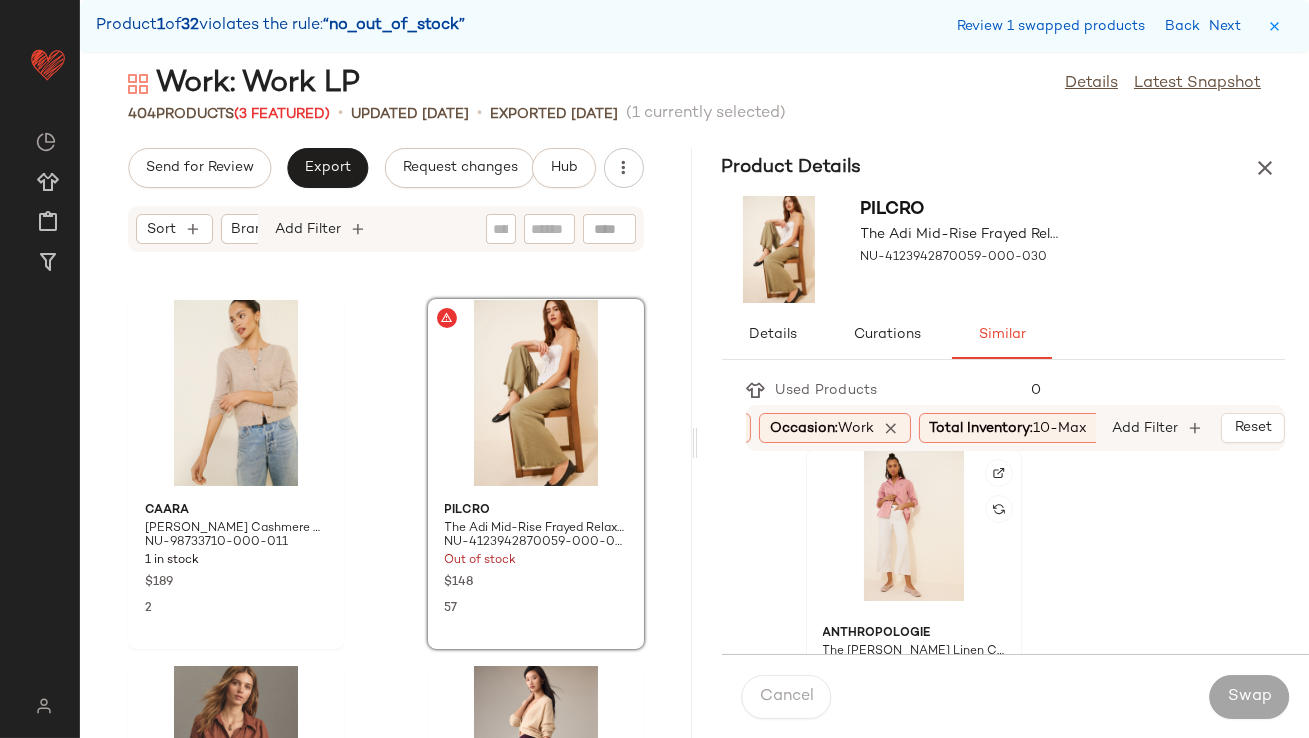 click 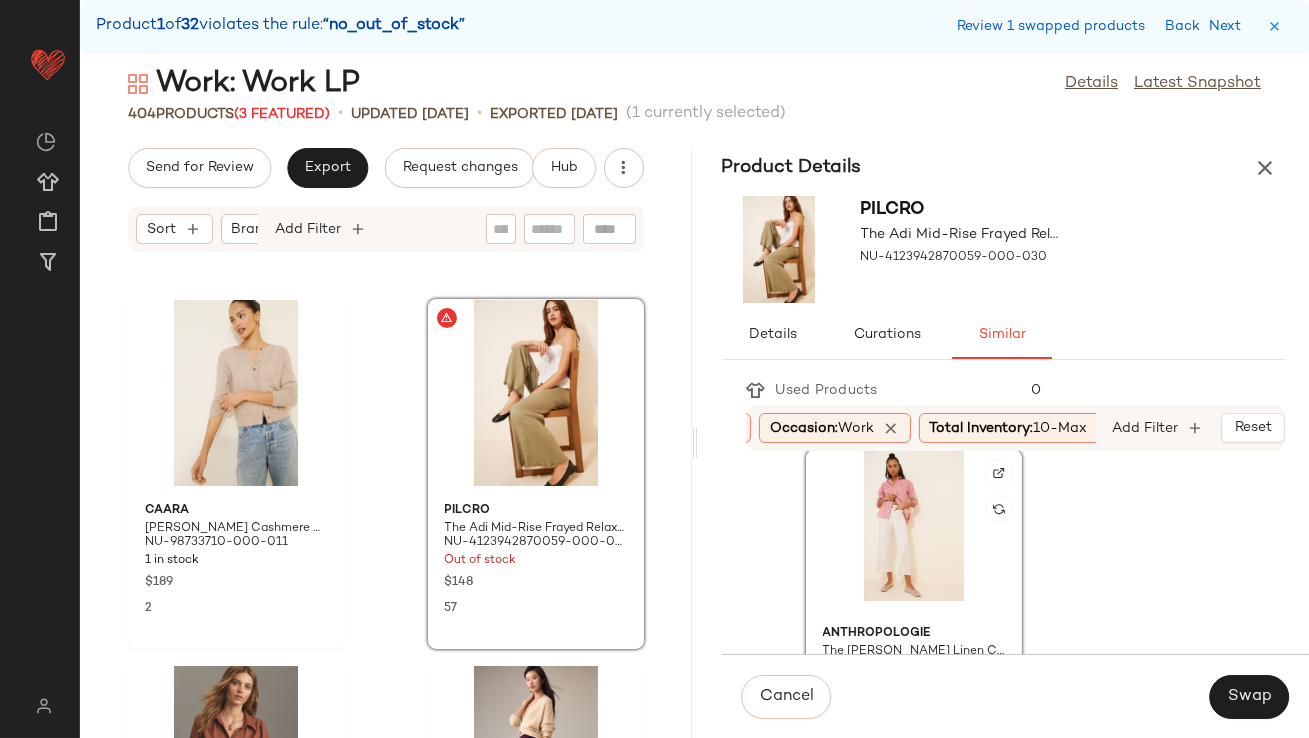 scroll, scrollTop: 130, scrollLeft: 0, axis: vertical 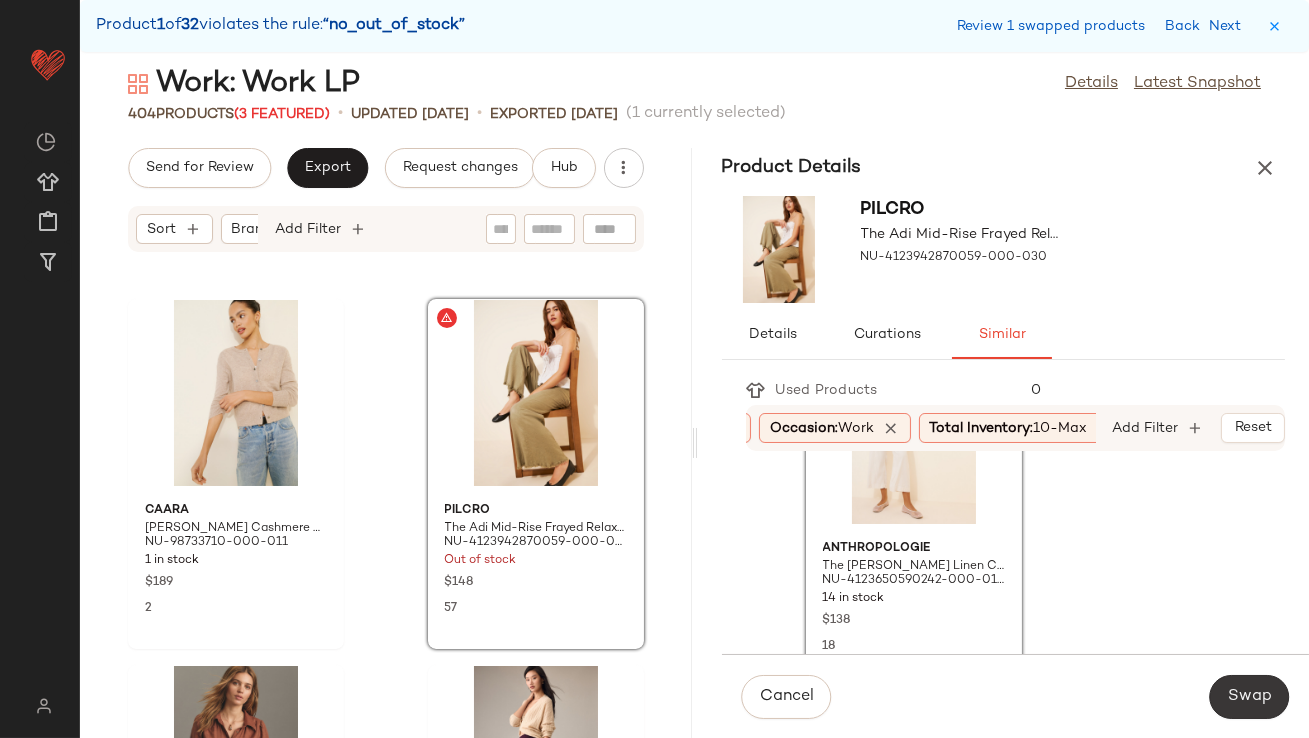 click on "Swap" 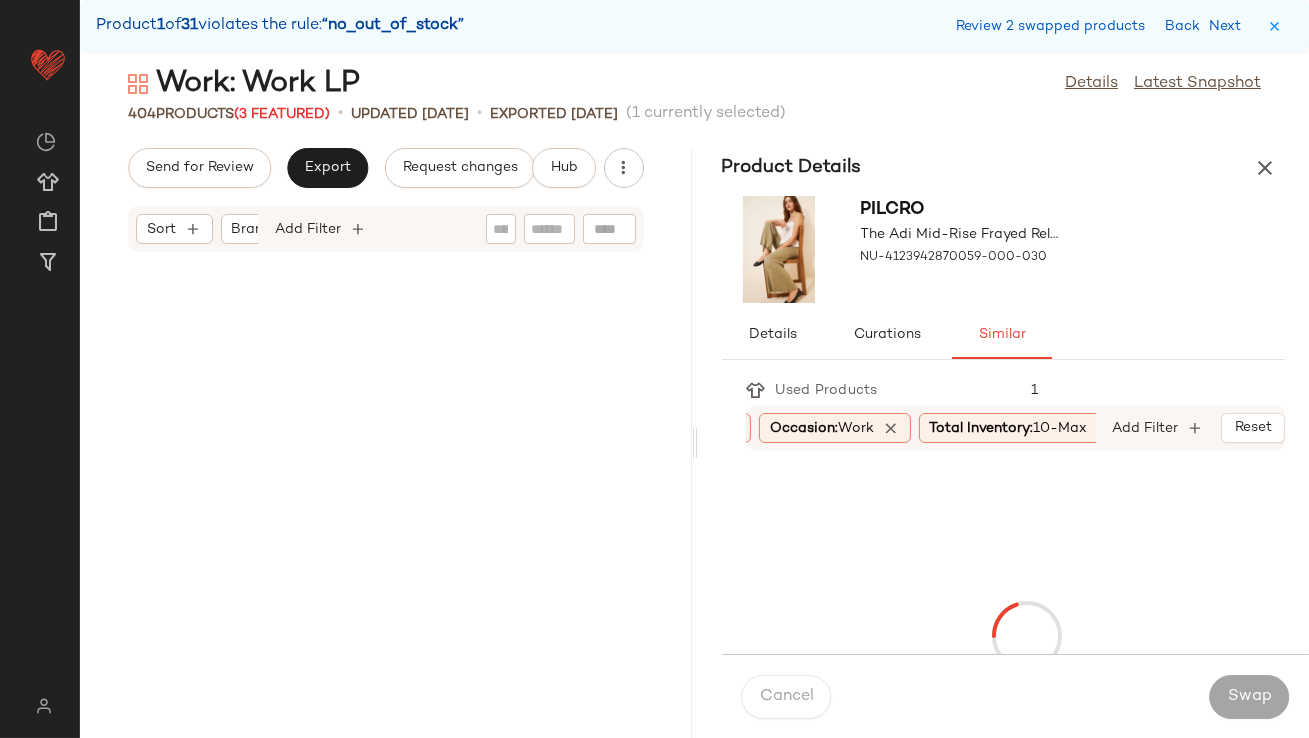 scroll, scrollTop: 4758, scrollLeft: 0, axis: vertical 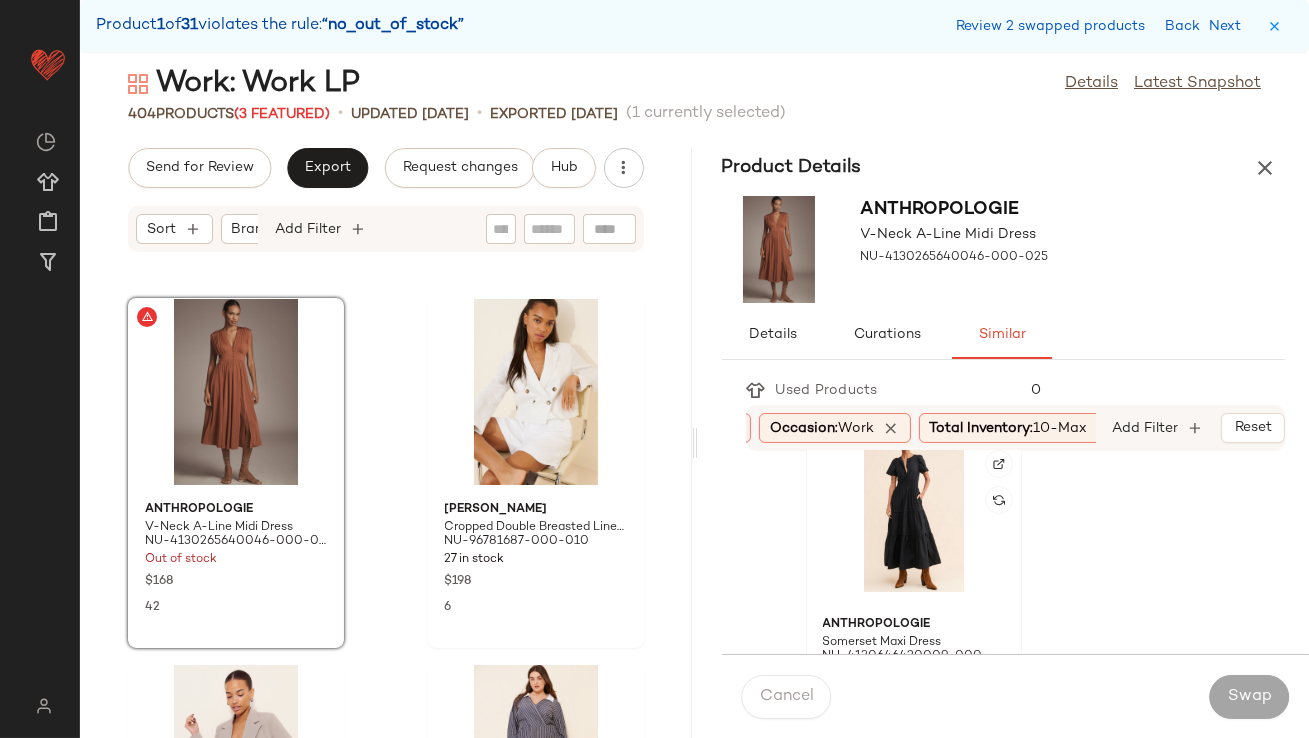click 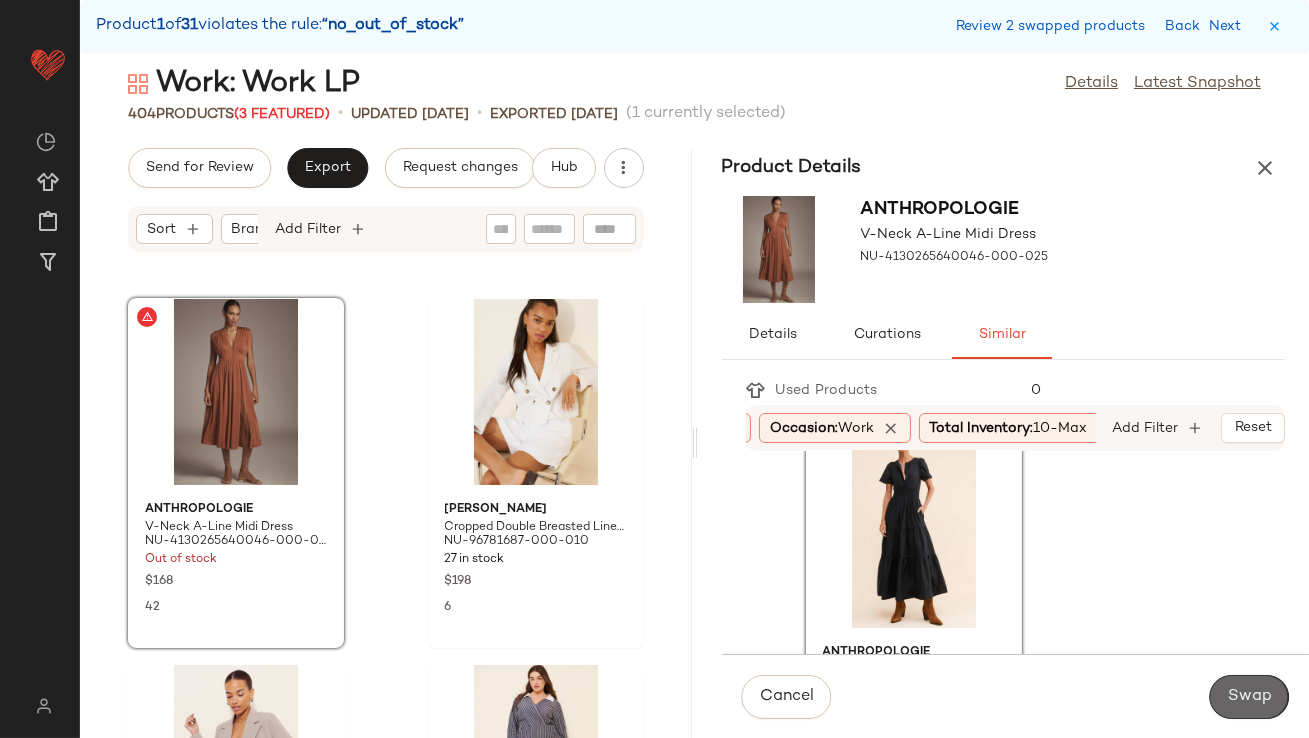 click on "Swap" 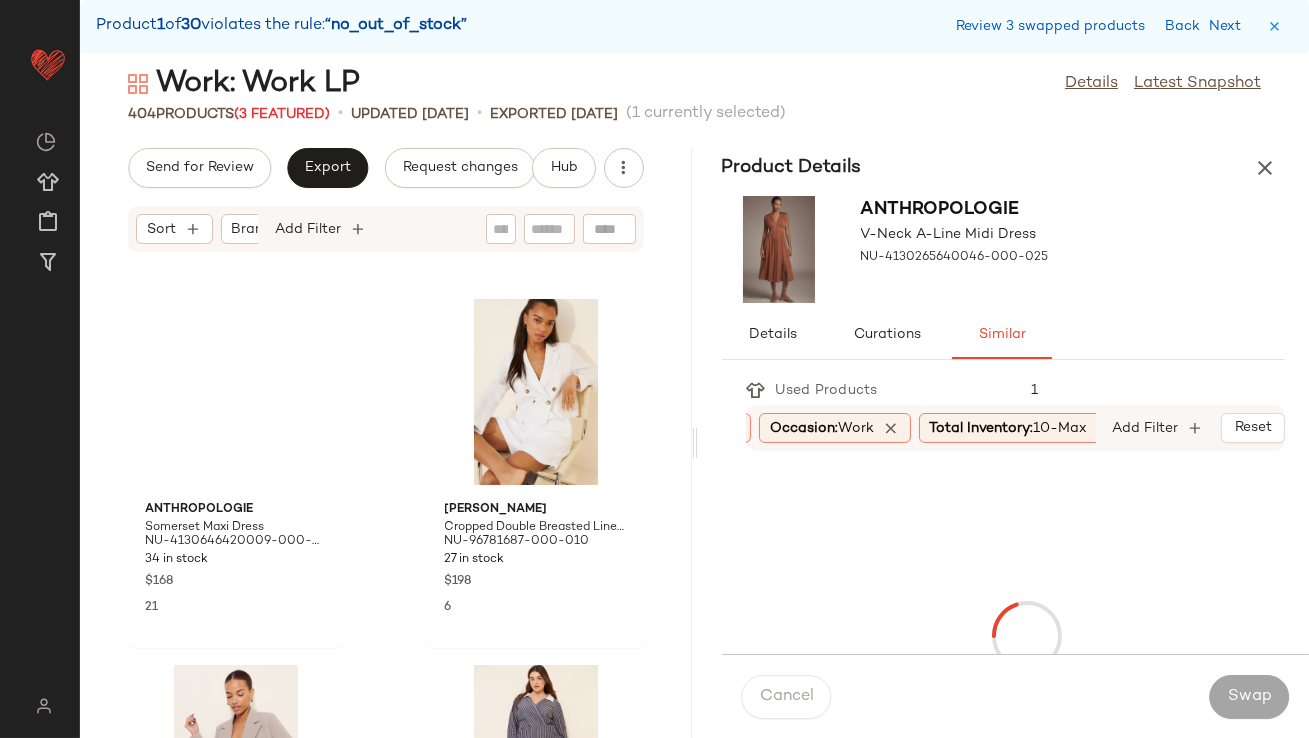 scroll, scrollTop: 8418, scrollLeft: 0, axis: vertical 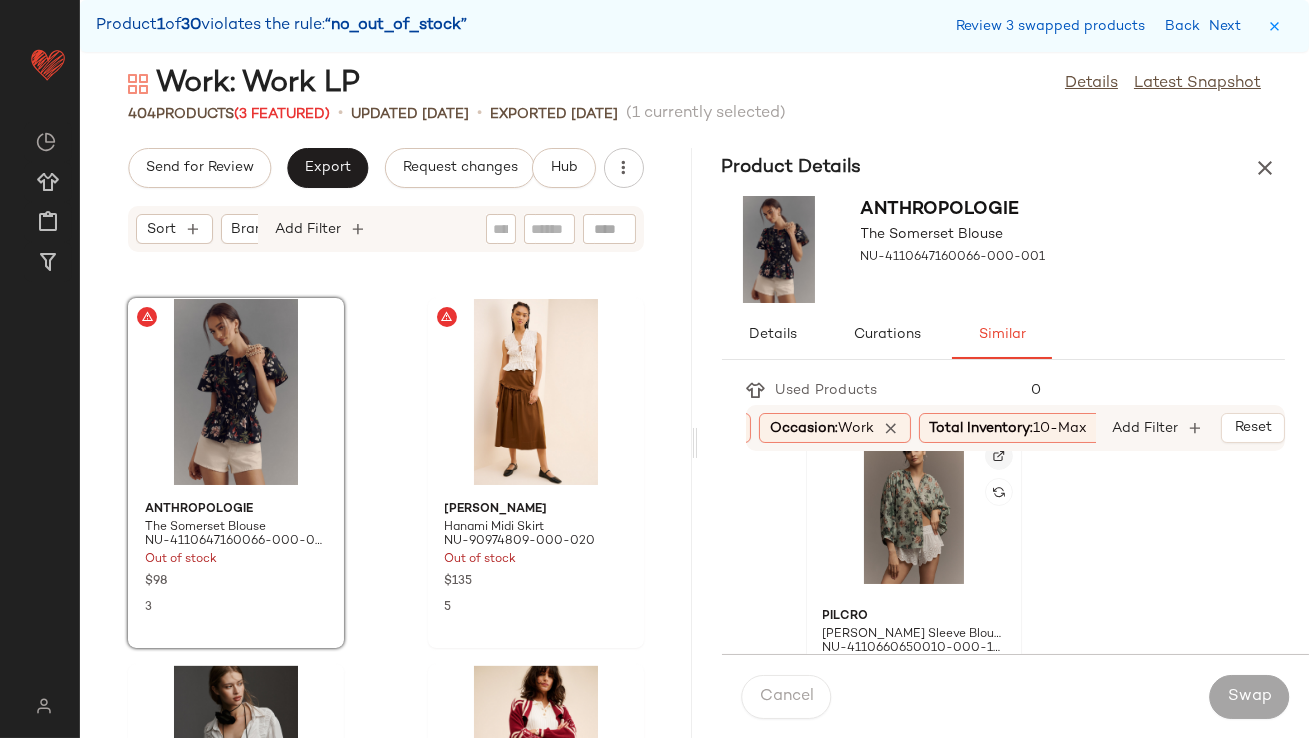click at bounding box center [999, 456] 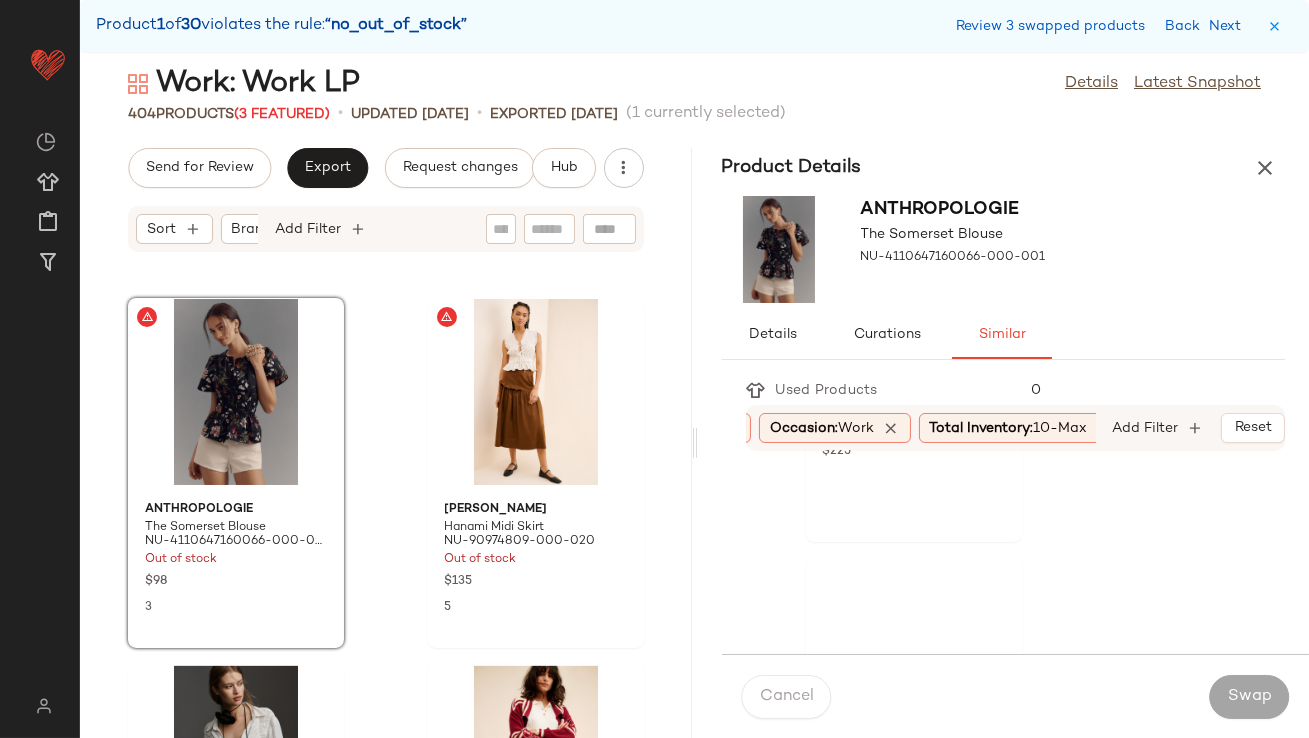 scroll, scrollTop: 1114, scrollLeft: 0, axis: vertical 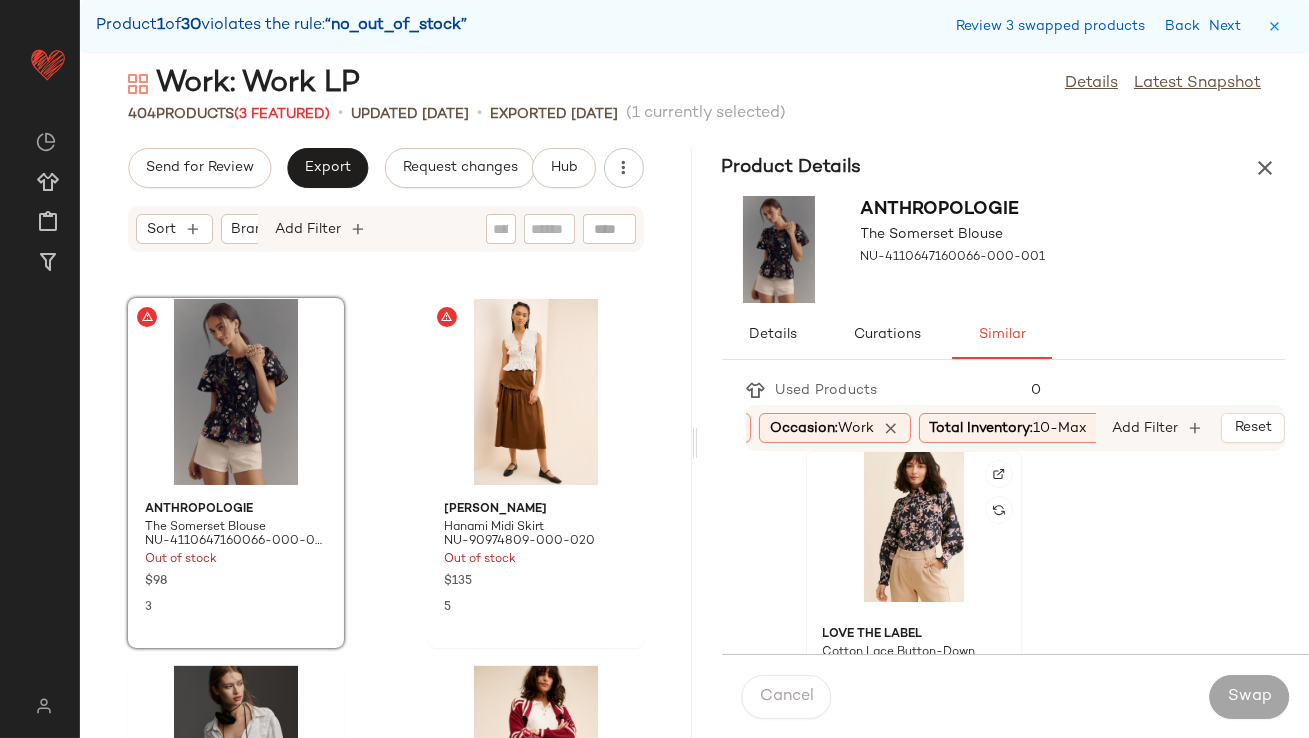 click 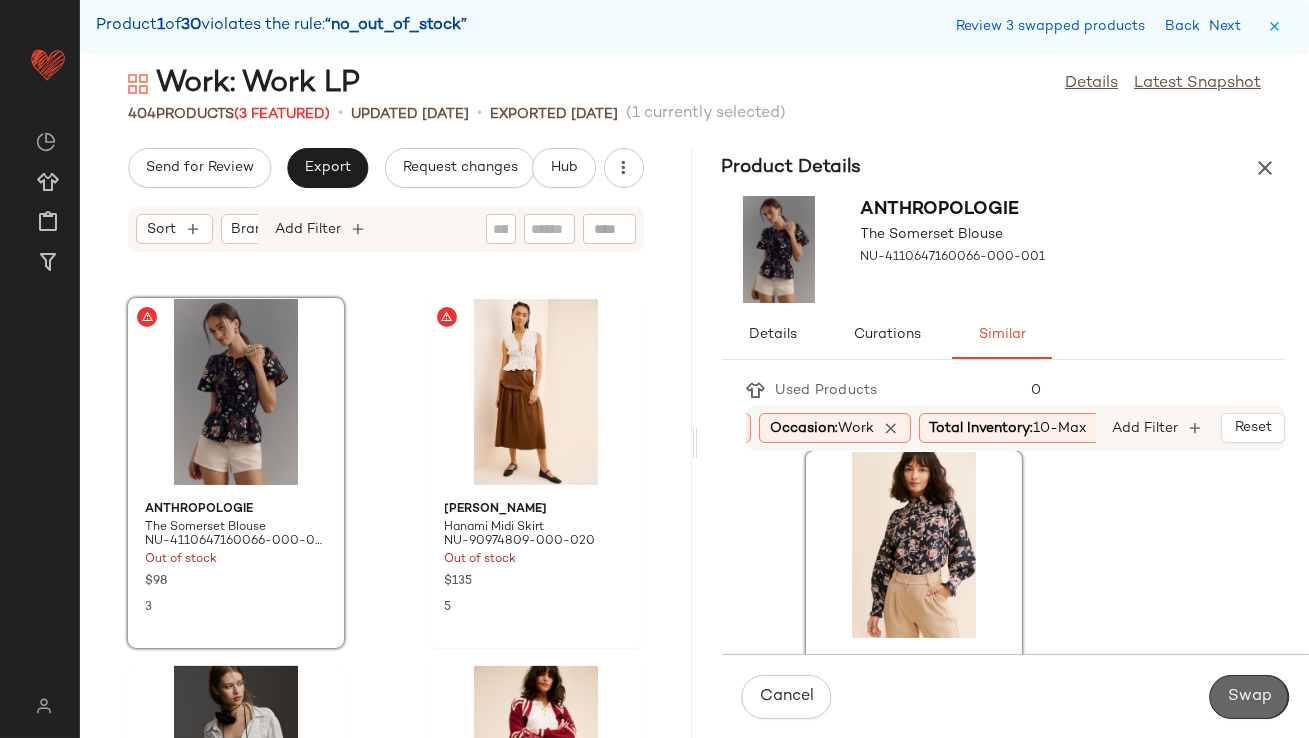 click on "Swap" 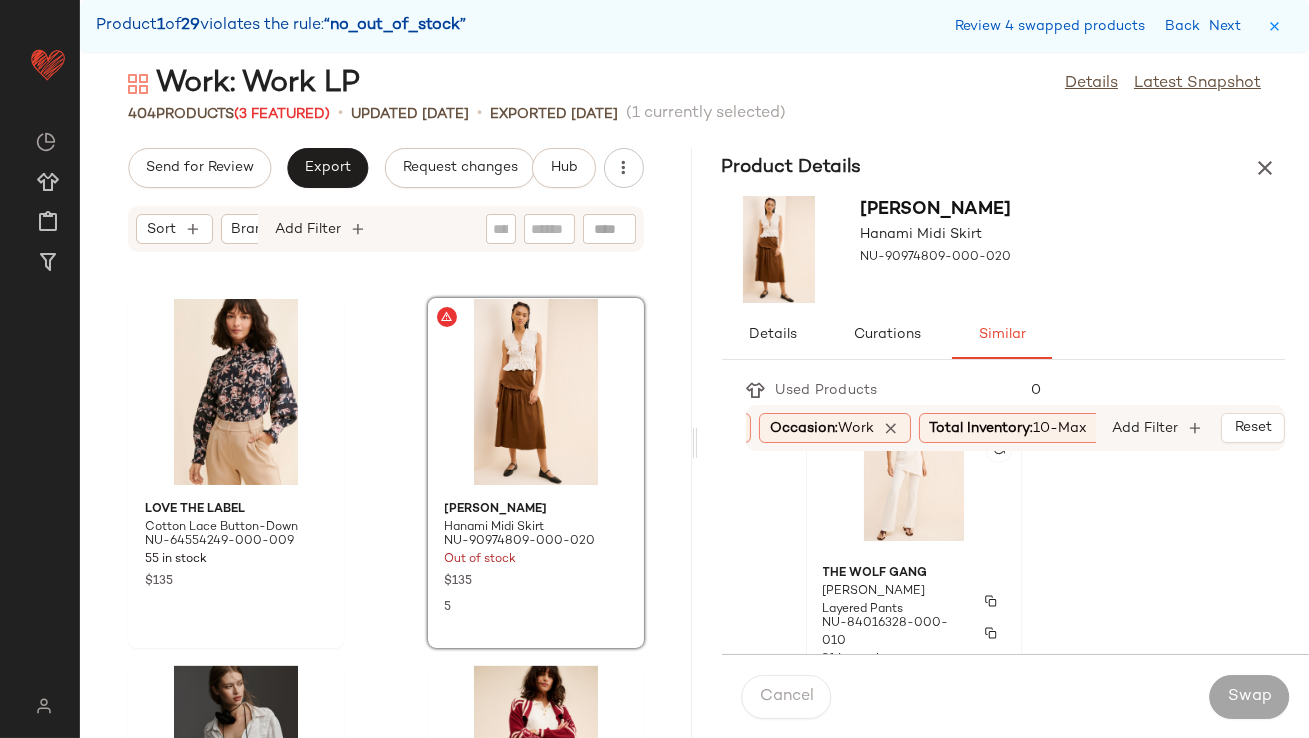 scroll, scrollTop: 25, scrollLeft: 0, axis: vertical 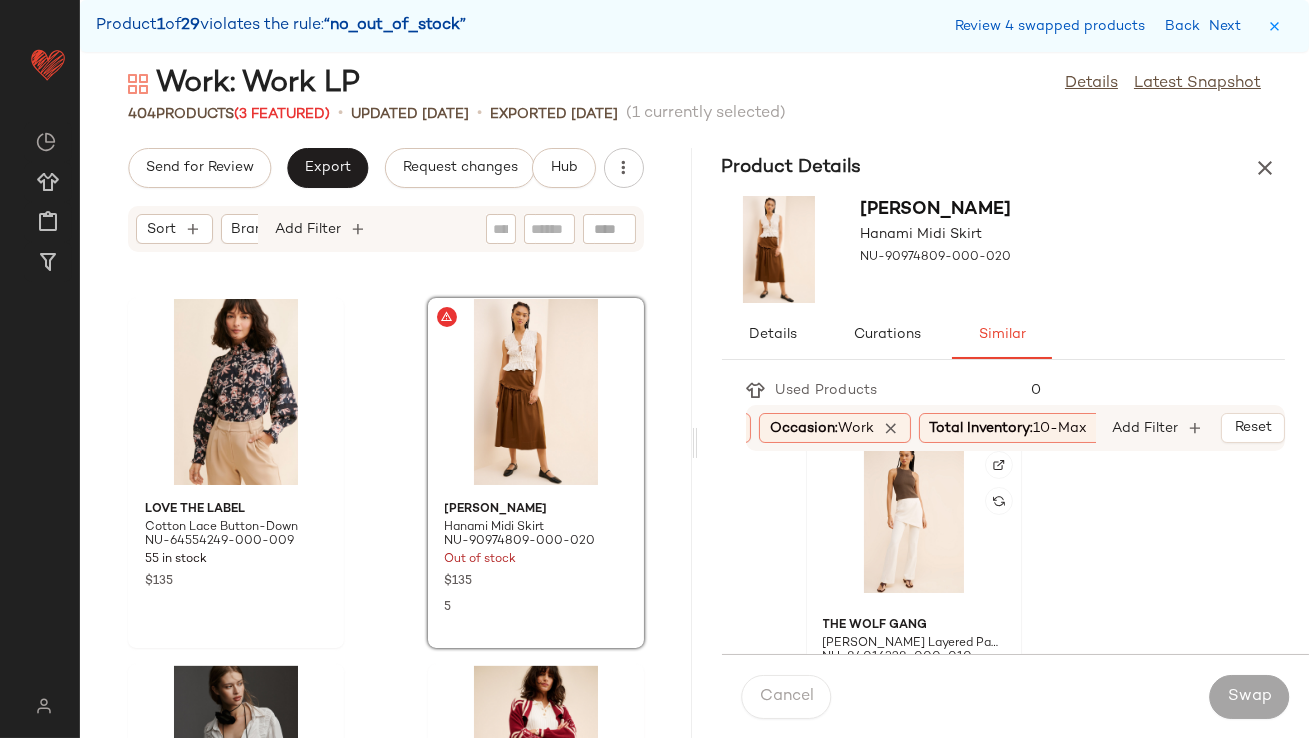 click 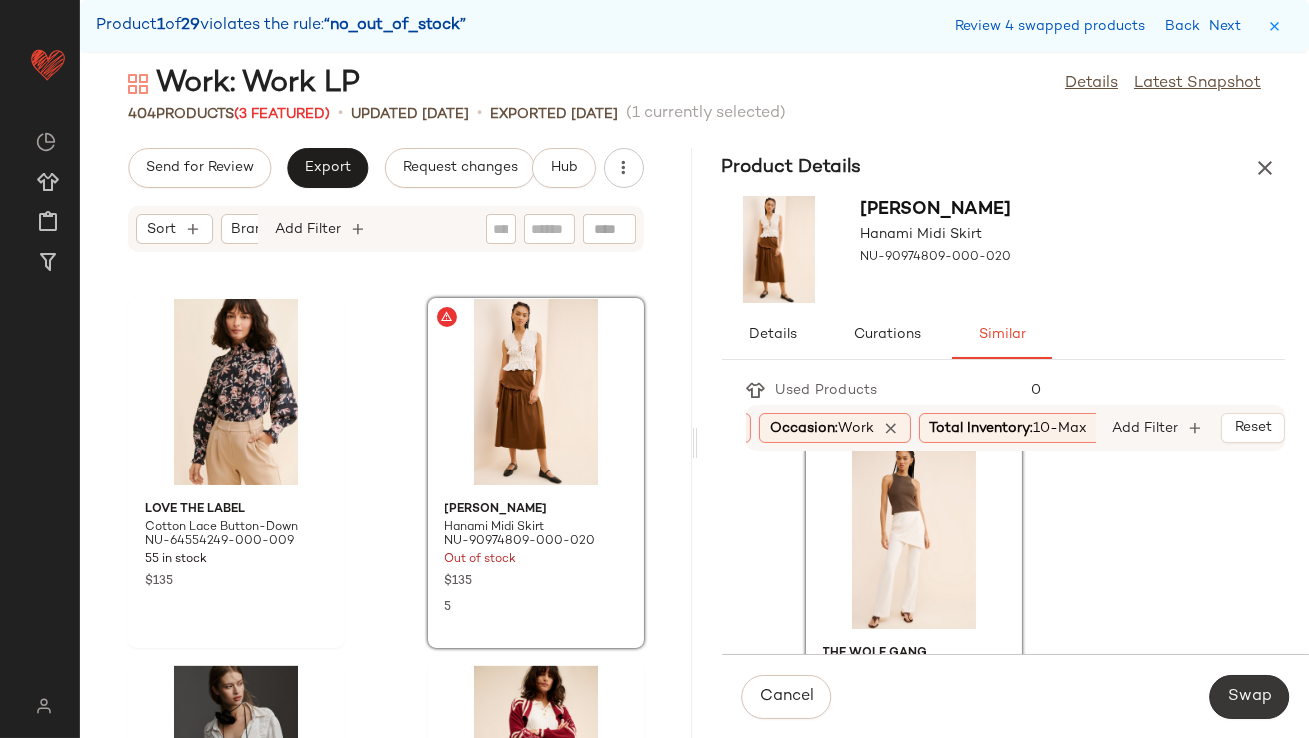 click on "Swap" 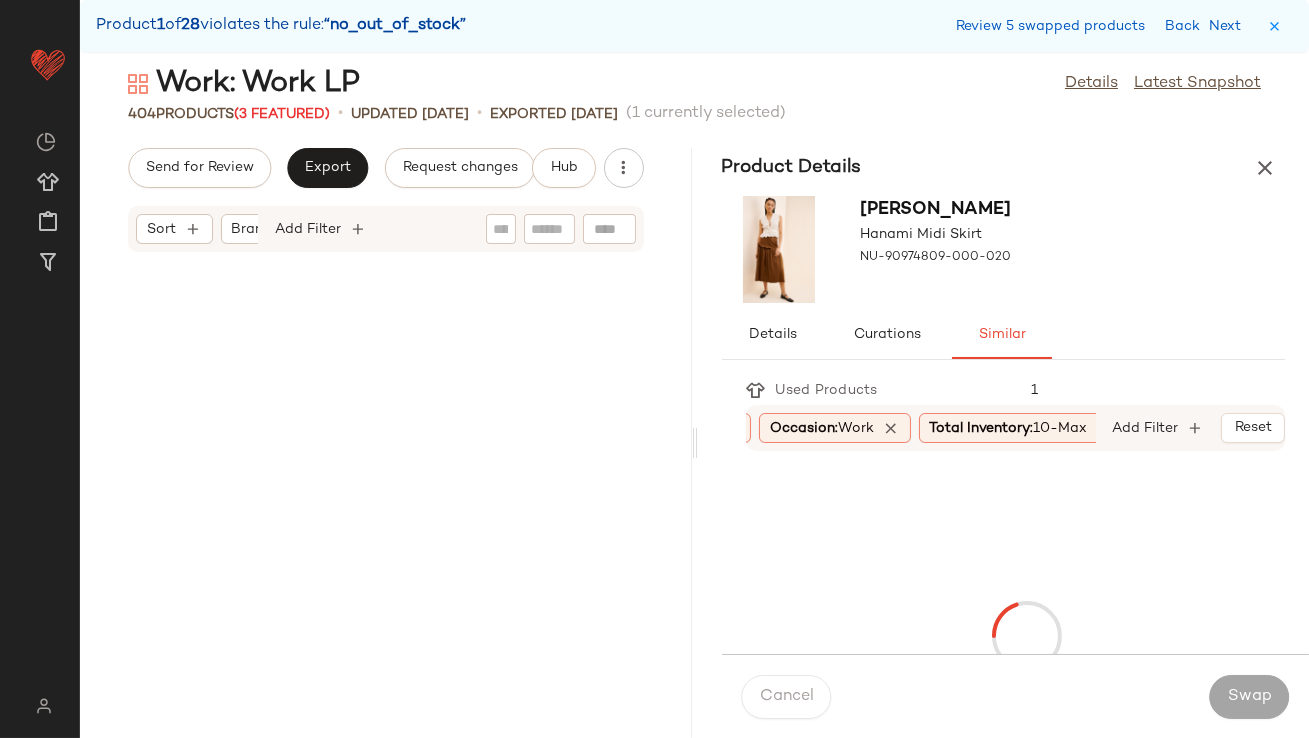 scroll, scrollTop: 10248, scrollLeft: 0, axis: vertical 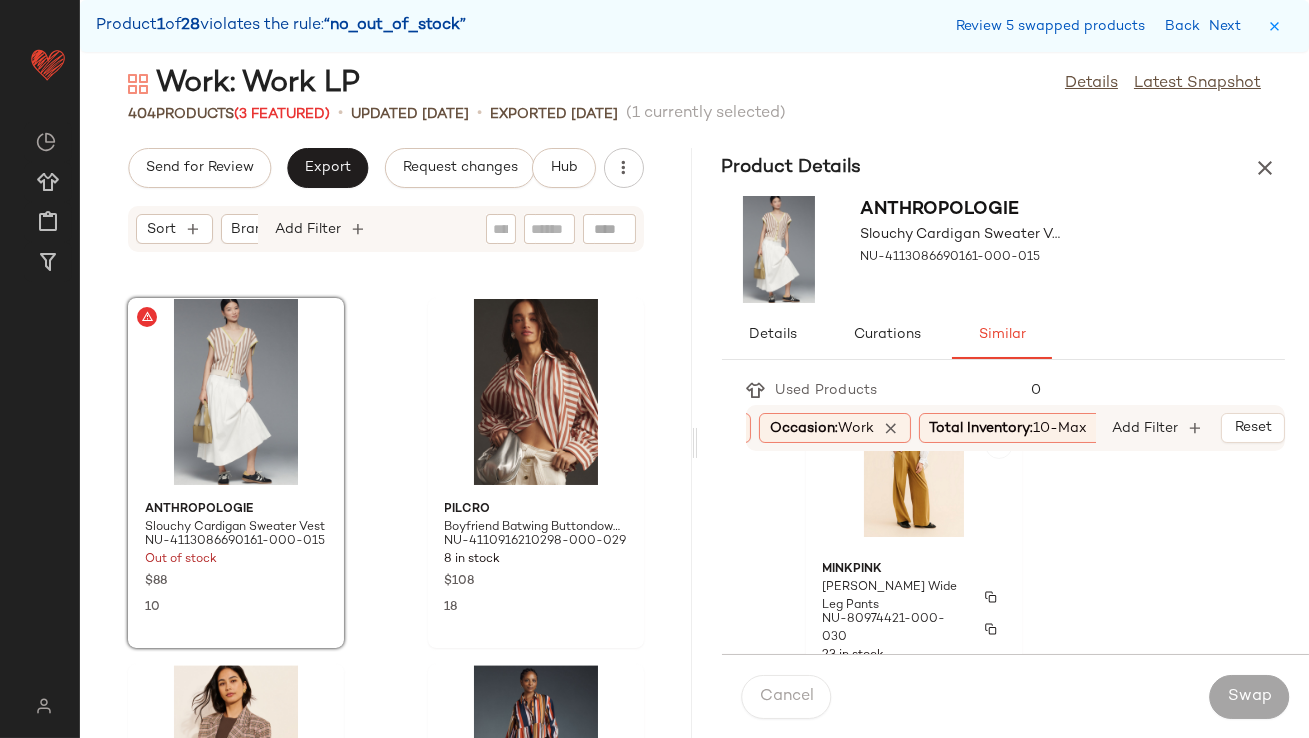 click on "MINKPINK Dylan Wide Leg Pants NU-80974421-000-030 23 in stock $139 2" 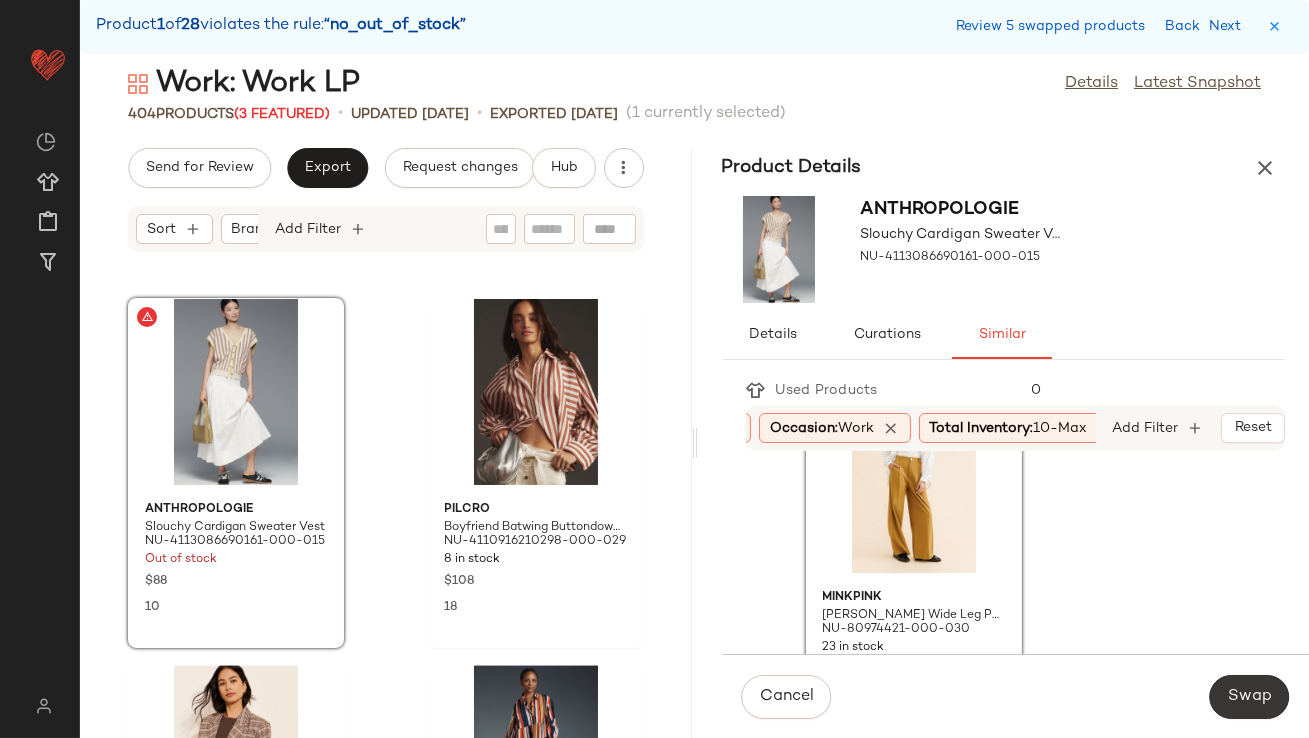 click on "Swap" 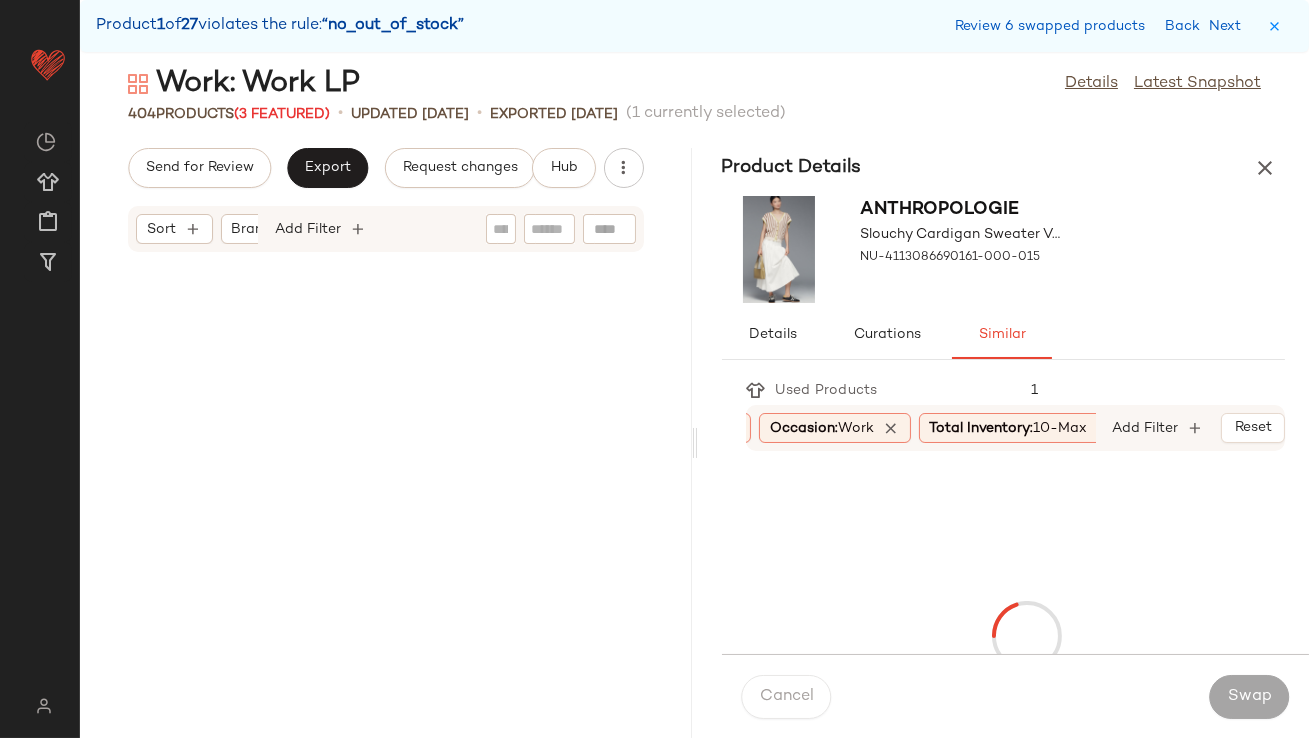 scroll, scrollTop: 10980, scrollLeft: 0, axis: vertical 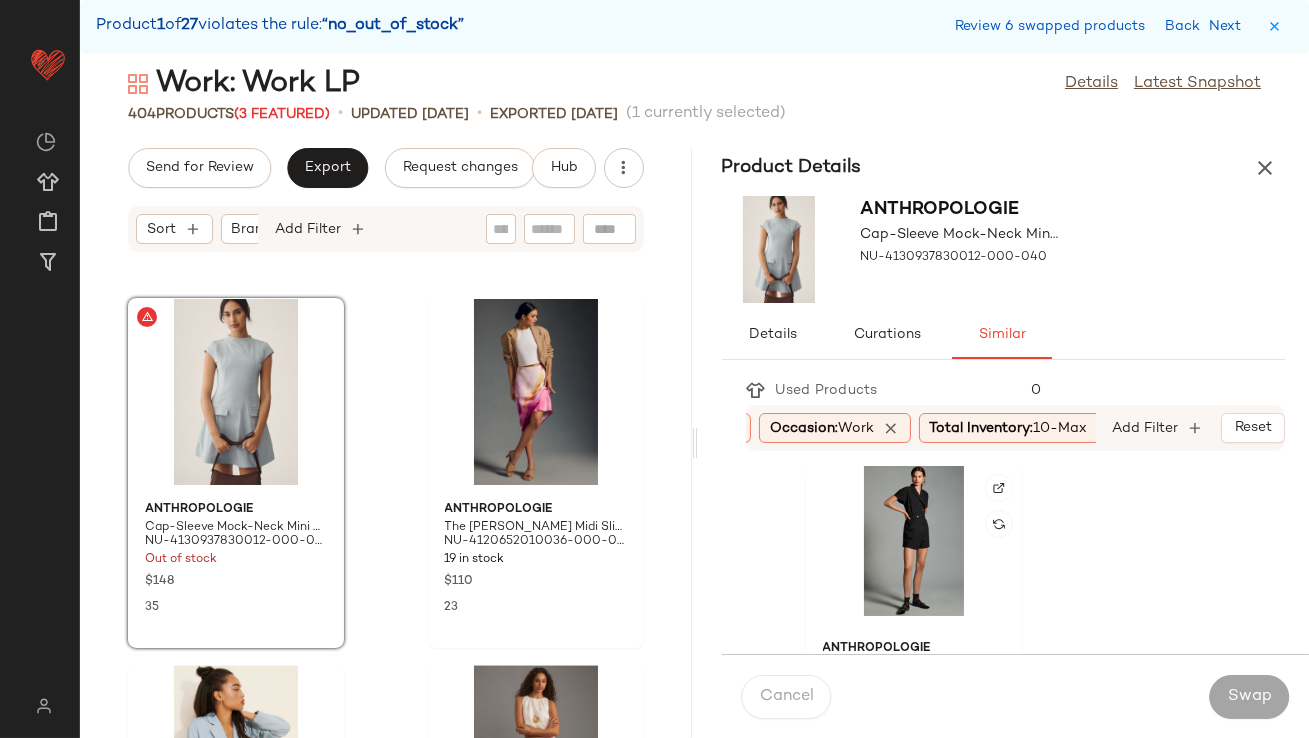 click 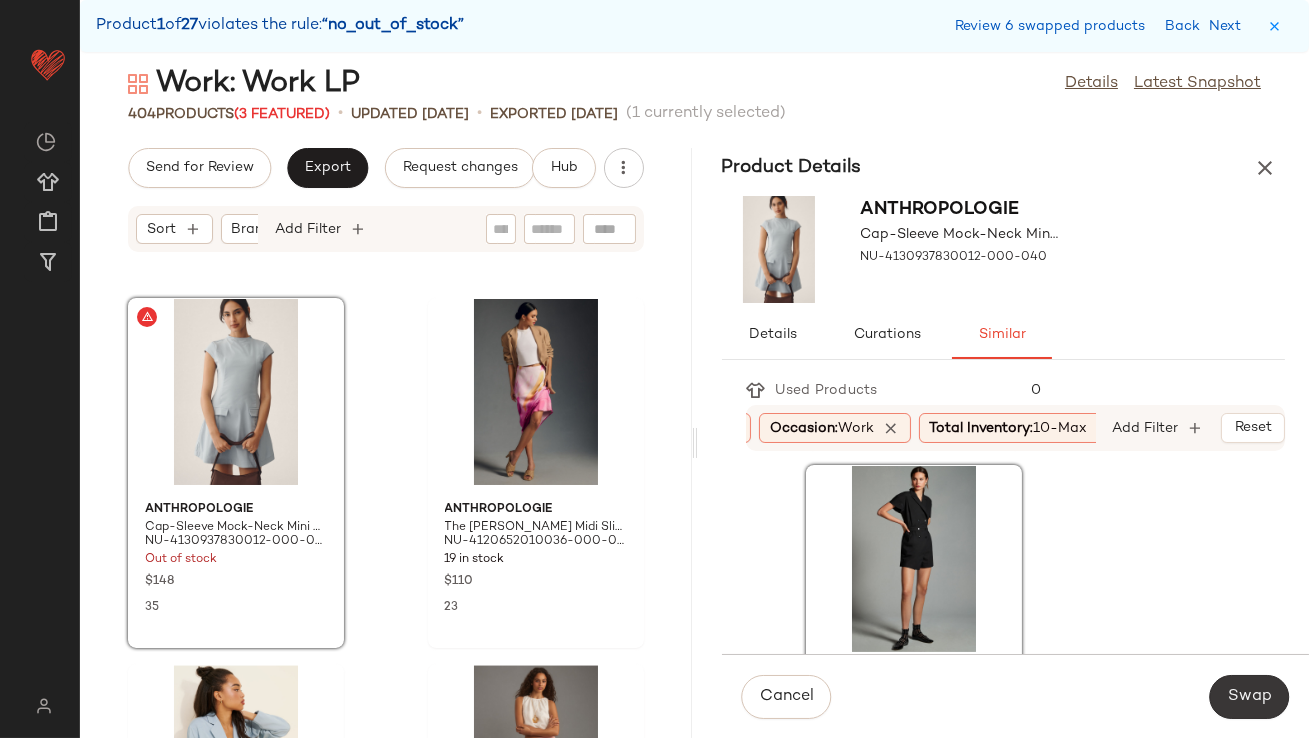 click on "Swap" 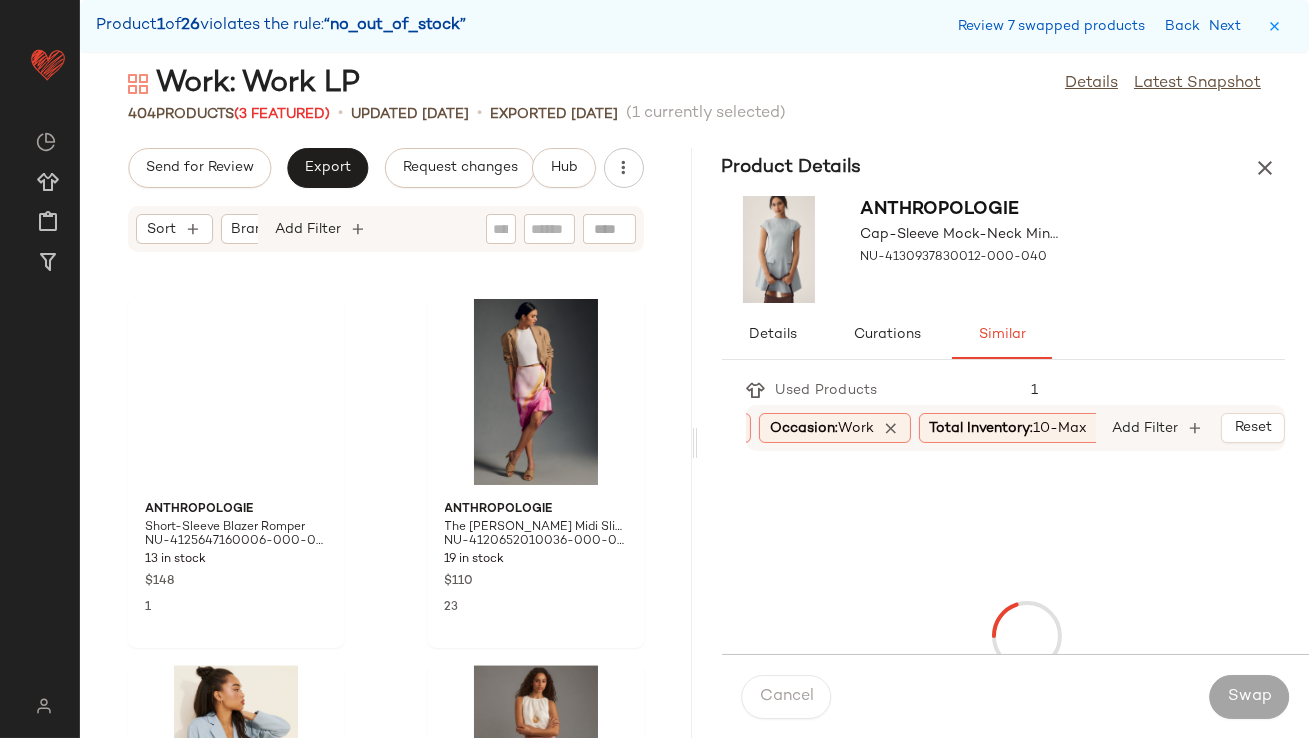 scroll, scrollTop: 11711, scrollLeft: 0, axis: vertical 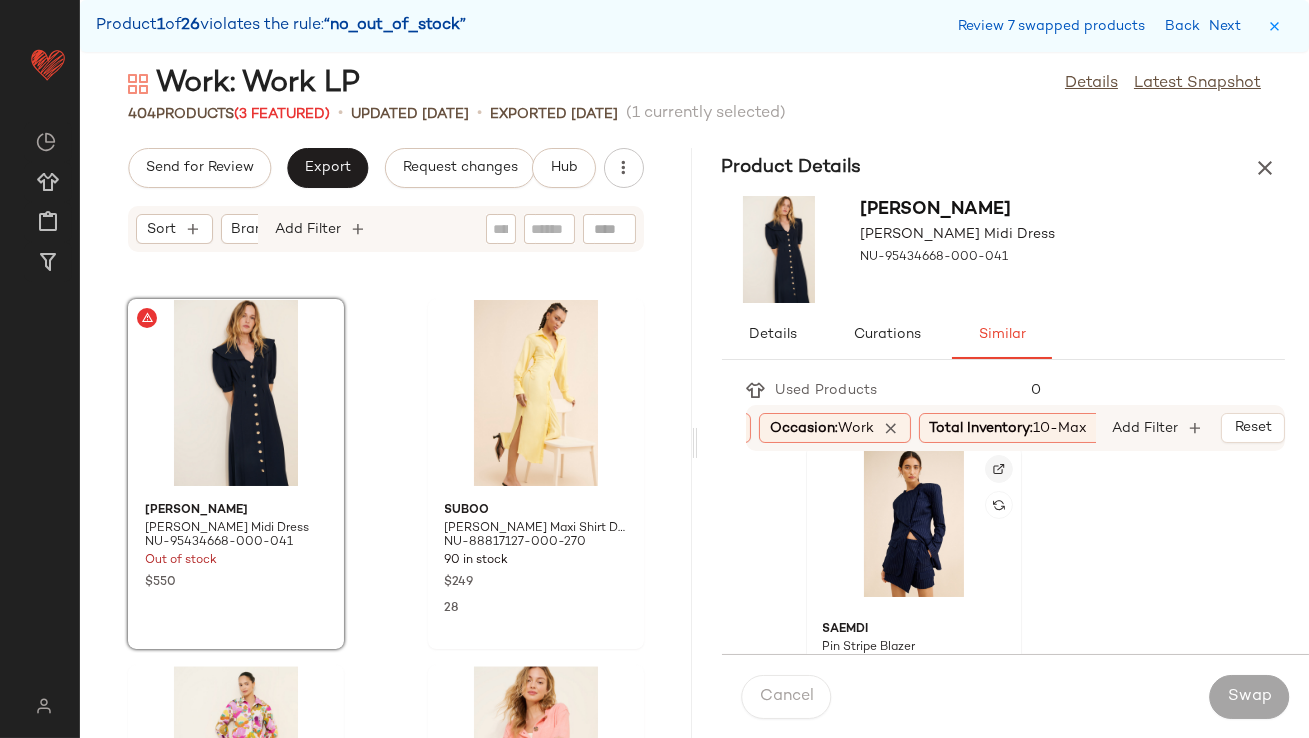 click 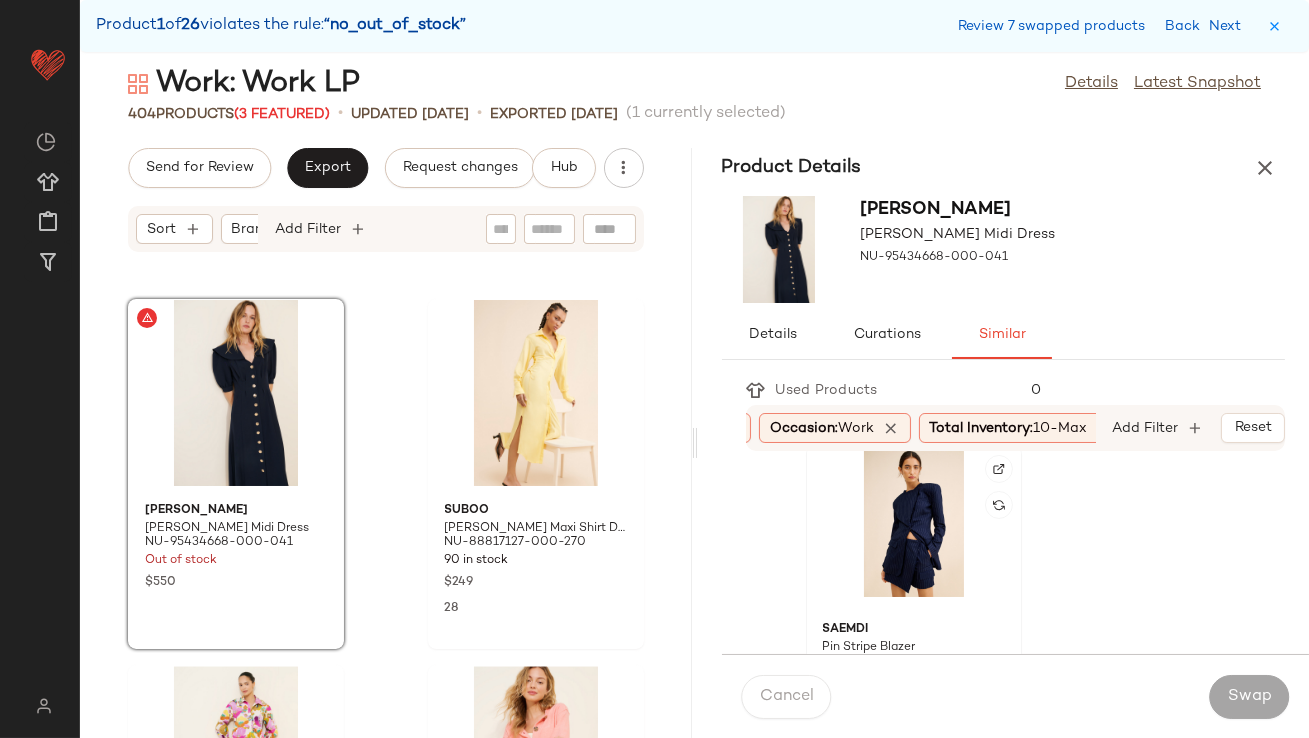 click 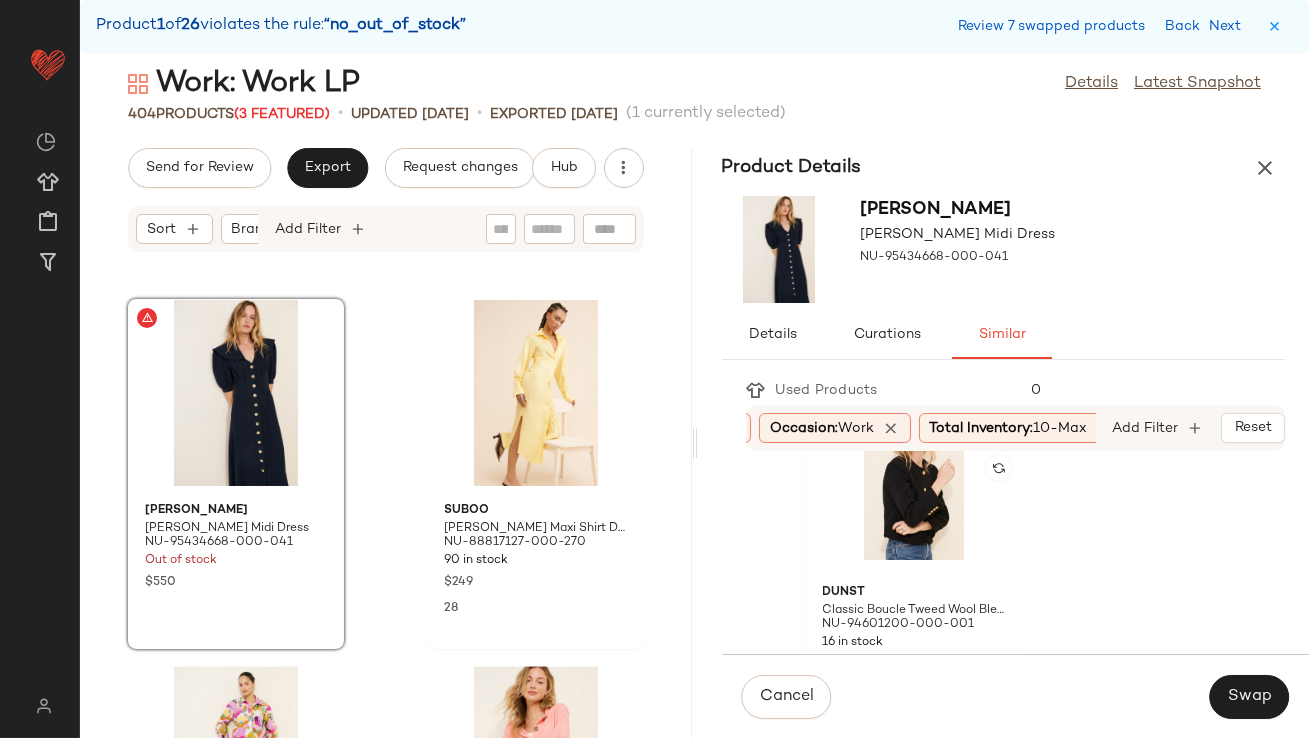 scroll, scrollTop: 794, scrollLeft: 0, axis: vertical 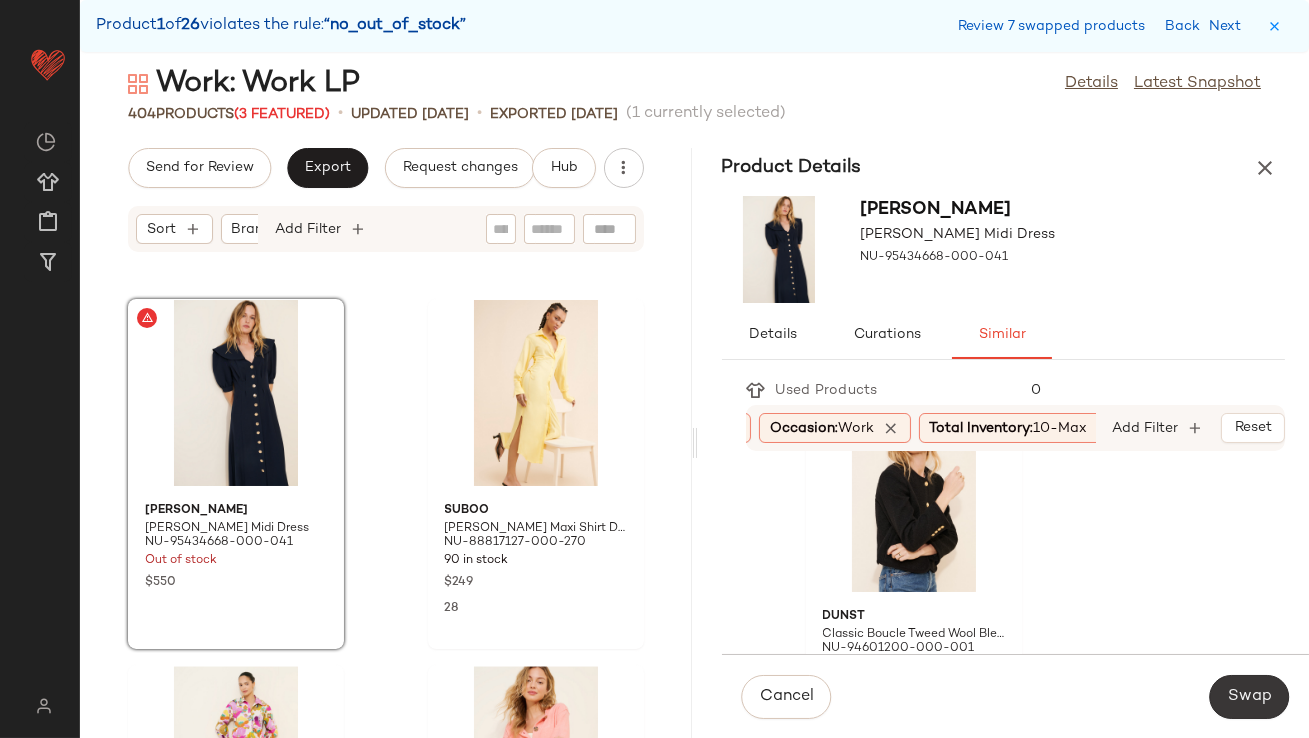 click on "Swap" at bounding box center [1249, 697] 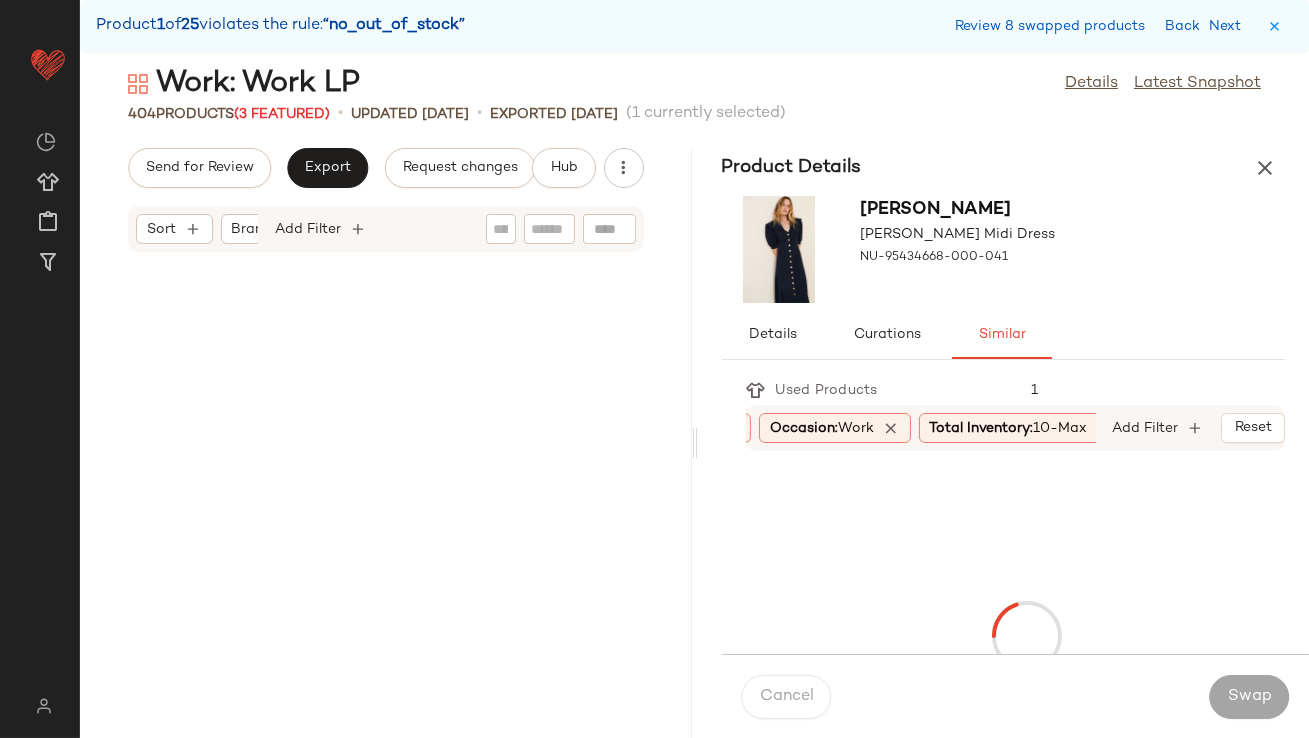 scroll, scrollTop: 14274, scrollLeft: 0, axis: vertical 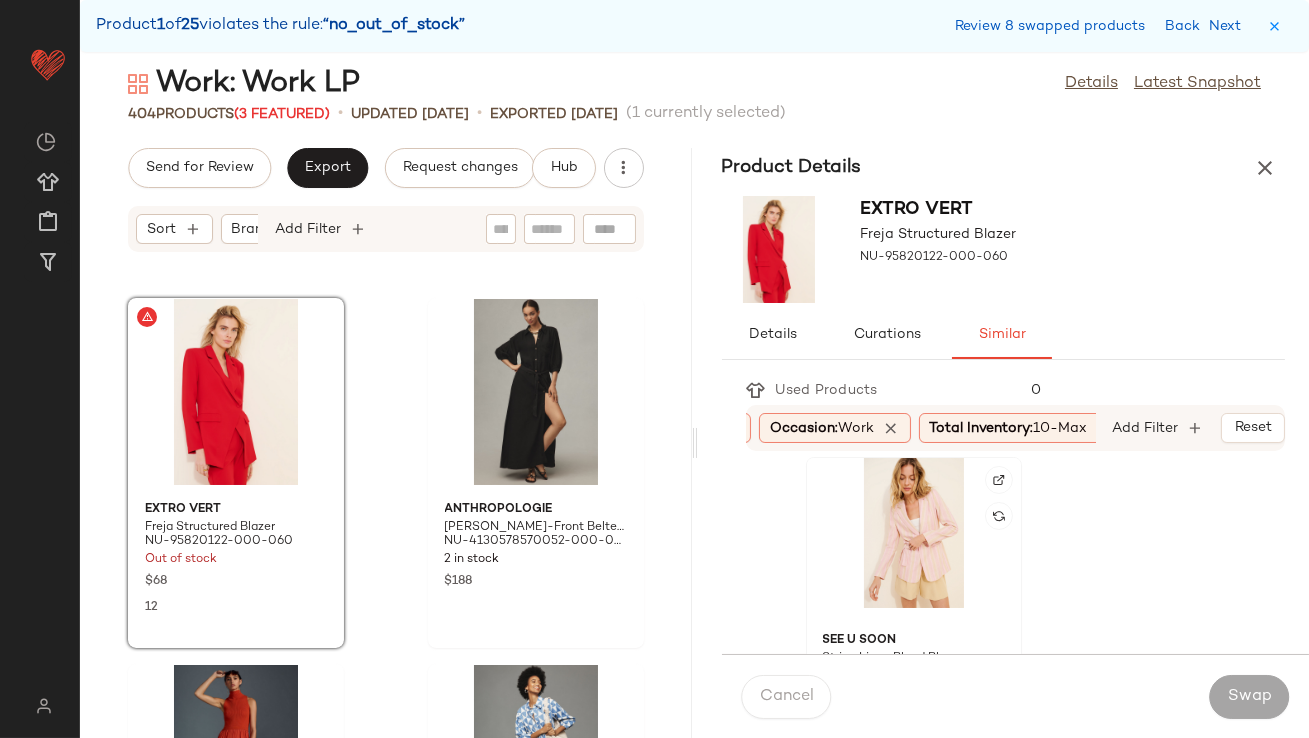 click 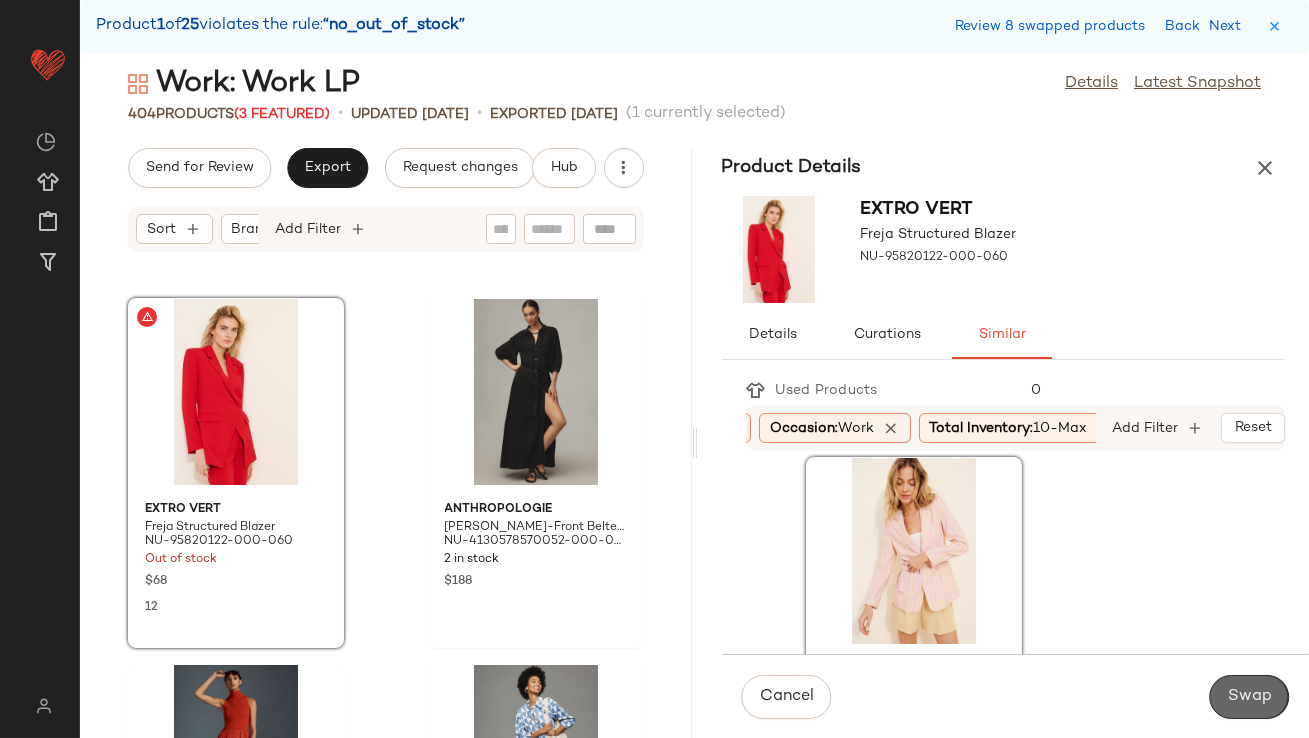 click on "Swap" 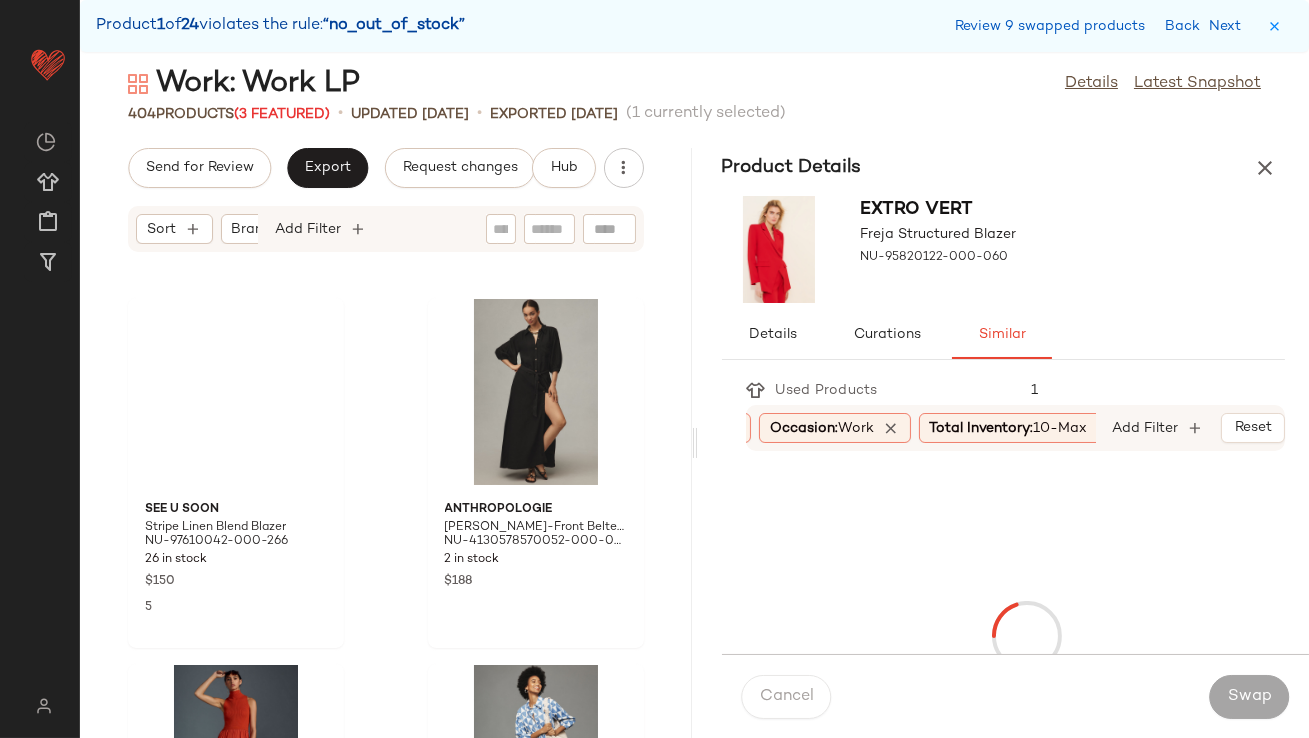 scroll, scrollTop: 15005, scrollLeft: 0, axis: vertical 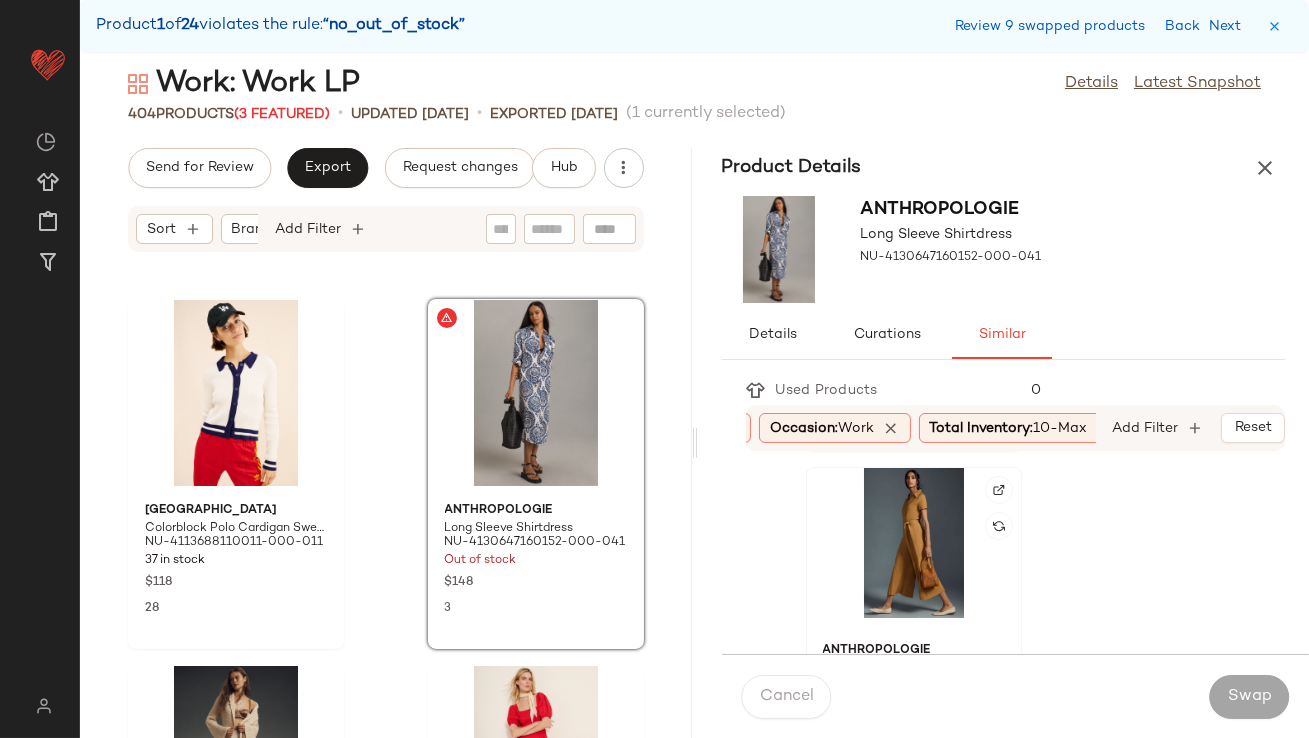 click 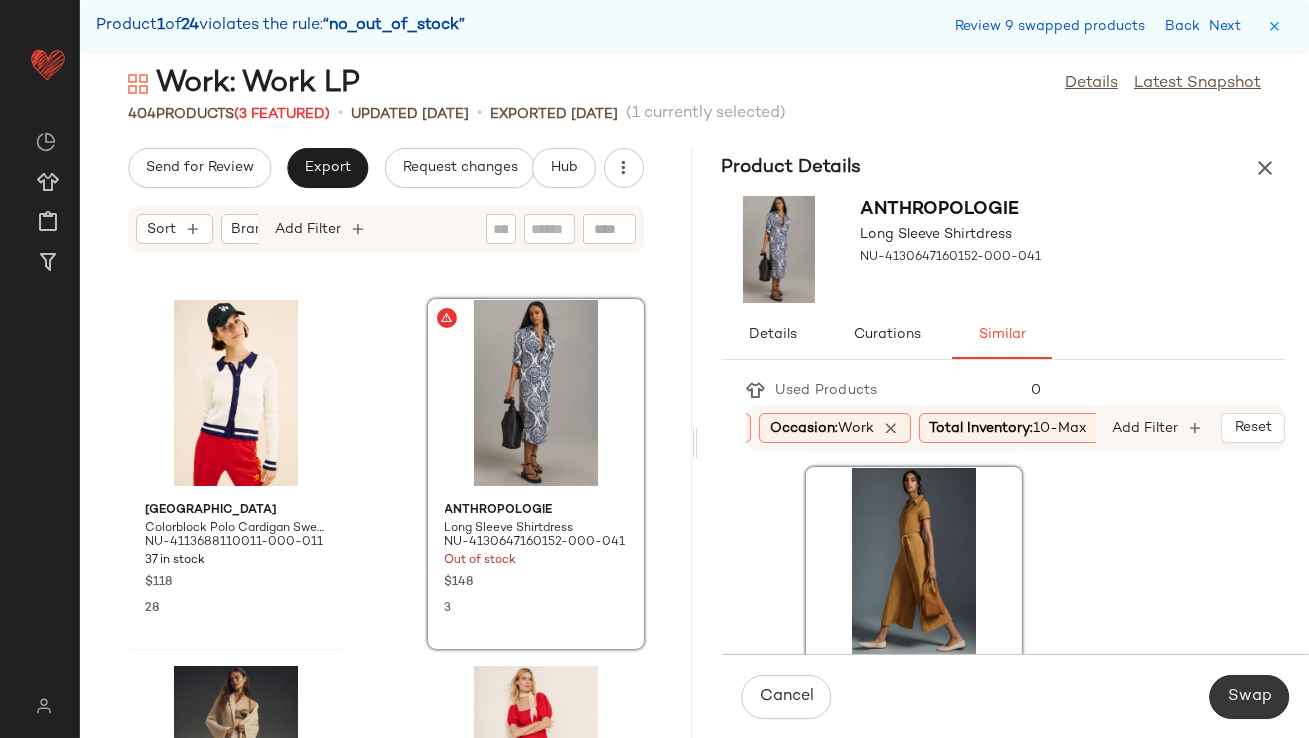 click on "Swap" 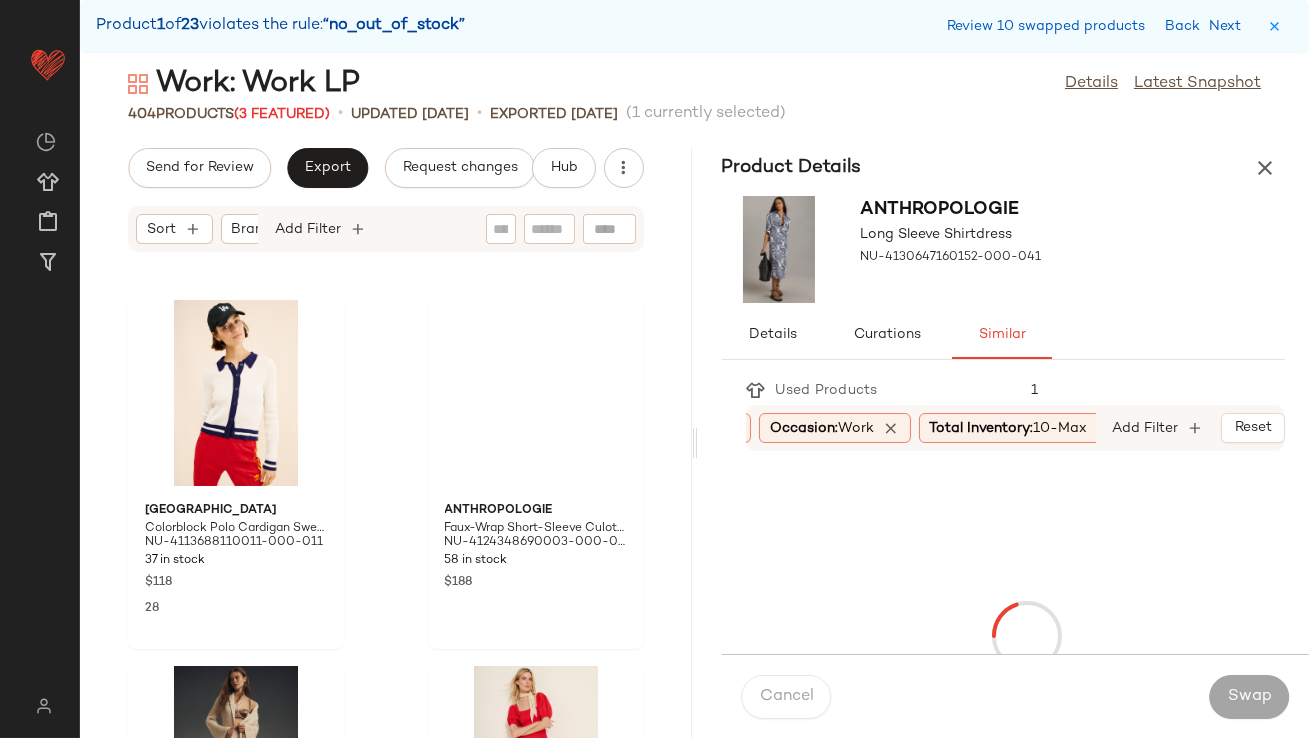 scroll, scrollTop: 16835, scrollLeft: 0, axis: vertical 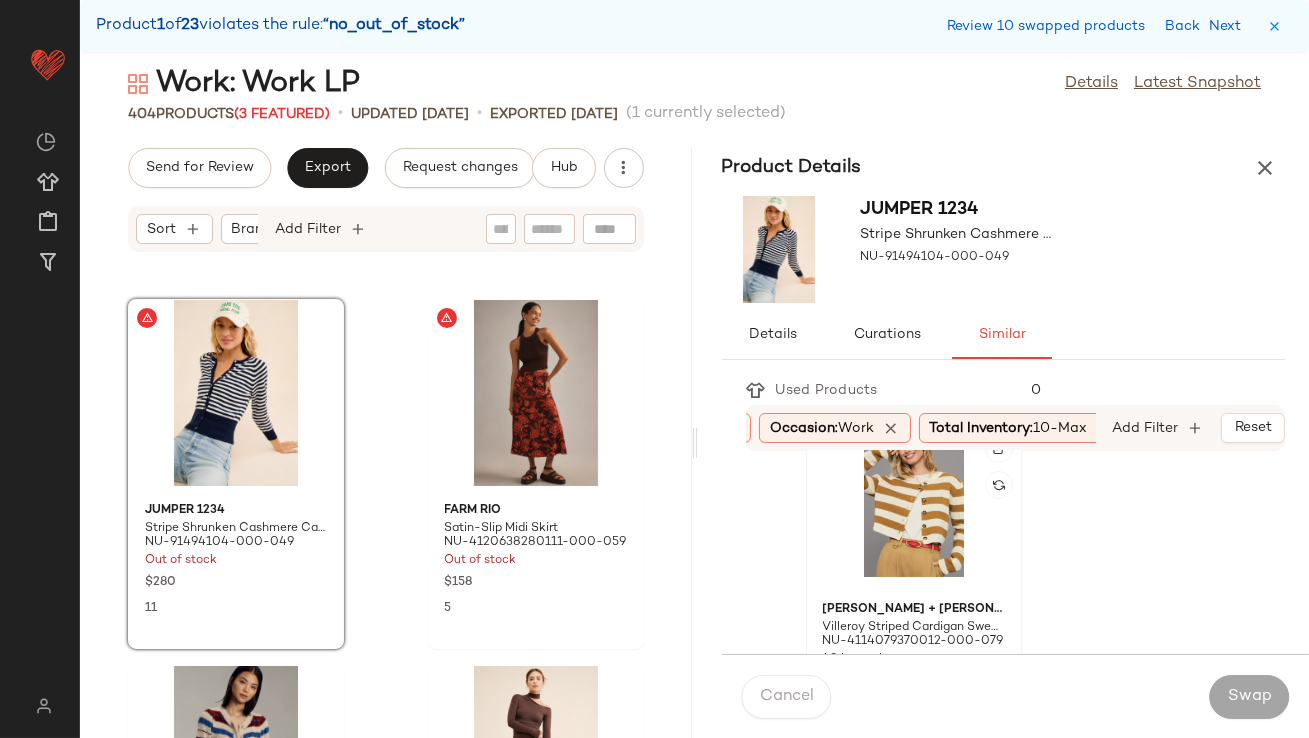 click 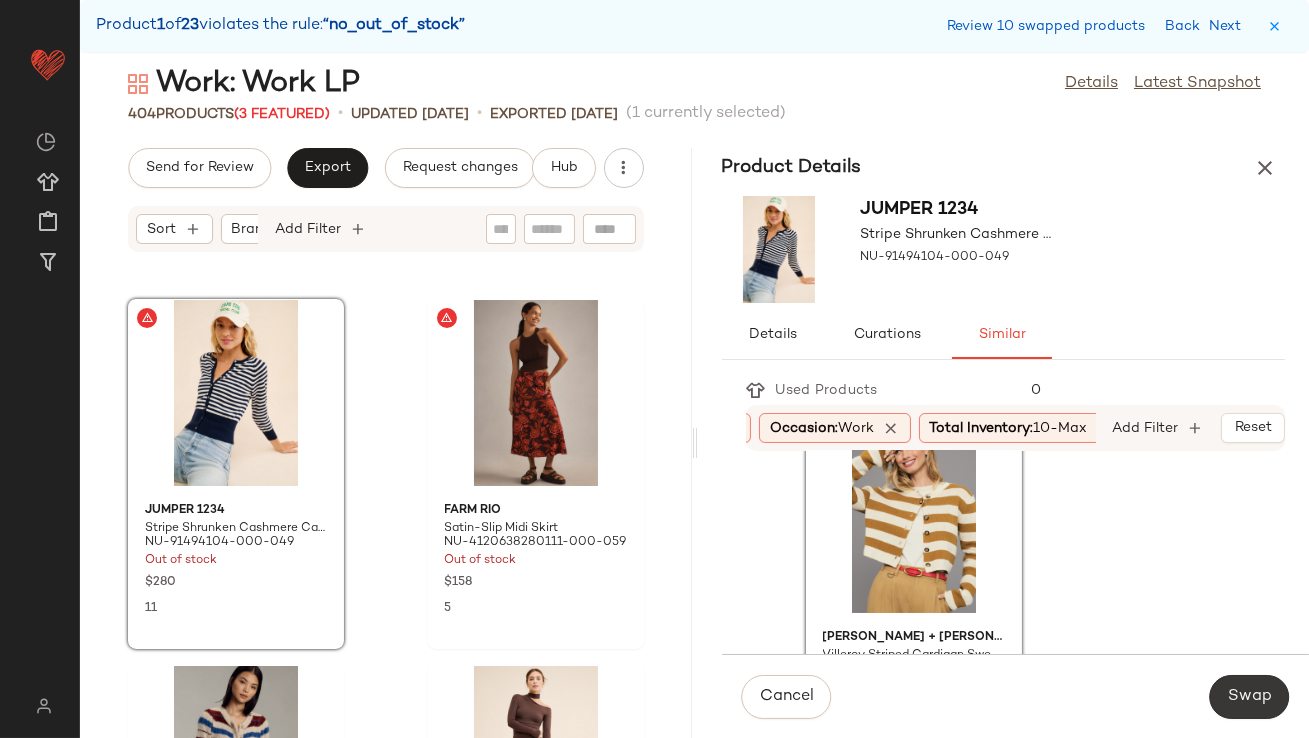 click on "Swap" 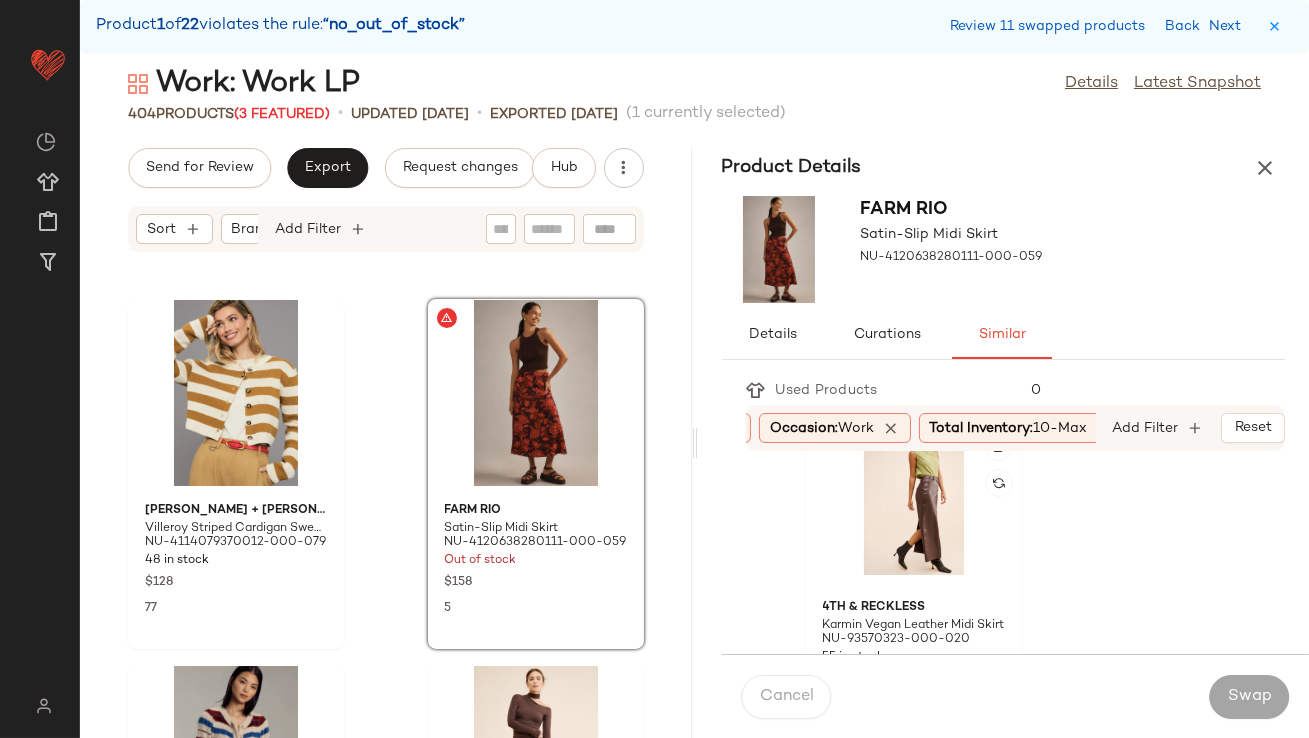scroll, scrollTop: 1145, scrollLeft: 0, axis: vertical 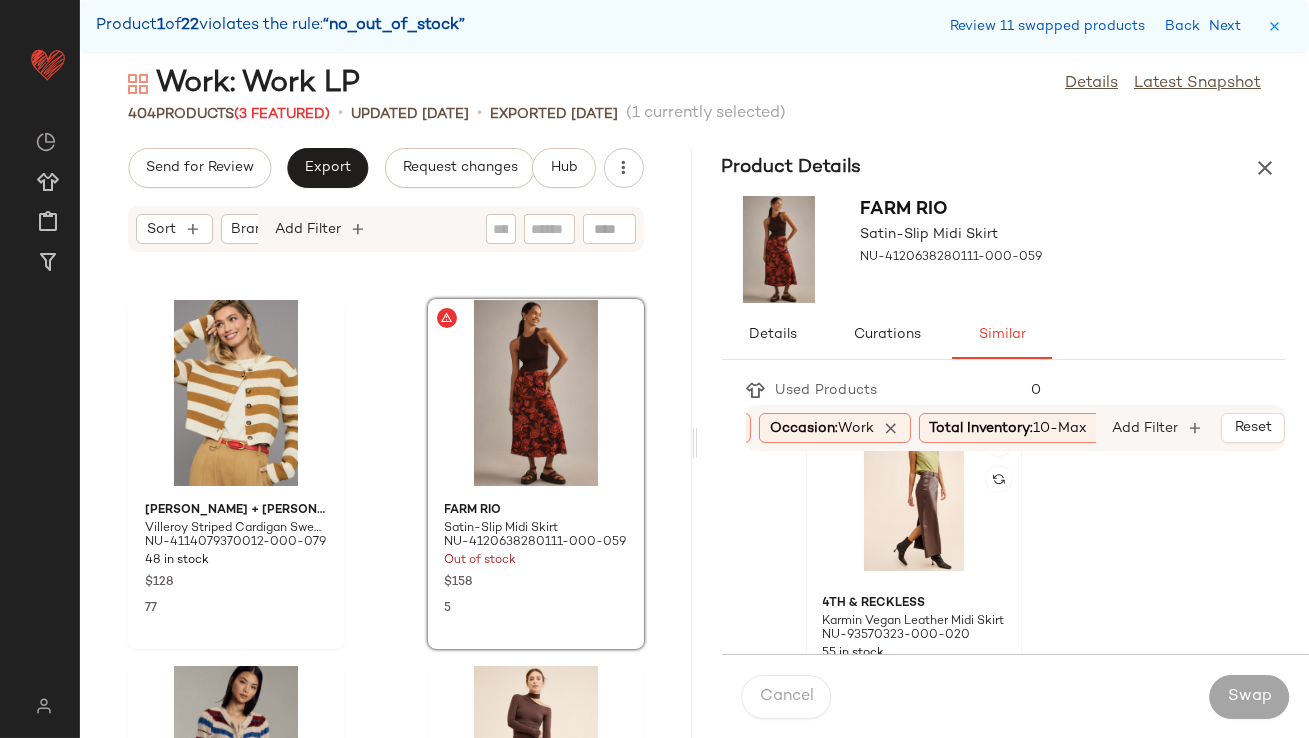 click 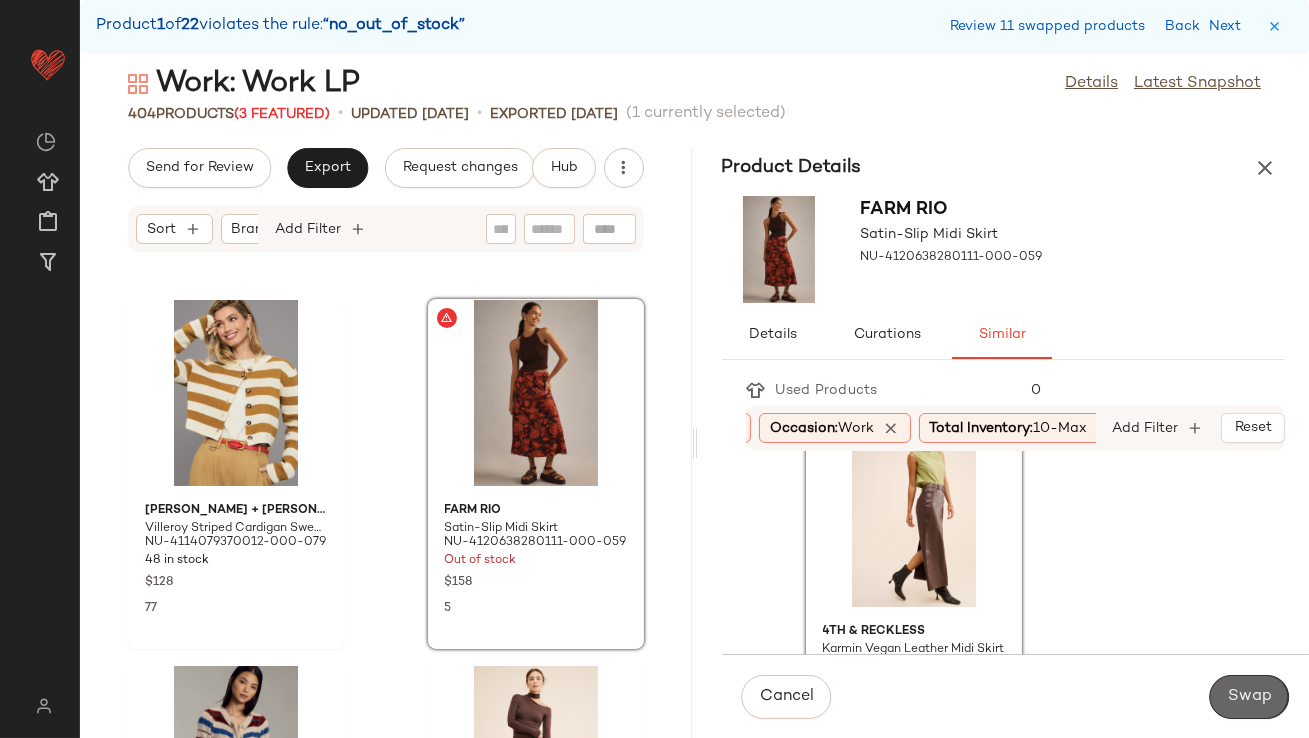 click on "Swap" 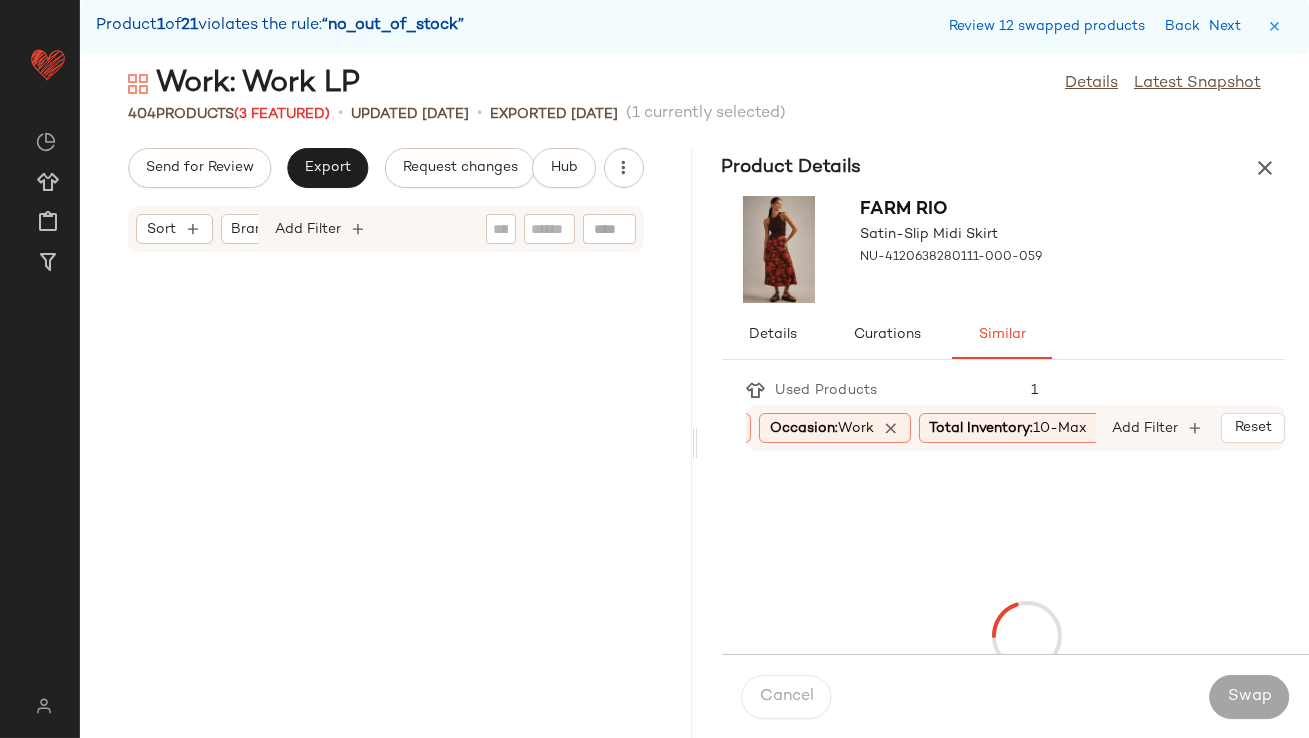 scroll, scrollTop: 17934, scrollLeft: 0, axis: vertical 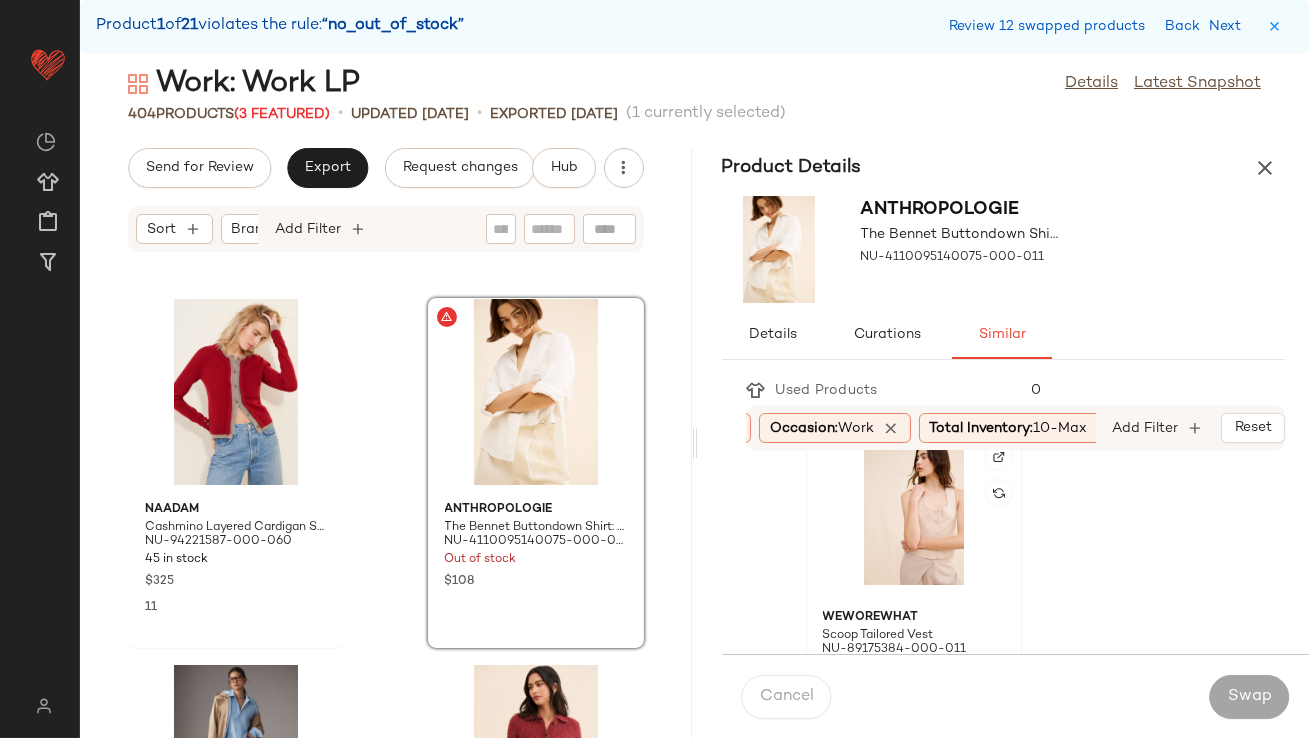 click 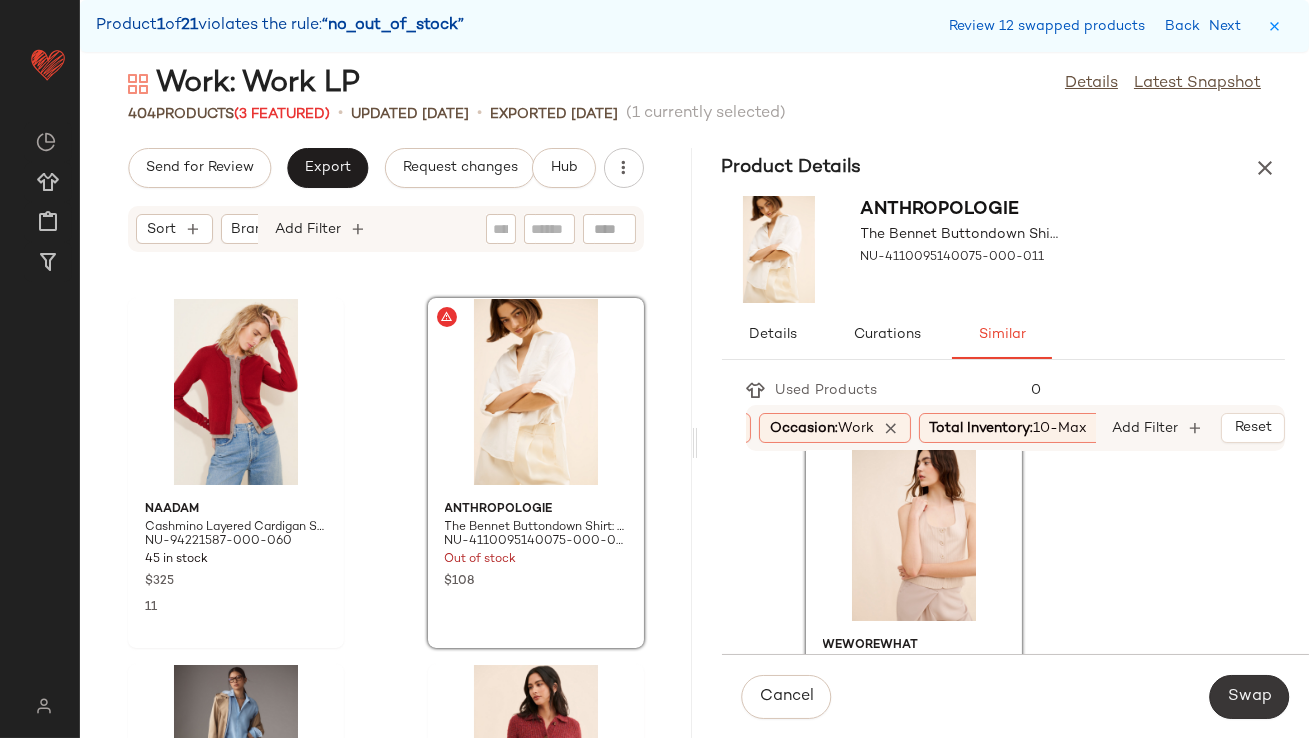 click on "Swap" at bounding box center (1249, 697) 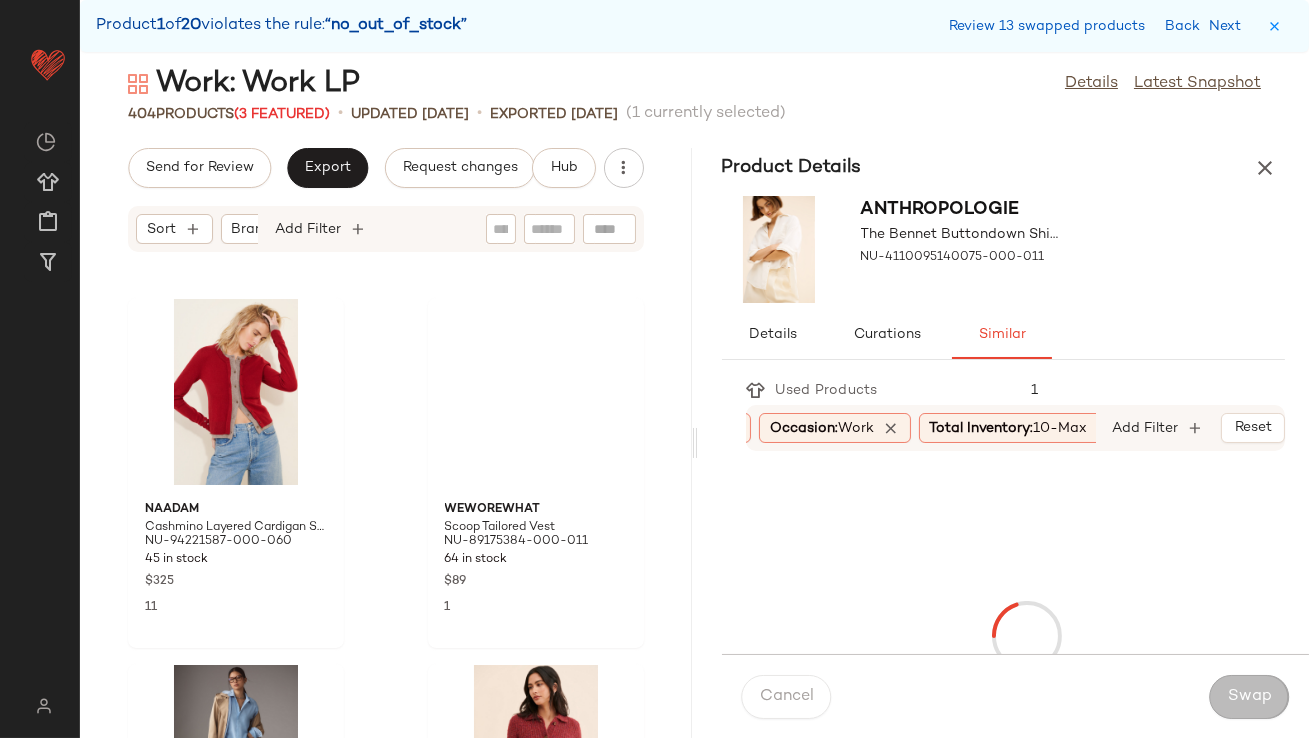 scroll, scrollTop: 20130, scrollLeft: 0, axis: vertical 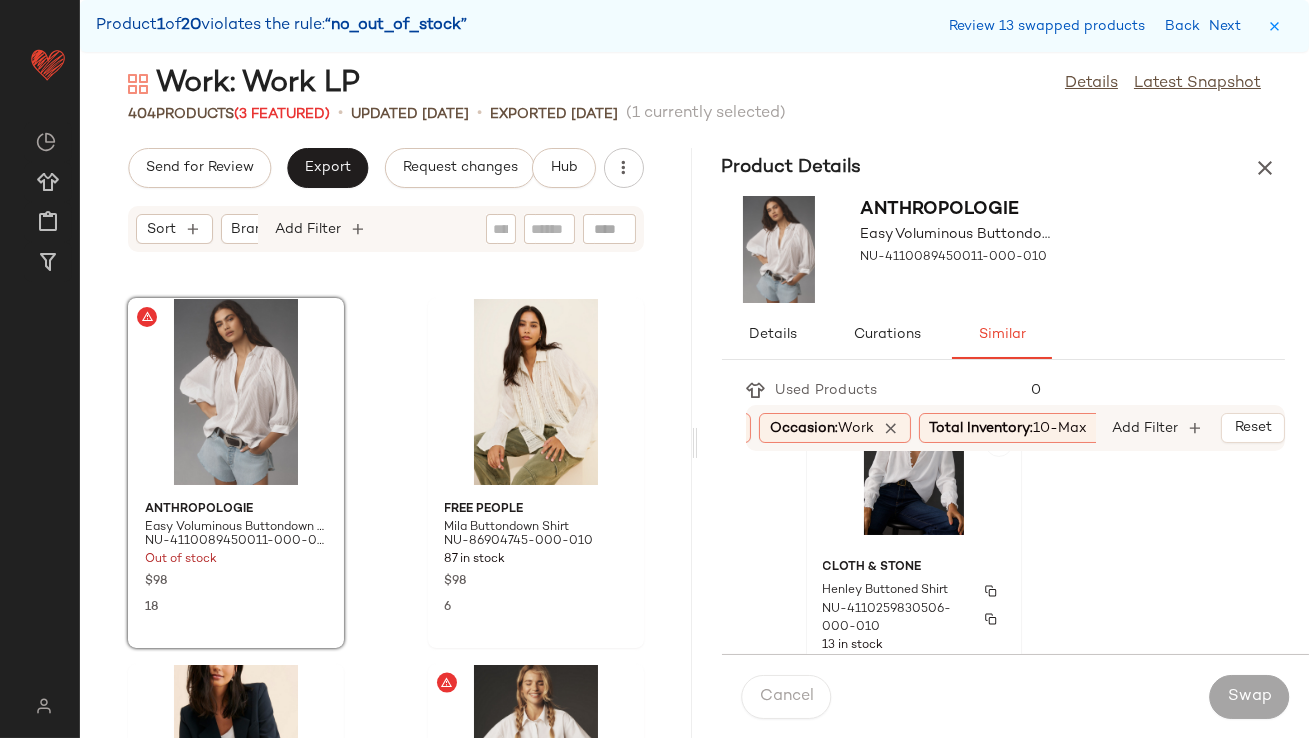 click 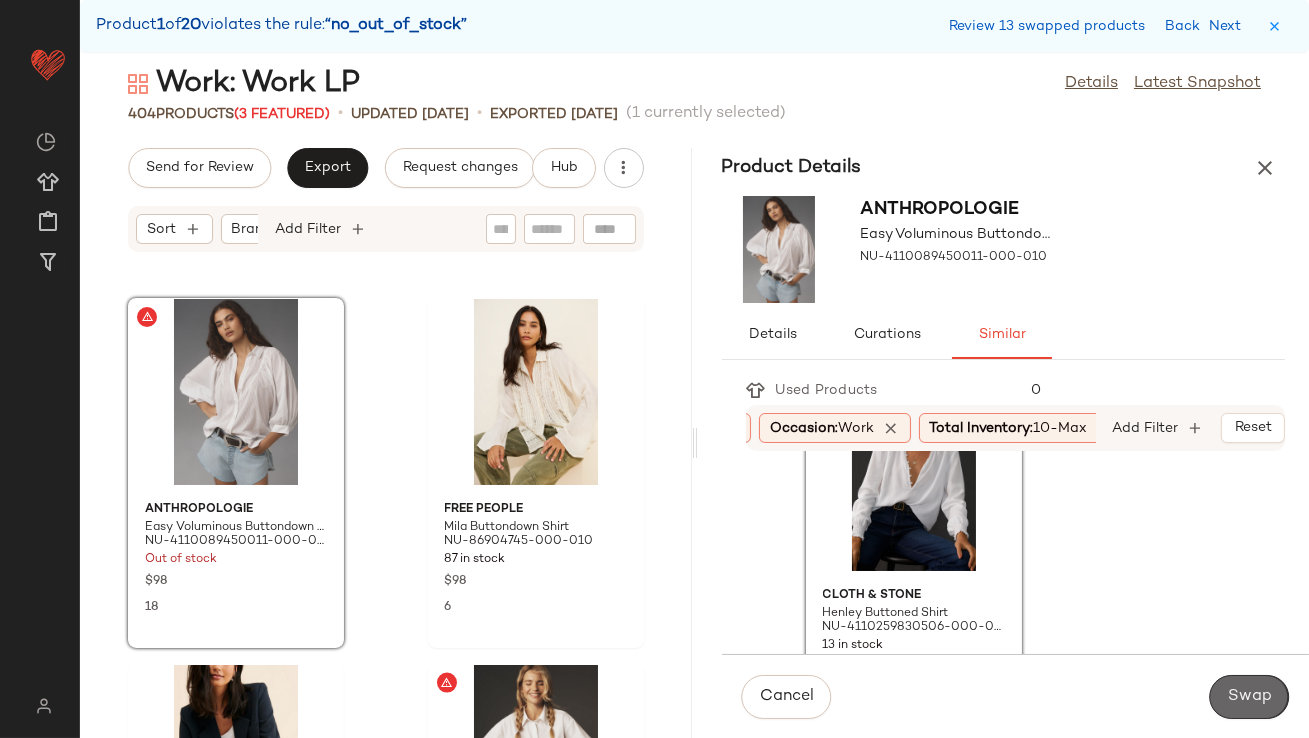 click on "Swap" 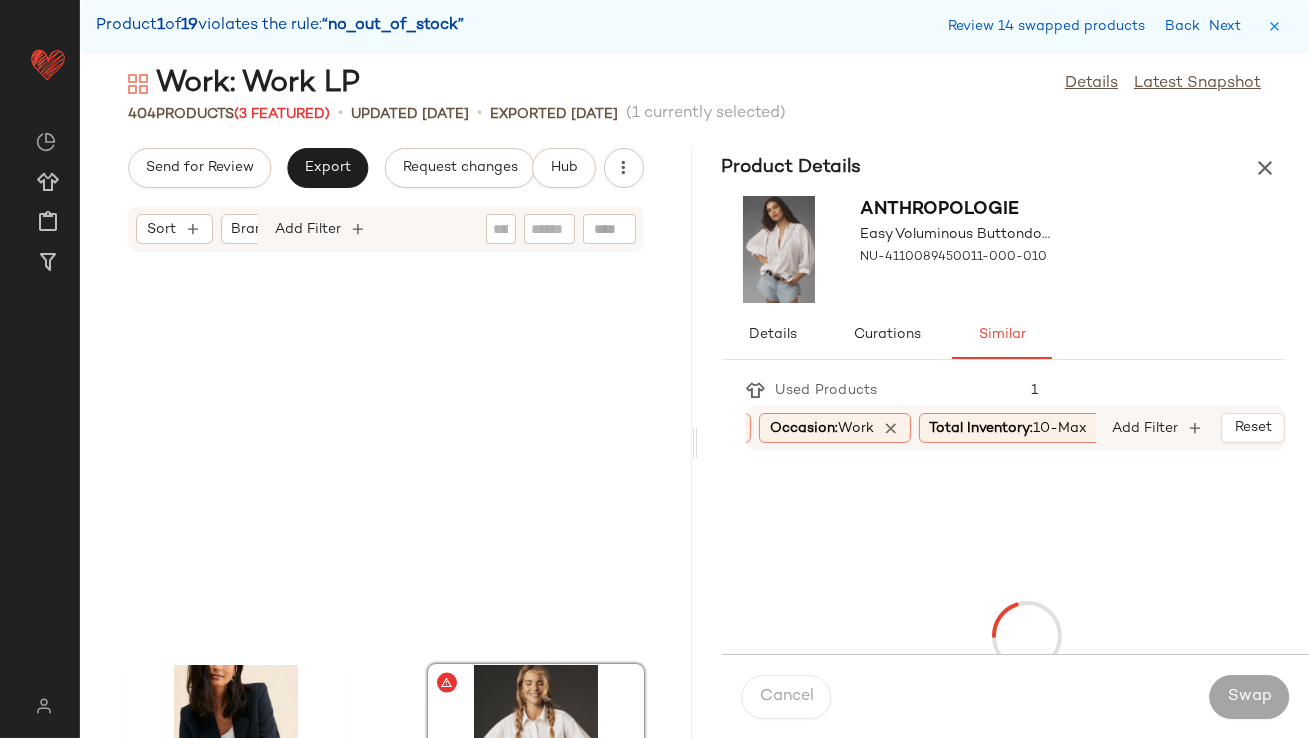 scroll, scrollTop: 20495, scrollLeft: 0, axis: vertical 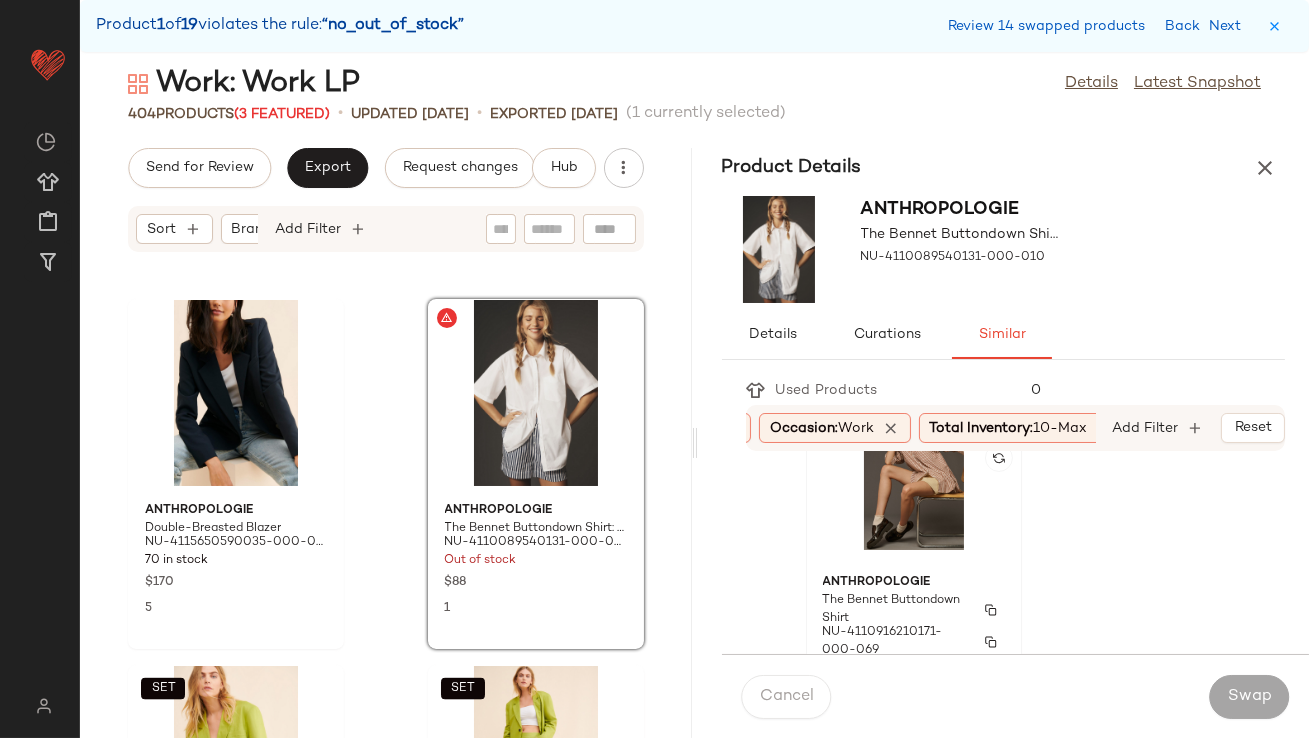 click 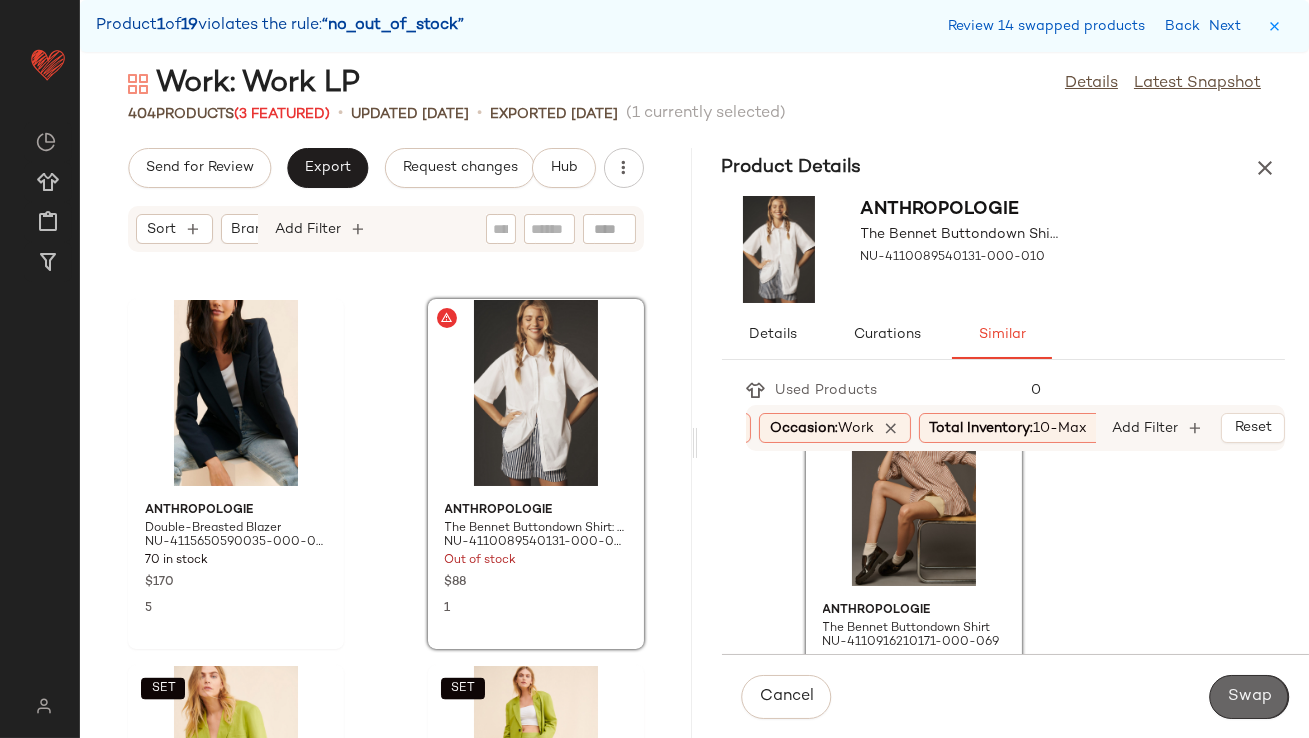 click on "Swap" at bounding box center (1249, 697) 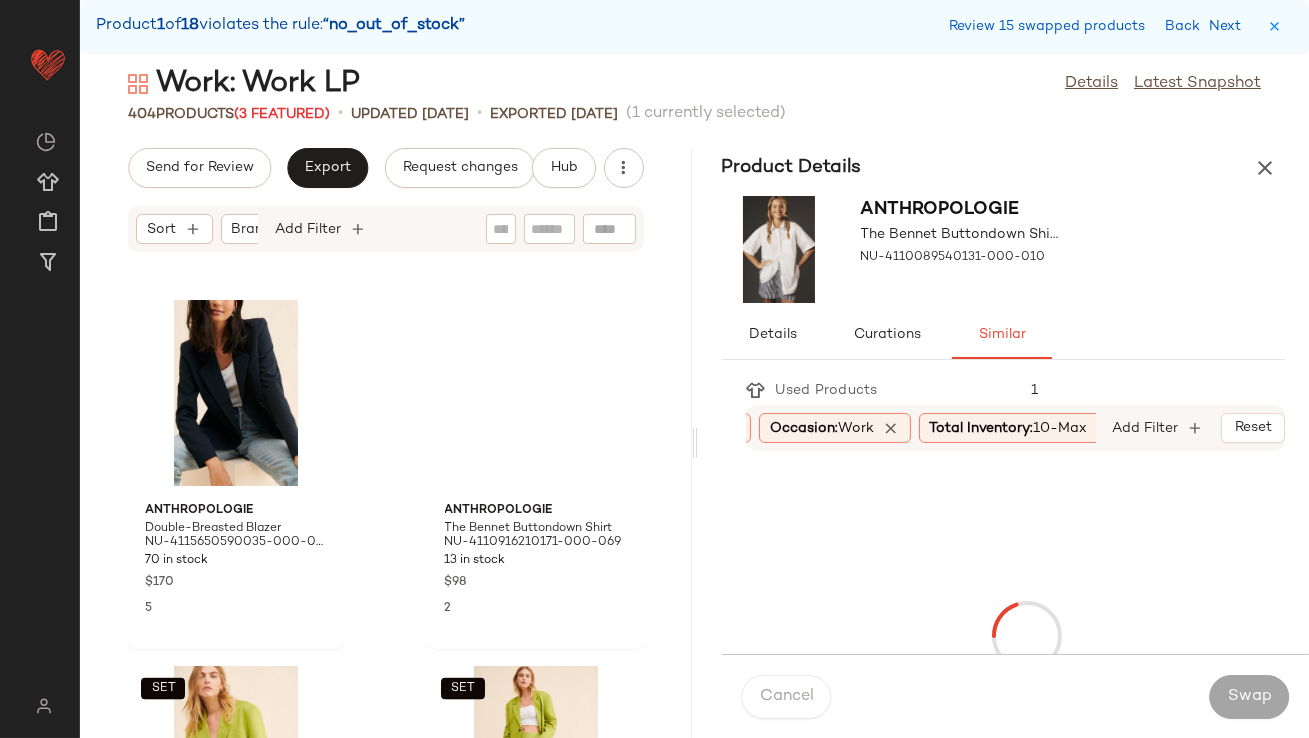 scroll, scrollTop: 21594, scrollLeft: 0, axis: vertical 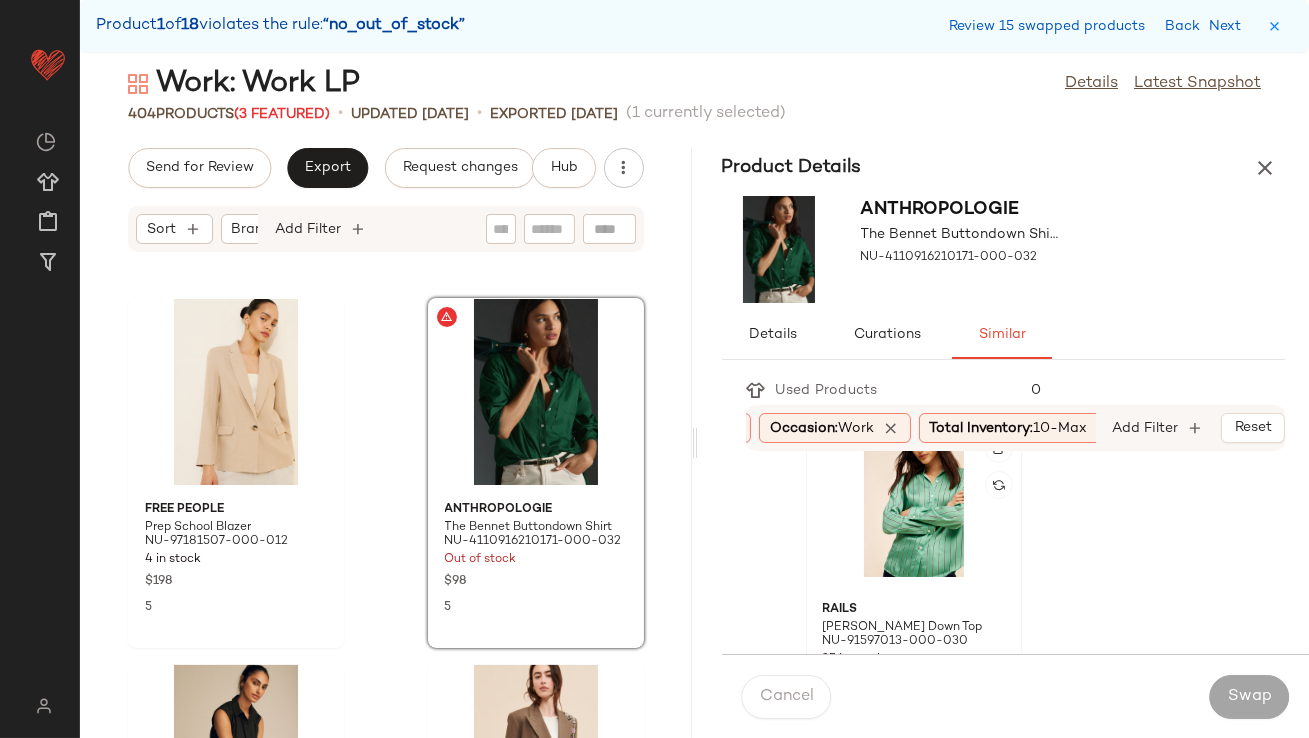 click 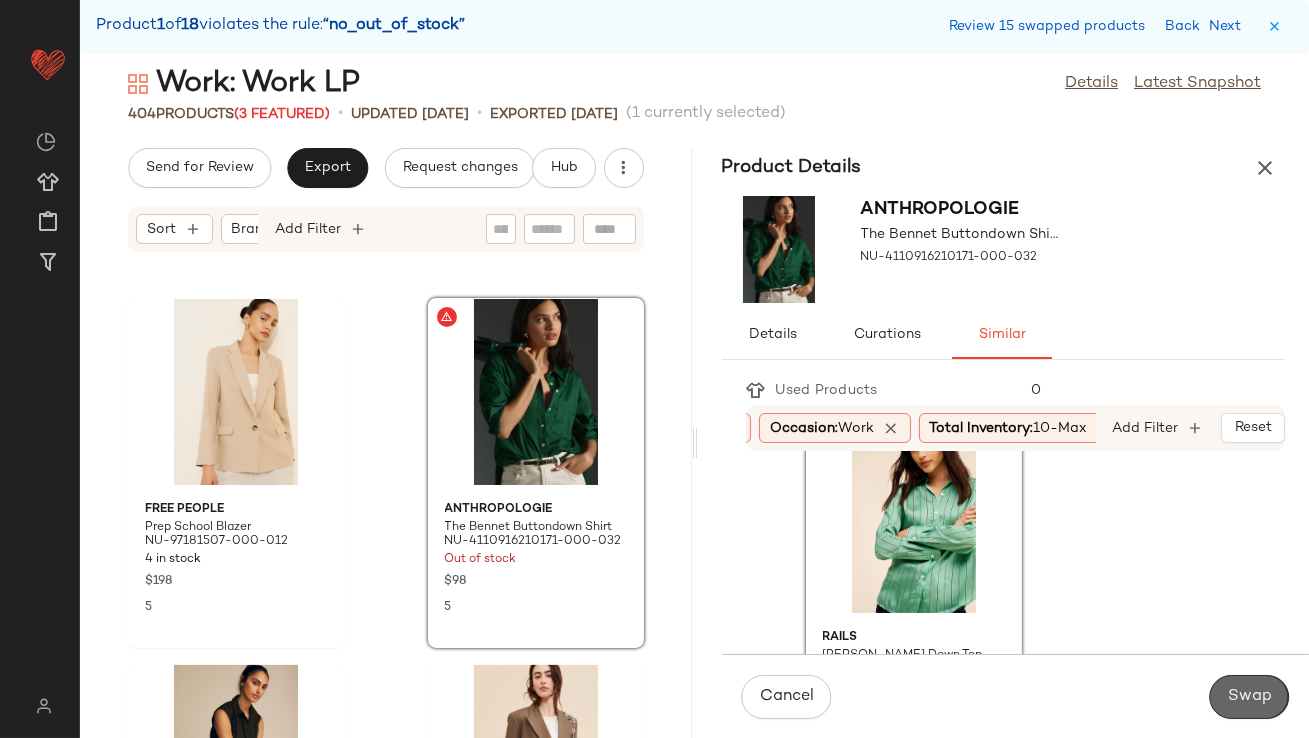 click on "Swap" 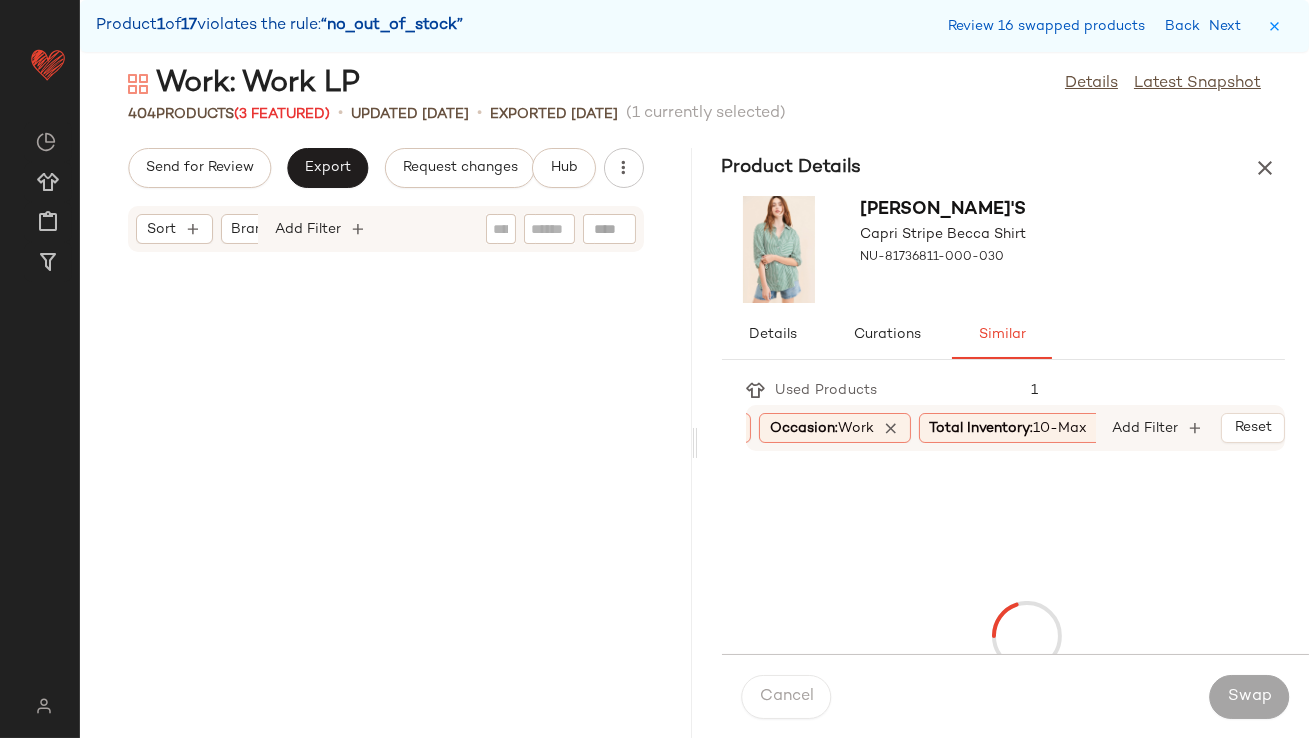 scroll, scrollTop: 24155, scrollLeft: 0, axis: vertical 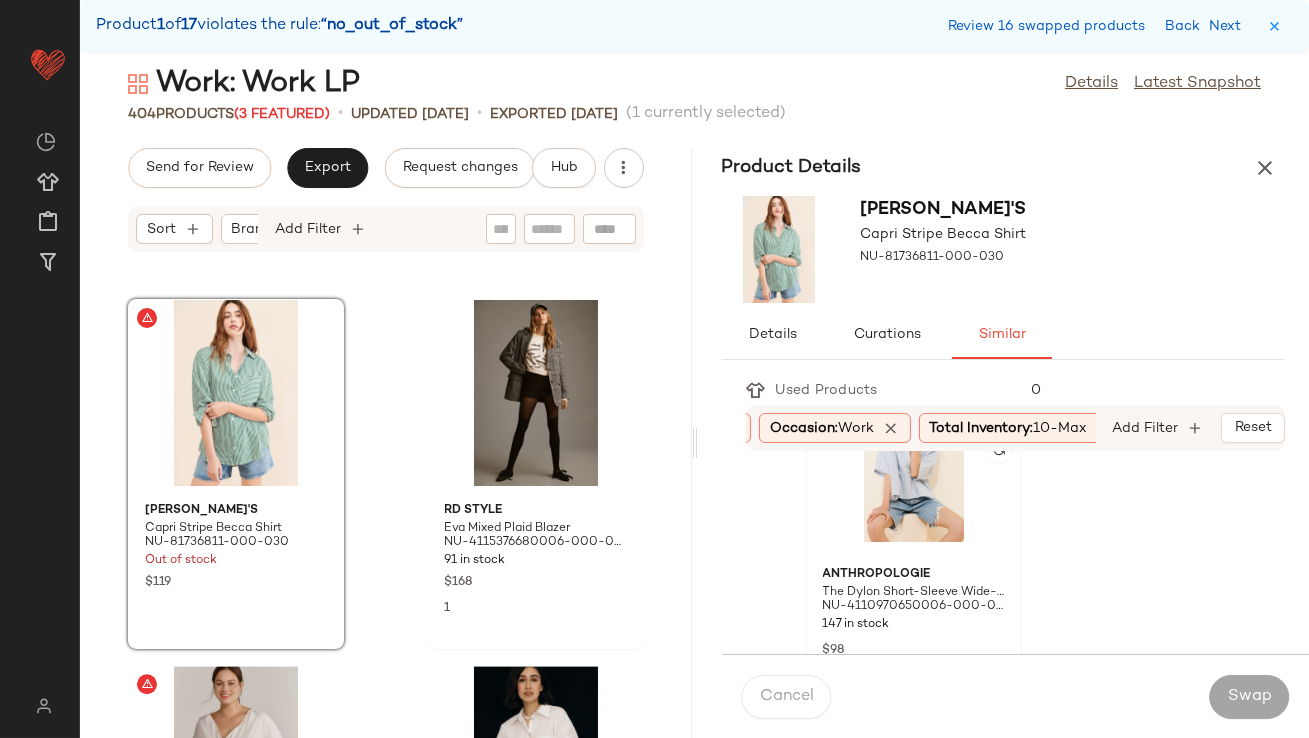 click 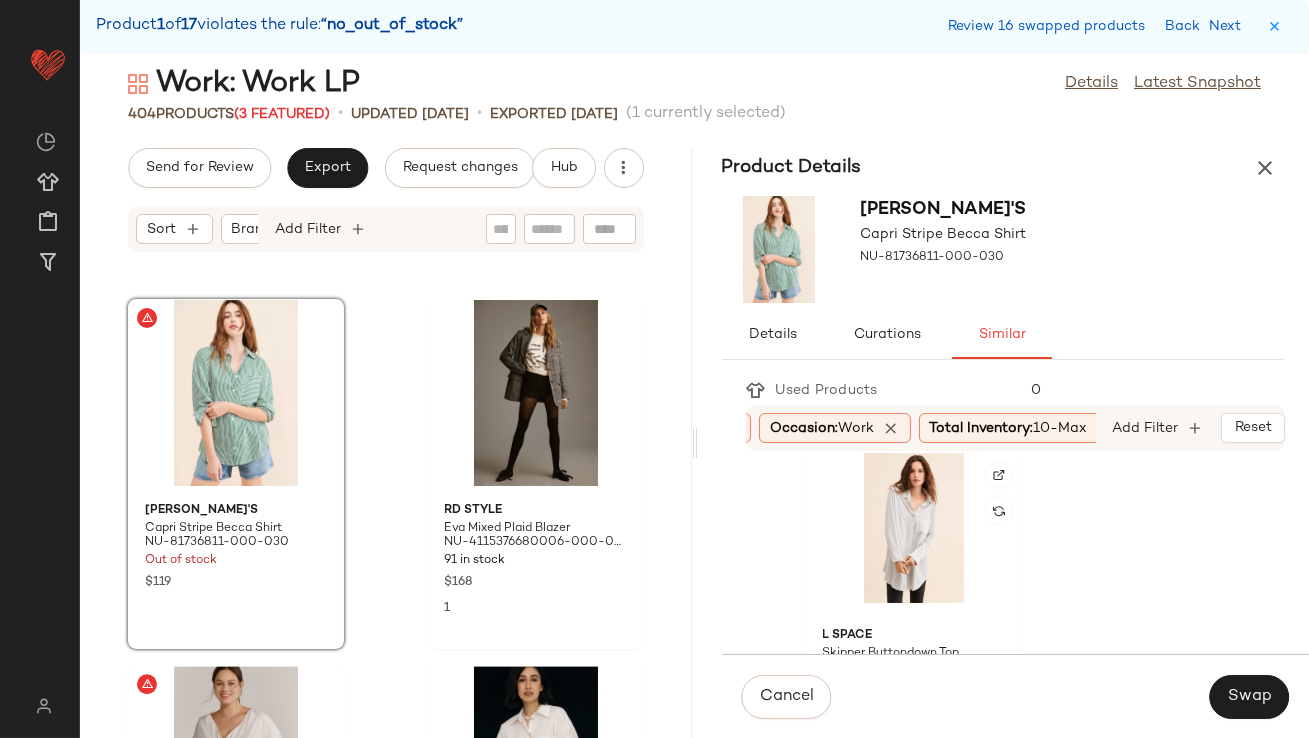 click 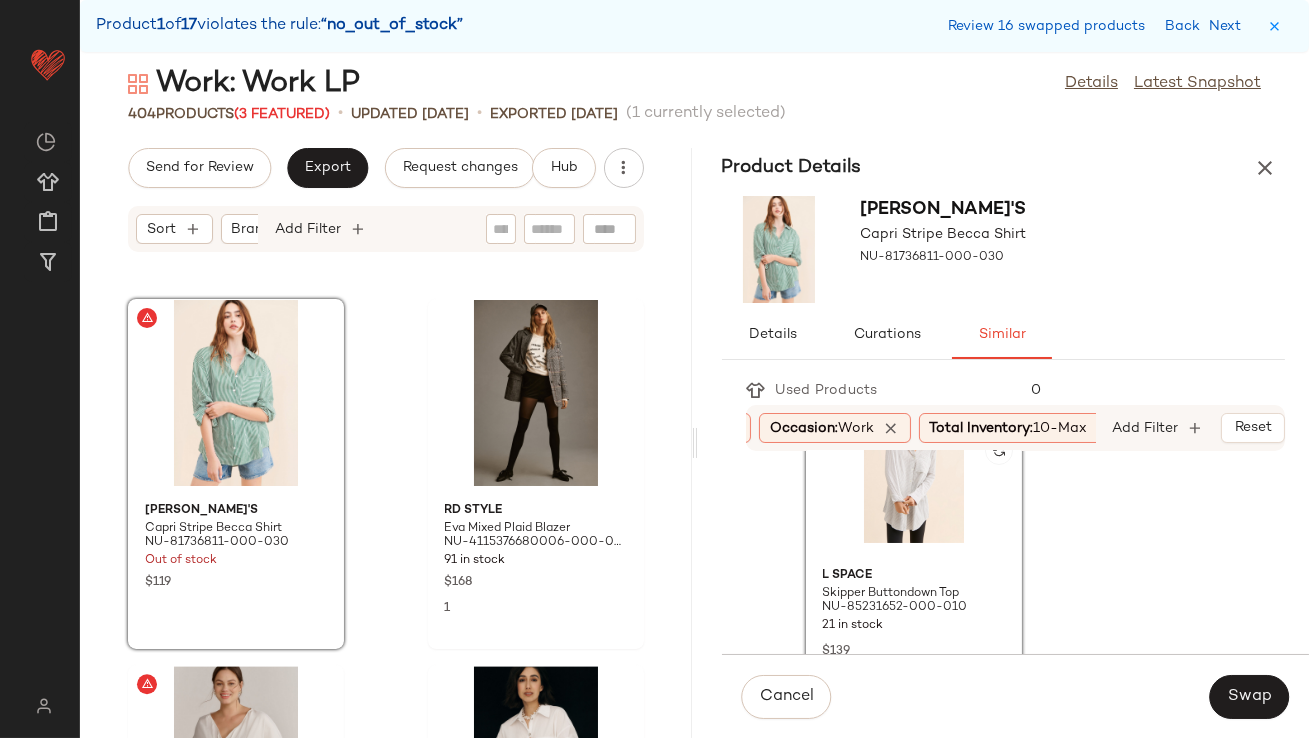 scroll, scrollTop: 457, scrollLeft: 0, axis: vertical 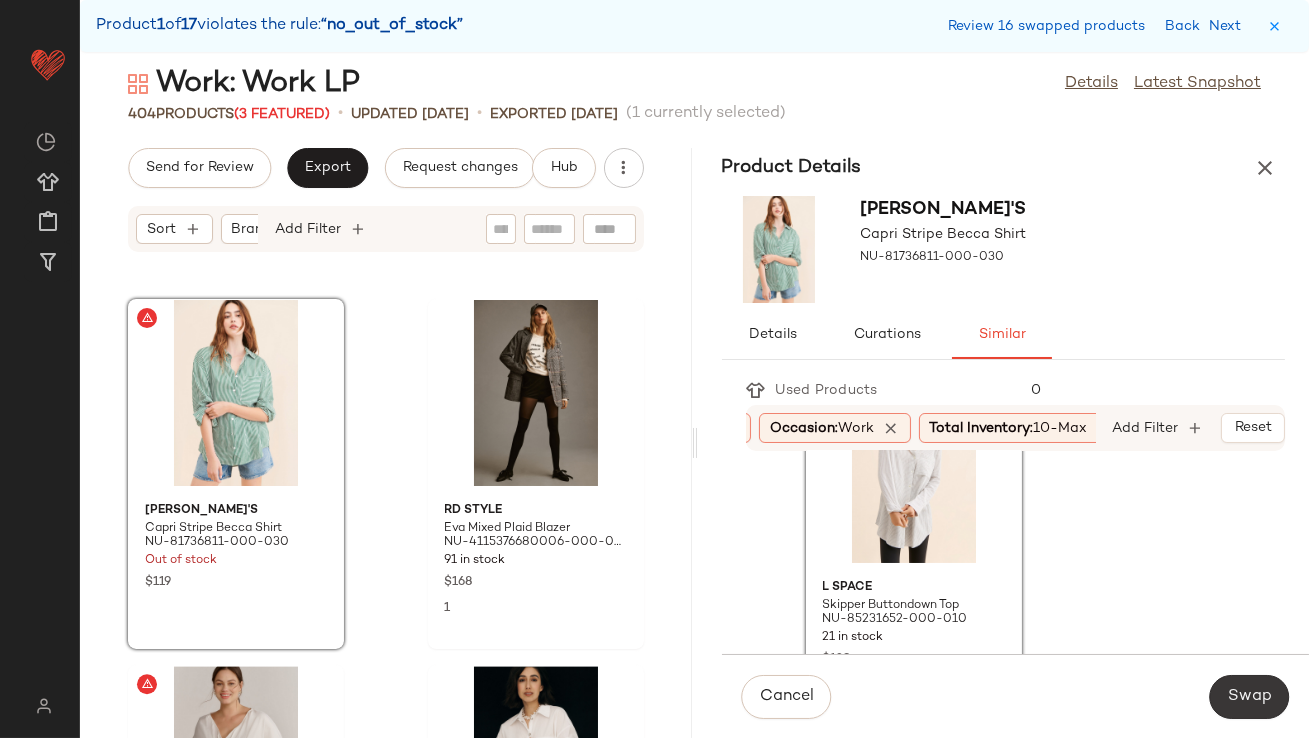 click on "Swap" 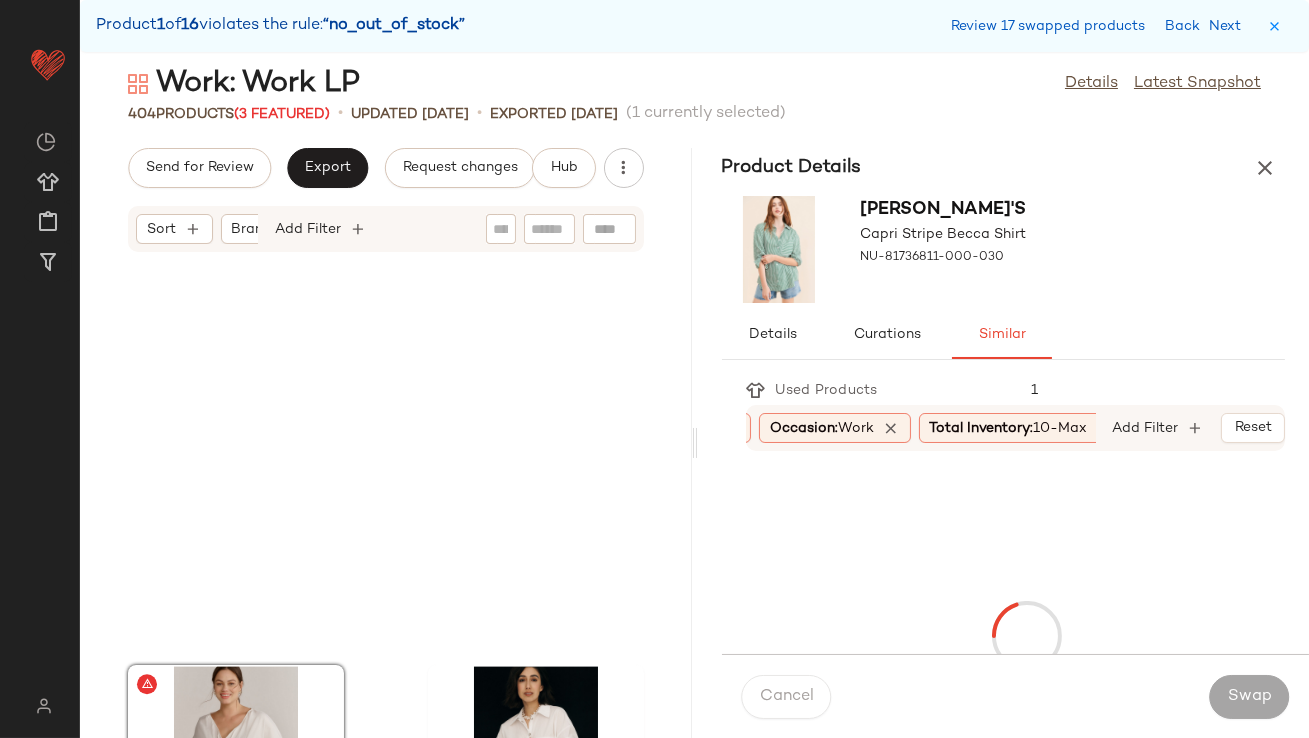 scroll, scrollTop: 24521, scrollLeft: 0, axis: vertical 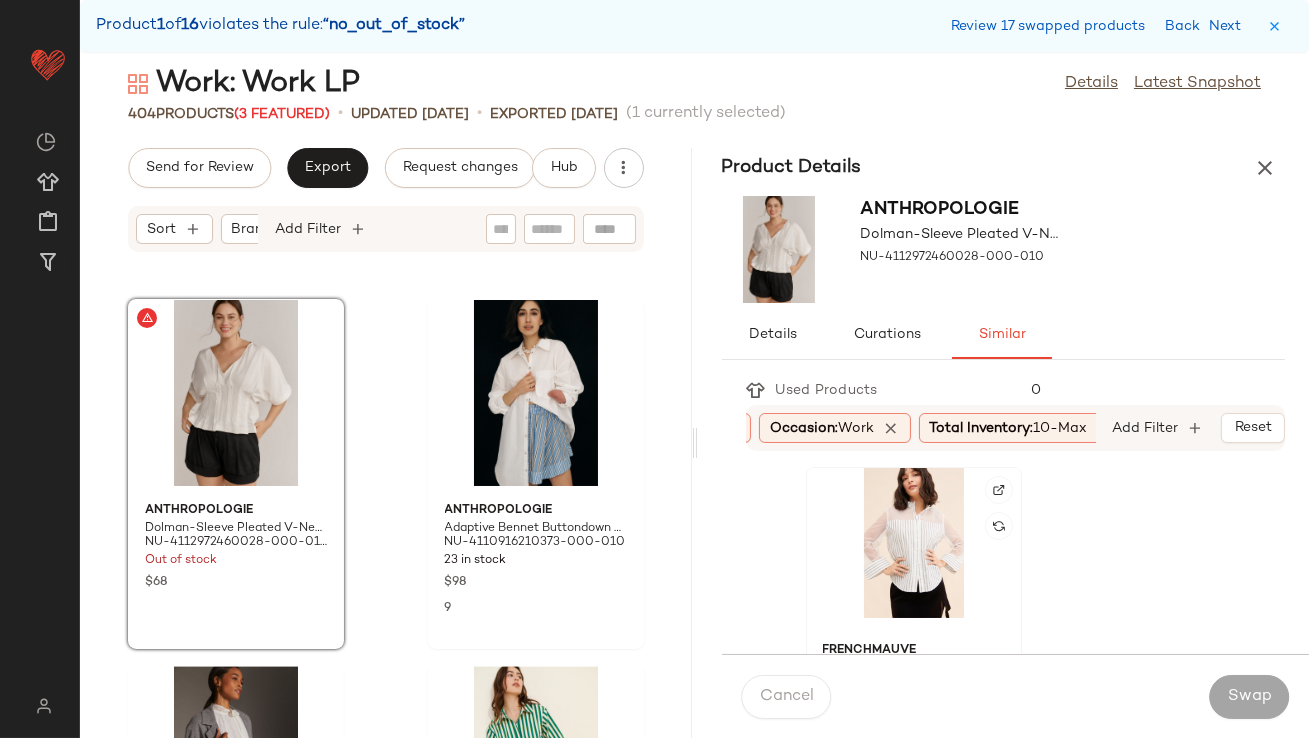 click 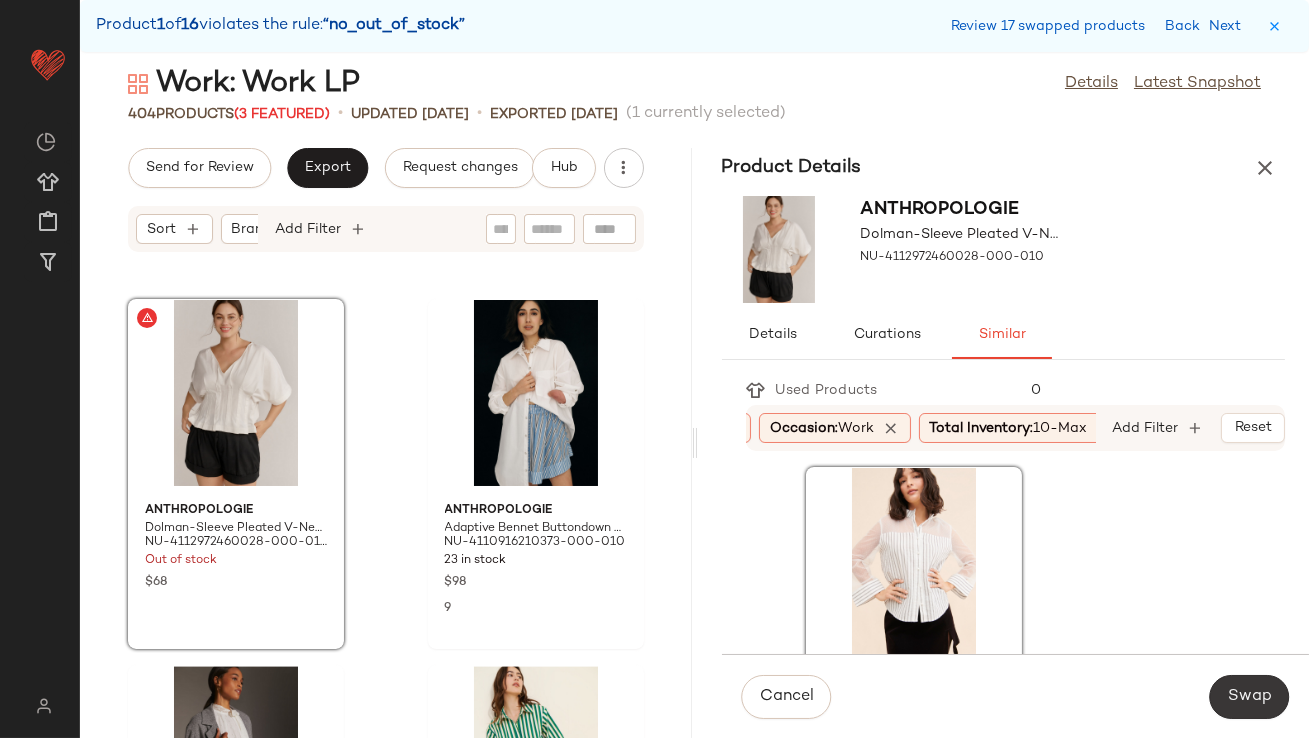 click on "Swap" at bounding box center [1249, 697] 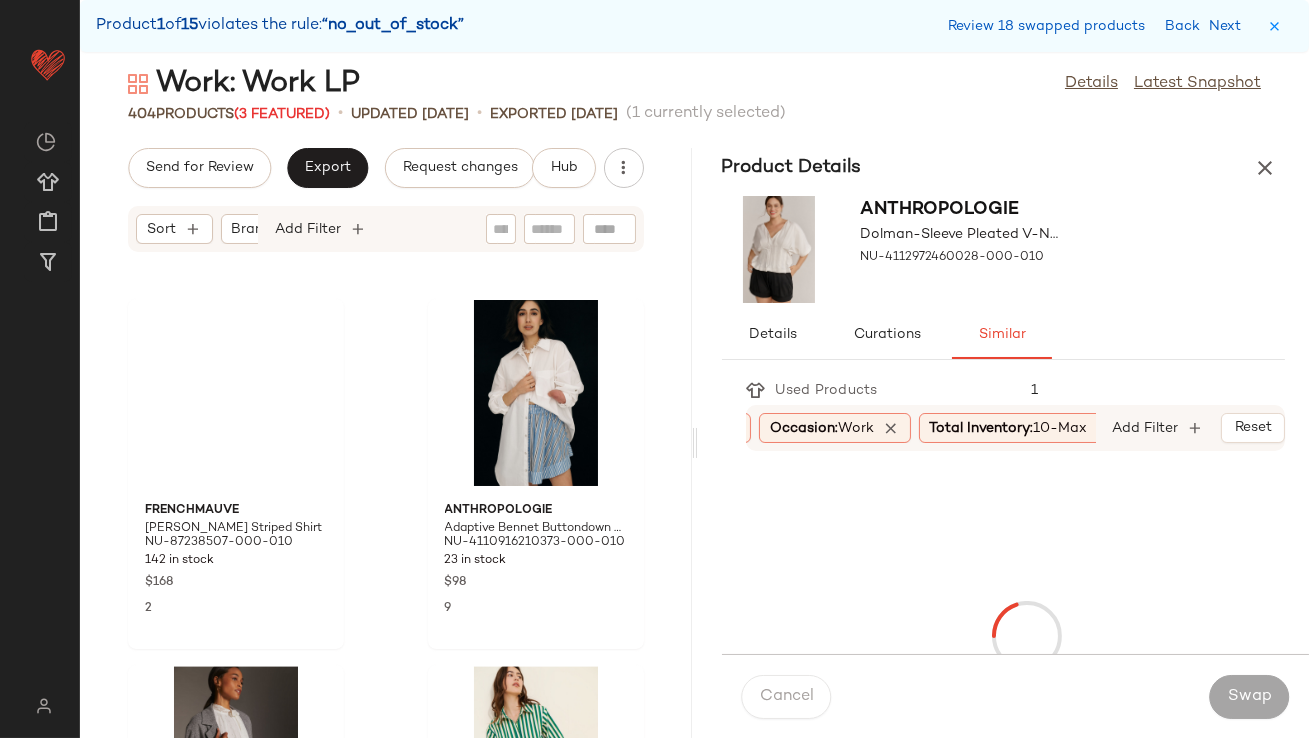 scroll, scrollTop: 31110, scrollLeft: 0, axis: vertical 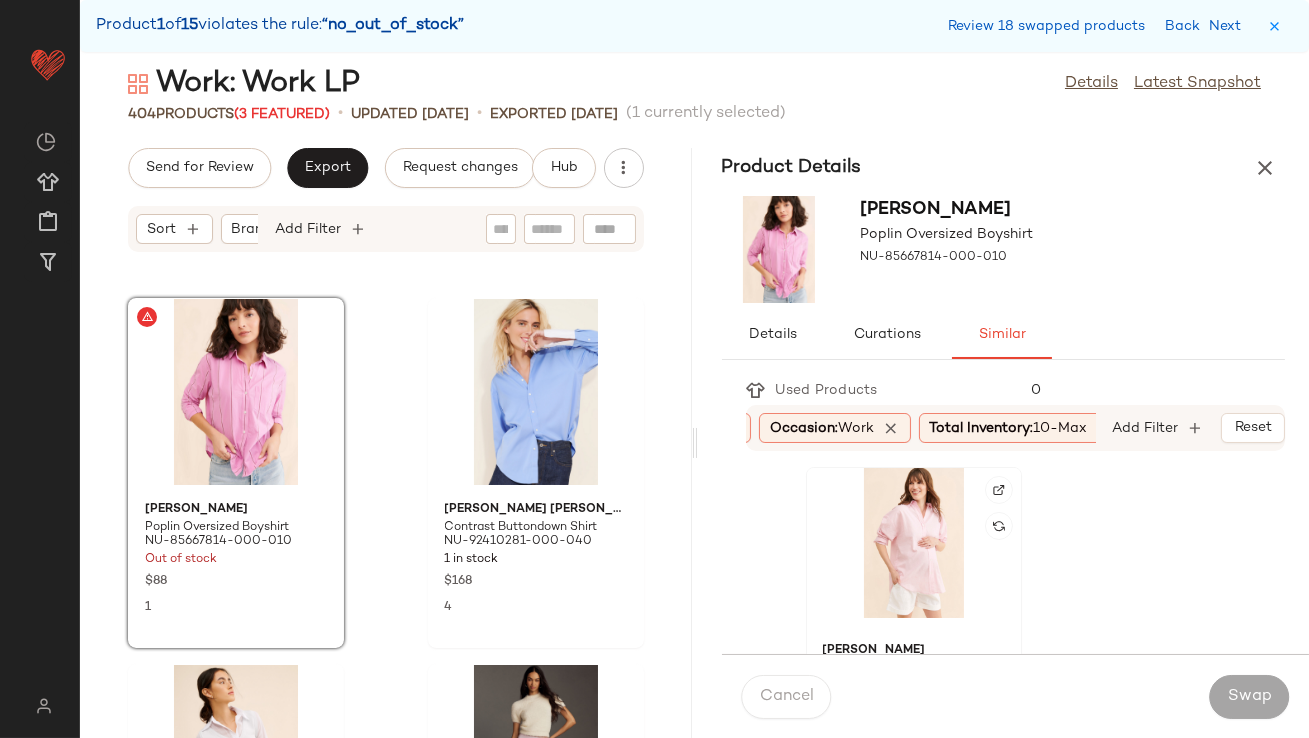 click 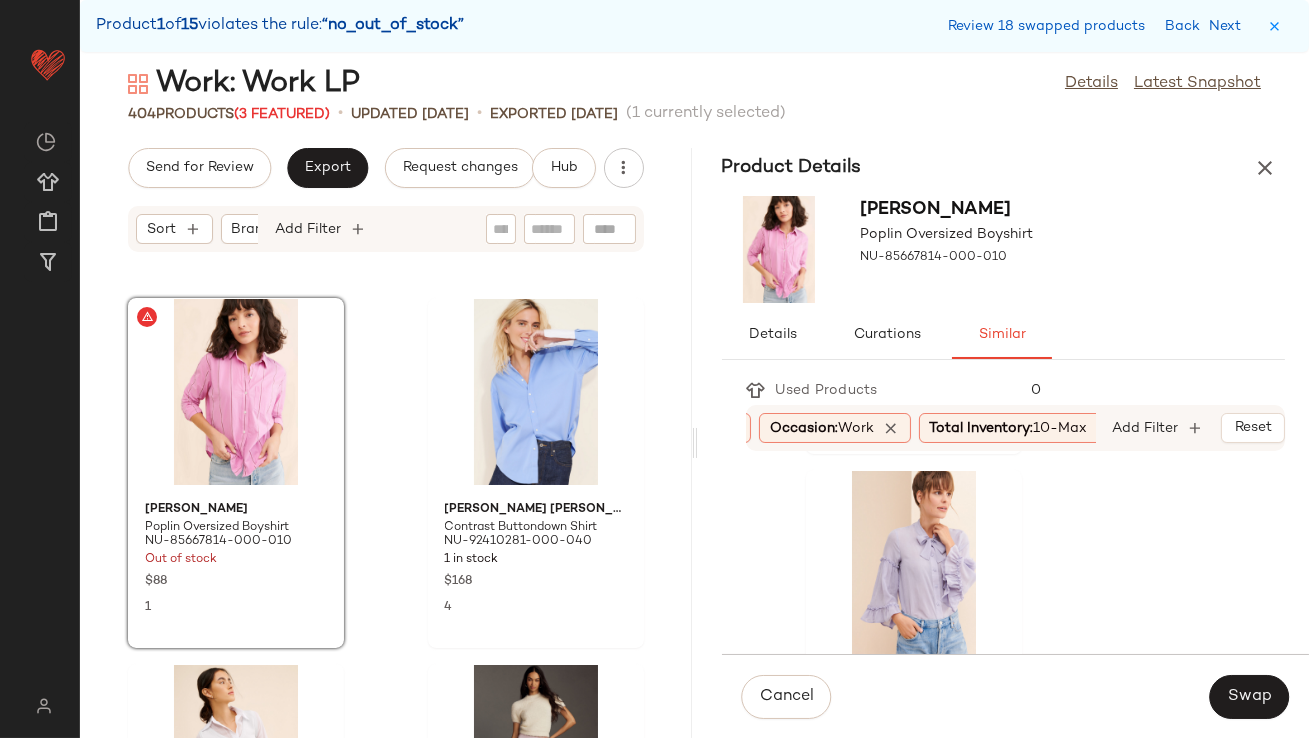 scroll, scrollTop: 844, scrollLeft: 0, axis: vertical 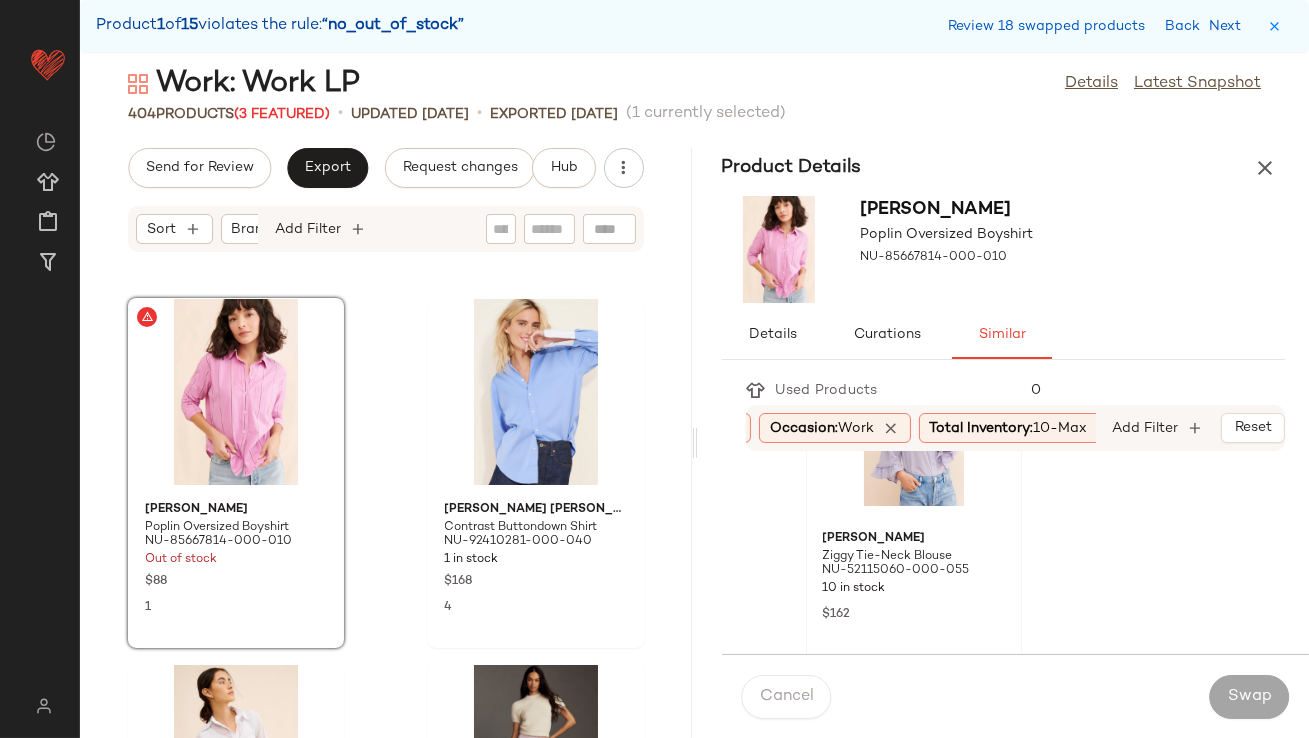 click 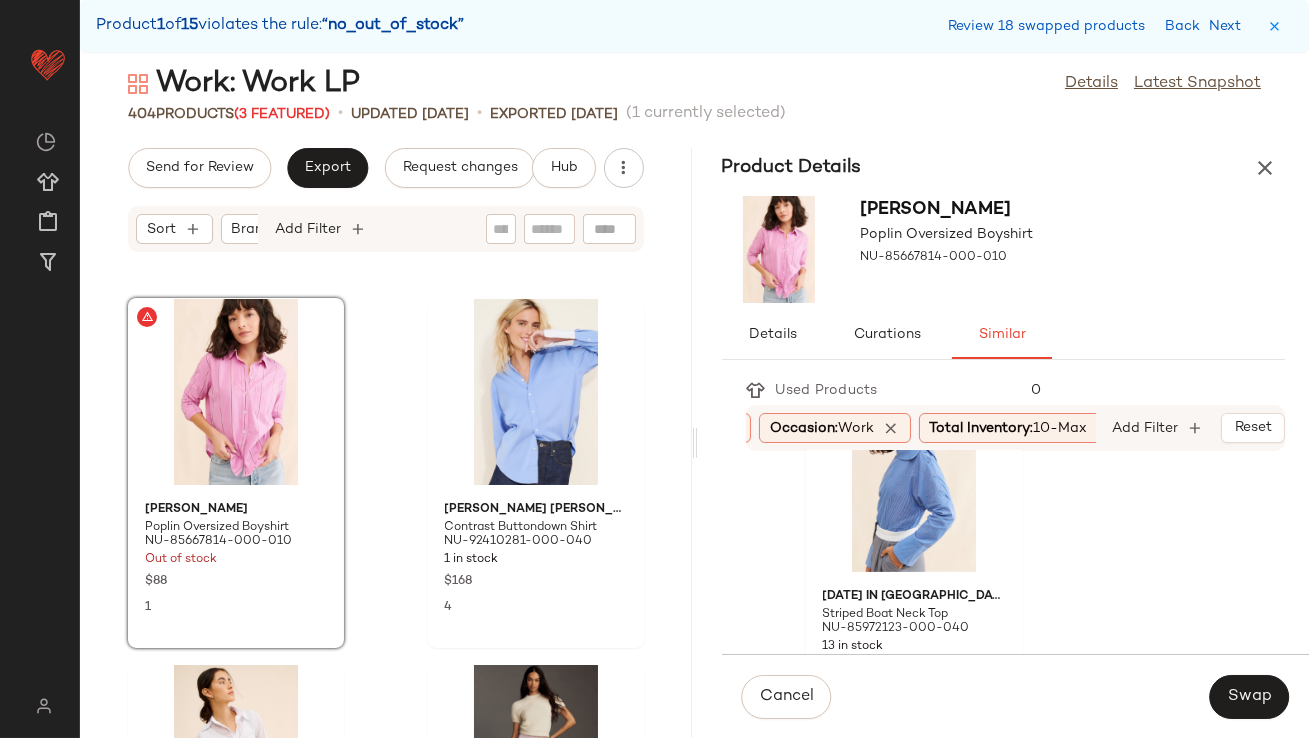 scroll, scrollTop: 1500, scrollLeft: 0, axis: vertical 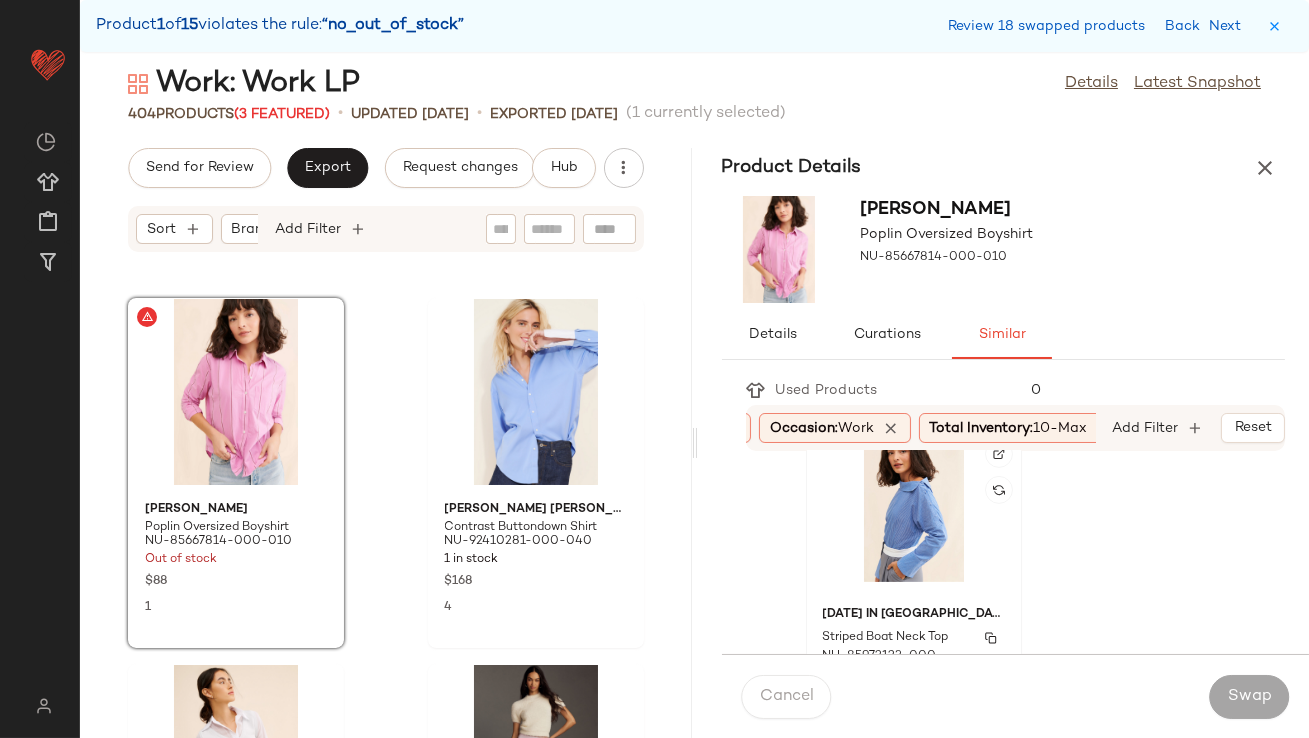 click on "Sunday in Brooklyn Striped Boat Neck Top NU-85972123-000-040 13 in stock $128" 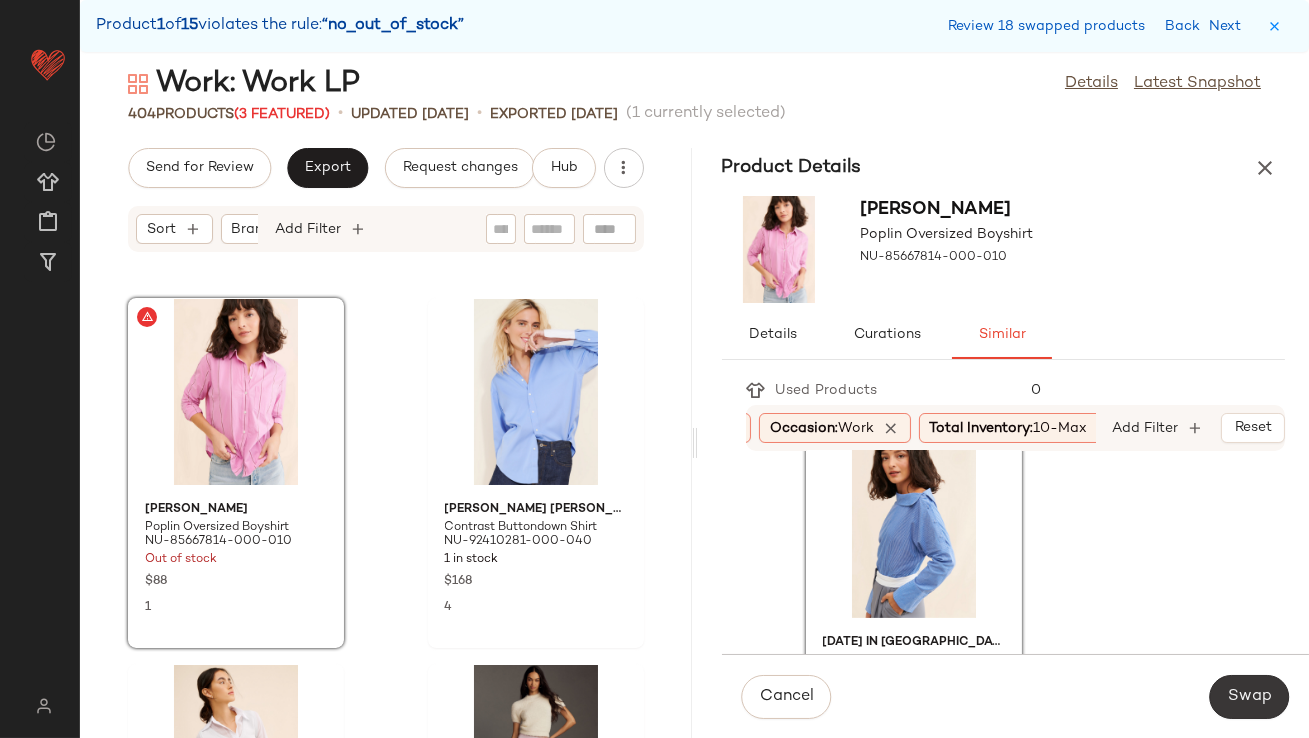 click on "Swap" 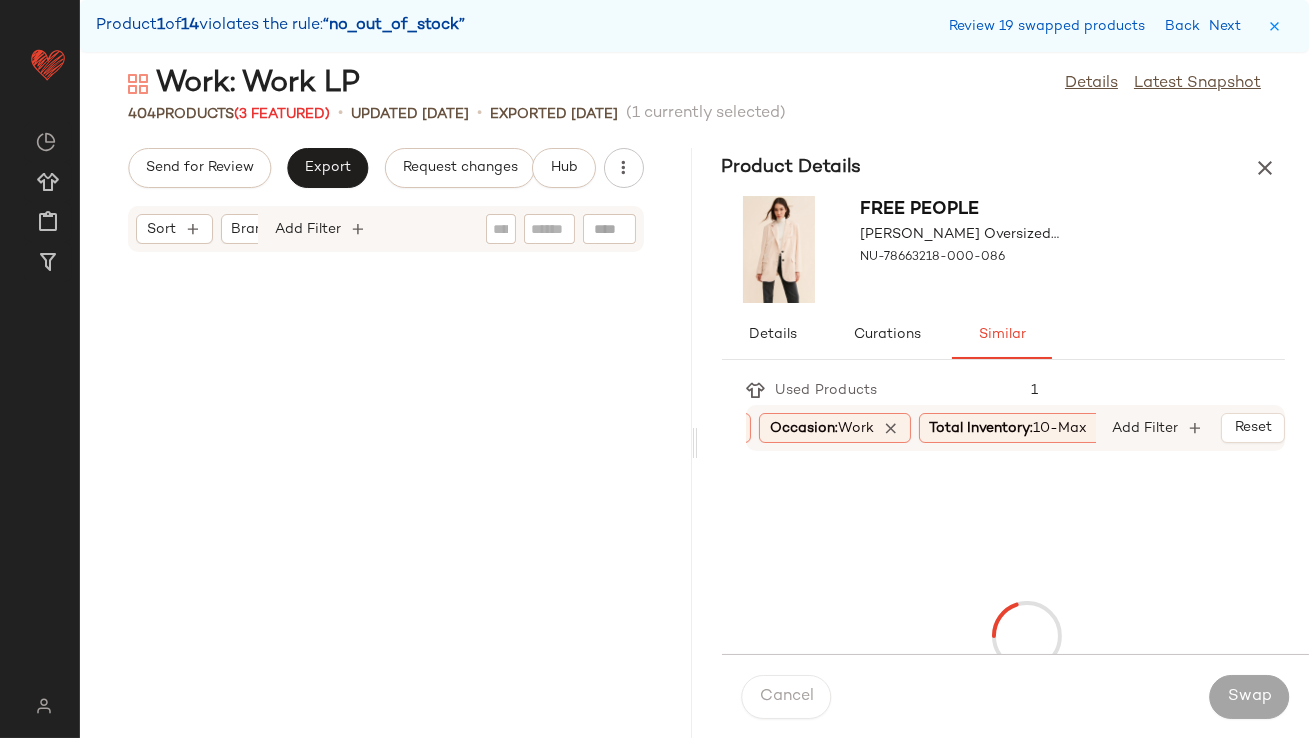 scroll, scrollTop: 32940, scrollLeft: 0, axis: vertical 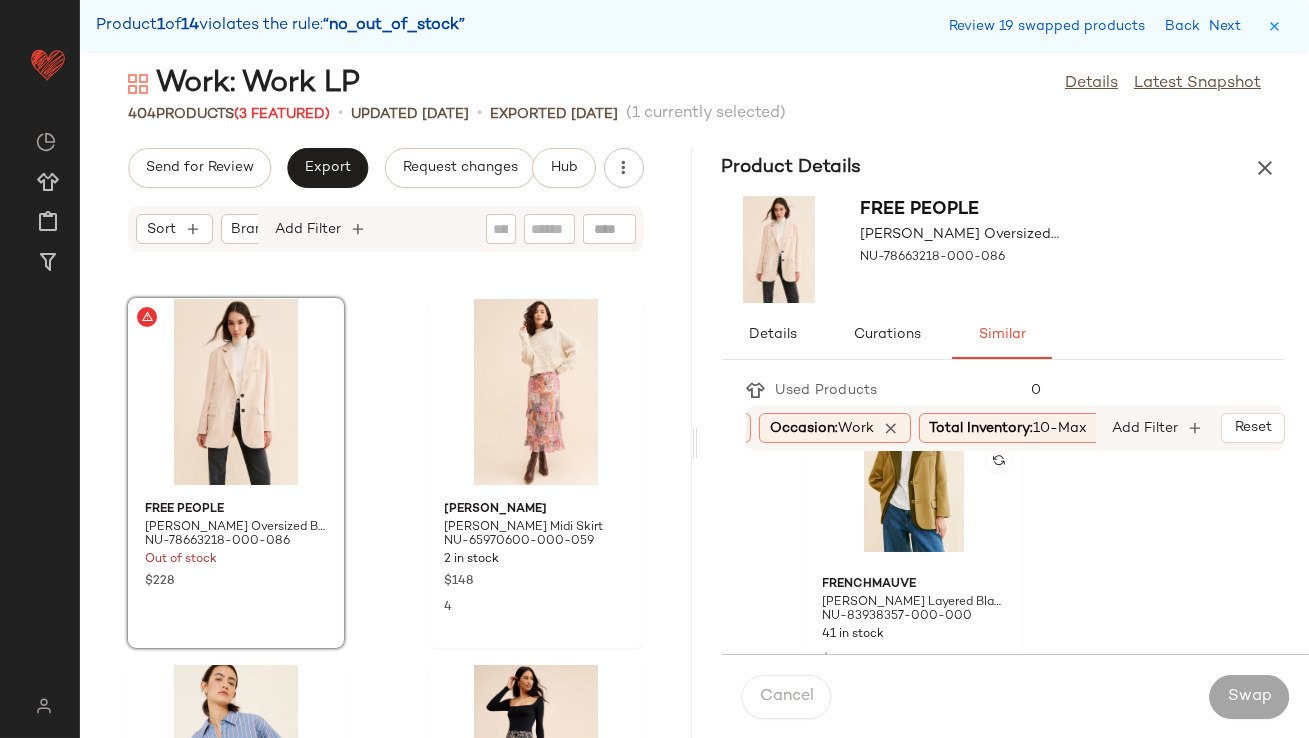 click 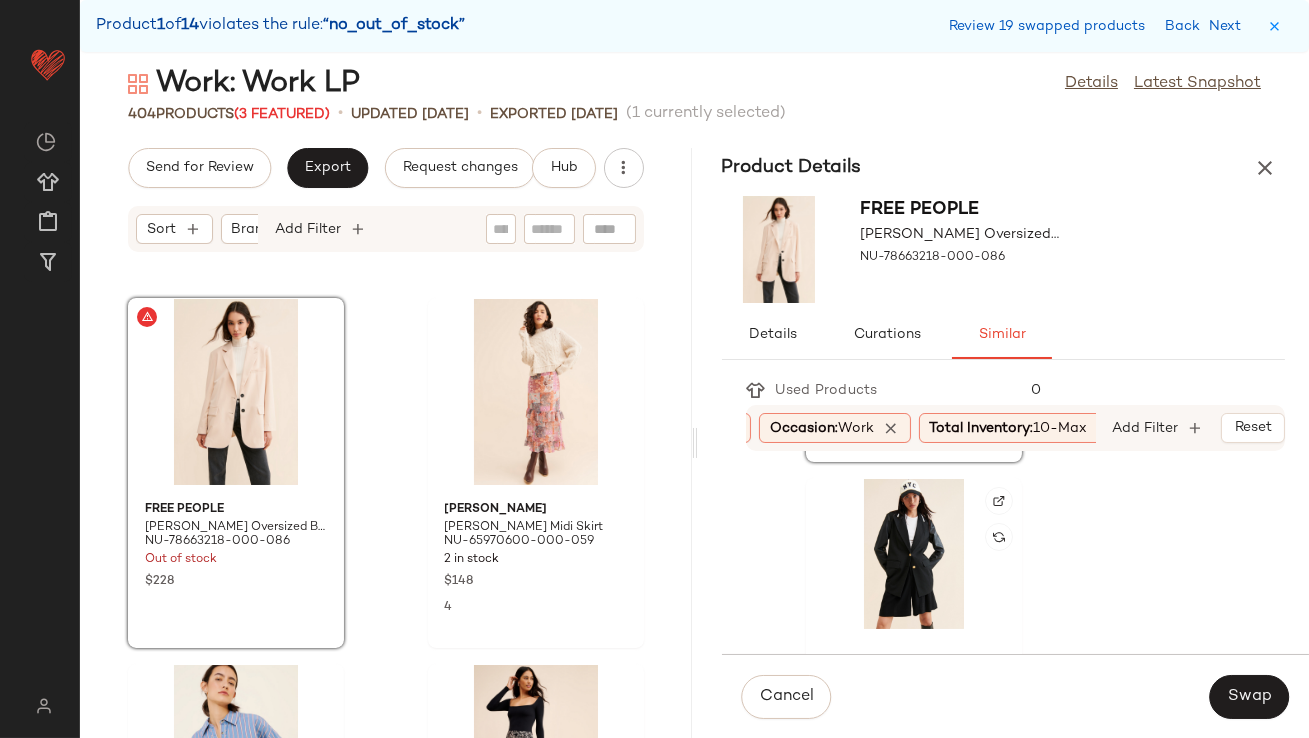 scroll, scrollTop: 780, scrollLeft: 0, axis: vertical 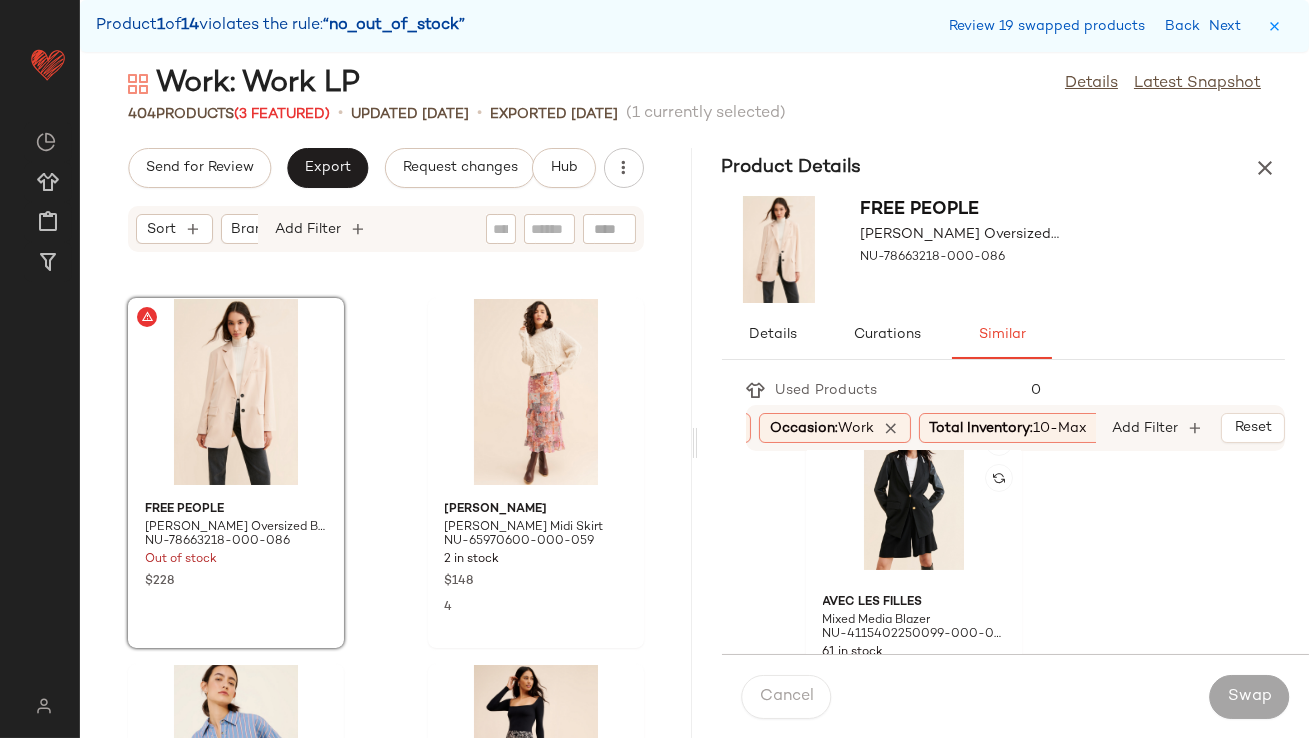 click 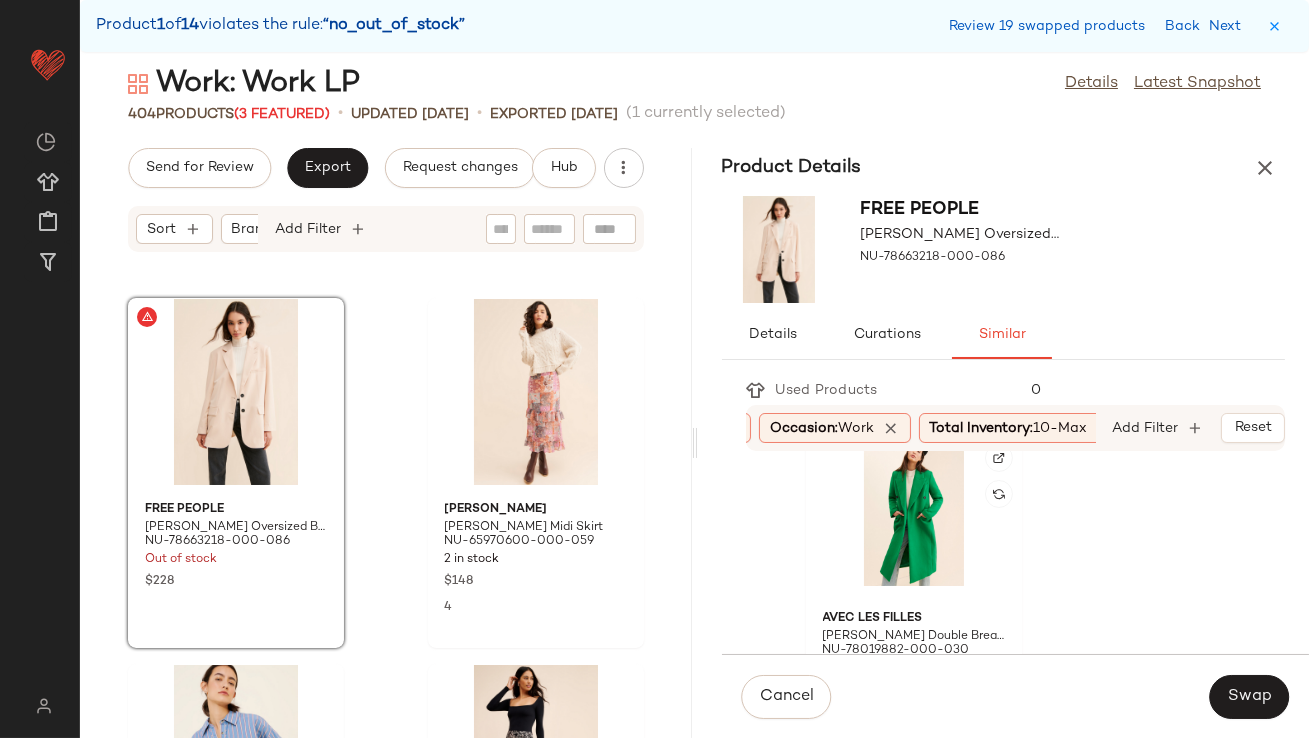 scroll, scrollTop: 2960, scrollLeft: 0, axis: vertical 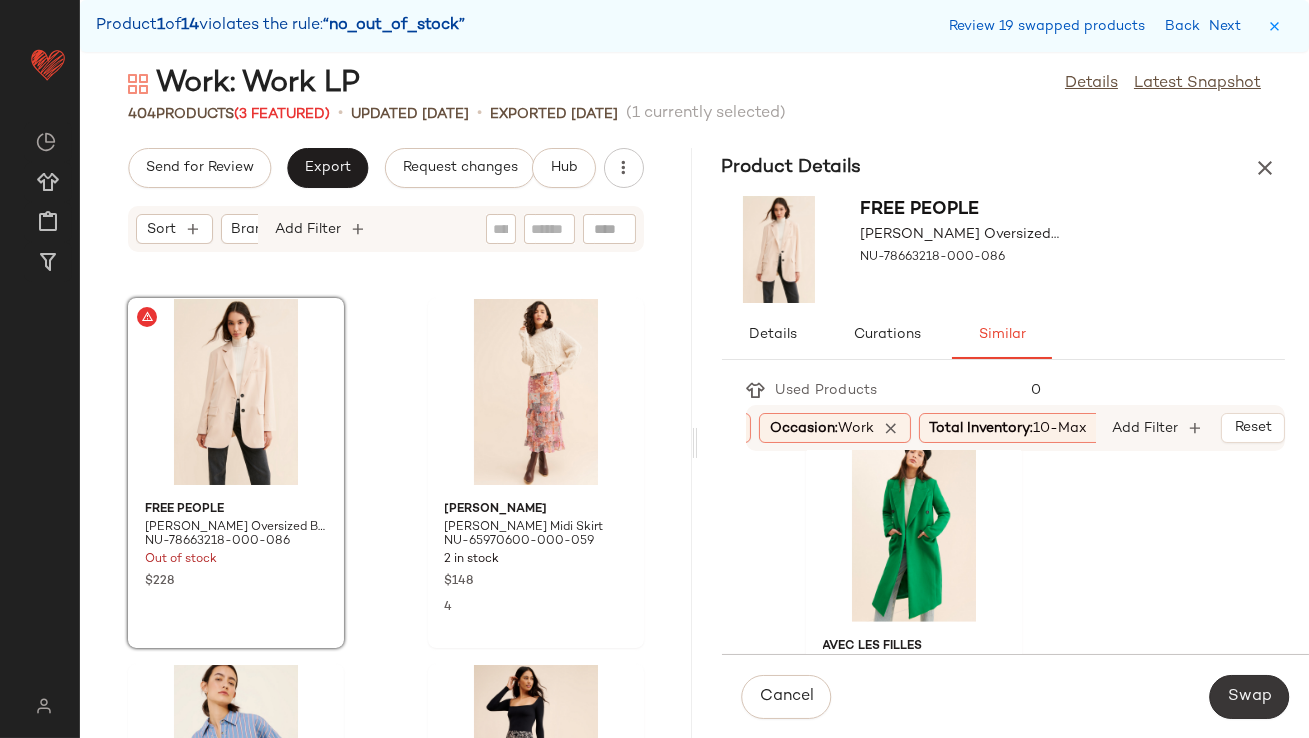 click on "Swap" 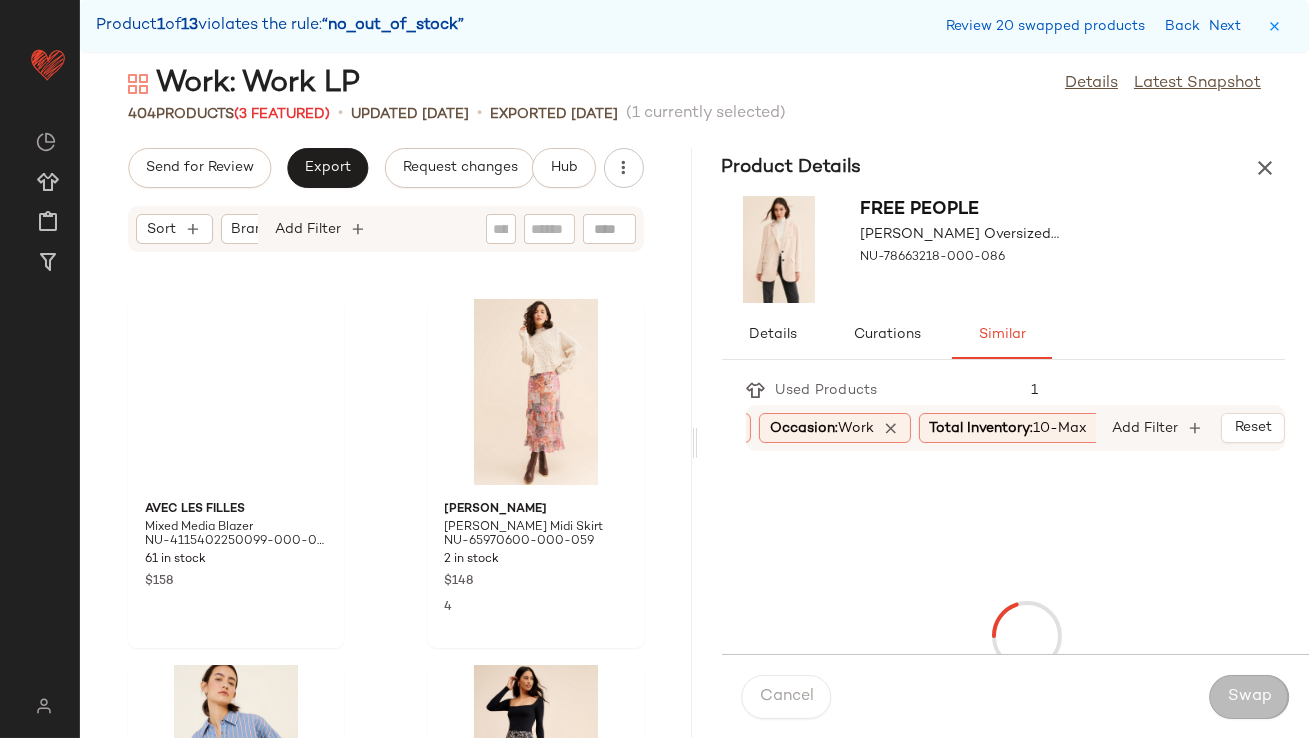 scroll, scrollTop: 33671, scrollLeft: 0, axis: vertical 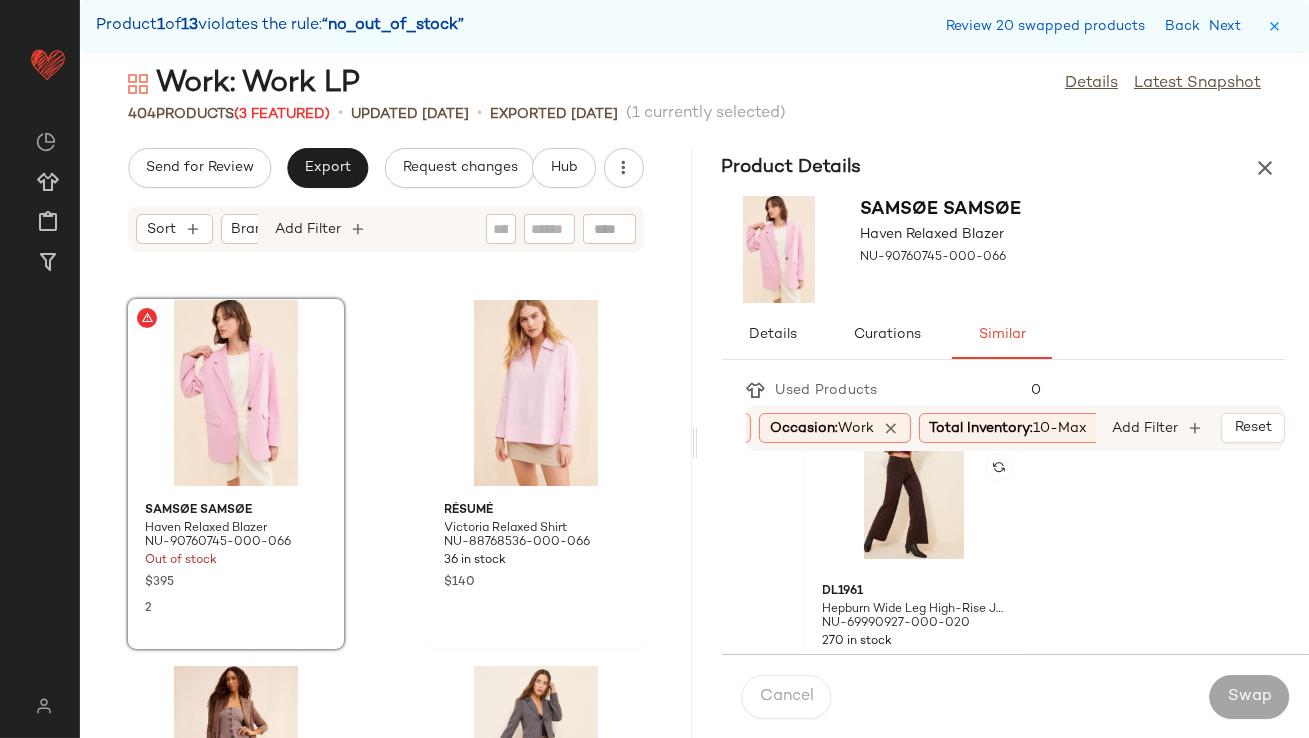 click 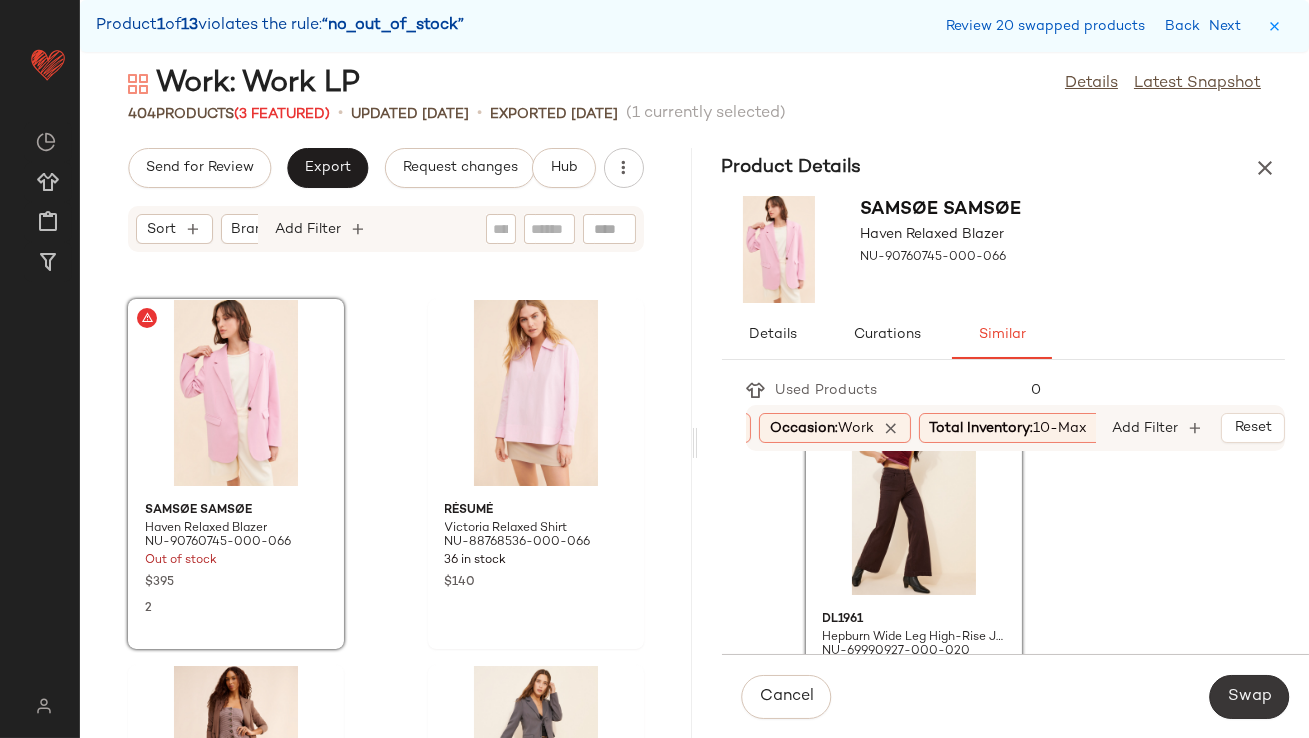 click on "Swap" 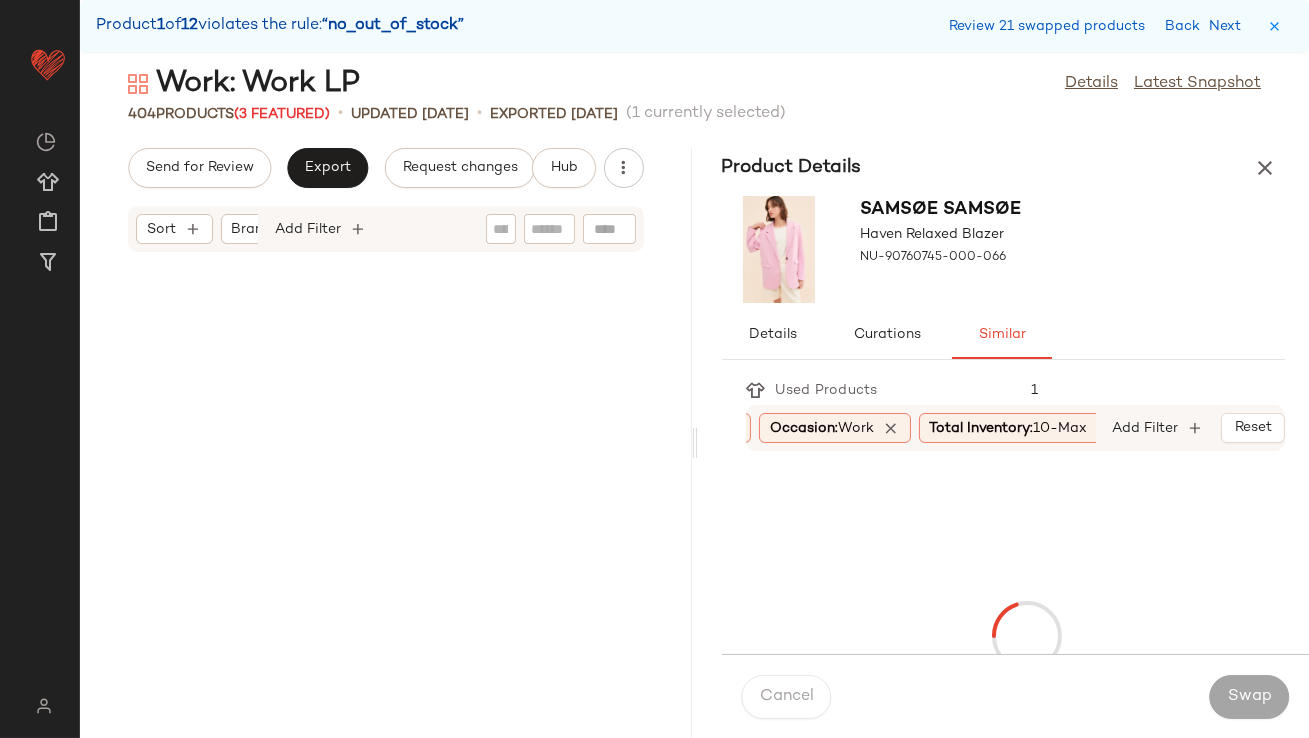 scroll, scrollTop: 39894, scrollLeft: 0, axis: vertical 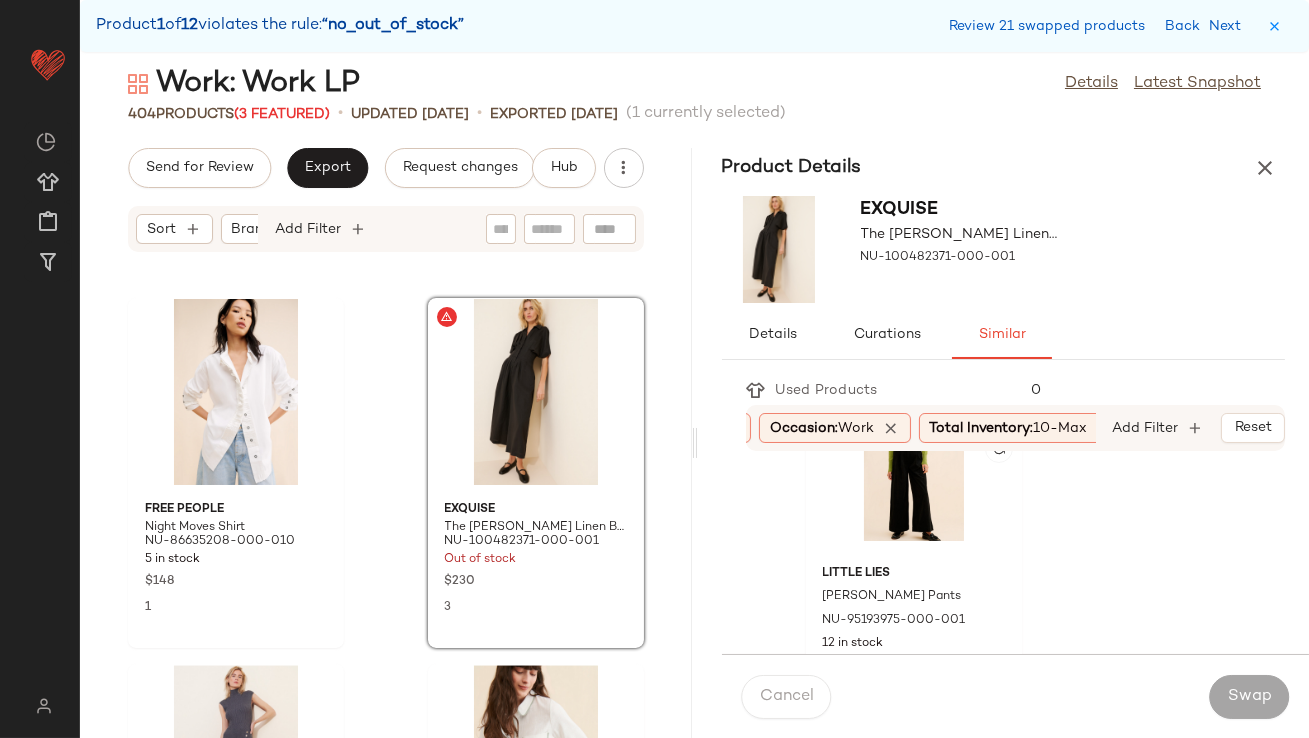 click on "Little Lies" at bounding box center [914, 574] 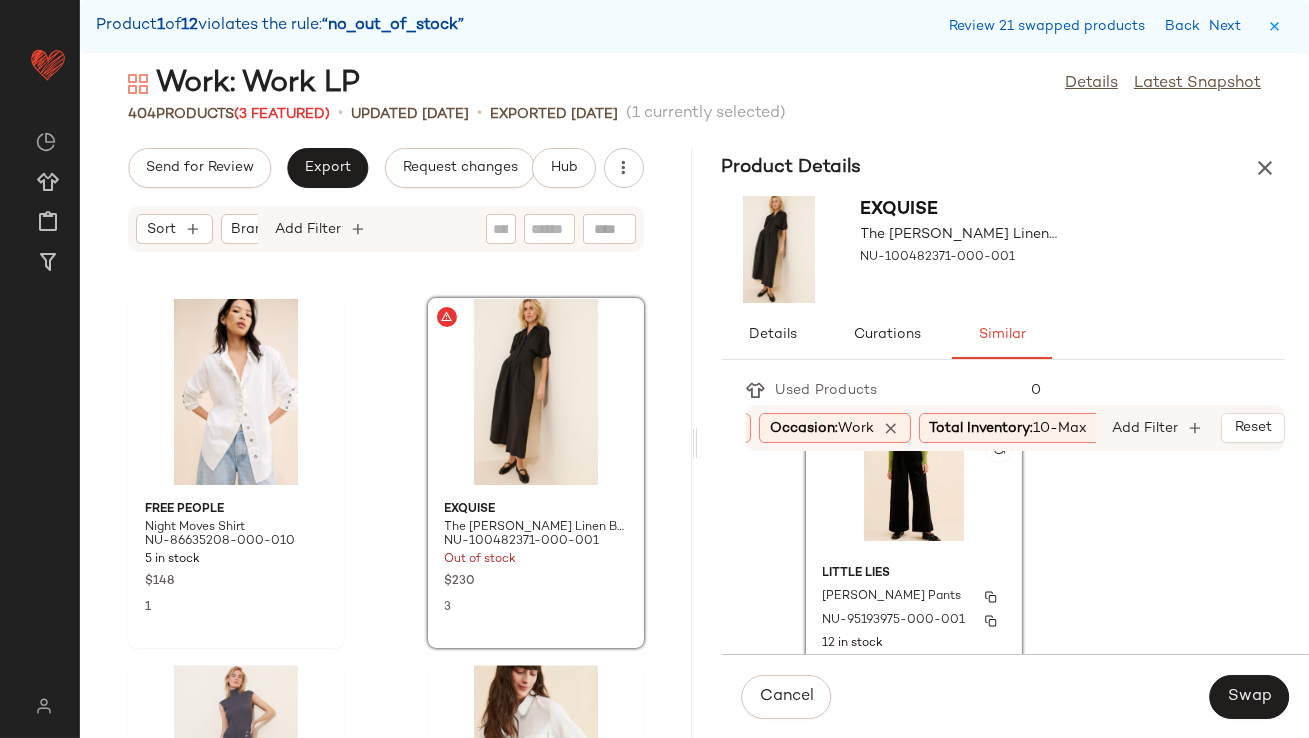 scroll, scrollTop: 765, scrollLeft: 0, axis: vertical 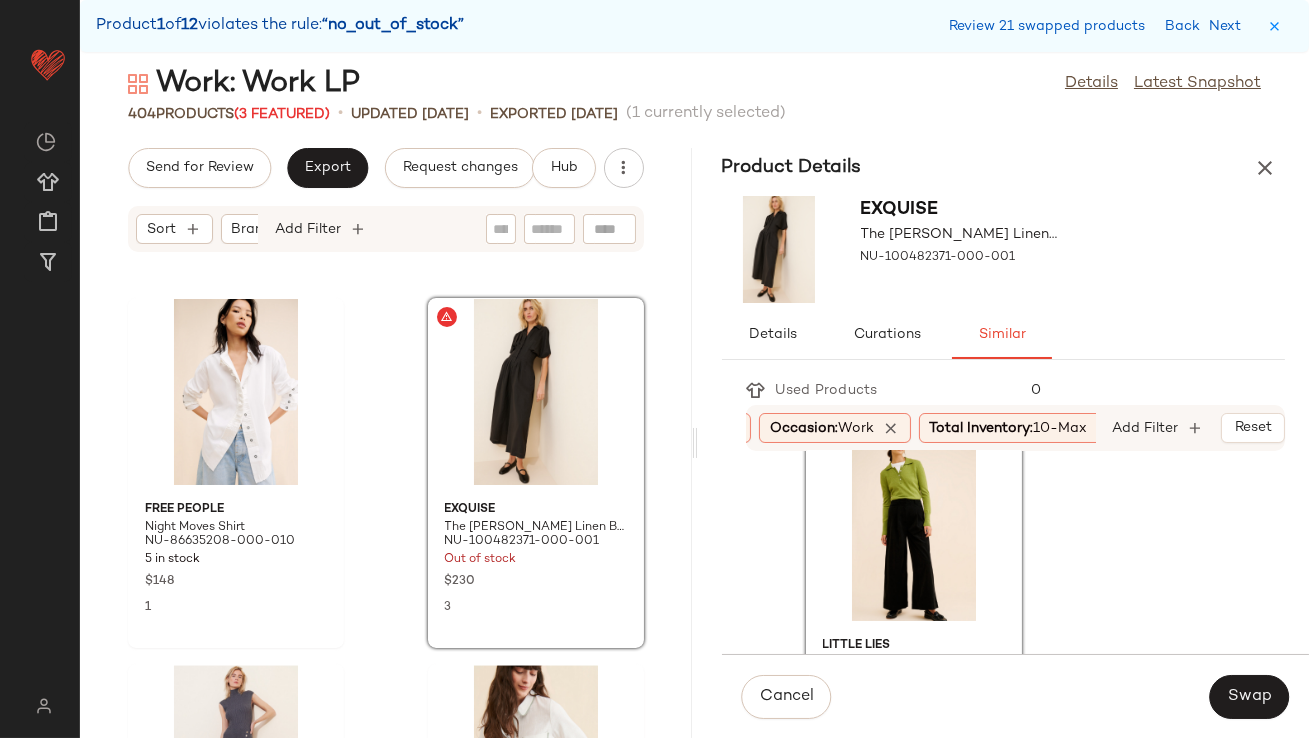 click on "Cancel   Swap" at bounding box center [1016, 696] 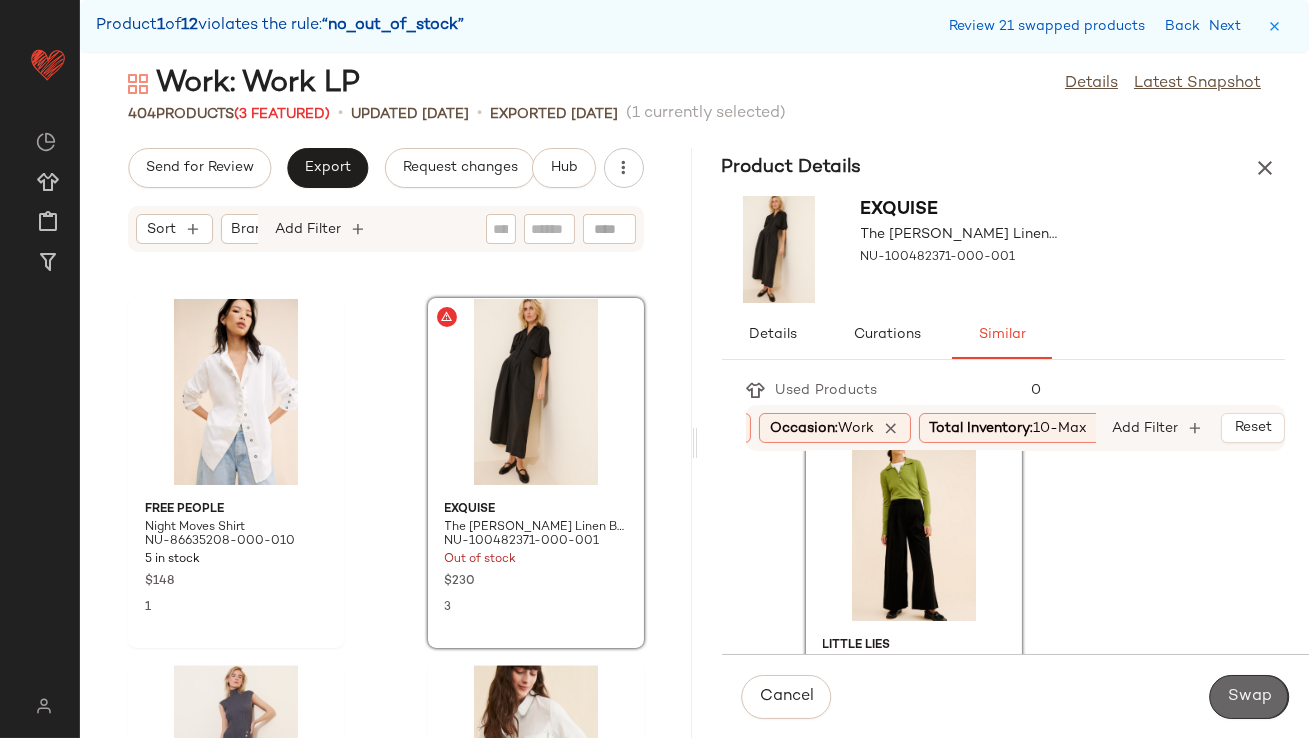 click on "Swap" 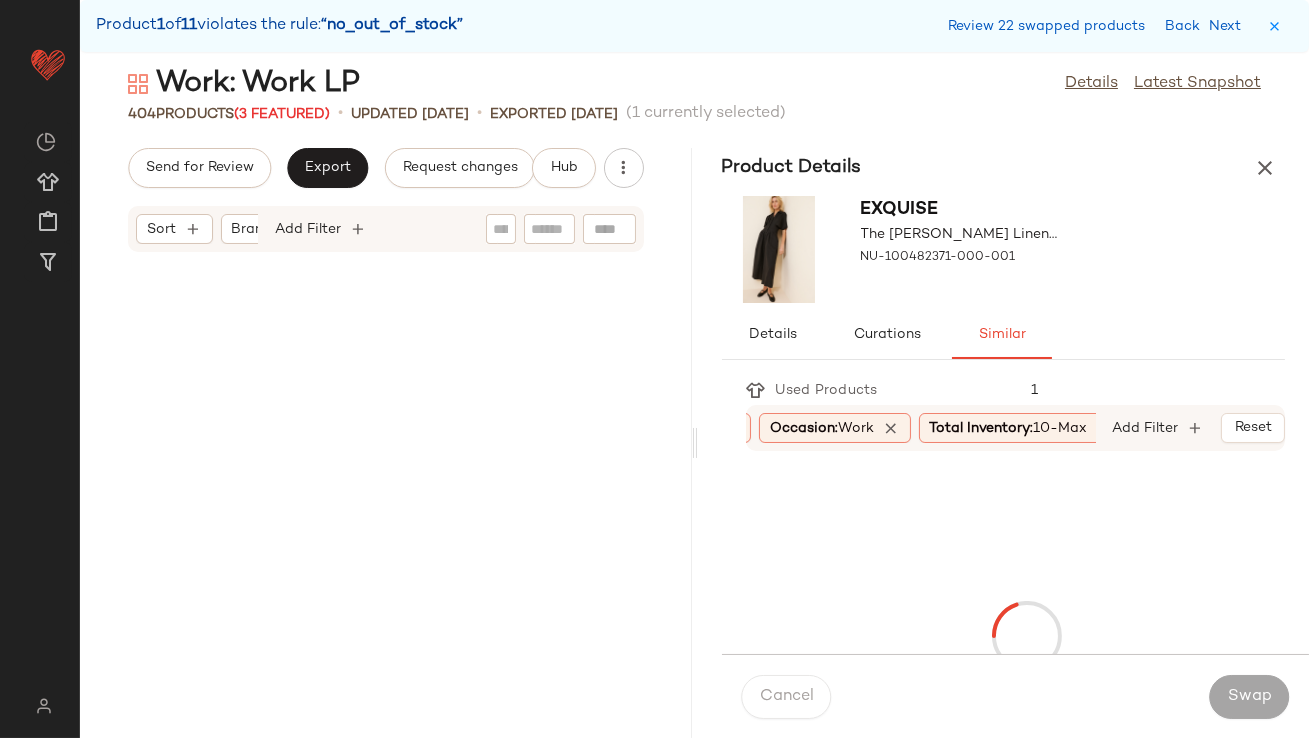 scroll, scrollTop: 43554, scrollLeft: 0, axis: vertical 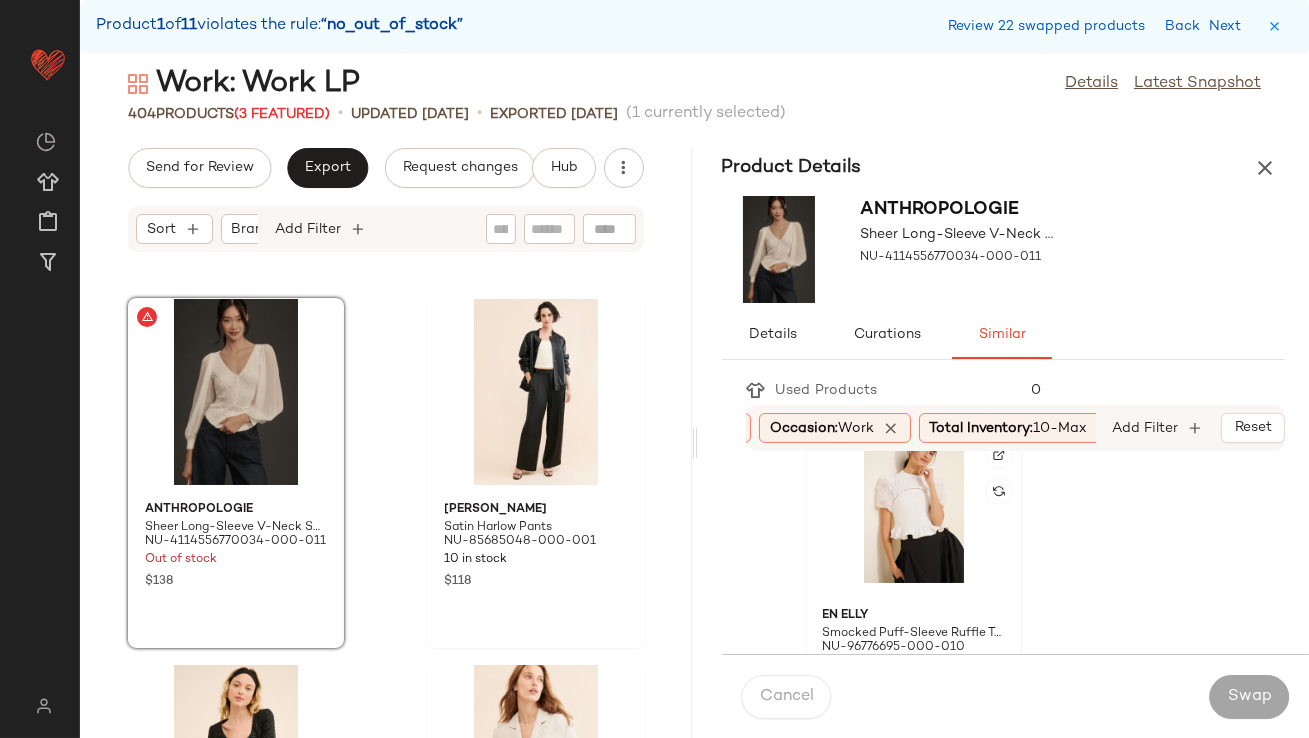click 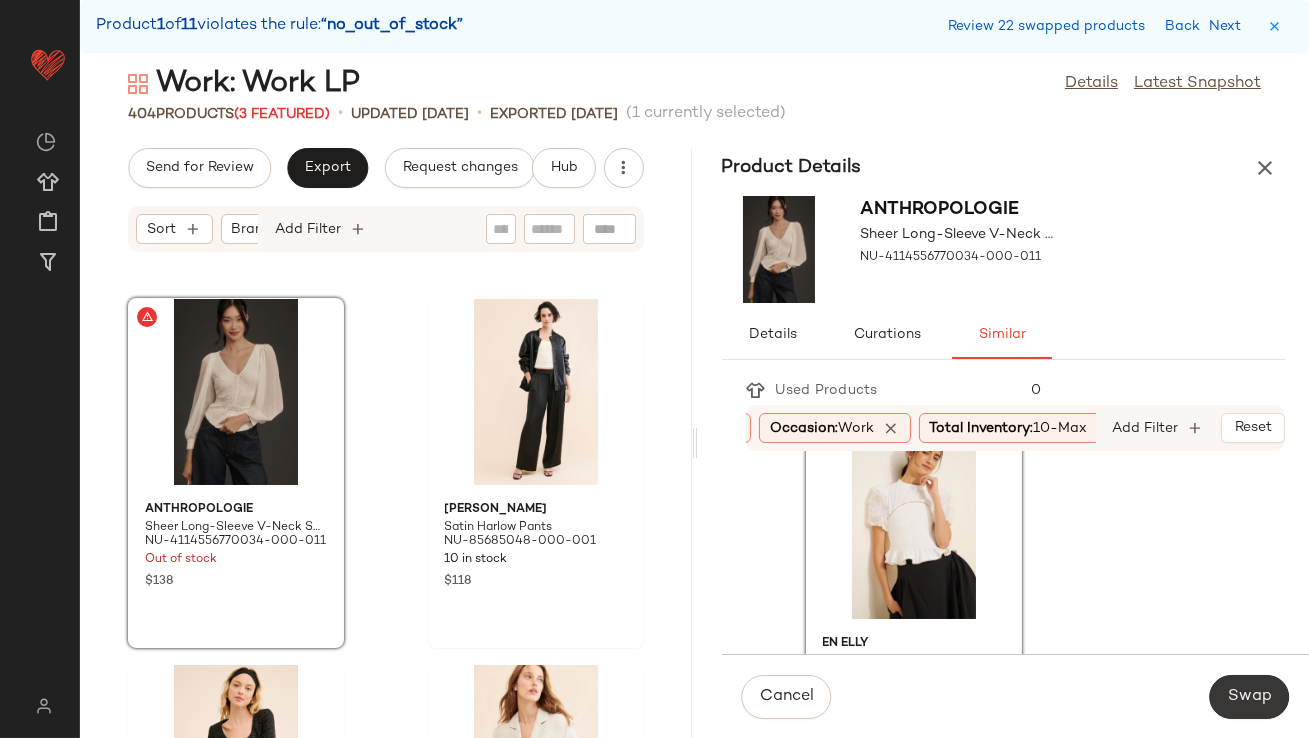 click on "Swap" at bounding box center [1249, 697] 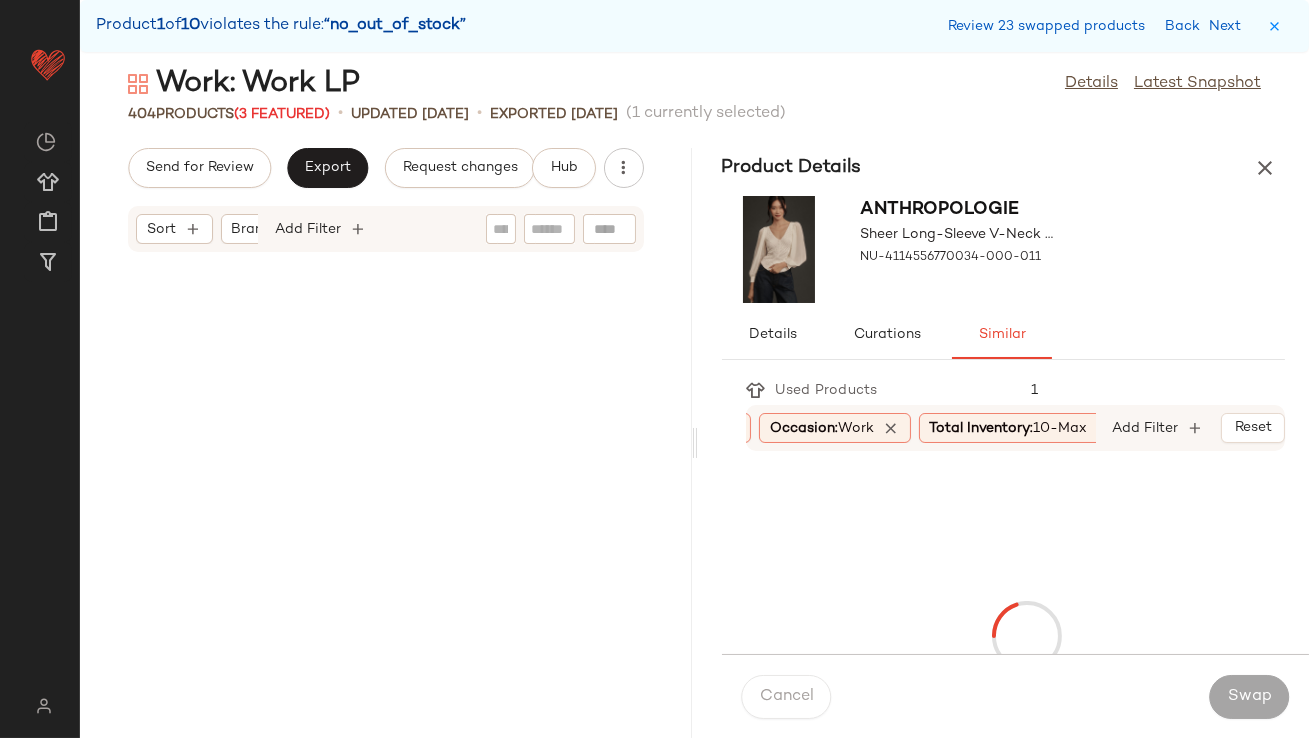 scroll, scrollTop: 47214, scrollLeft: 0, axis: vertical 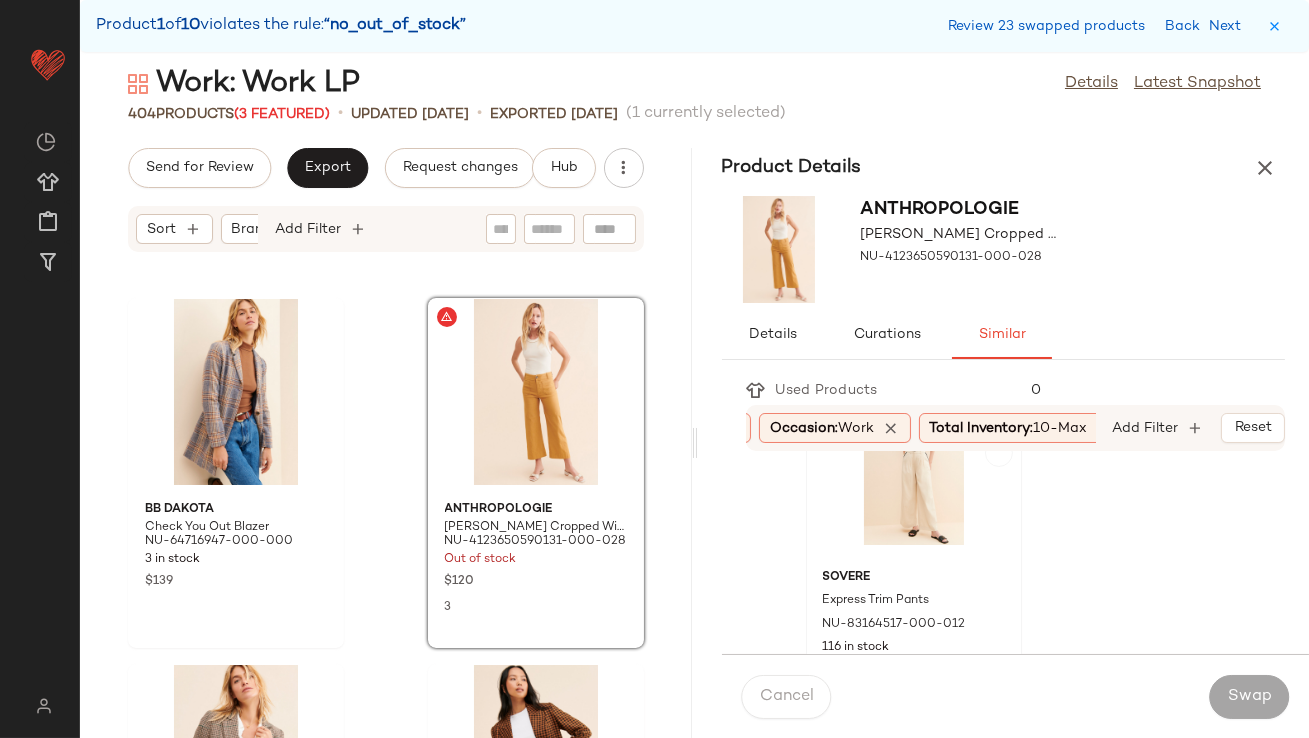 click 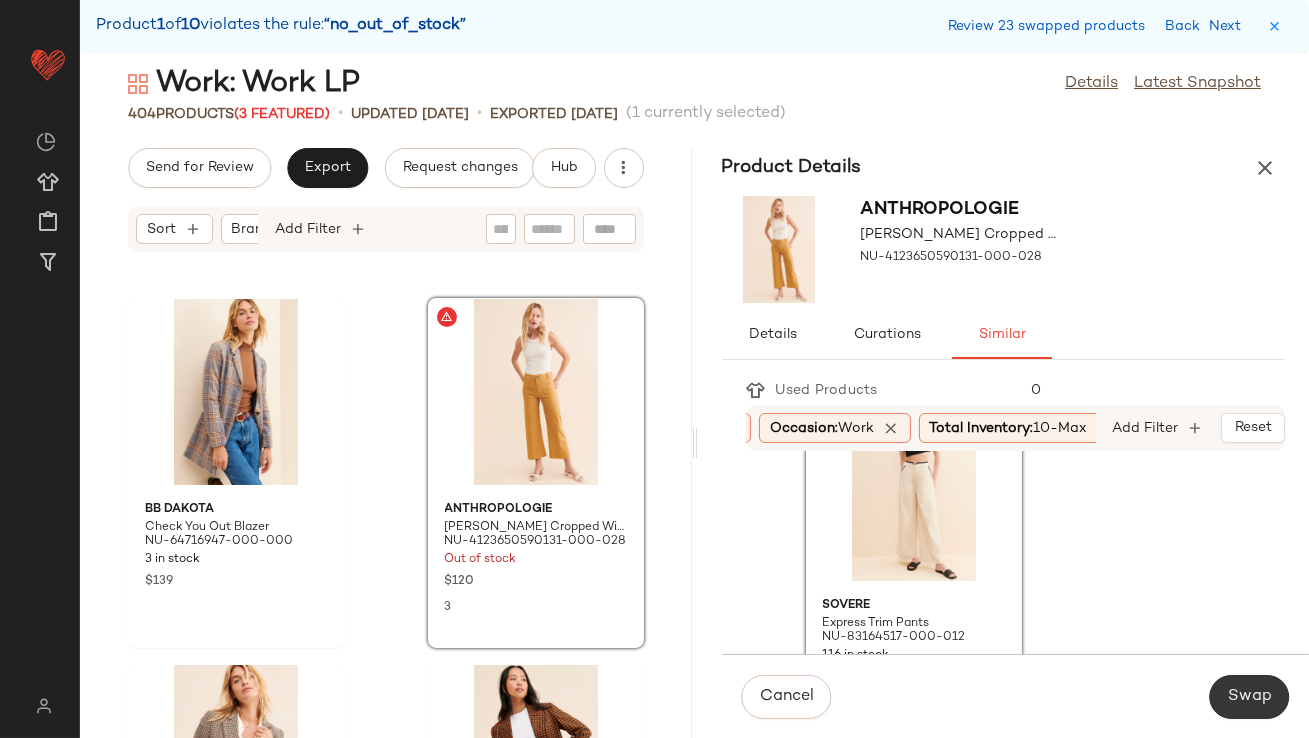 click on "Swap" 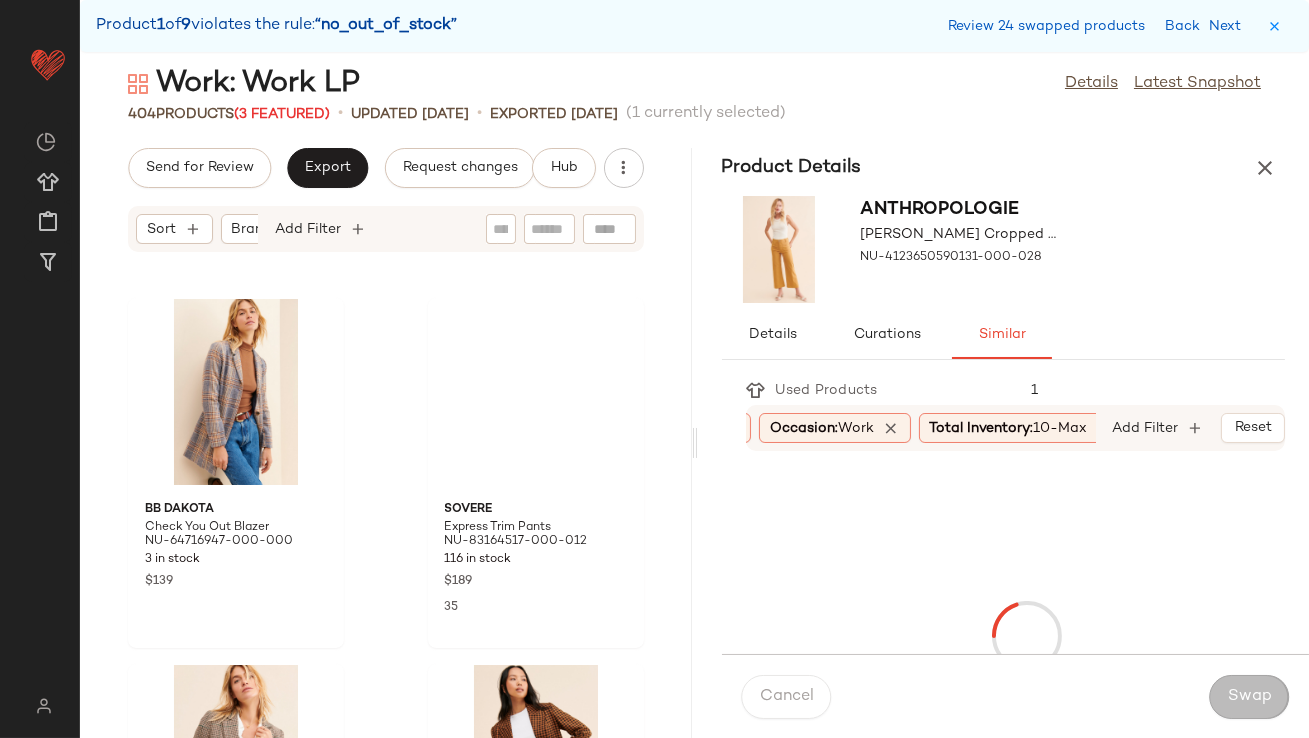 scroll, scrollTop: 47945, scrollLeft: 0, axis: vertical 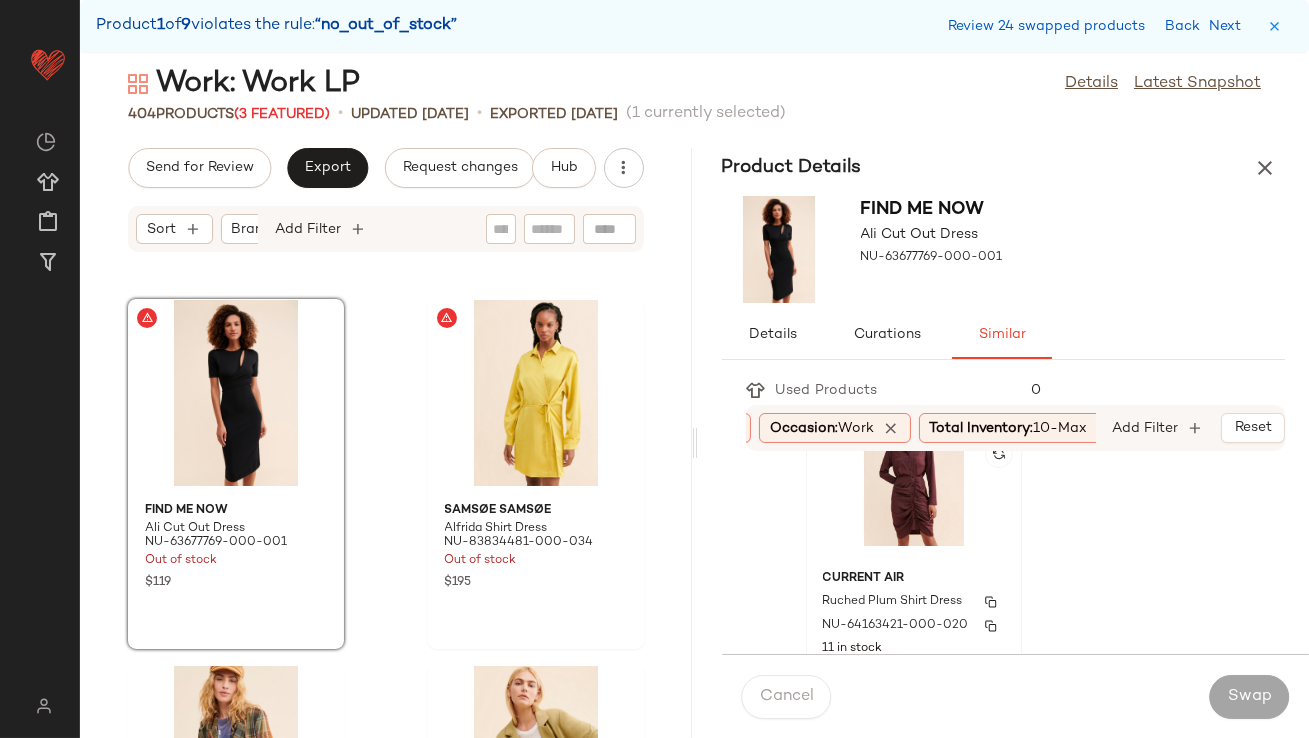 click on "Current Air Ruched Plum Shirt Dress NU-64163421-000-020 11 in stock $148" 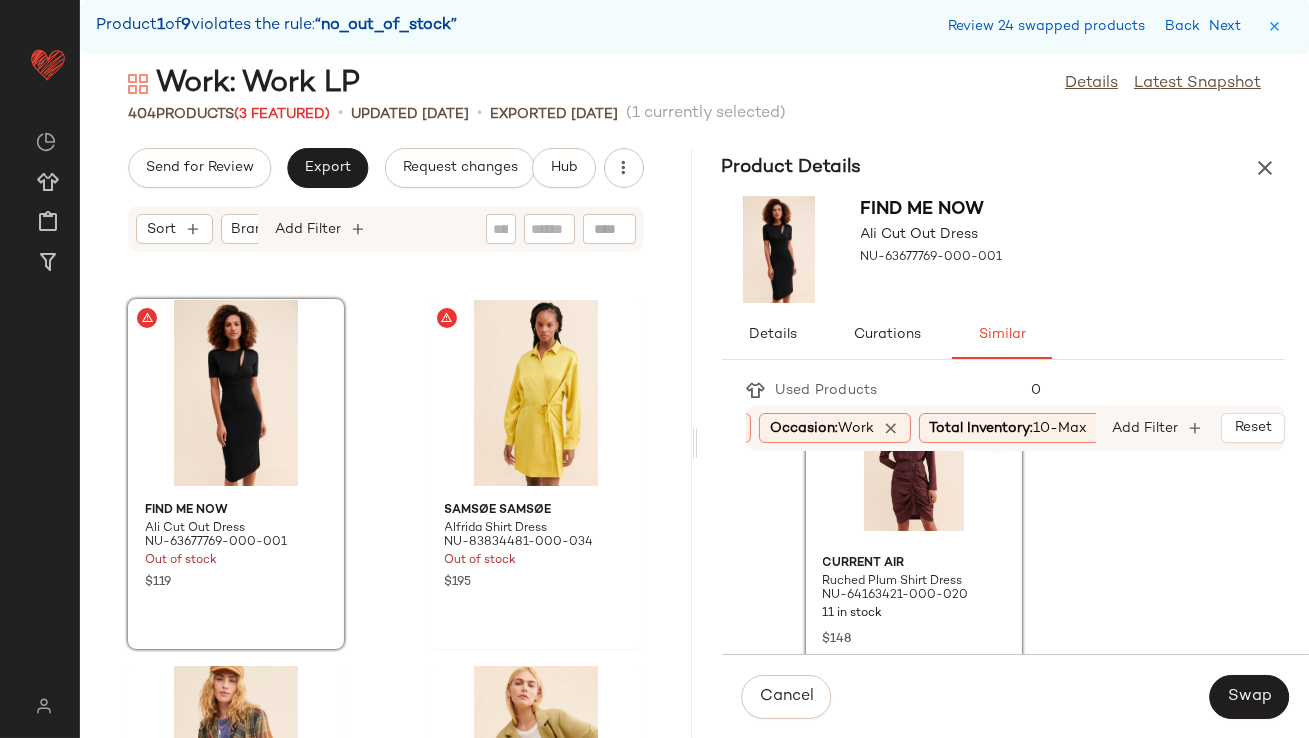 scroll, scrollTop: 0, scrollLeft: 0, axis: both 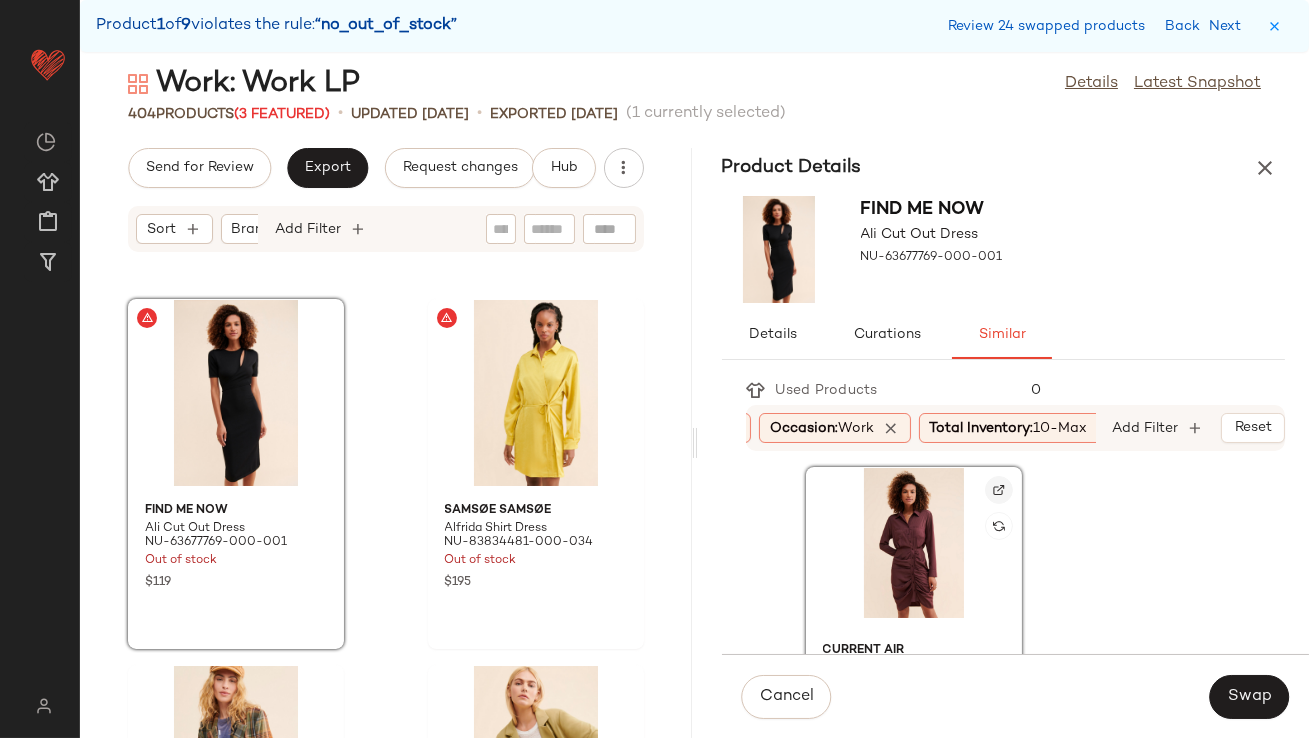 click 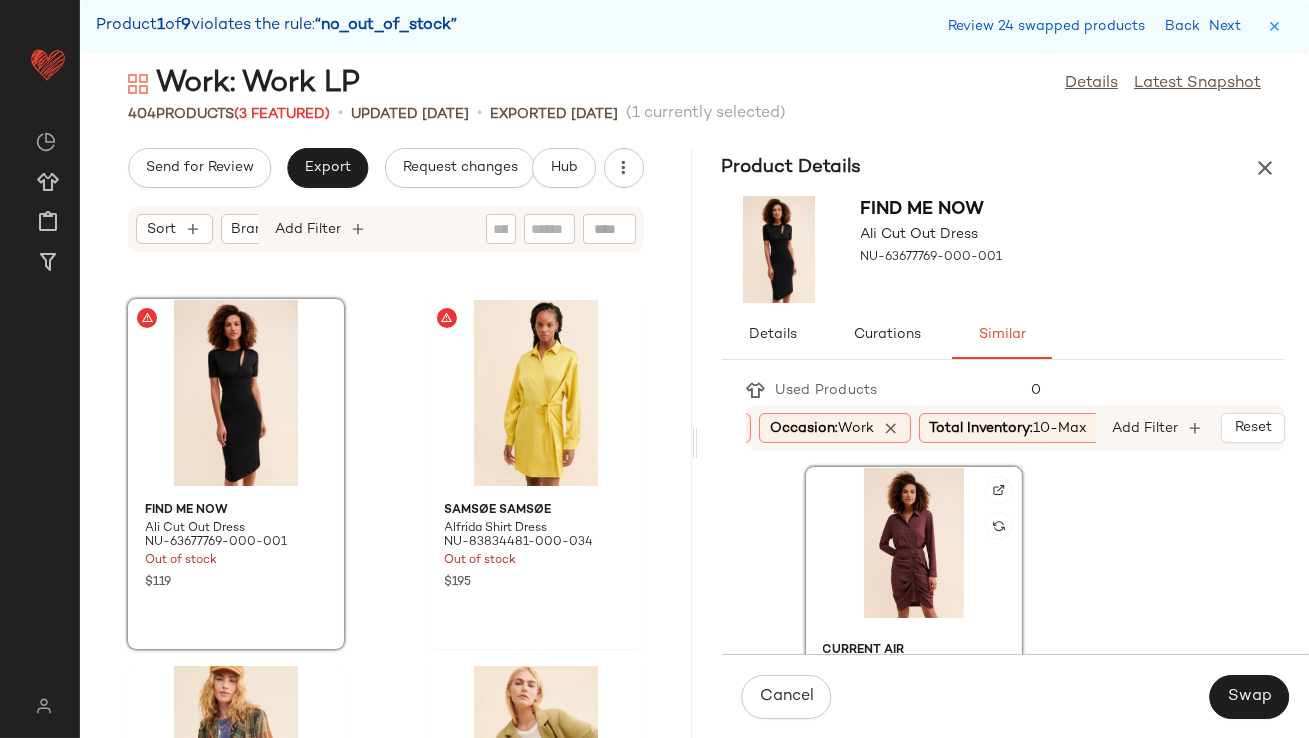 click 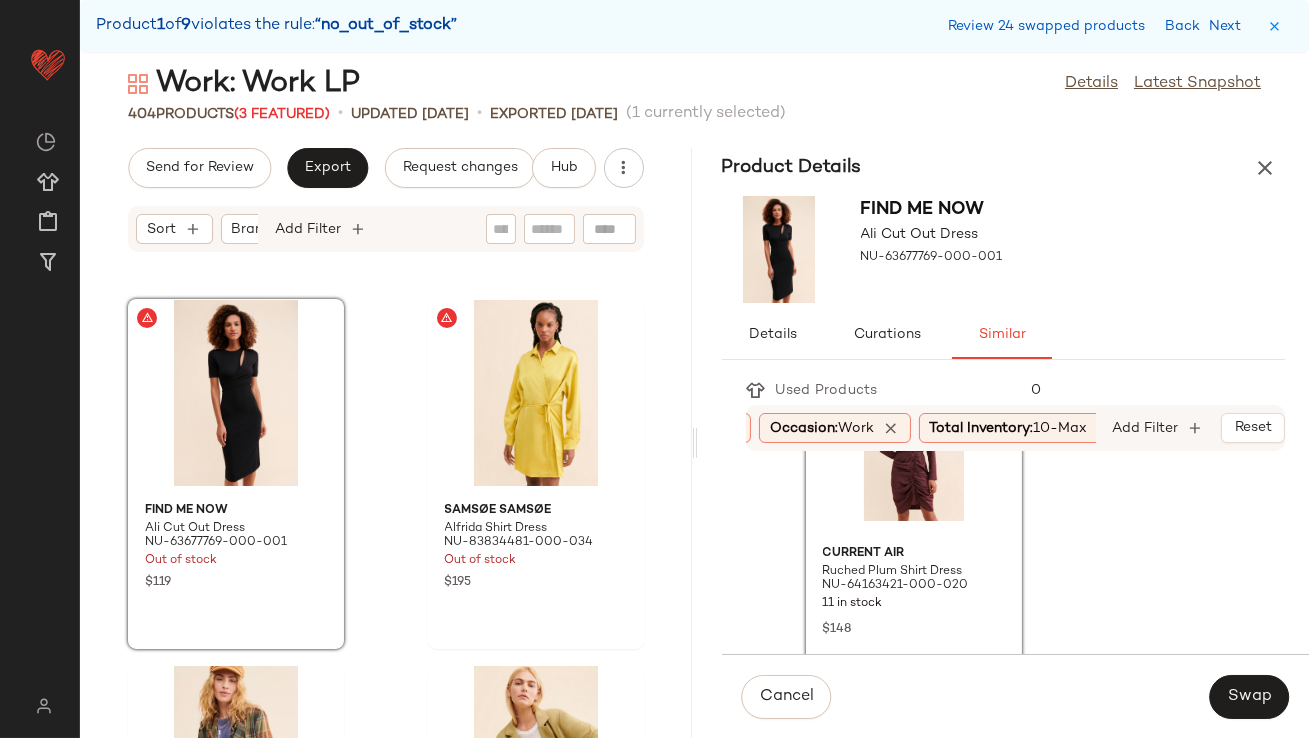 scroll, scrollTop: 107, scrollLeft: 0, axis: vertical 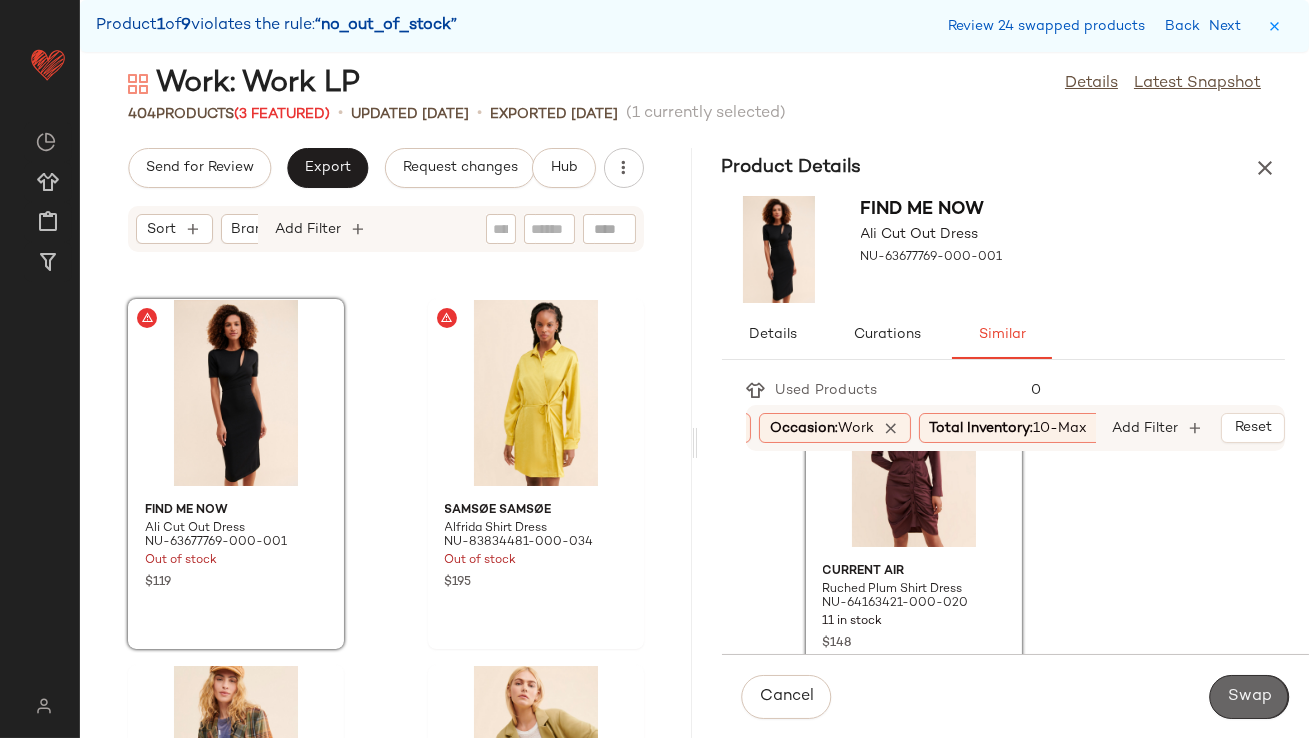 click on "Swap" at bounding box center (1249, 697) 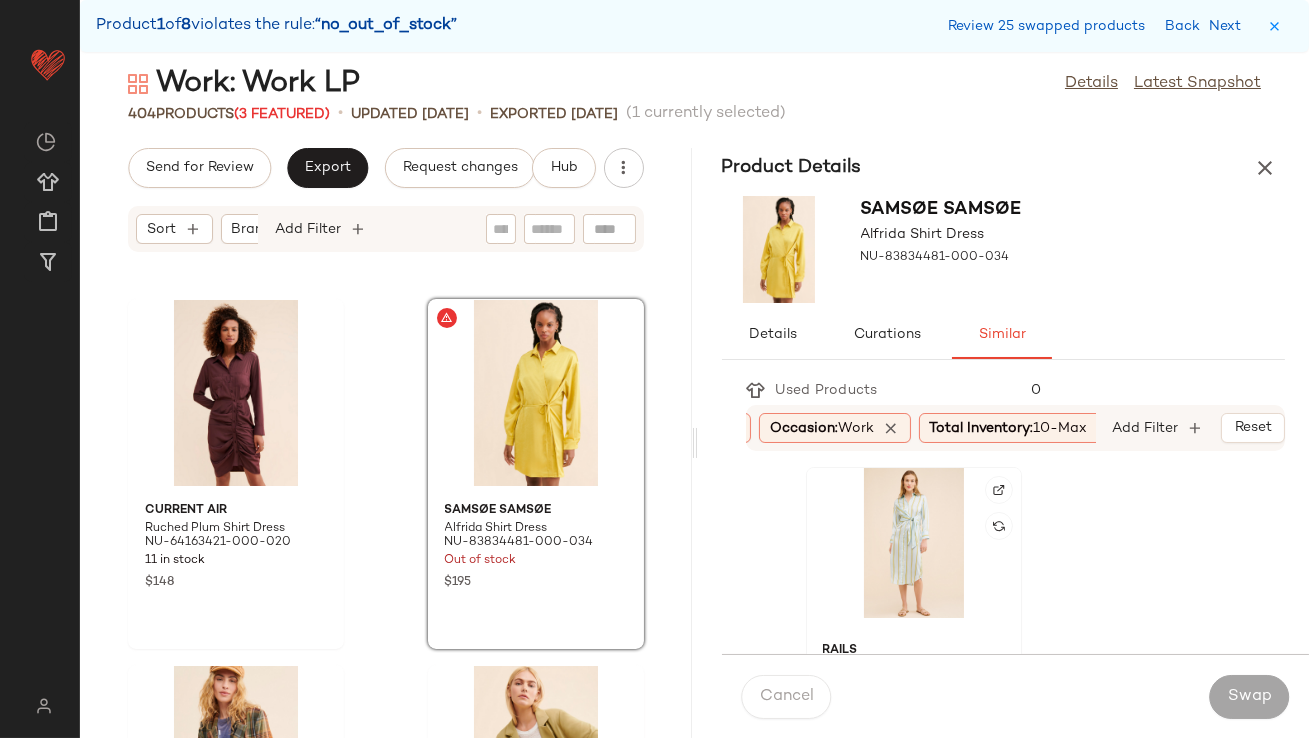 click 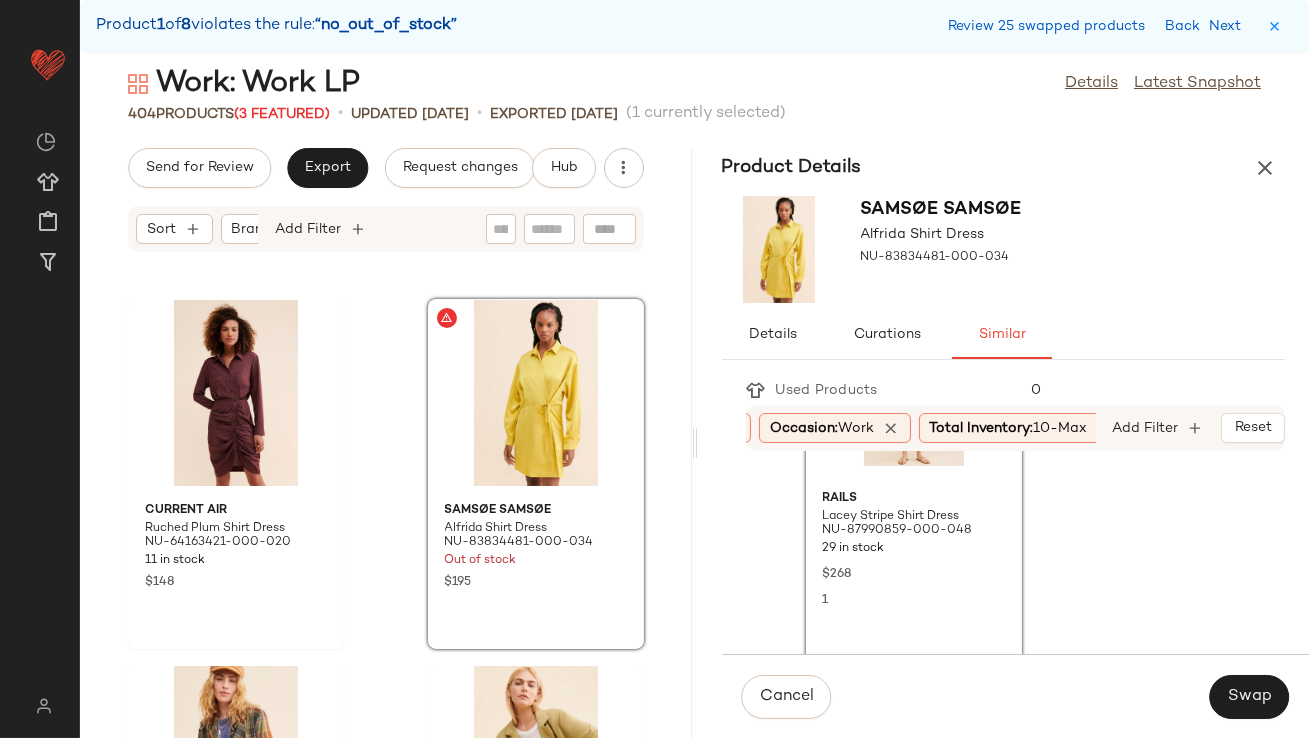 scroll, scrollTop: 151, scrollLeft: 0, axis: vertical 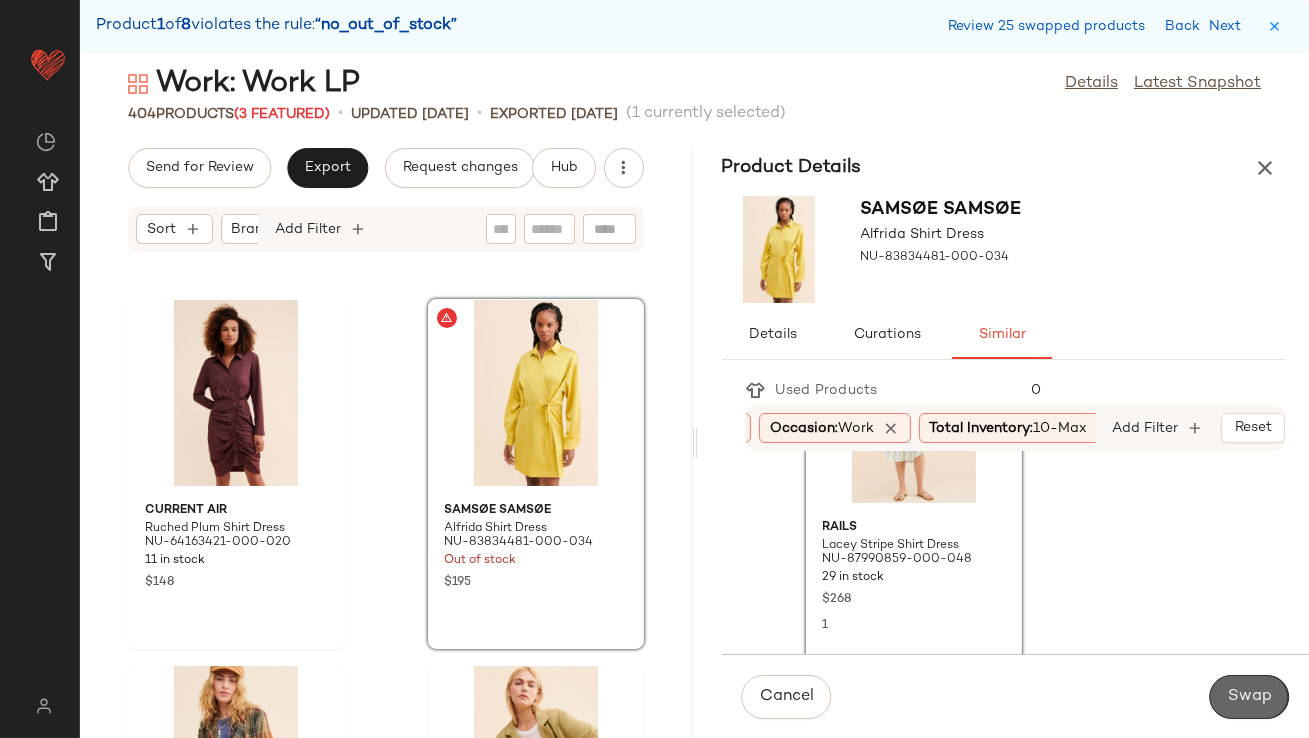 click on "Swap" at bounding box center (1249, 697) 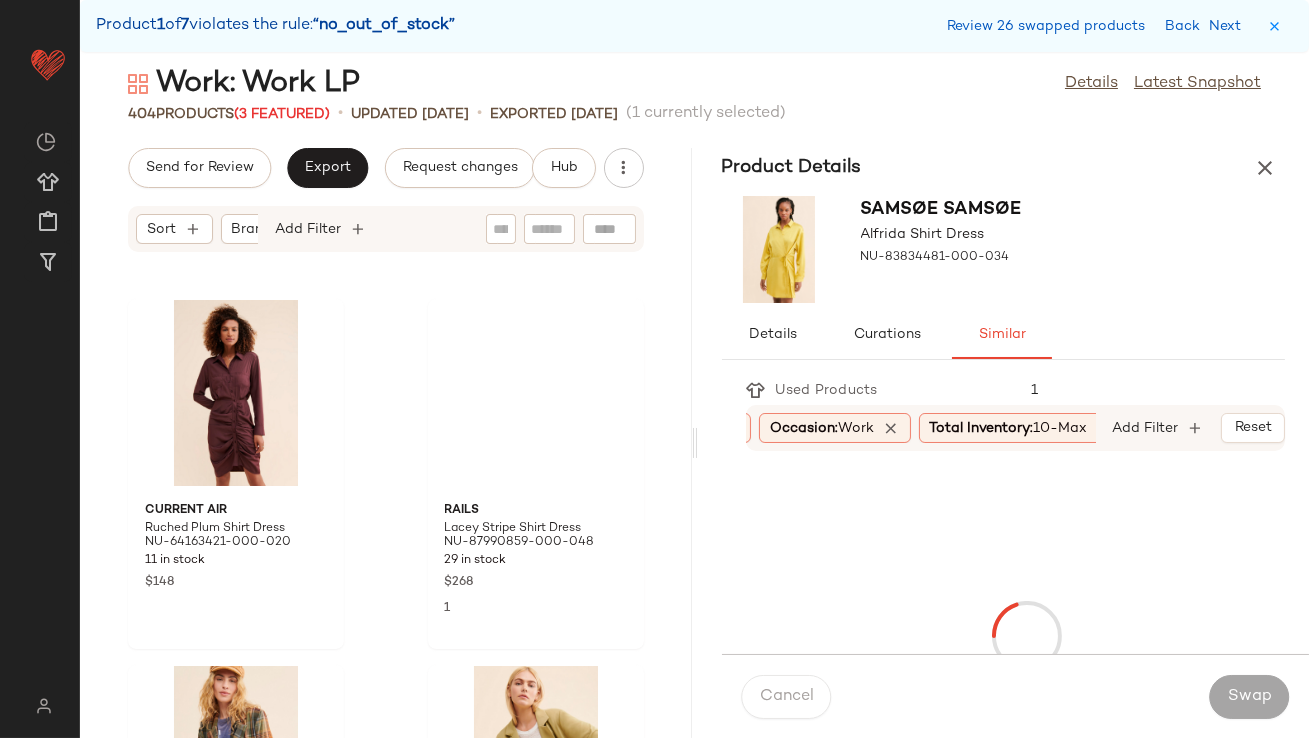 scroll, scrollTop: 48678, scrollLeft: 0, axis: vertical 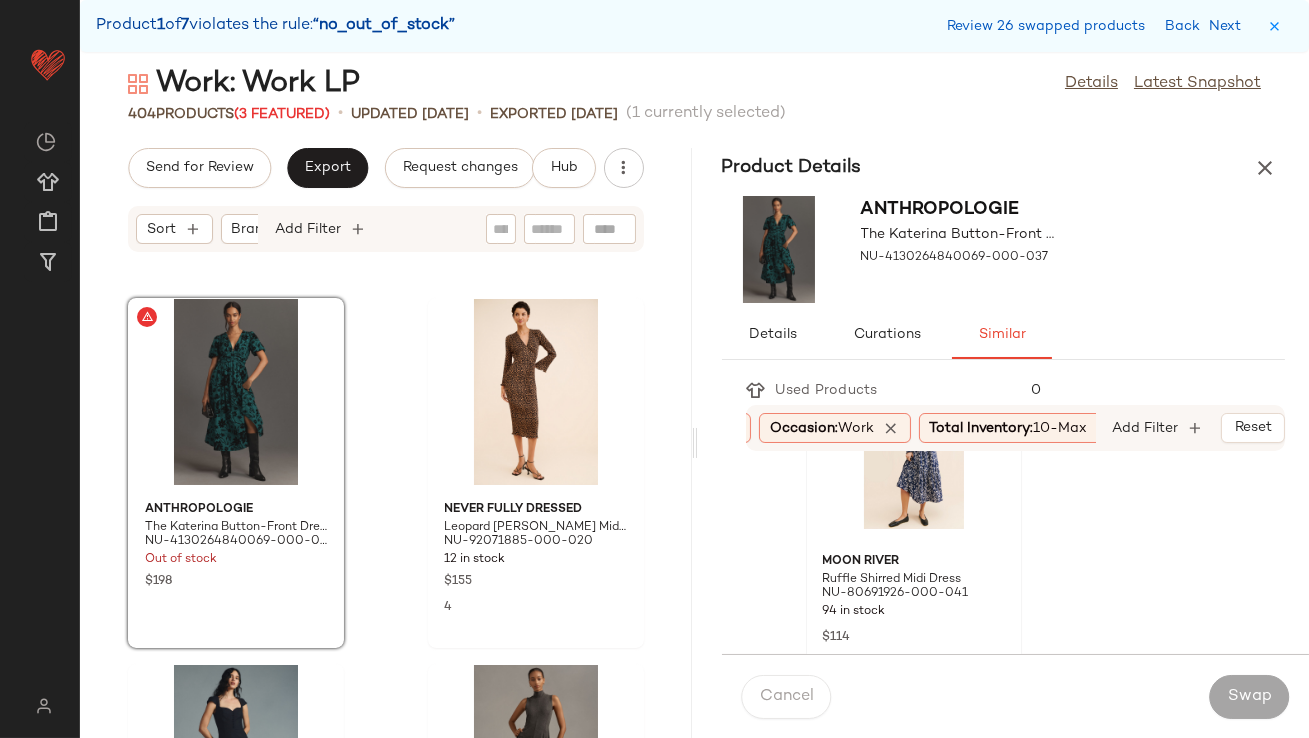 click 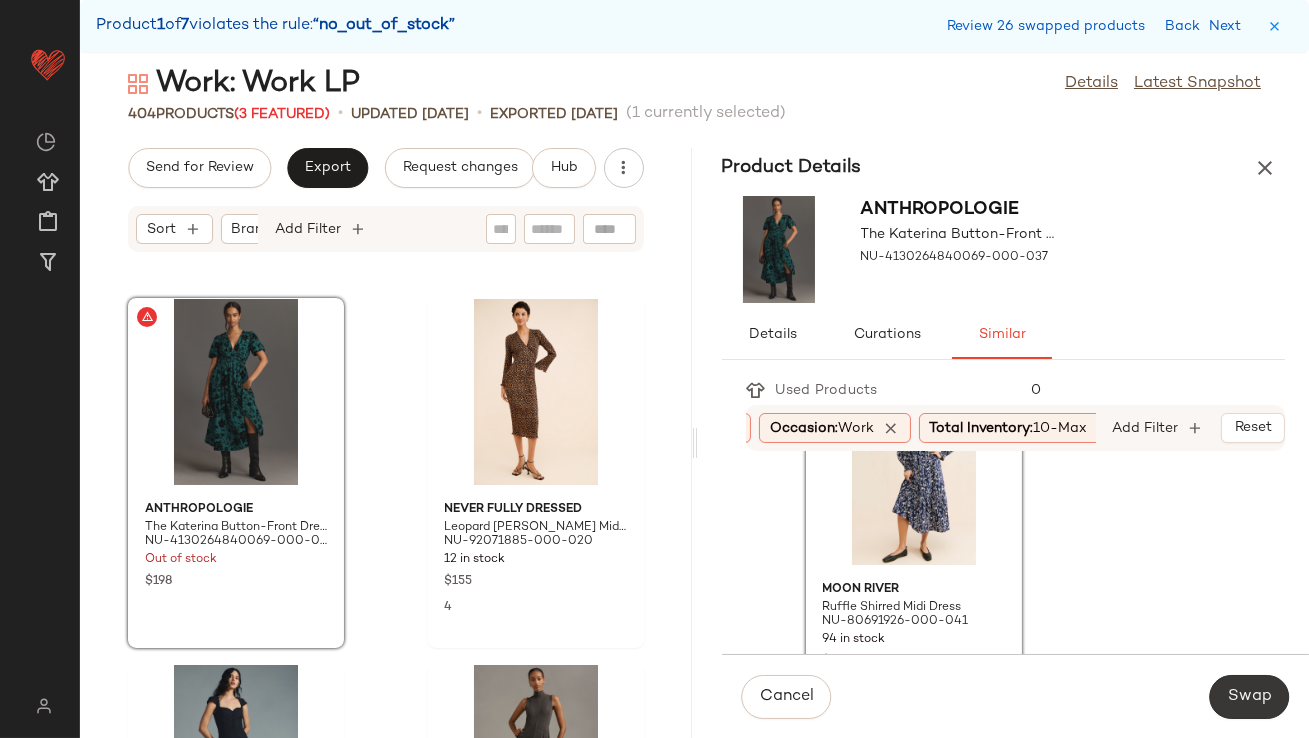 click on "Swap" at bounding box center [1249, 697] 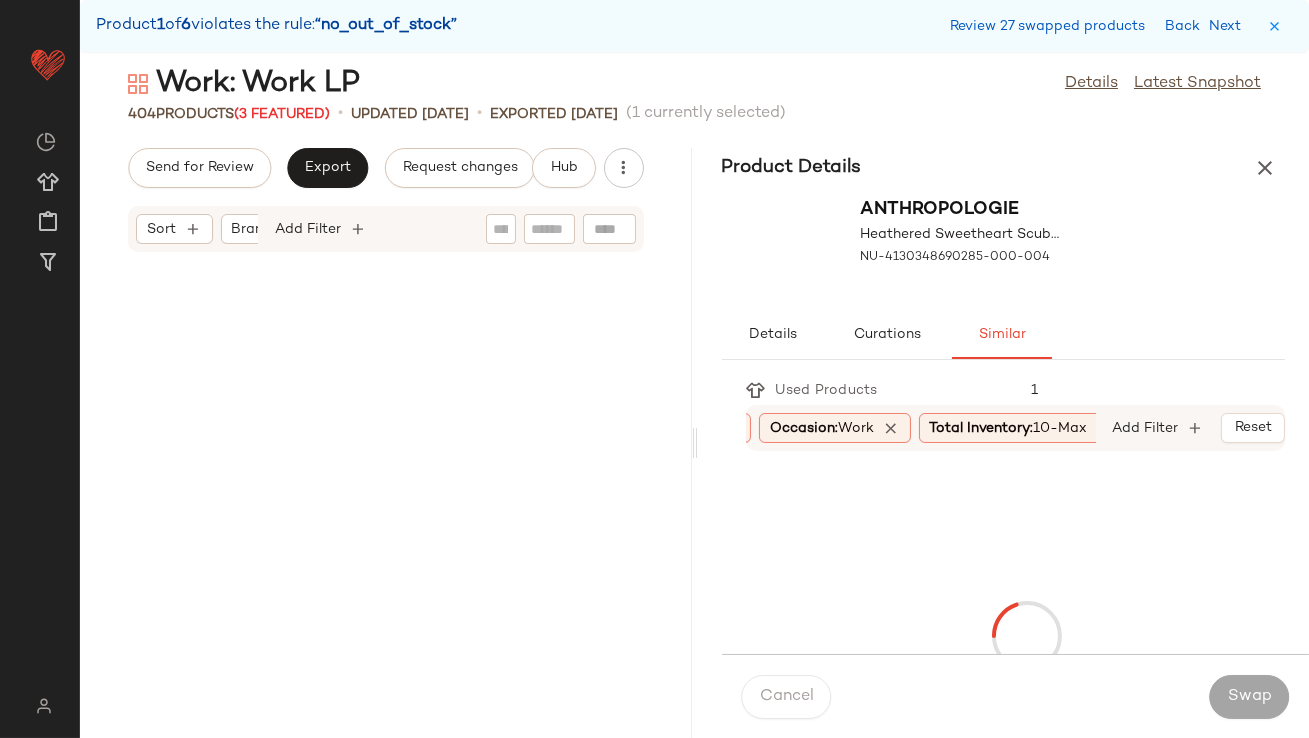 scroll, scrollTop: 61488, scrollLeft: 0, axis: vertical 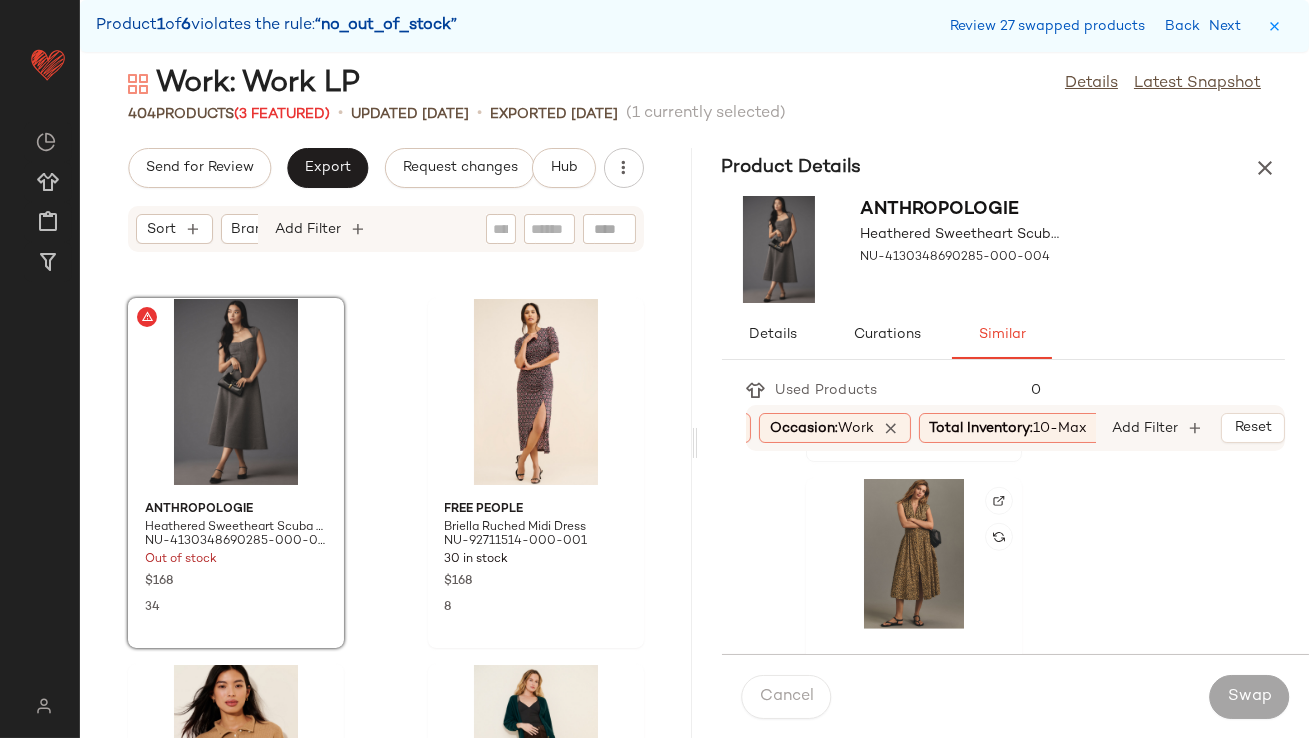 click 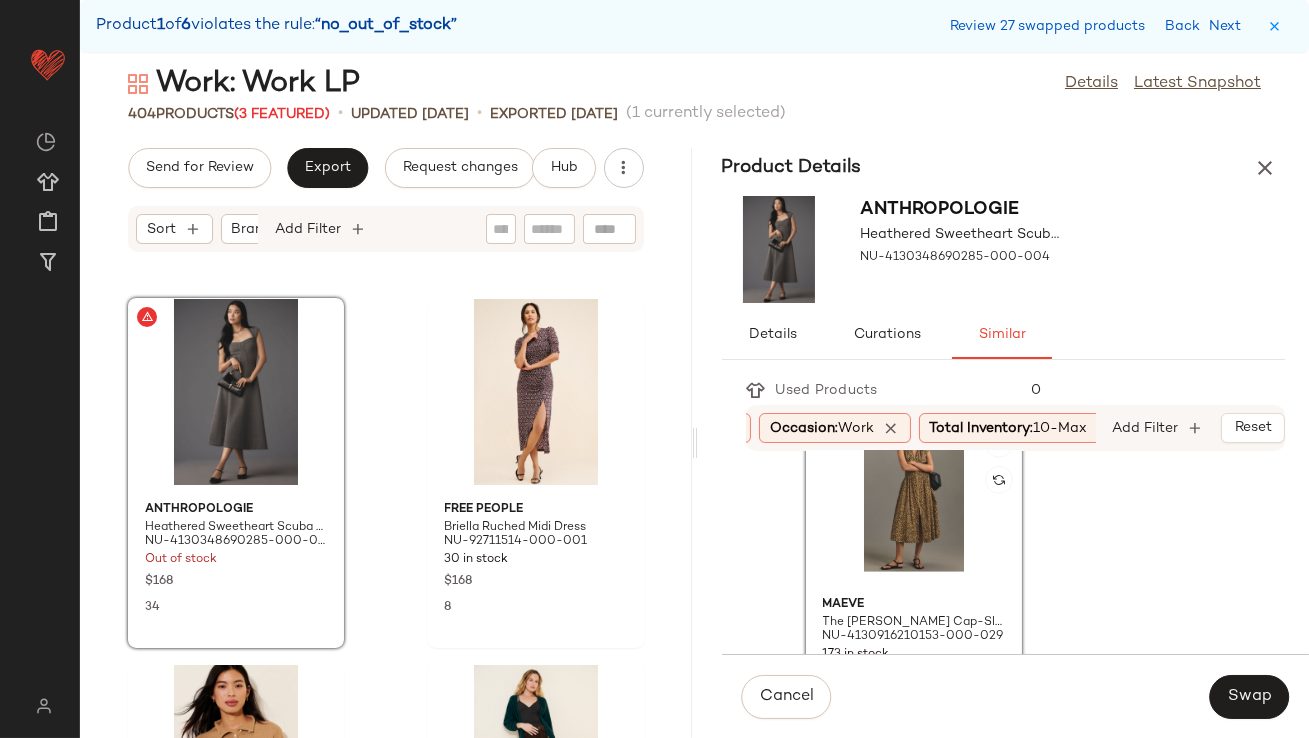 scroll, scrollTop: 3352, scrollLeft: 0, axis: vertical 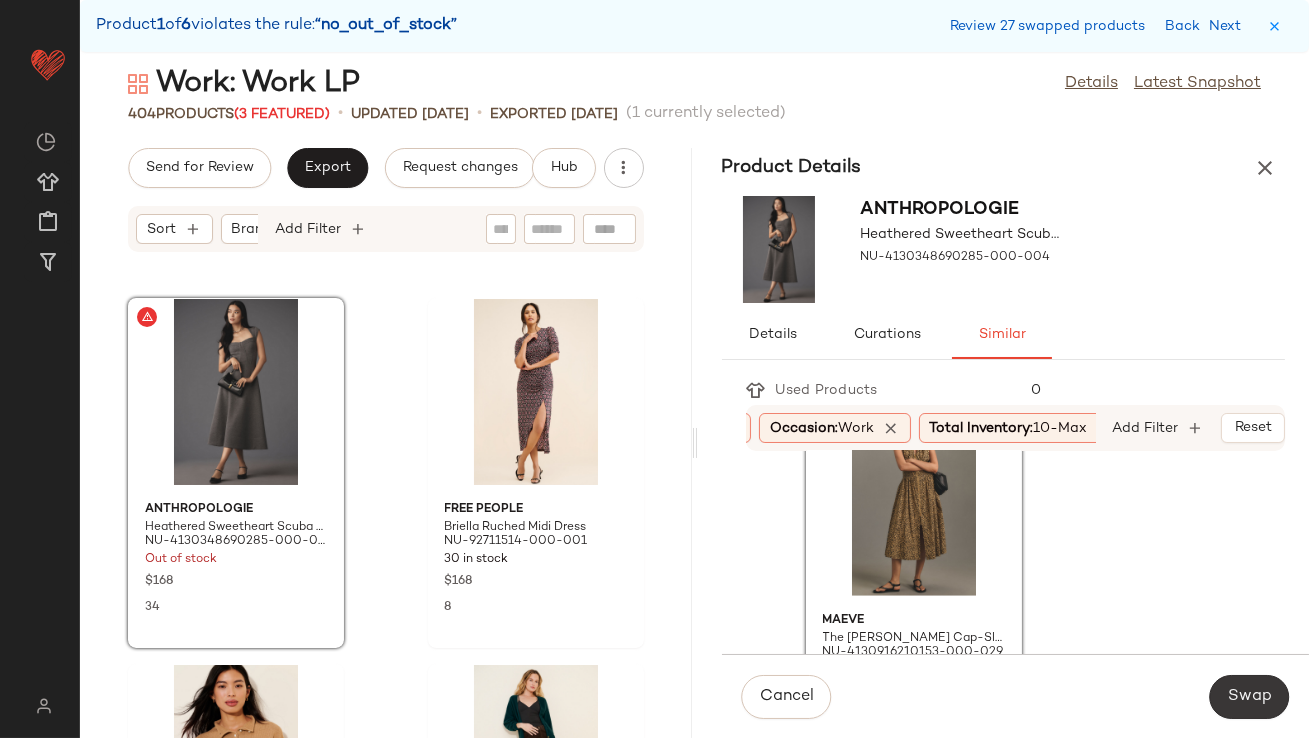 click on "Swap" 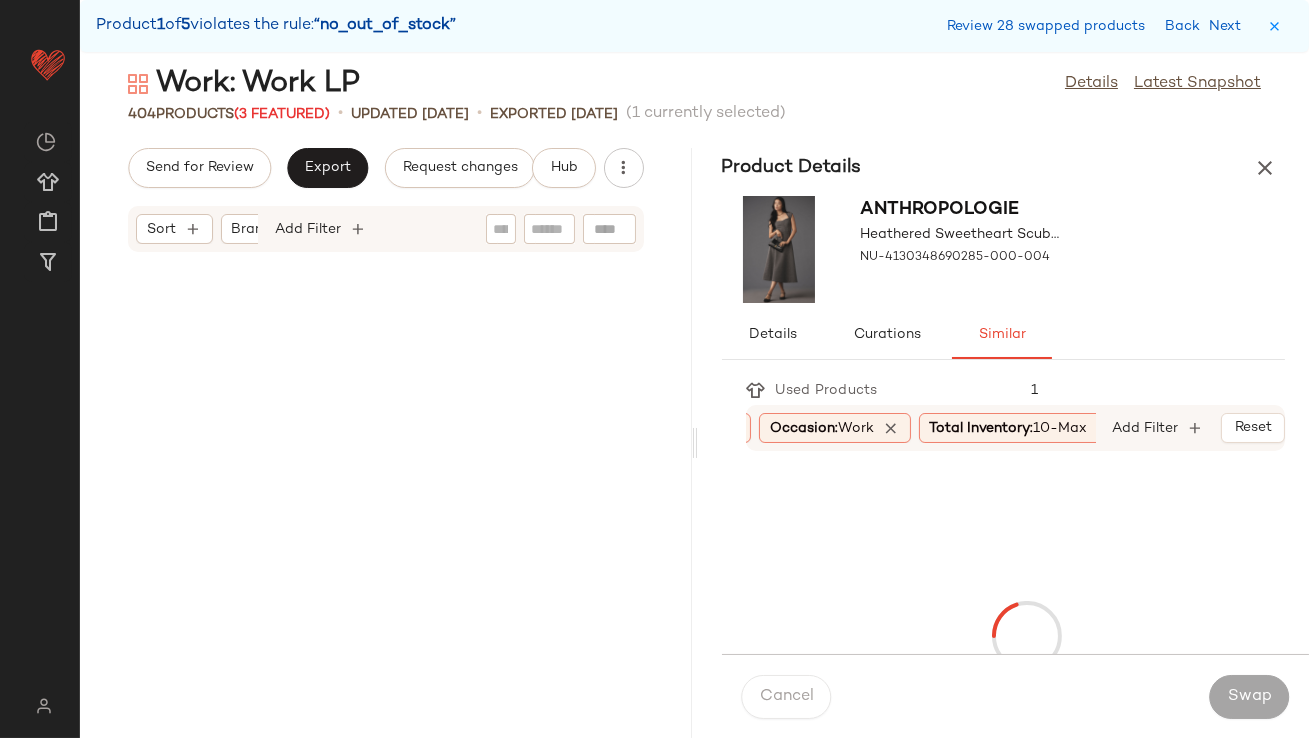 scroll, scrollTop: 62585, scrollLeft: 0, axis: vertical 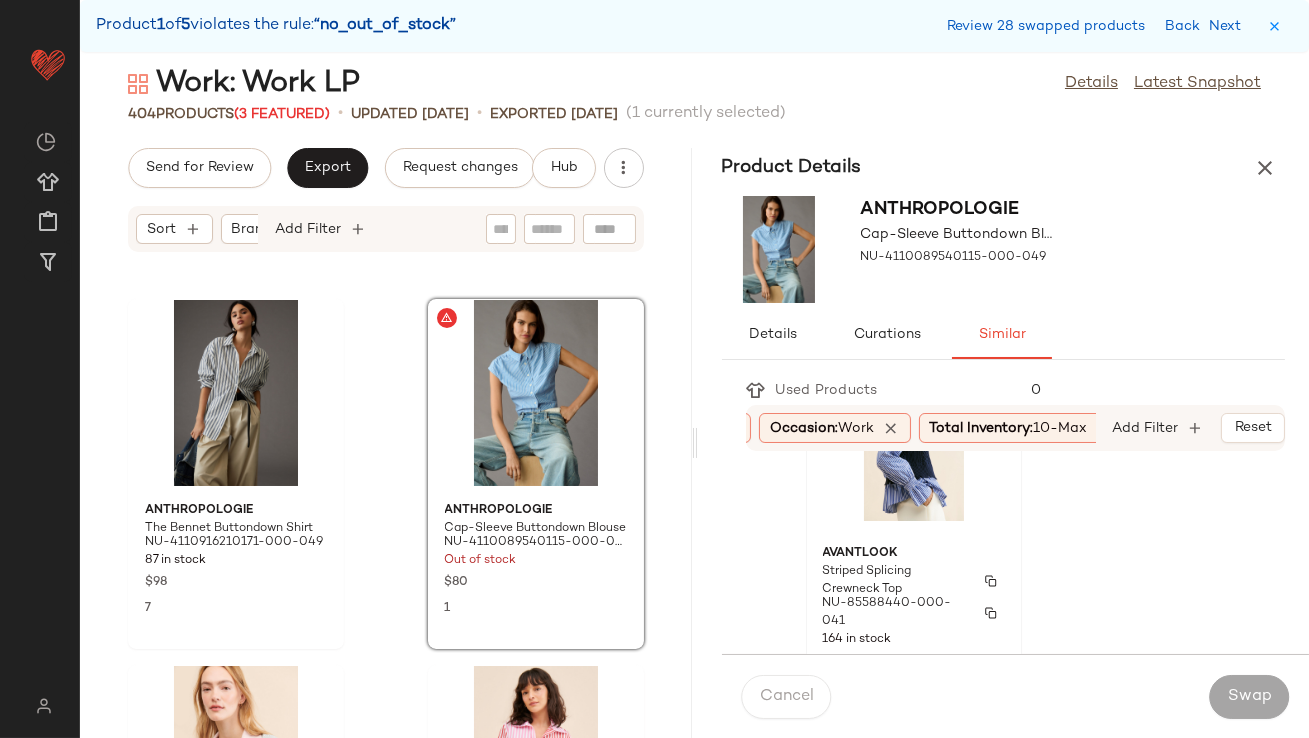 click on "Avantlook Striped Splicing Crewneck Top NU-85588440-000-041 164 in stock $95" 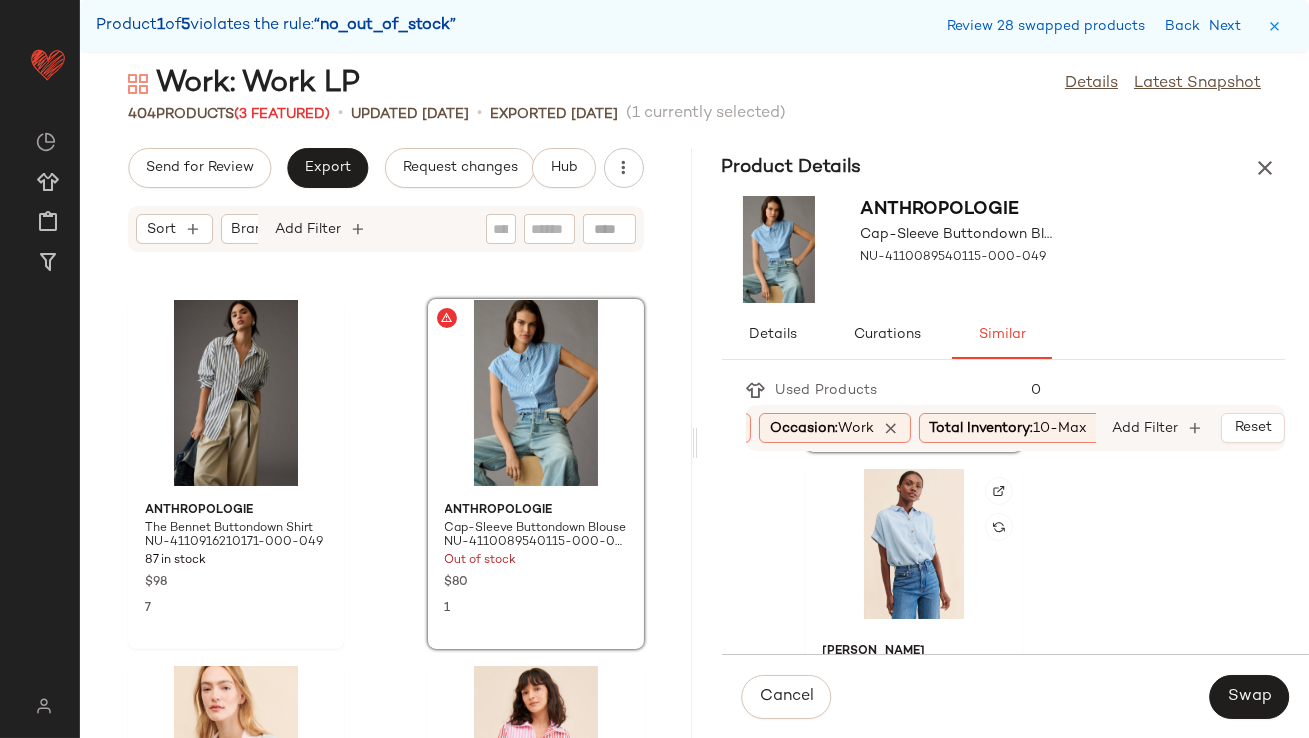 scroll, scrollTop: 441, scrollLeft: 0, axis: vertical 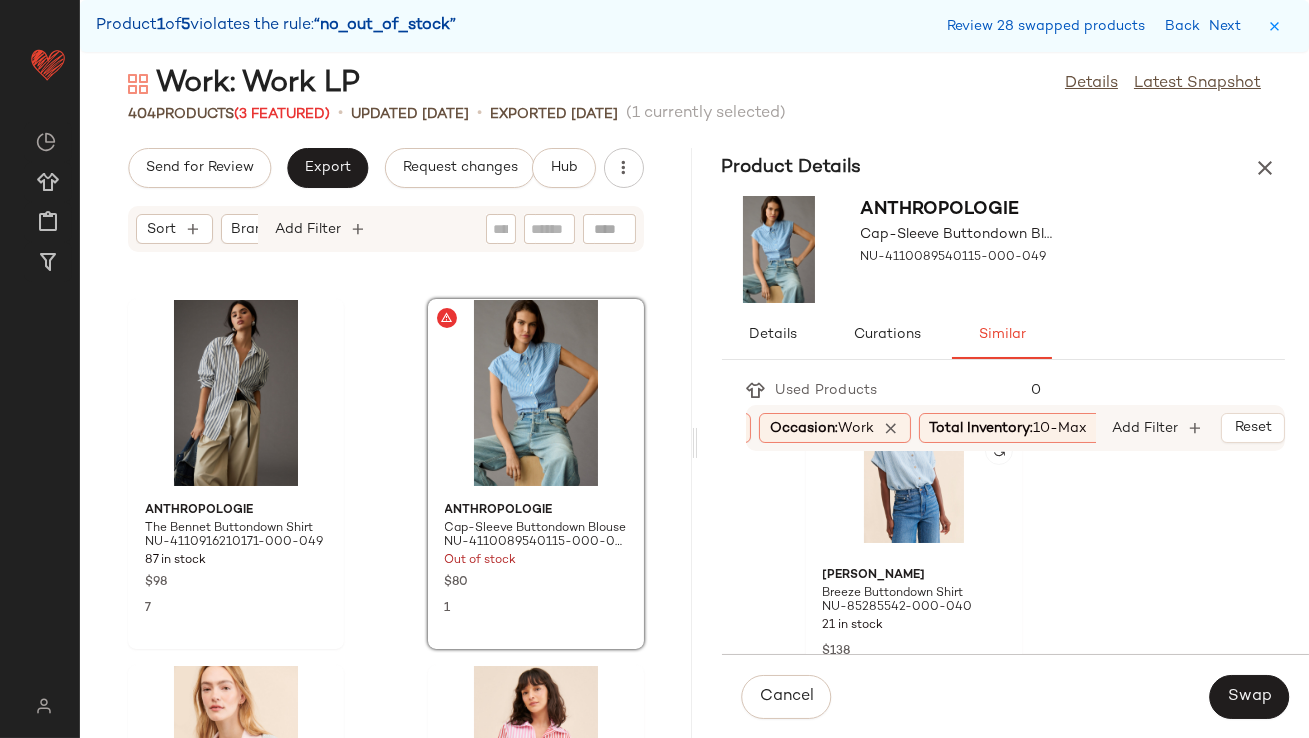 click 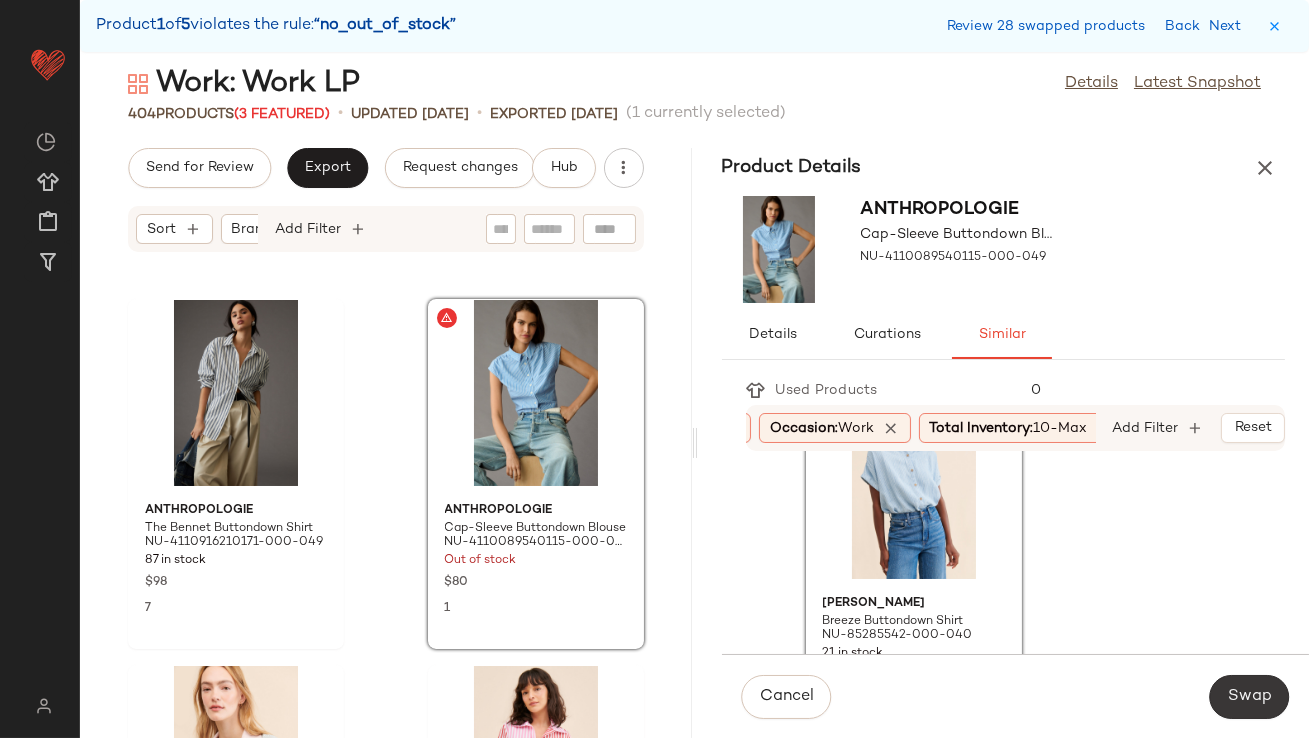 click on "Swap" at bounding box center (1249, 697) 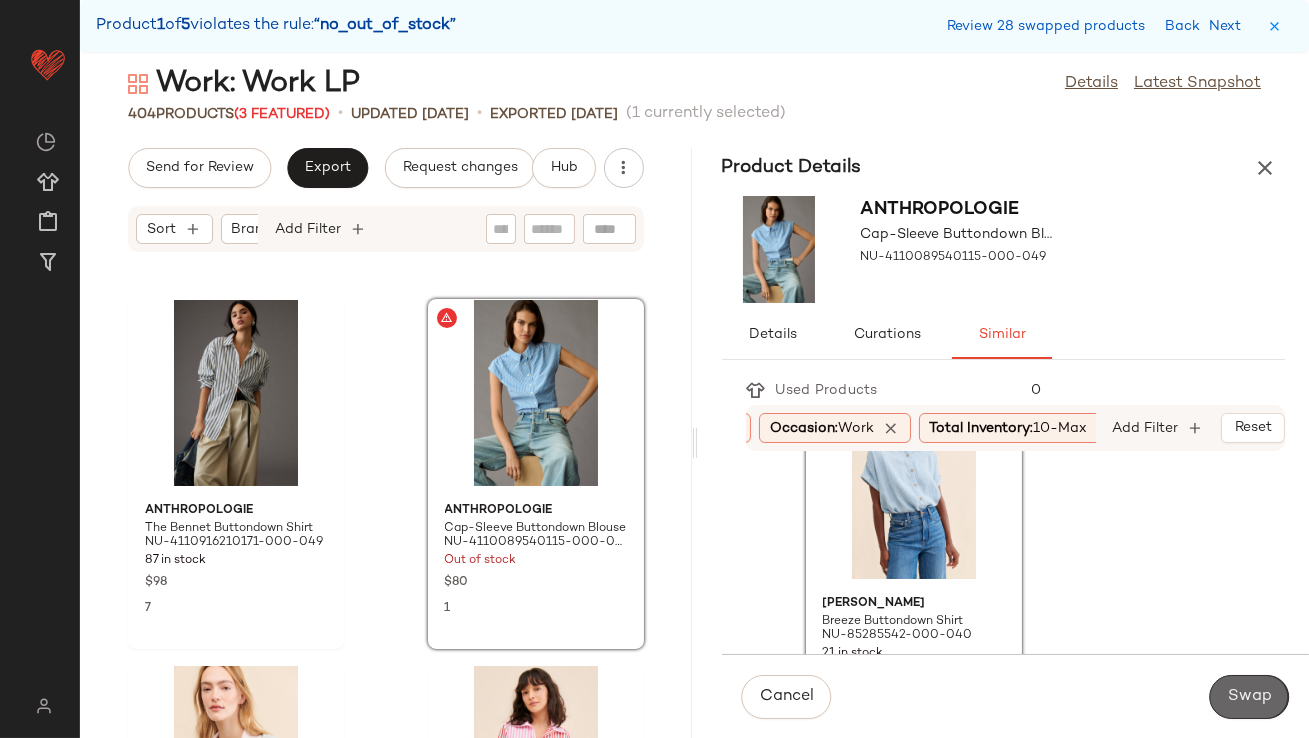 scroll, scrollTop: 63318, scrollLeft: 0, axis: vertical 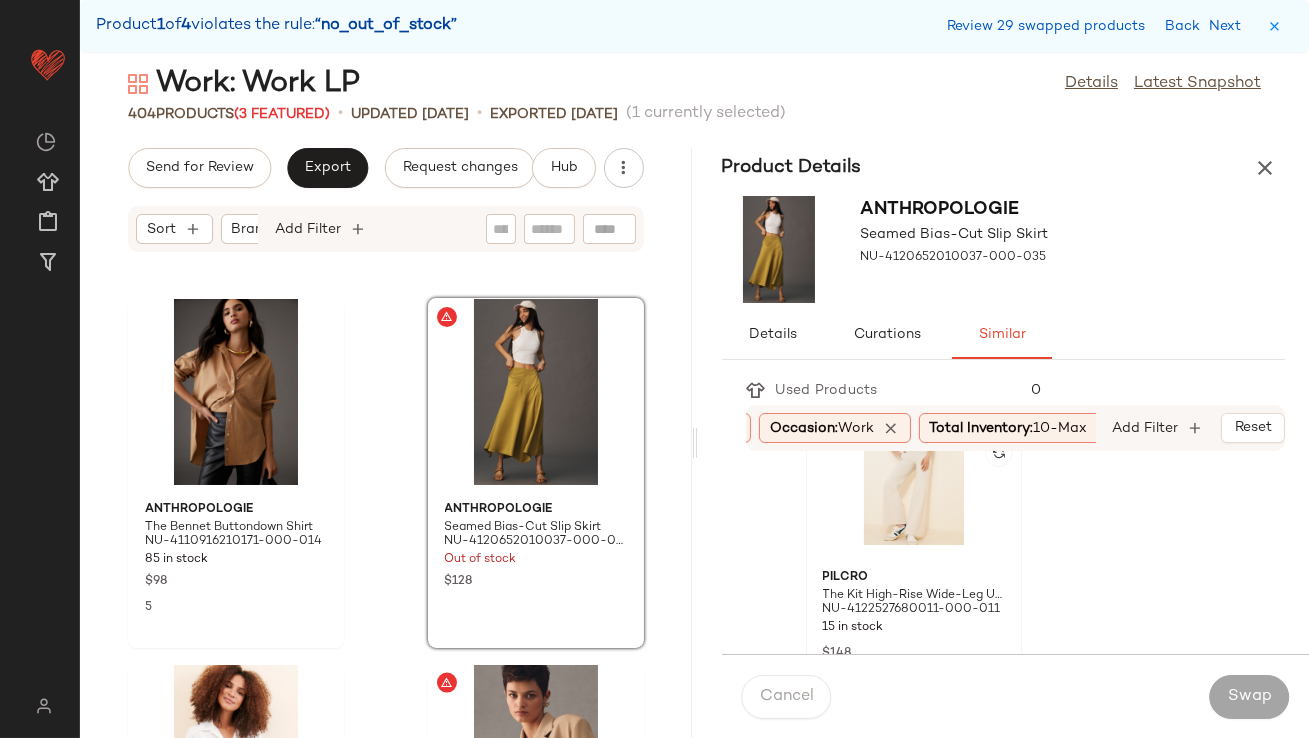 click 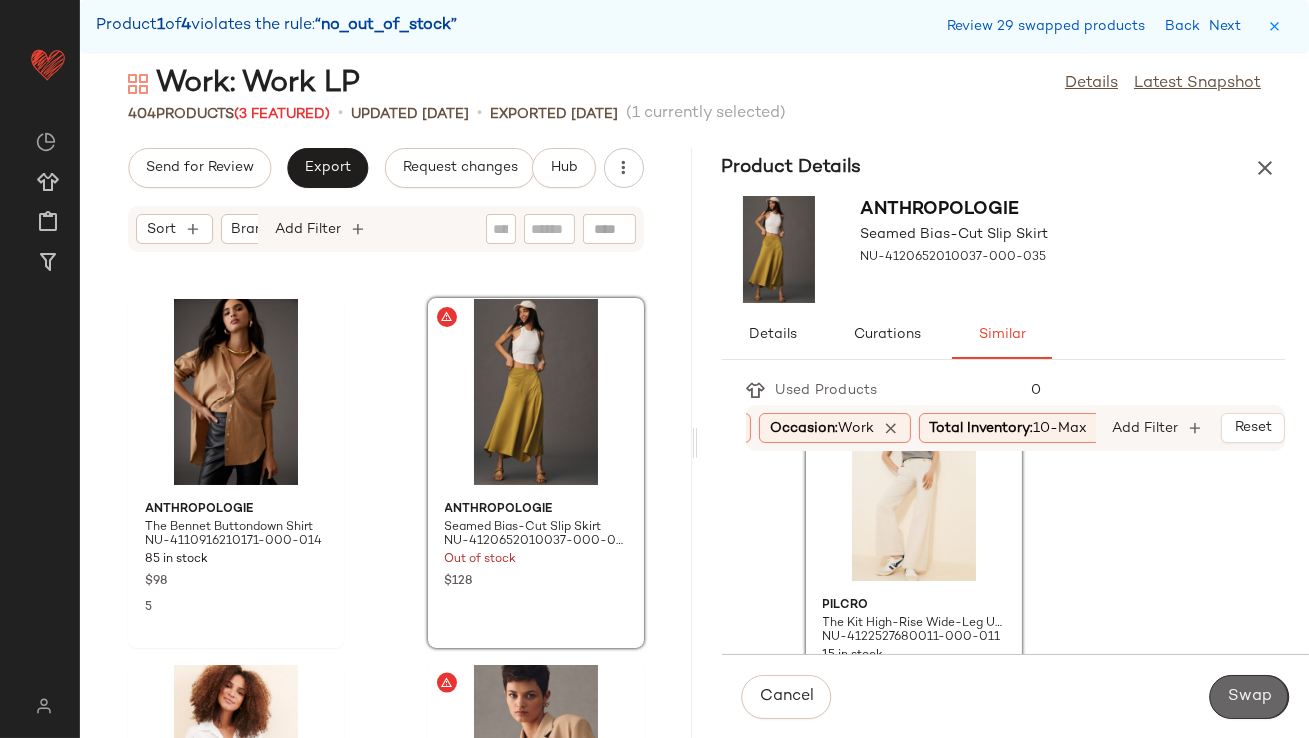 click on "Swap" 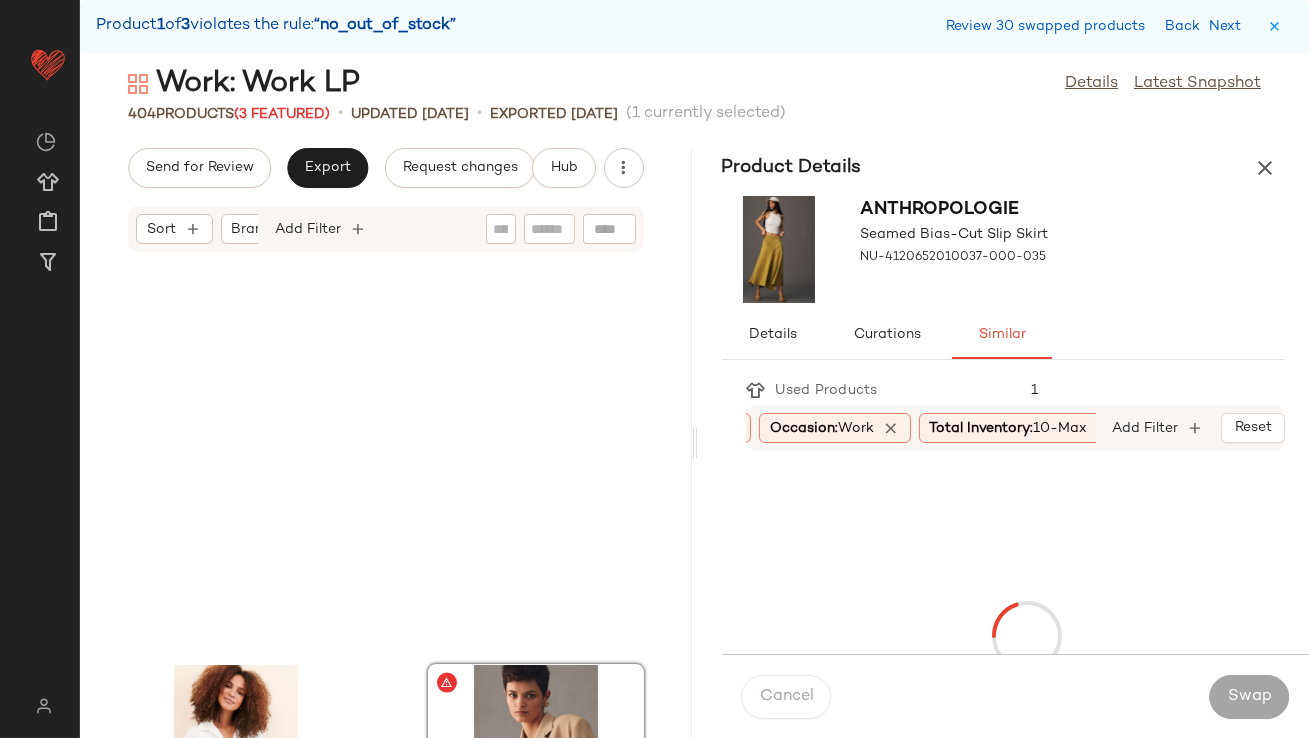 scroll, scrollTop: 63684, scrollLeft: 0, axis: vertical 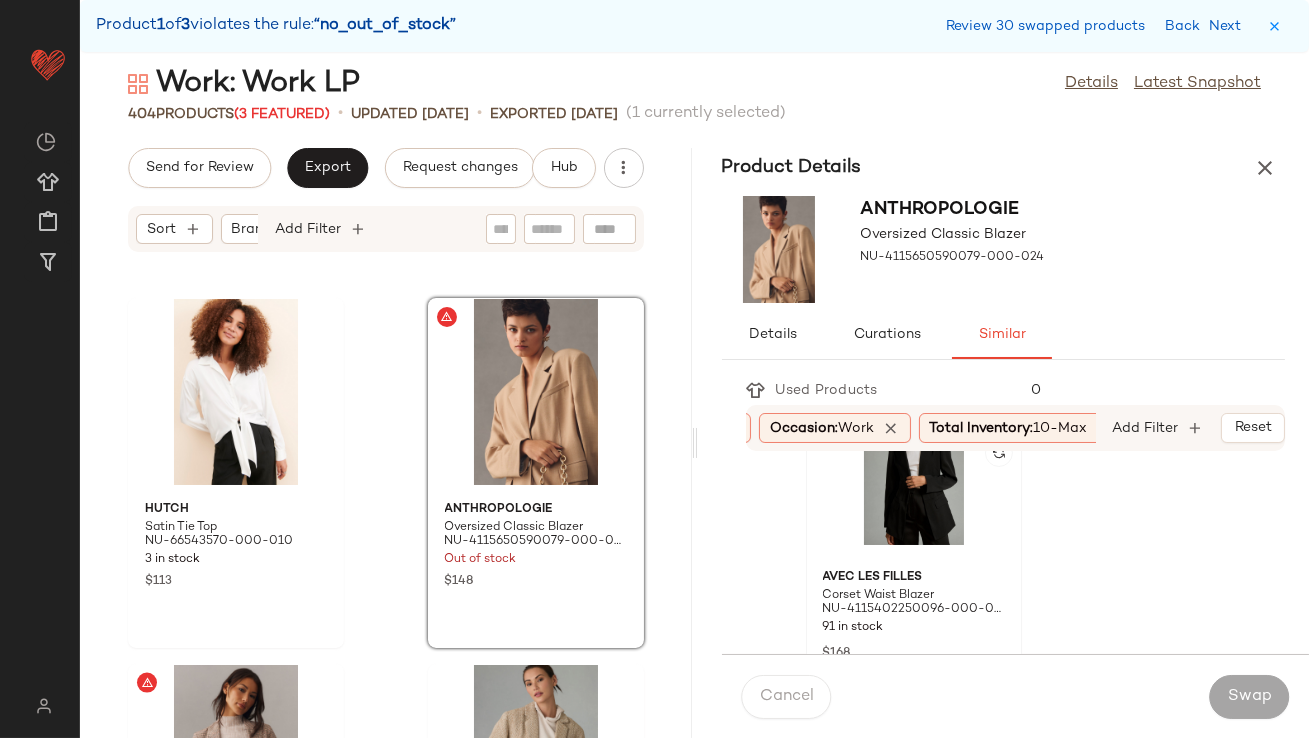 click 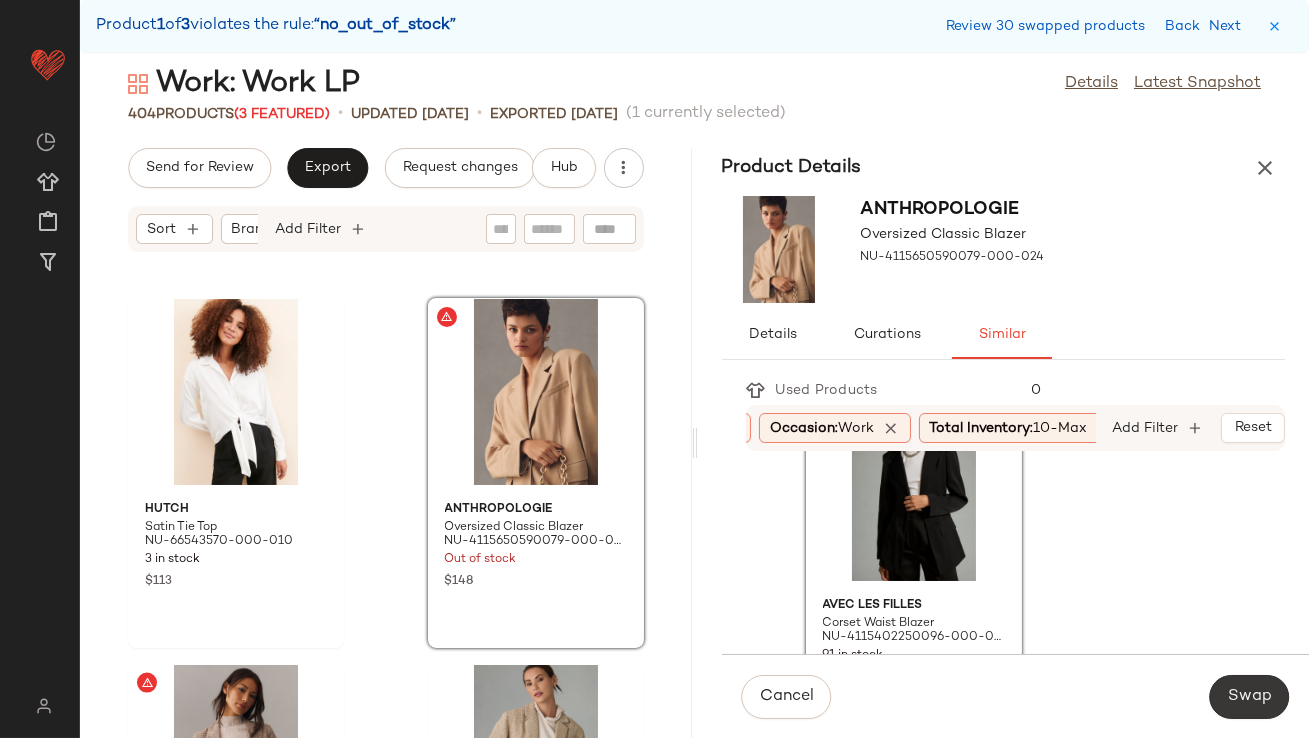 click on "Swap" at bounding box center [1249, 697] 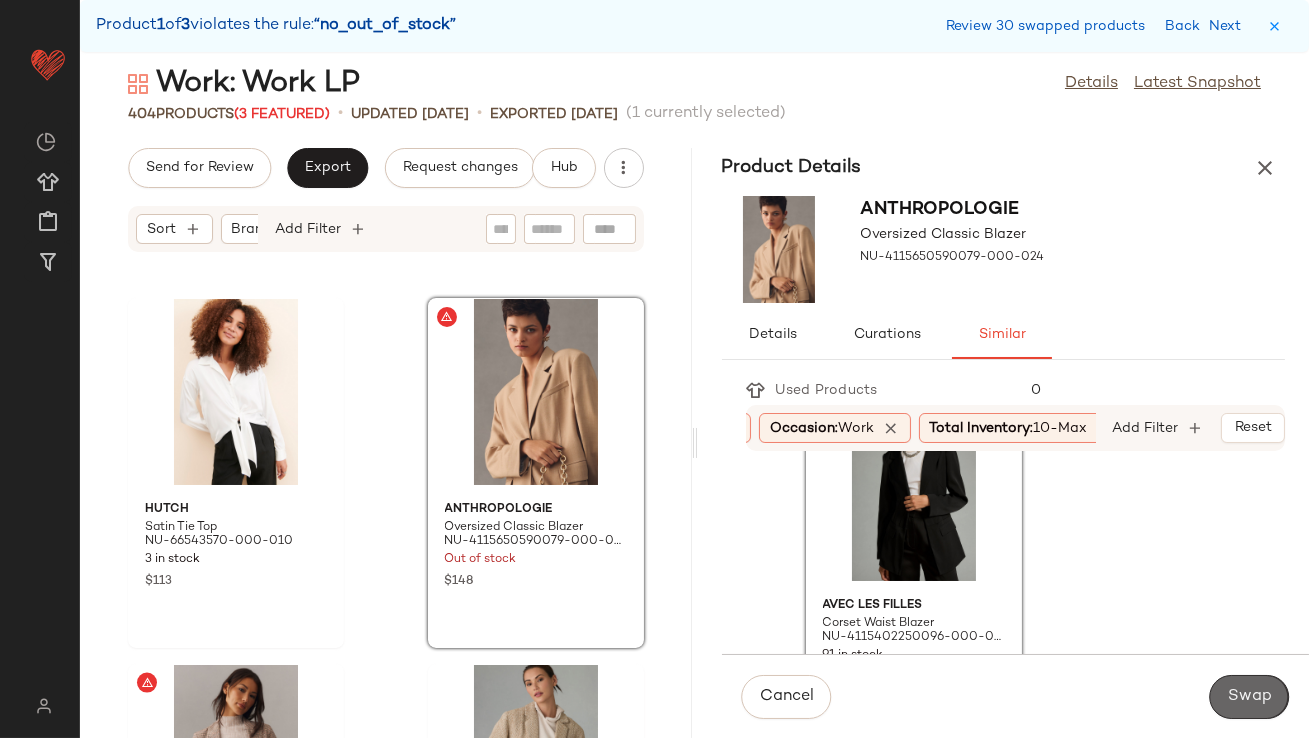 scroll, scrollTop: 64050, scrollLeft: 0, axis: vertical 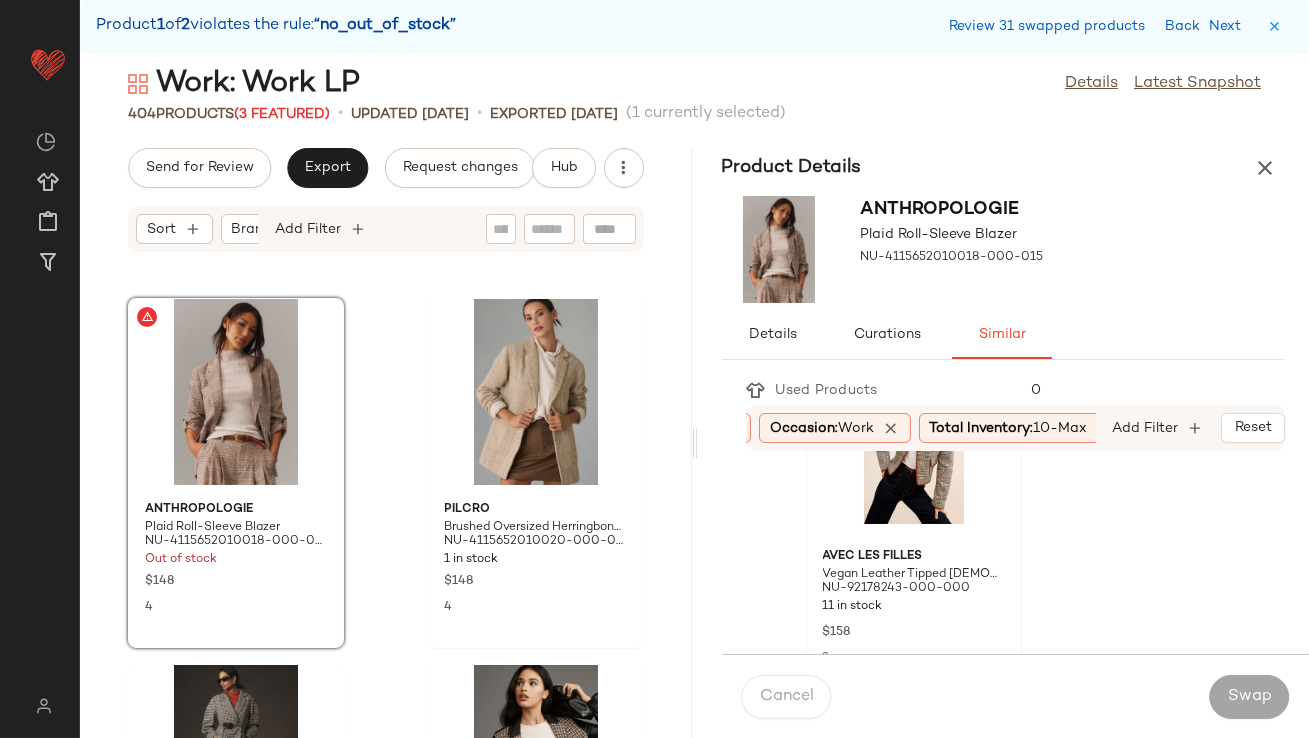 click 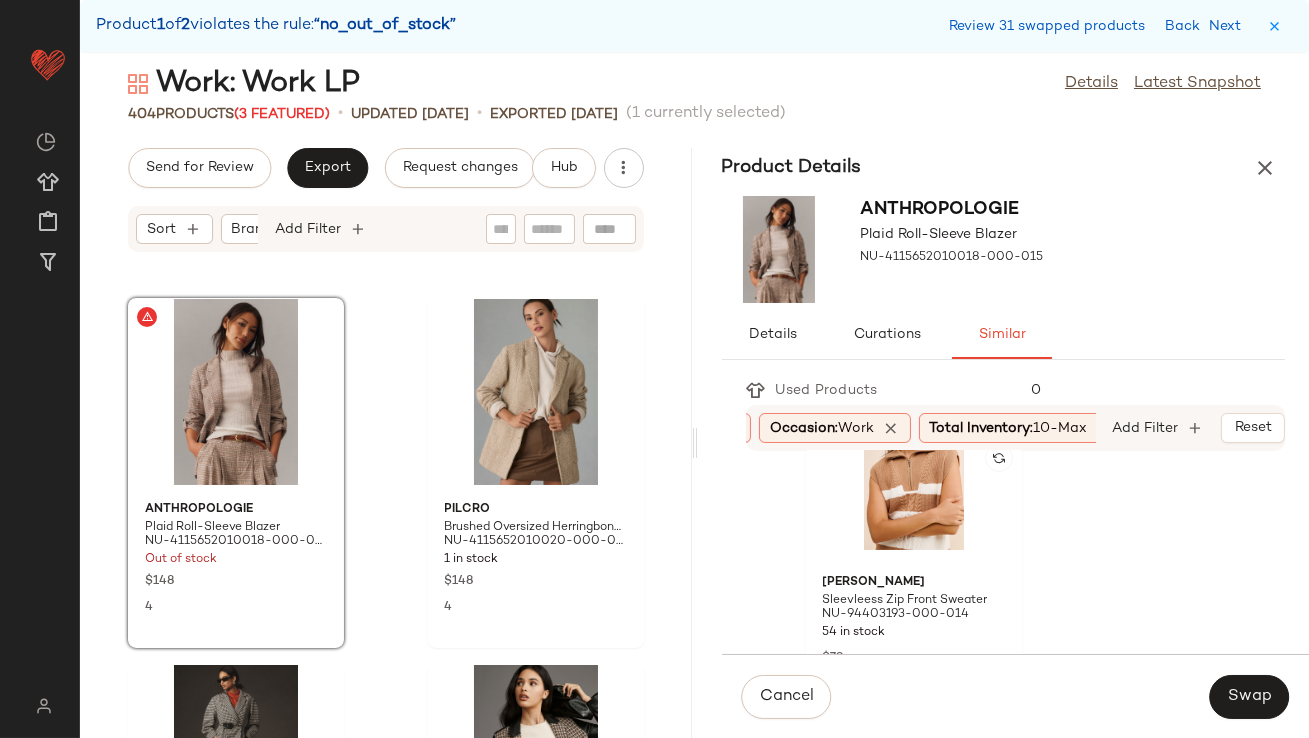 scroll, scrollTop: 800, scrollLeft: 0, axis: vertical 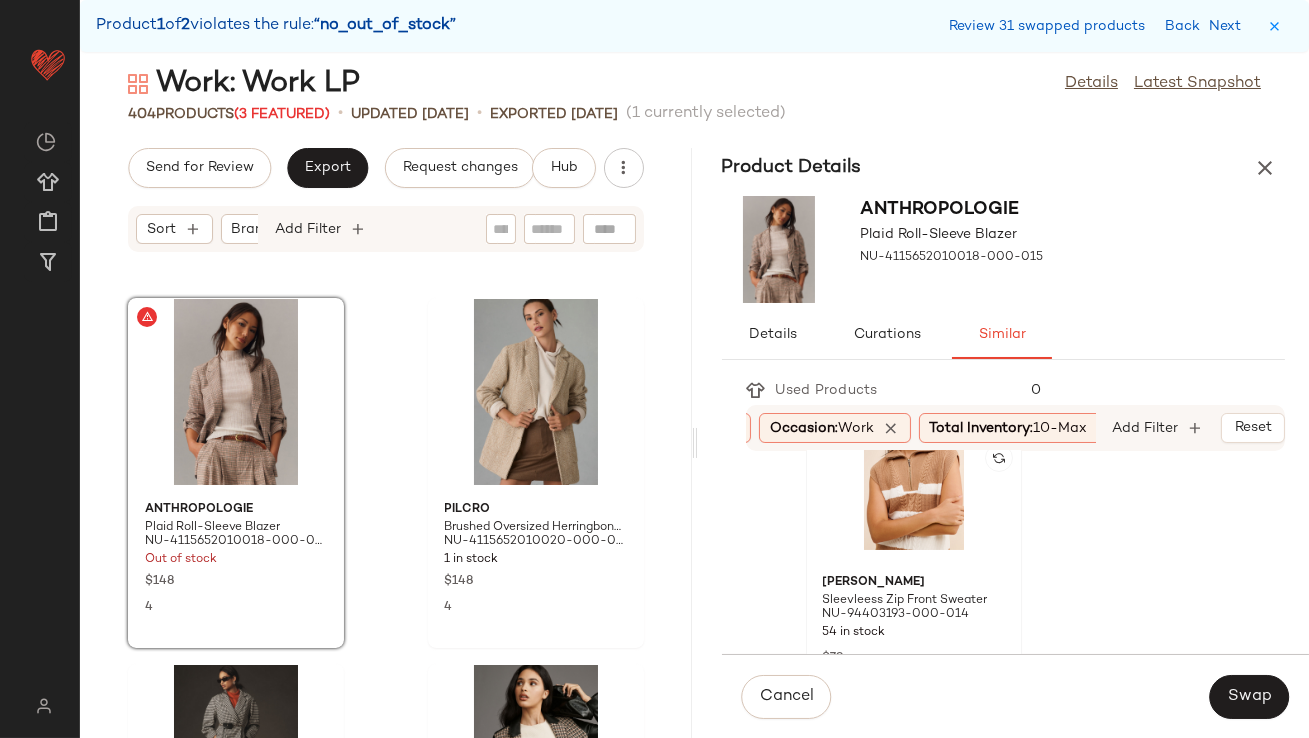 click 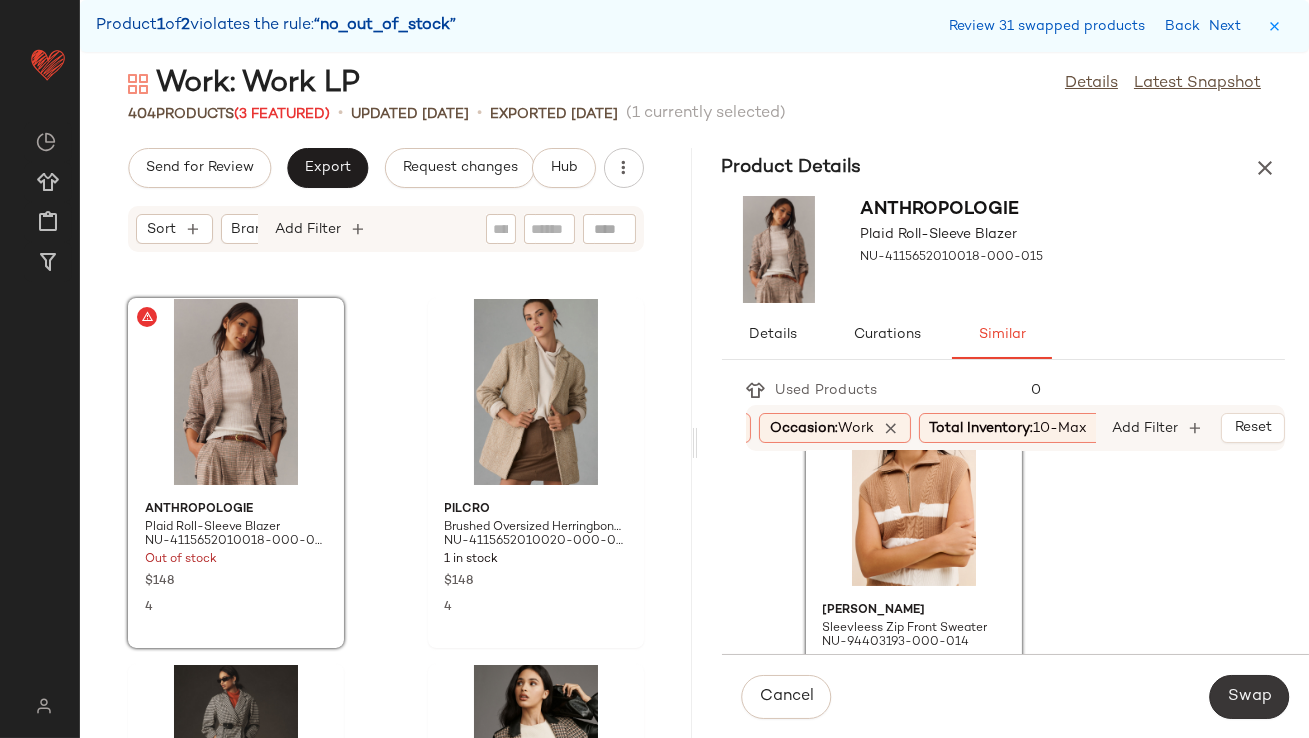 click on "Swap" 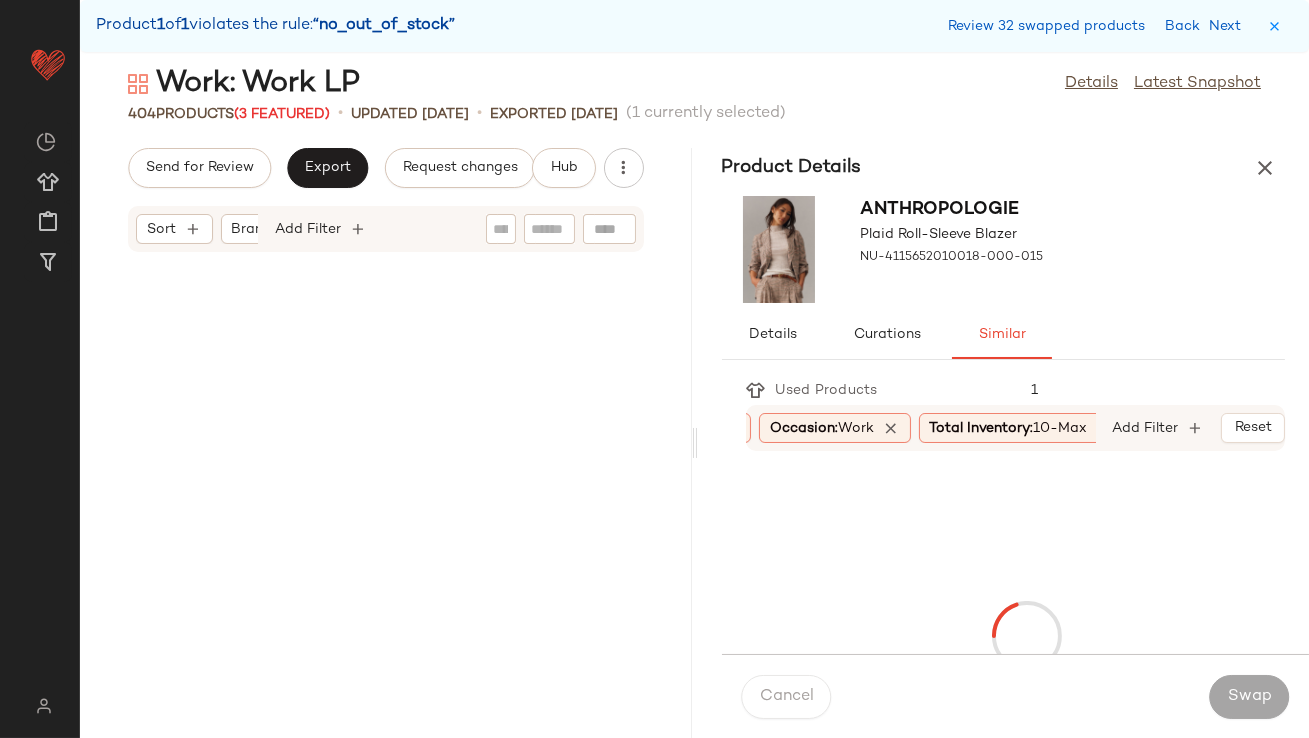 scroll, scrollTop: 66611, scrollLeft: 0, axis: vertical 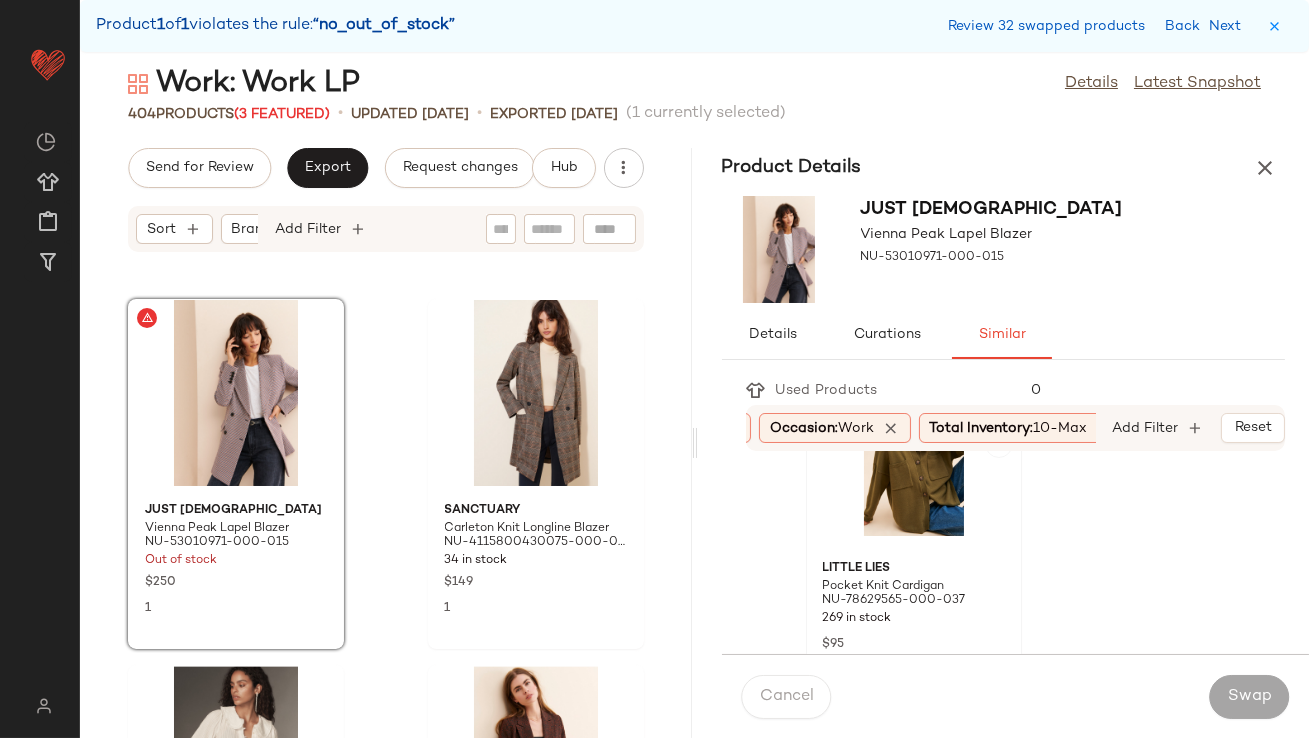 click 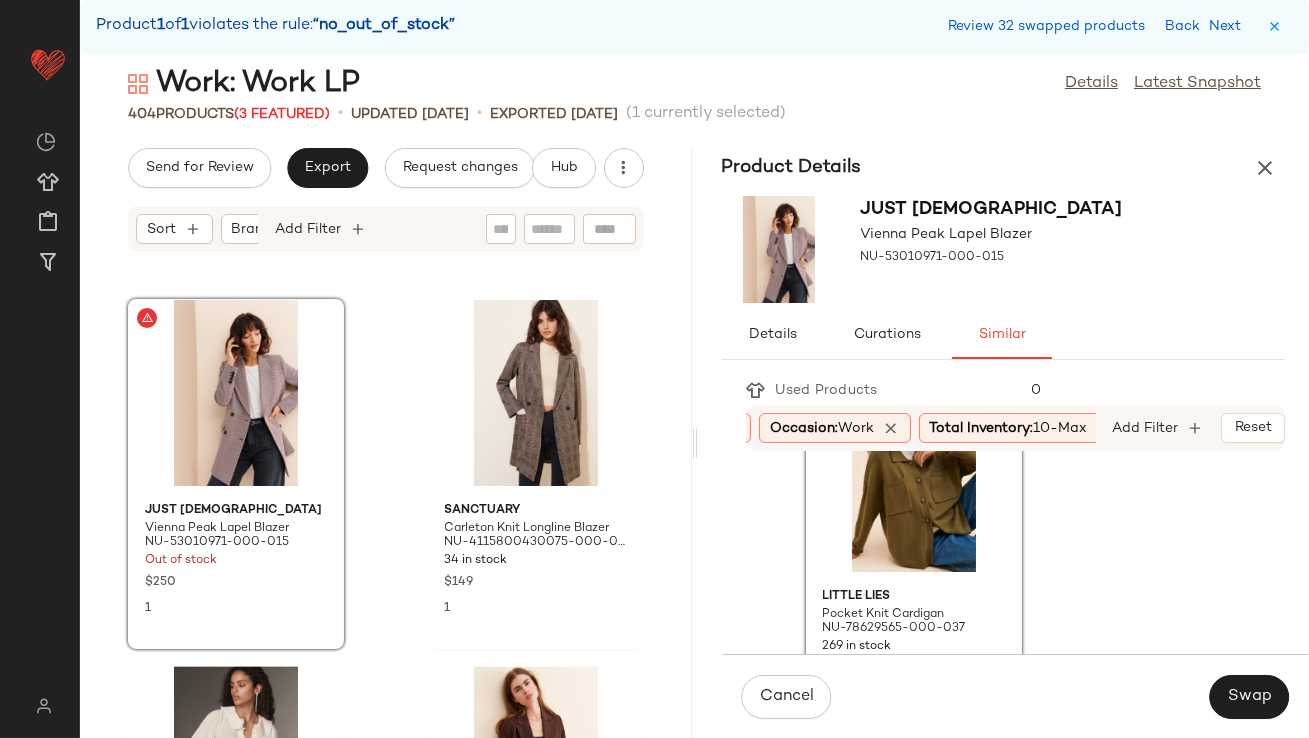 click on "Swap" at bounding box center (1249, 697) 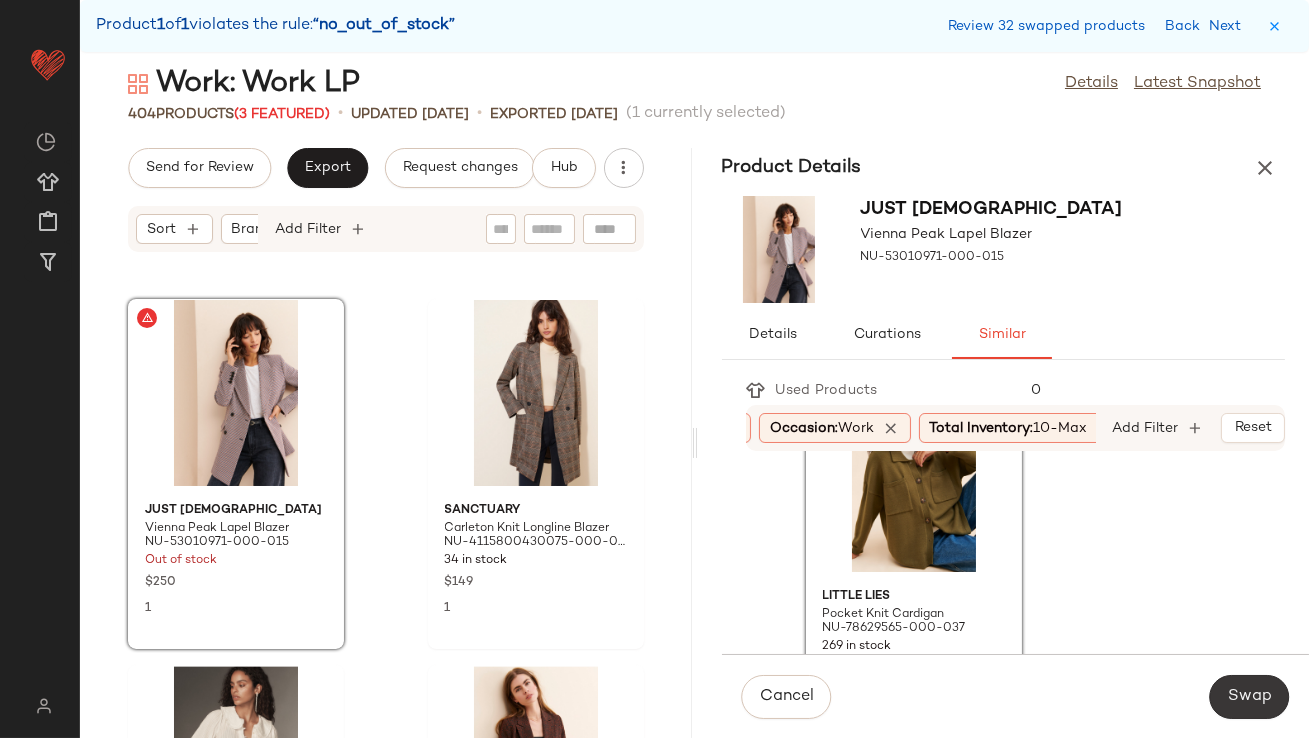 click on "Swap" 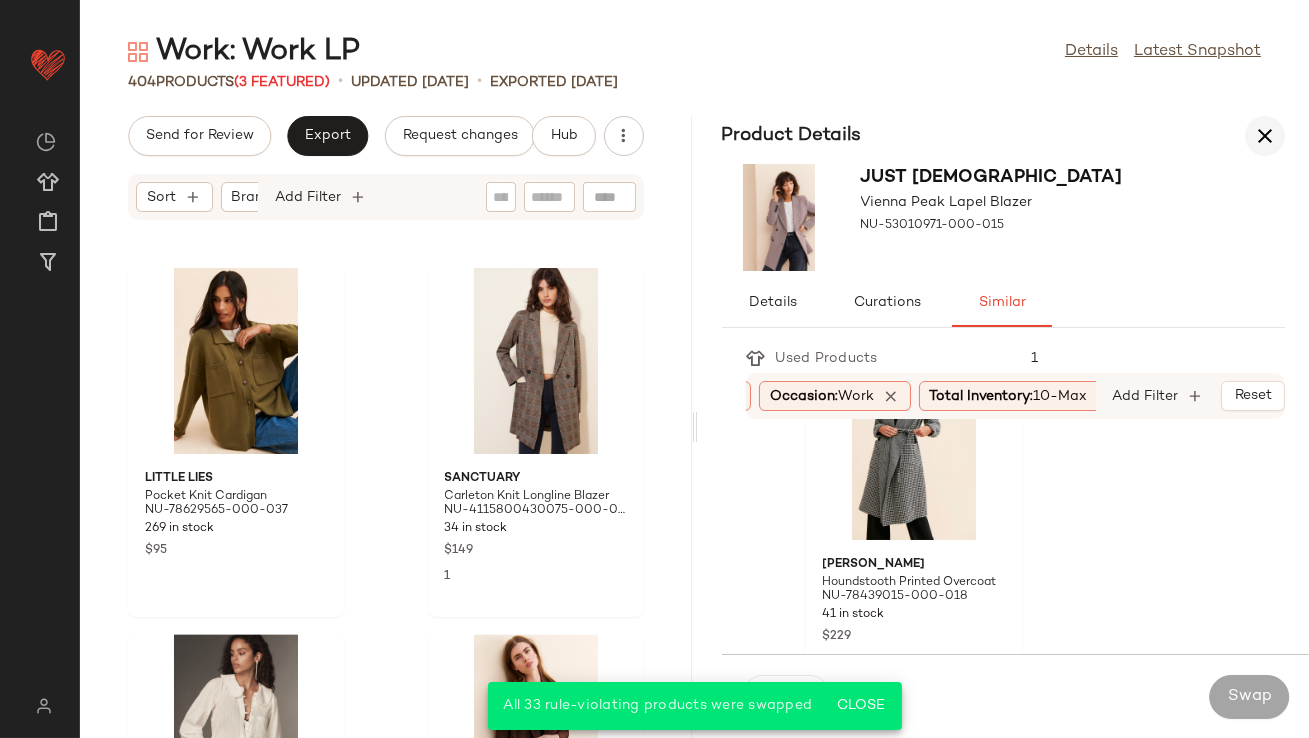 click at bounding box center [1265, 136] 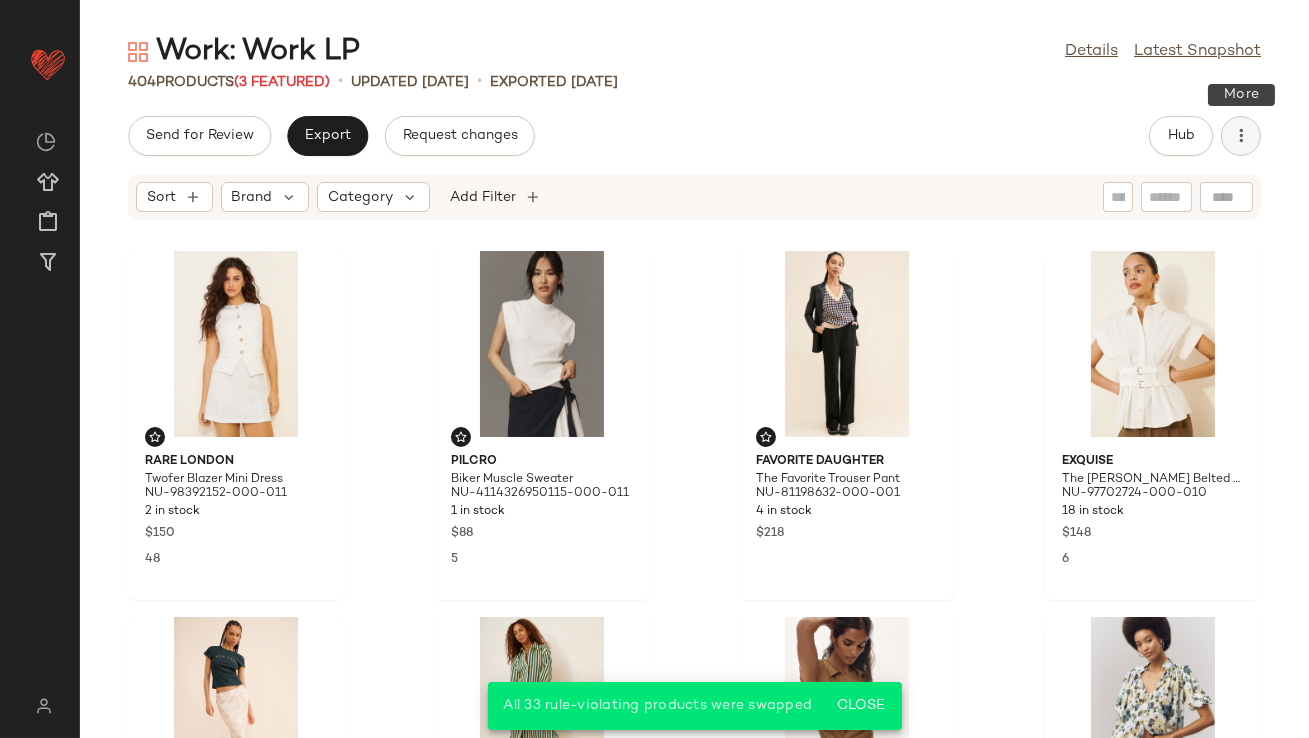 click 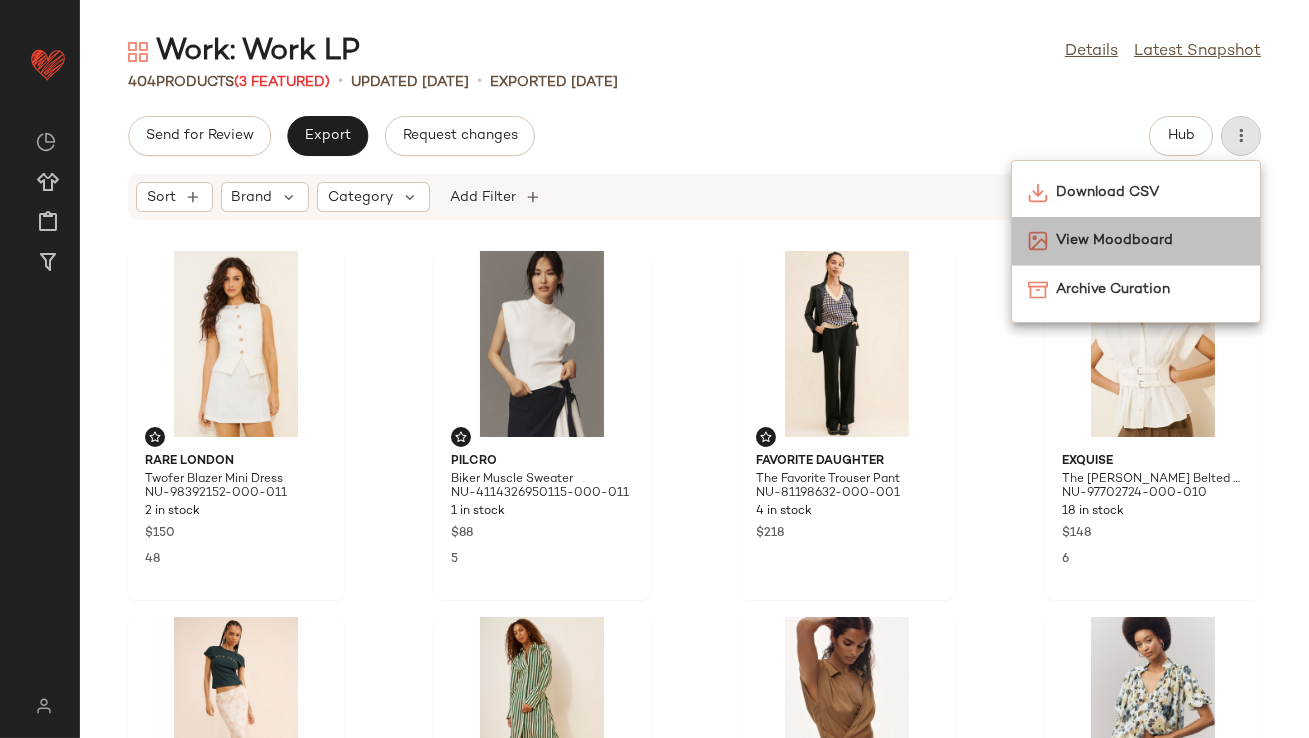 click on "View Moodboard" at bounding box center [1150, 240] 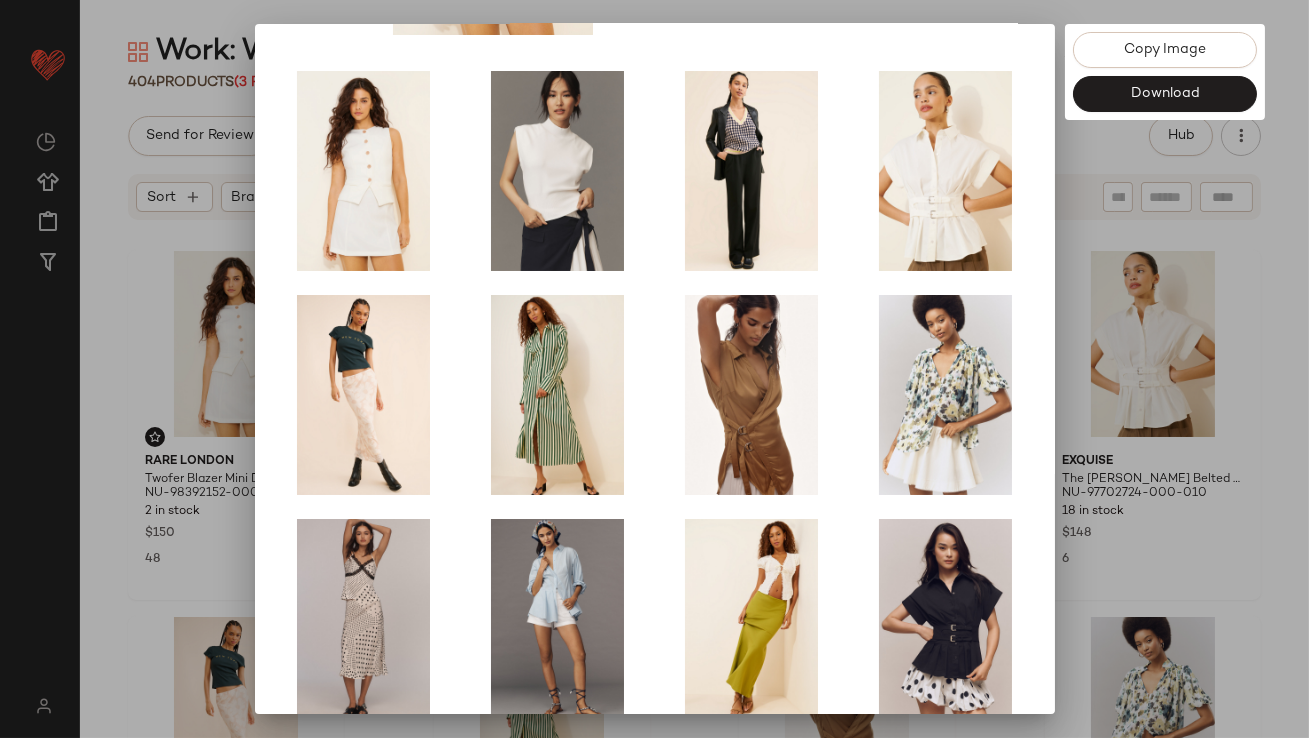 scroll, scrollTop: 341, scrollLeft: 0, axis: vertical 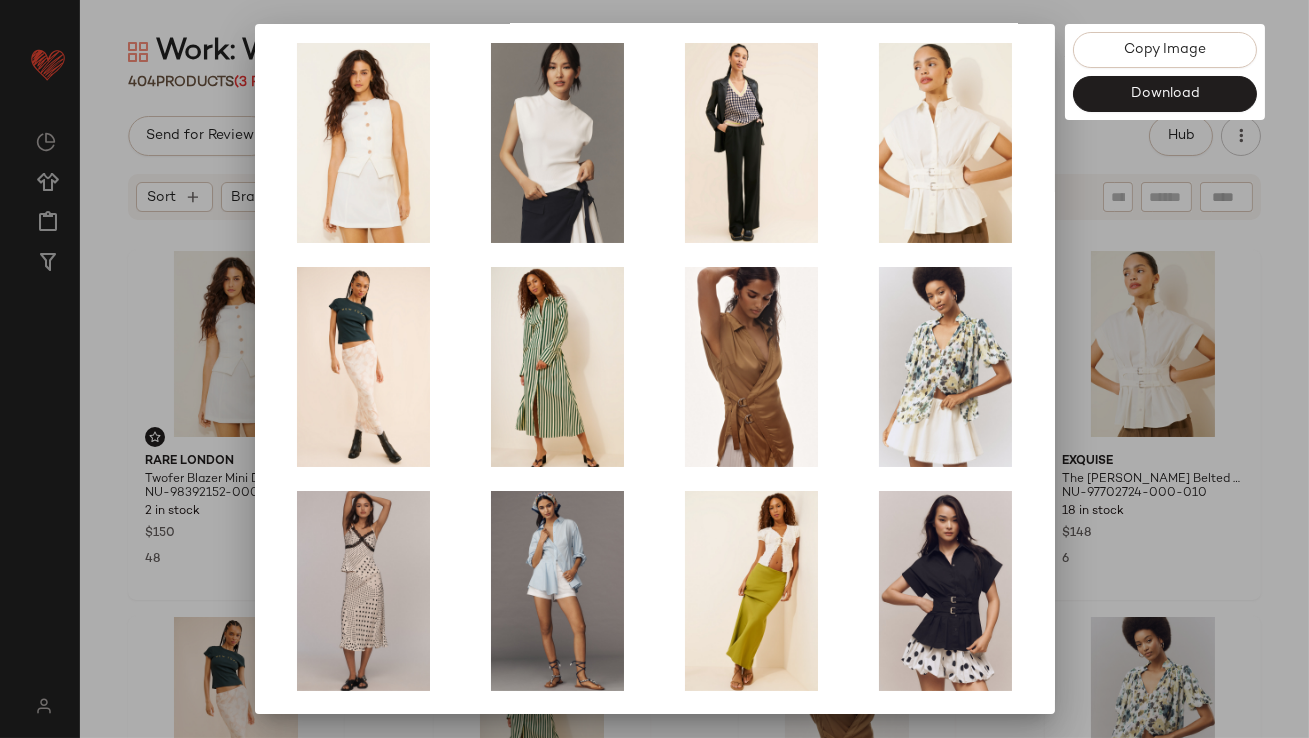 click at bounding box center [654, 369] 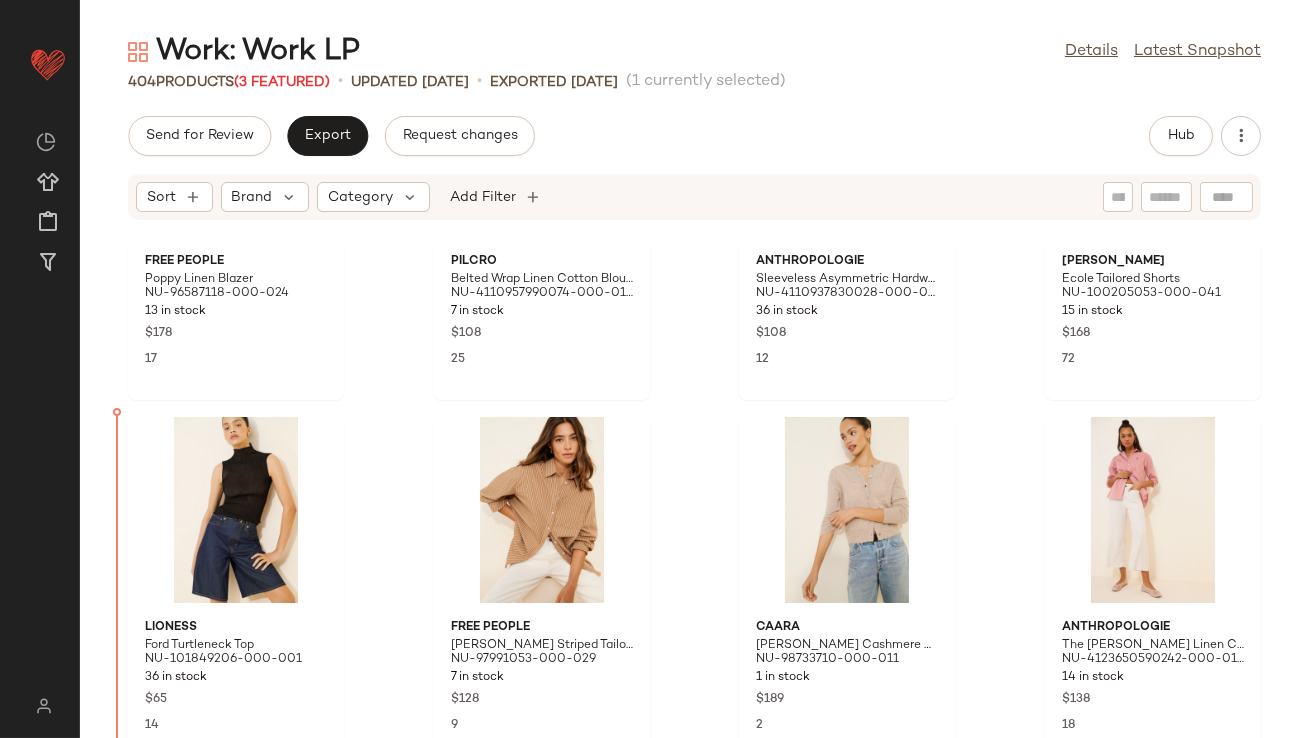 scroll, scrollTop: 1708, scrollLeft: 0, axis: vertical 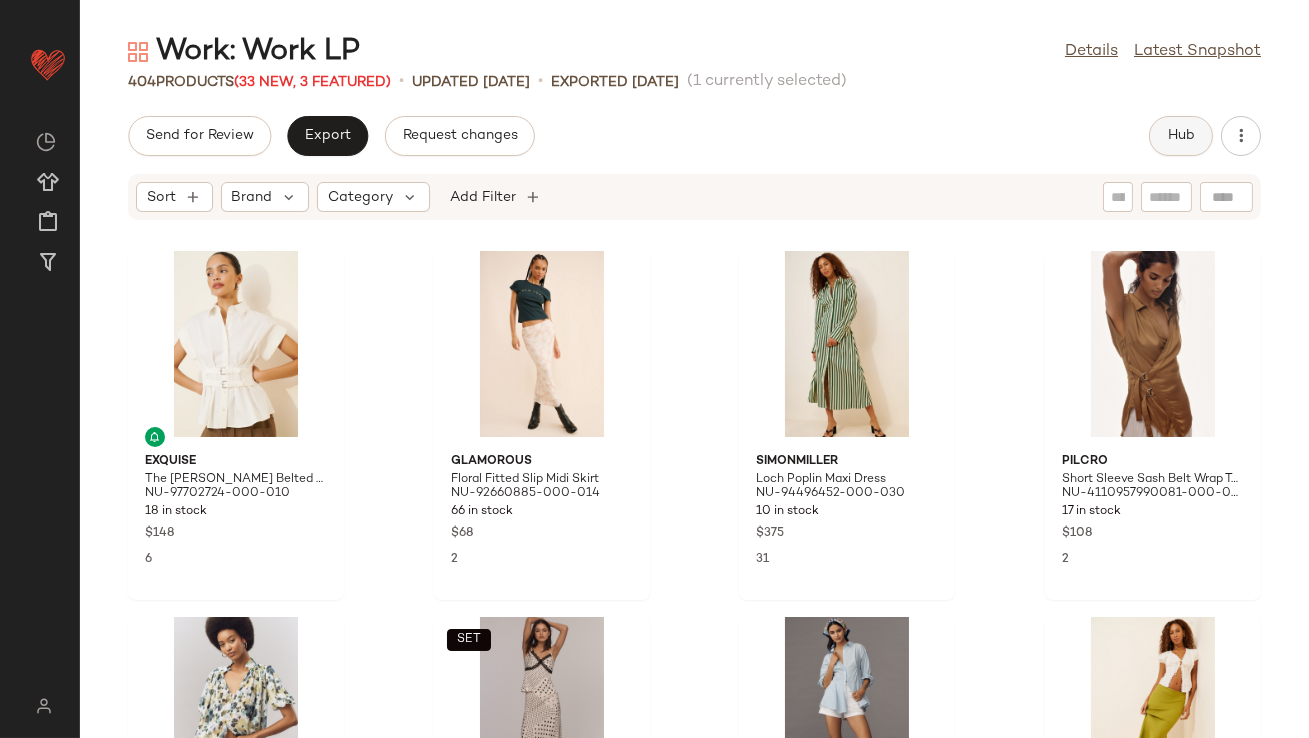 click on "Hub" 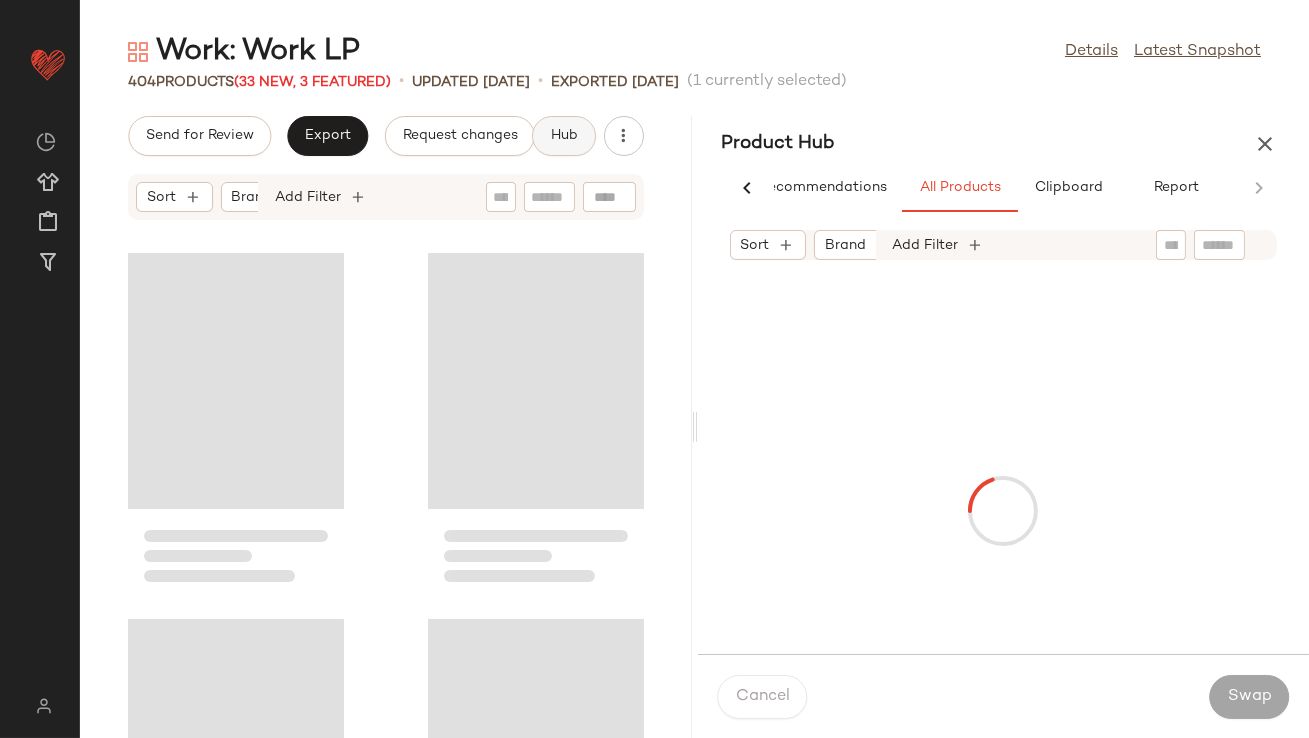 scroll, scrollTop: 0, scrollLeft: 48, axis: horizontal 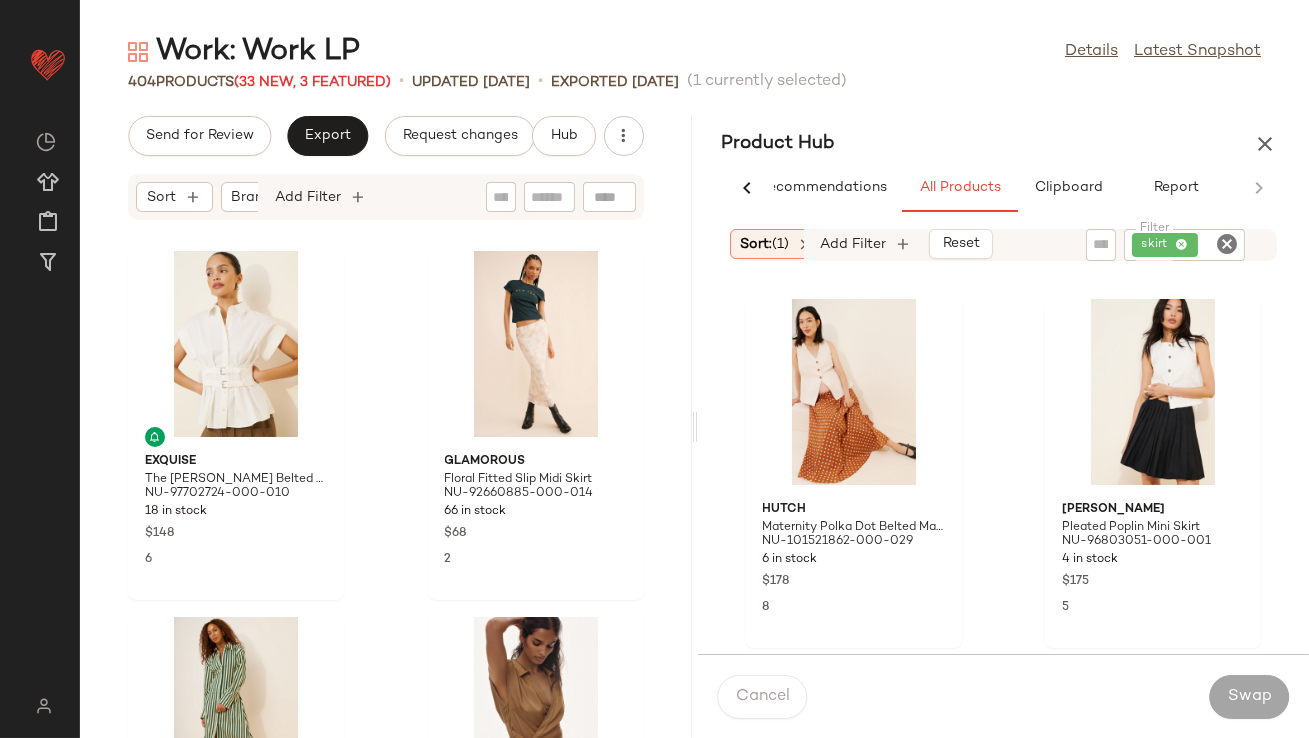click on "skirt" 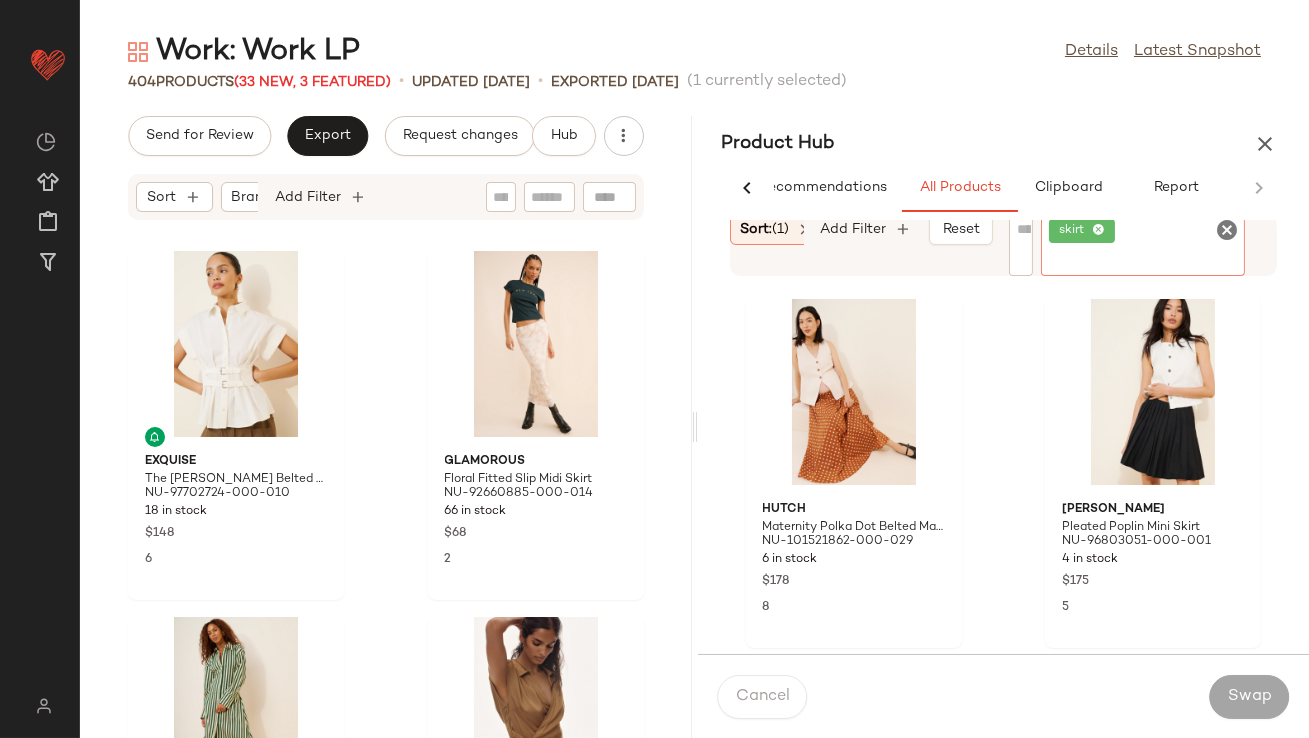 click 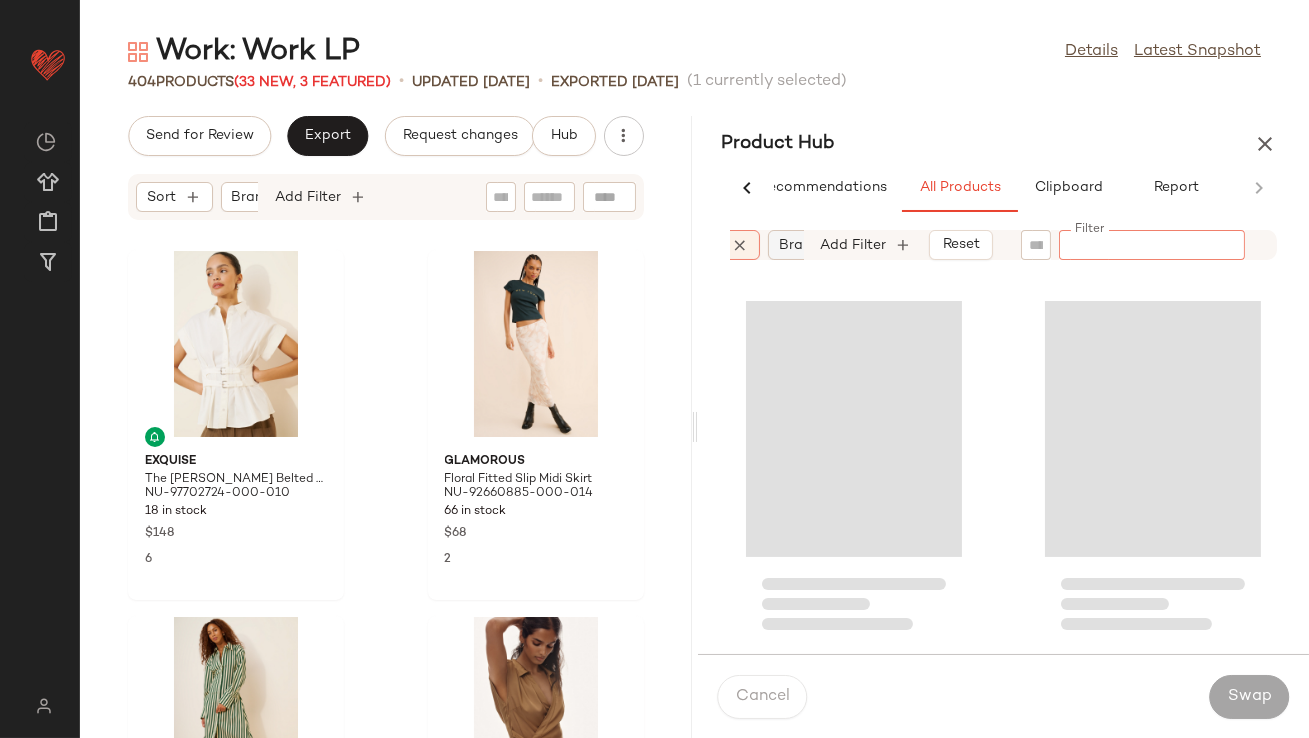 scroll, scrollTop: 0, scrollLeft: 117, axis: horizontal 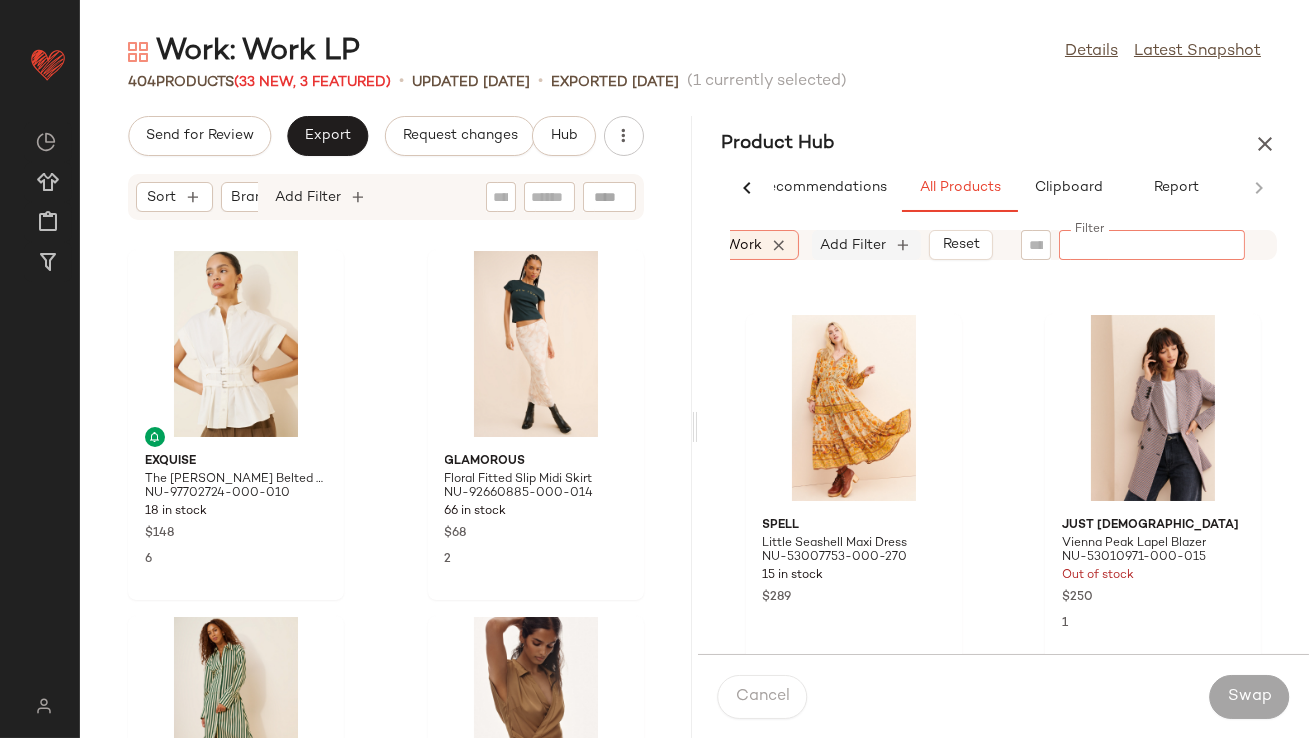 click on "Add Filter" at bounding box center [854, 245] 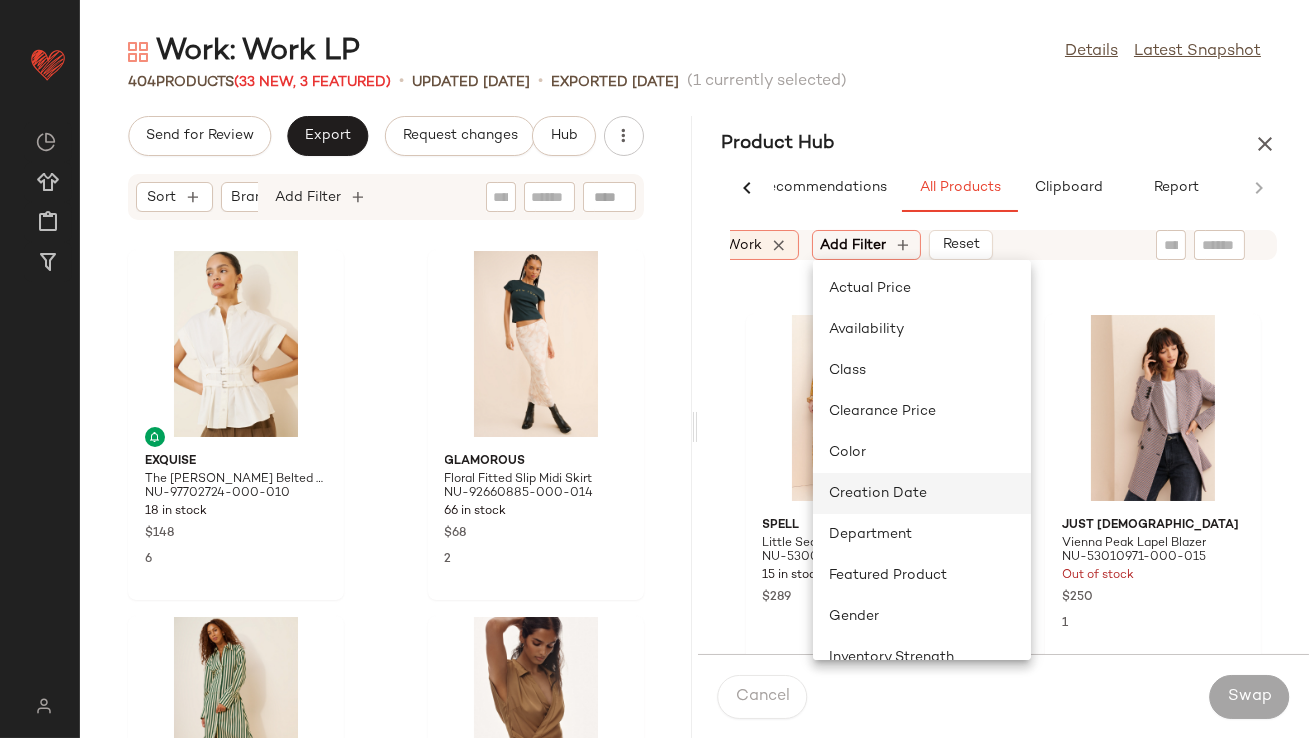 click on "Creation Date" 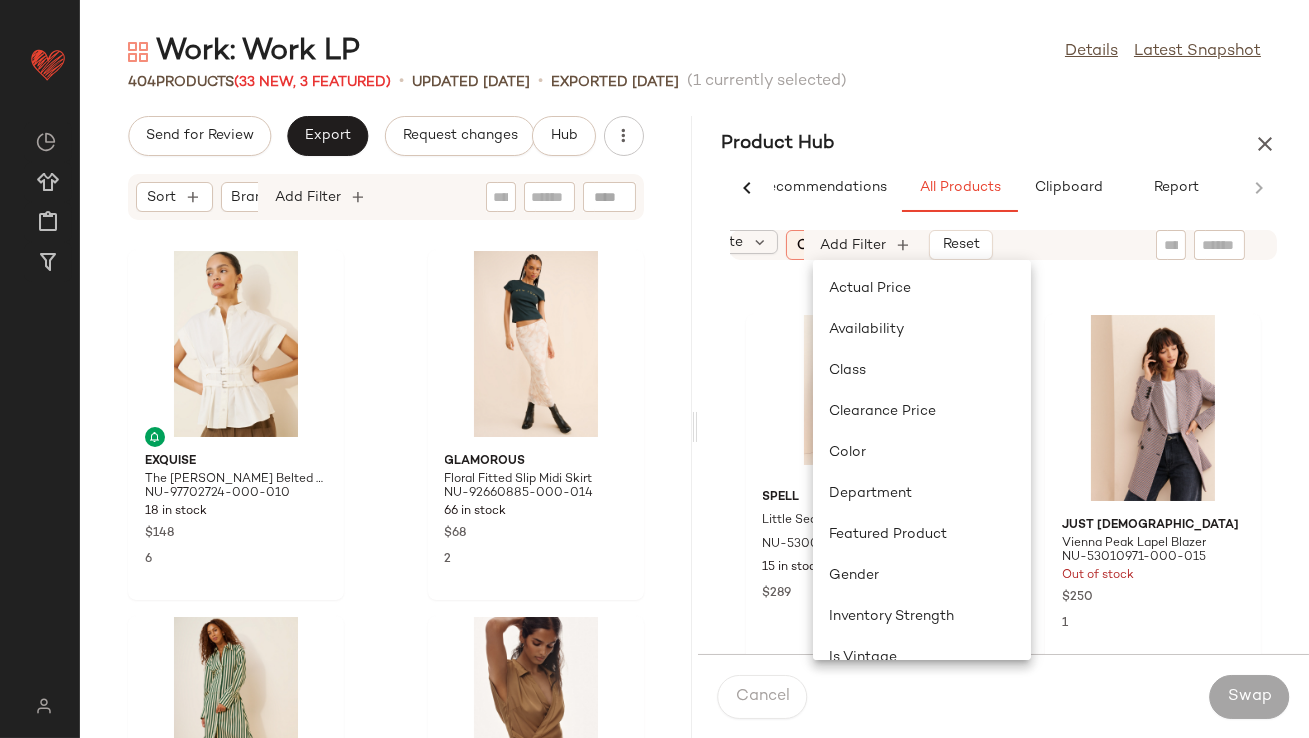 scroll, scrollTop: 0, scrollLeft: 451, axis: horizontal 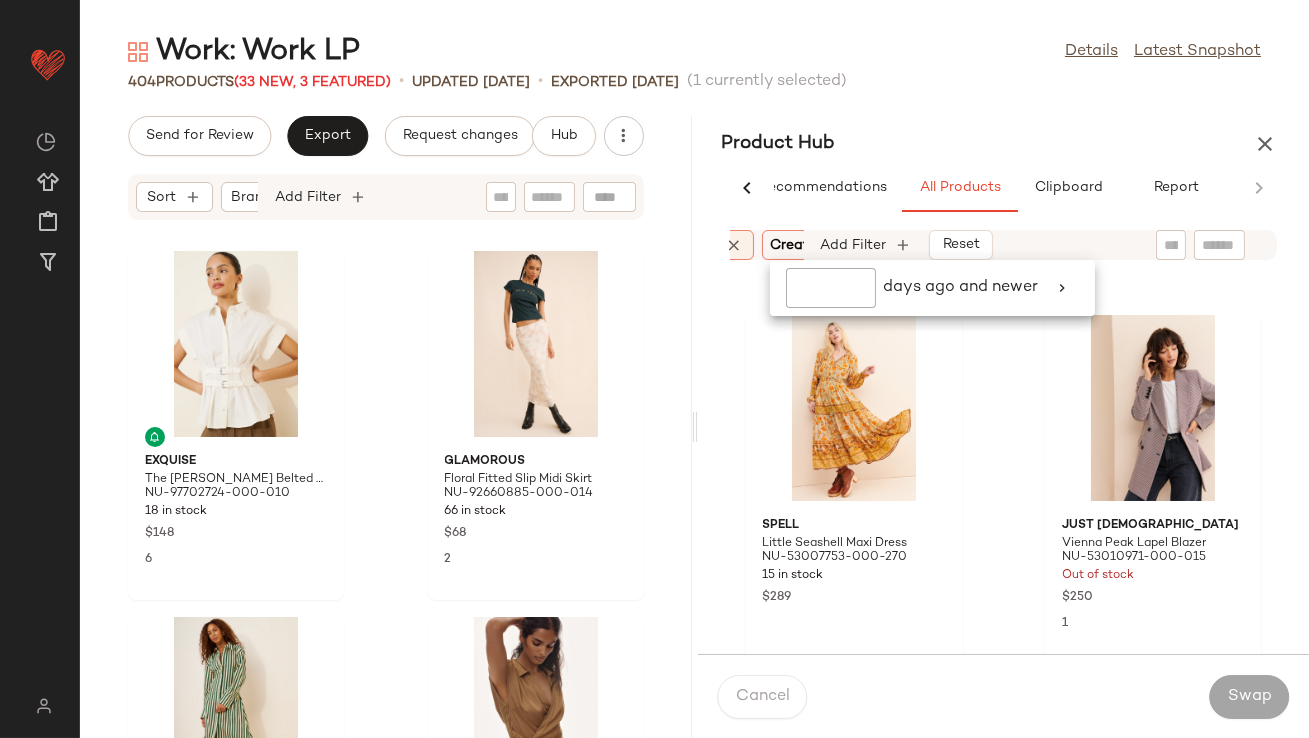 click 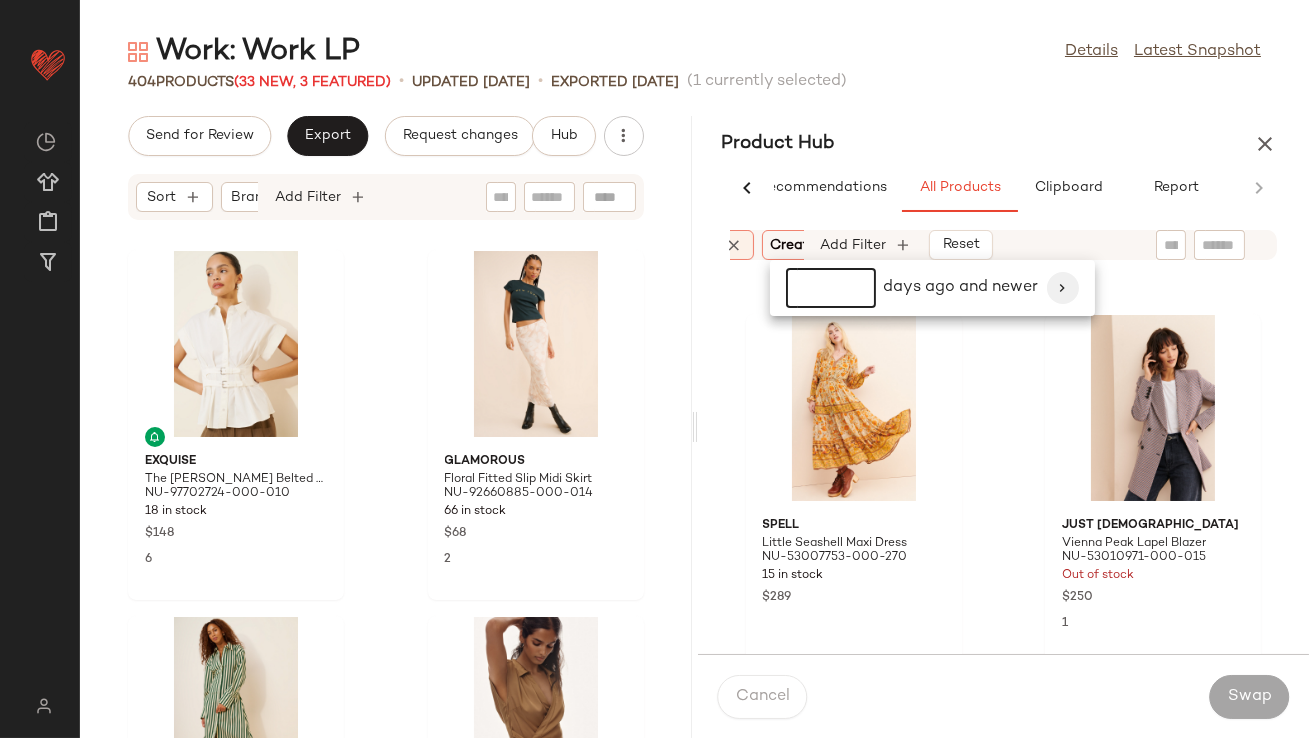 type on "**" 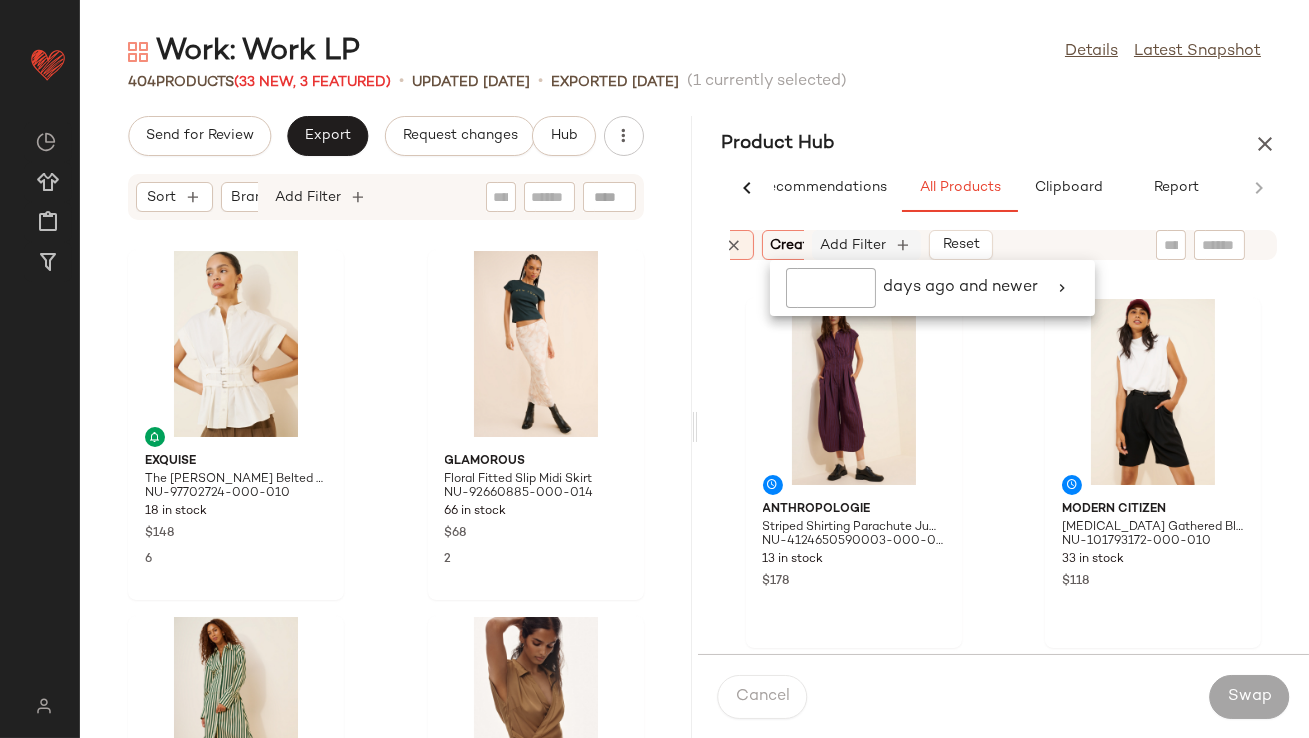 click on "Add Filter" at bounding box center (854, 245) 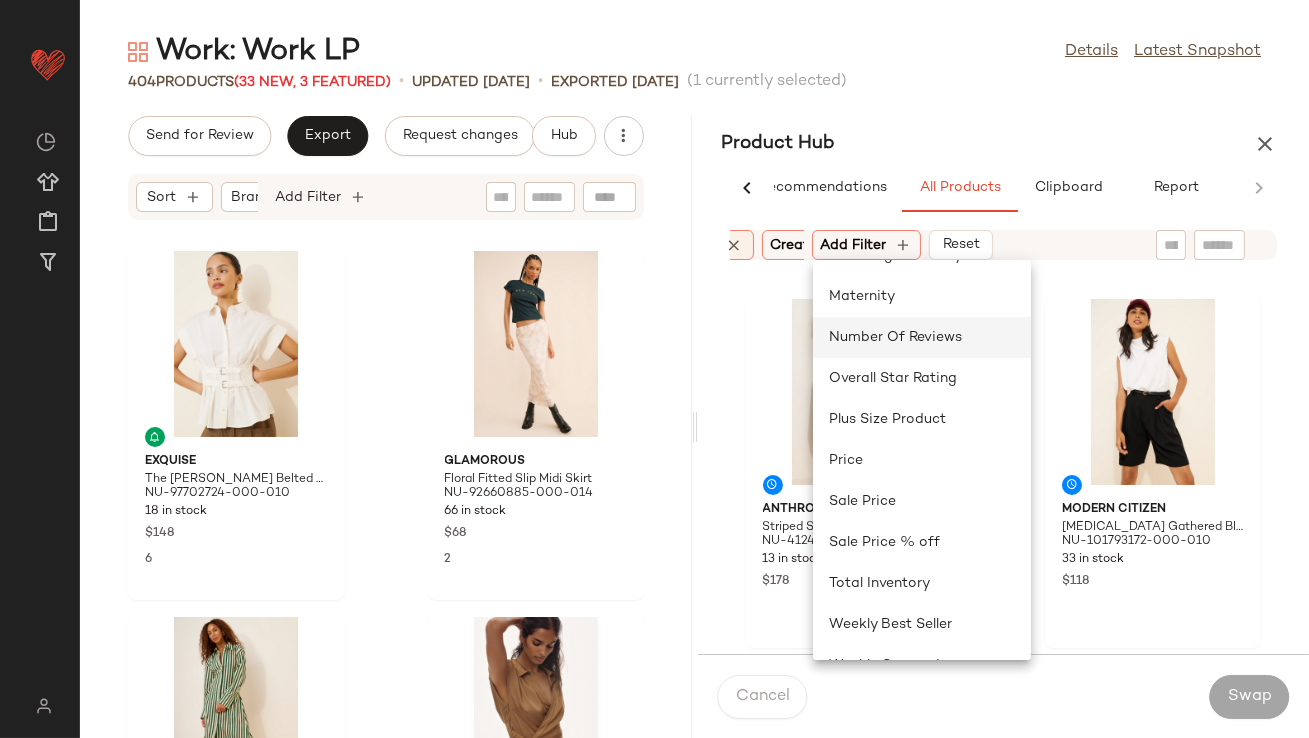 scroll, scrollTop: 449, scrollLeft: 0, axis: vertical 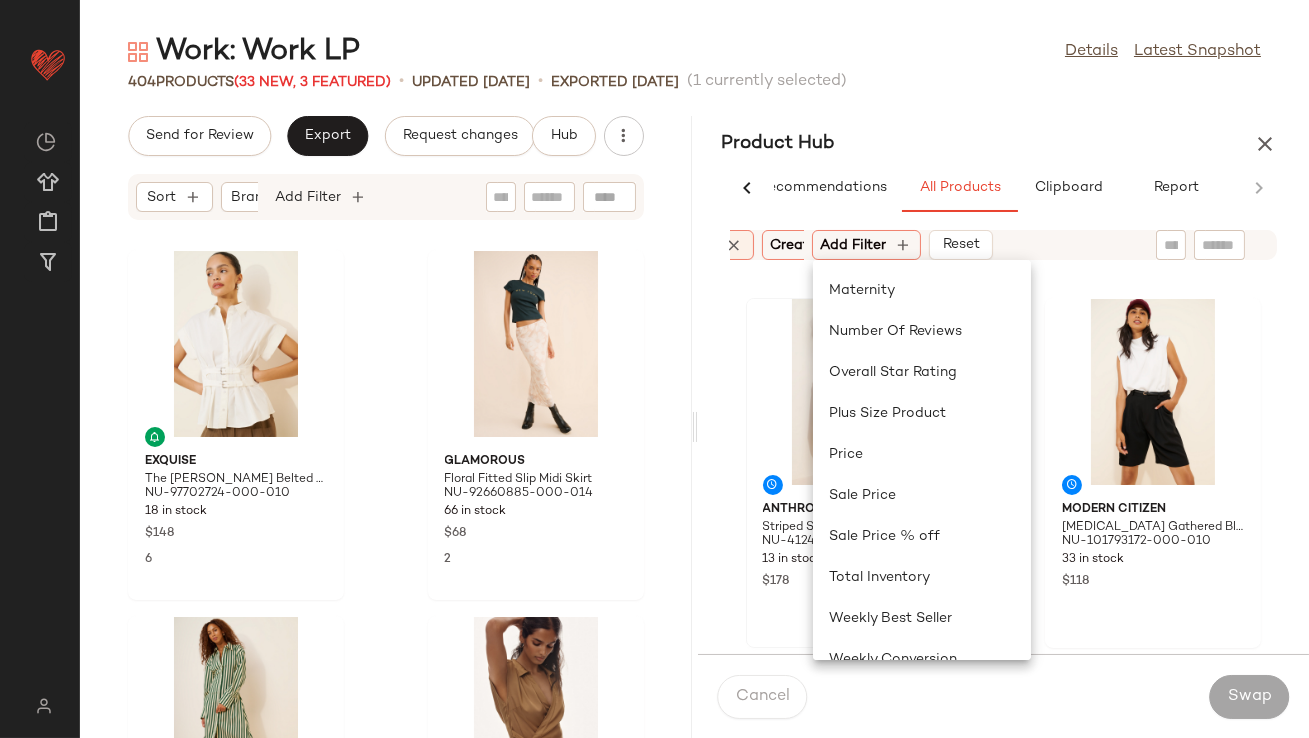 click on "Total Inventory" 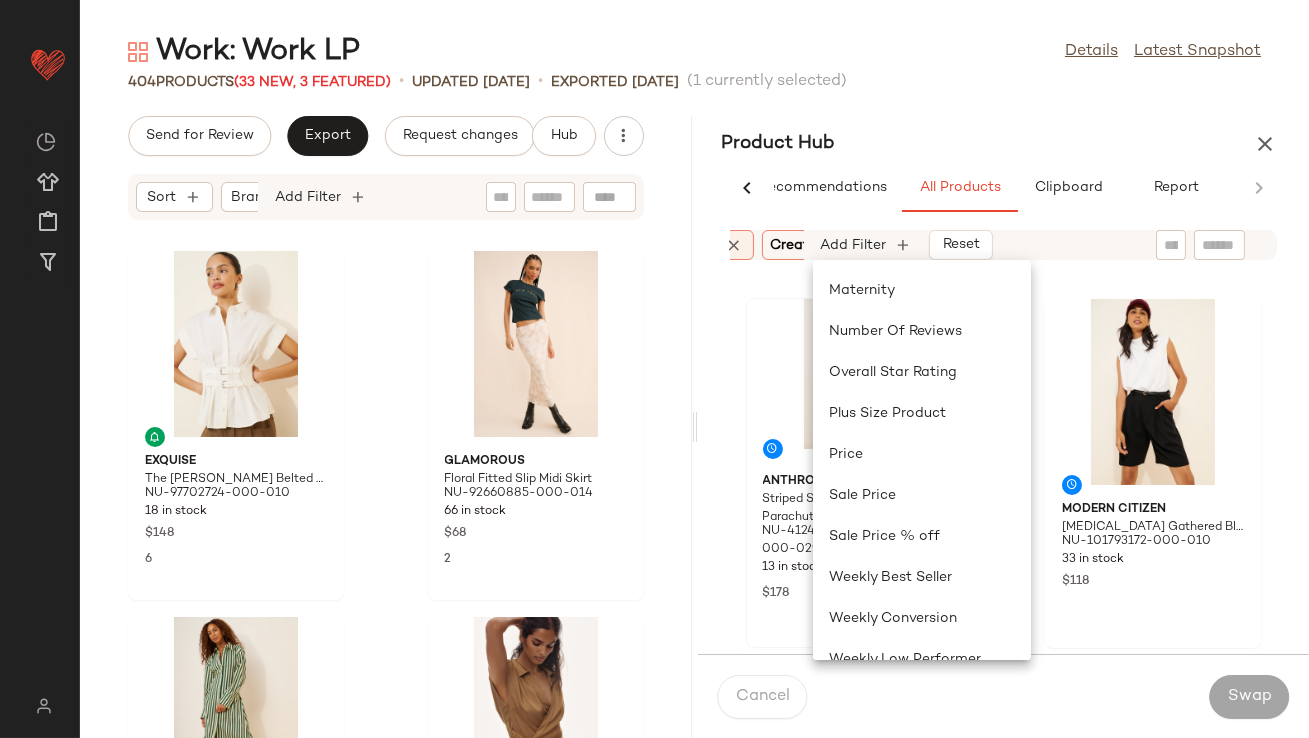 scroll, scrollTop: 0, scrollLeft: 841, axis: horizontal 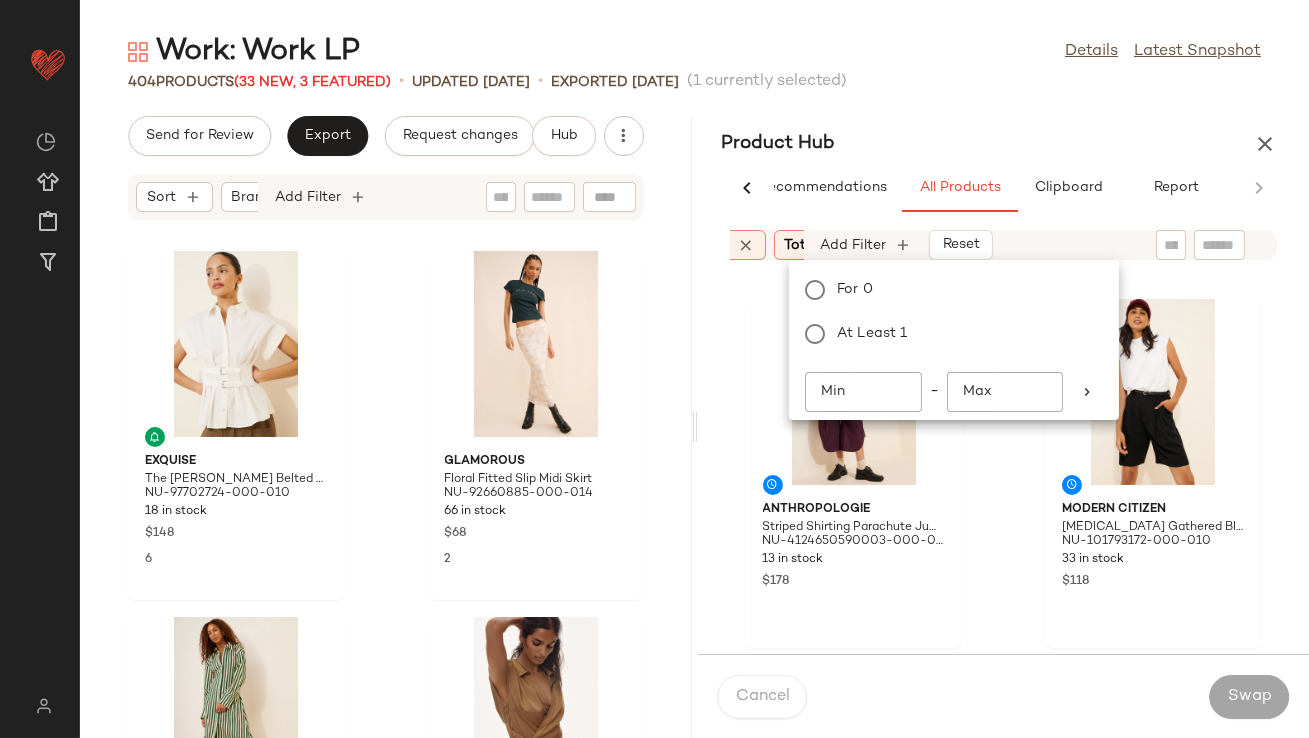 click on "Min" 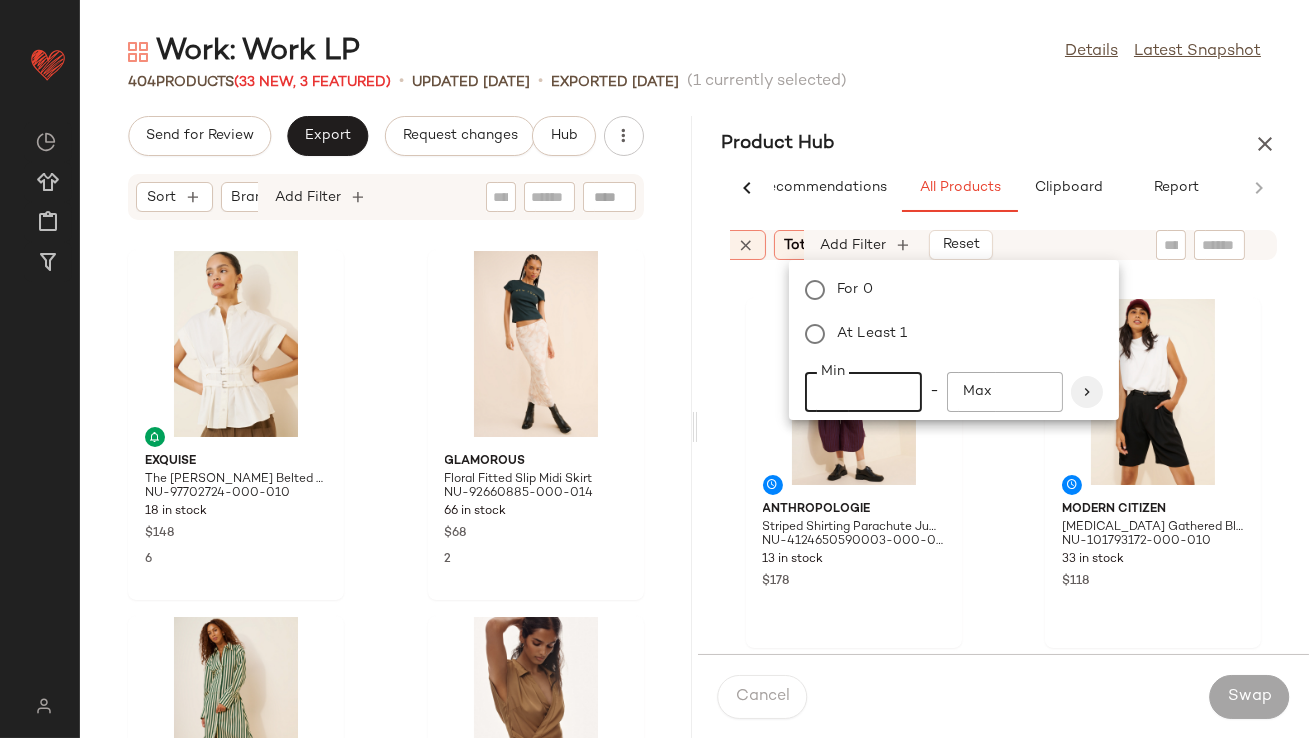 type on "**" 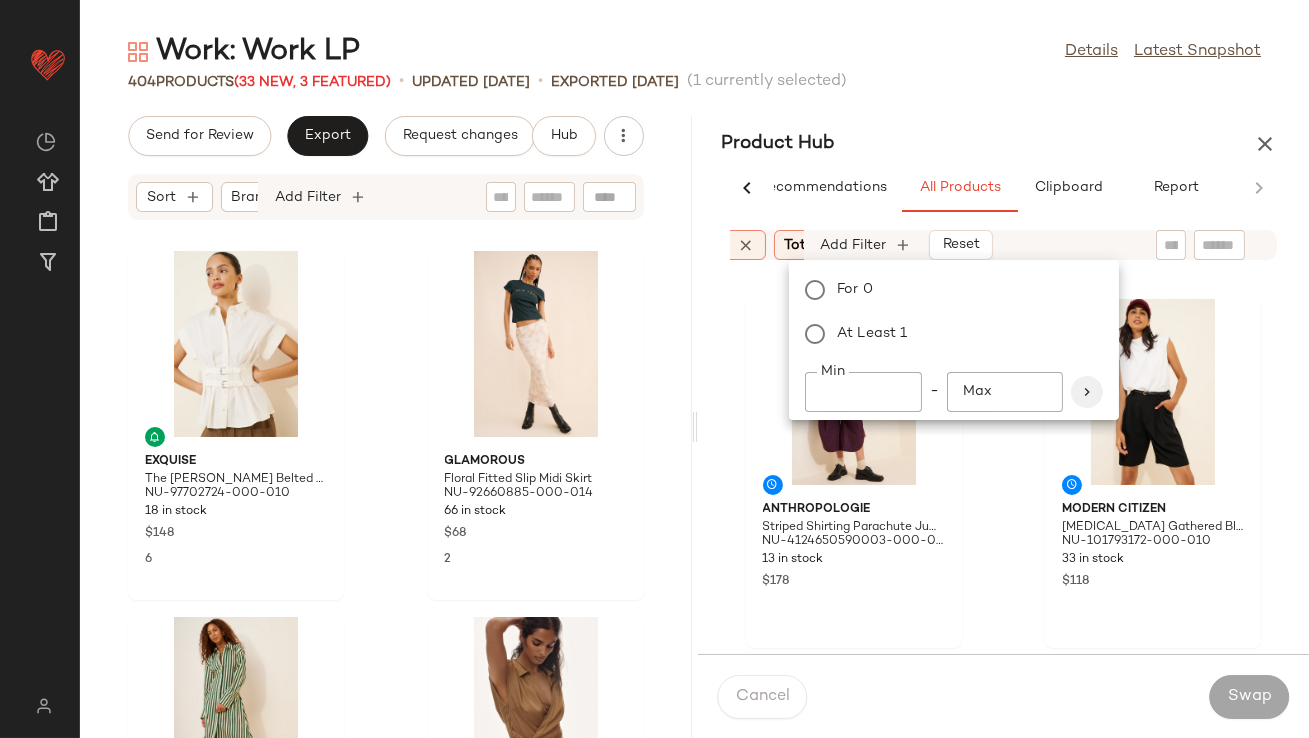 click at bounding box center [1087, 392] 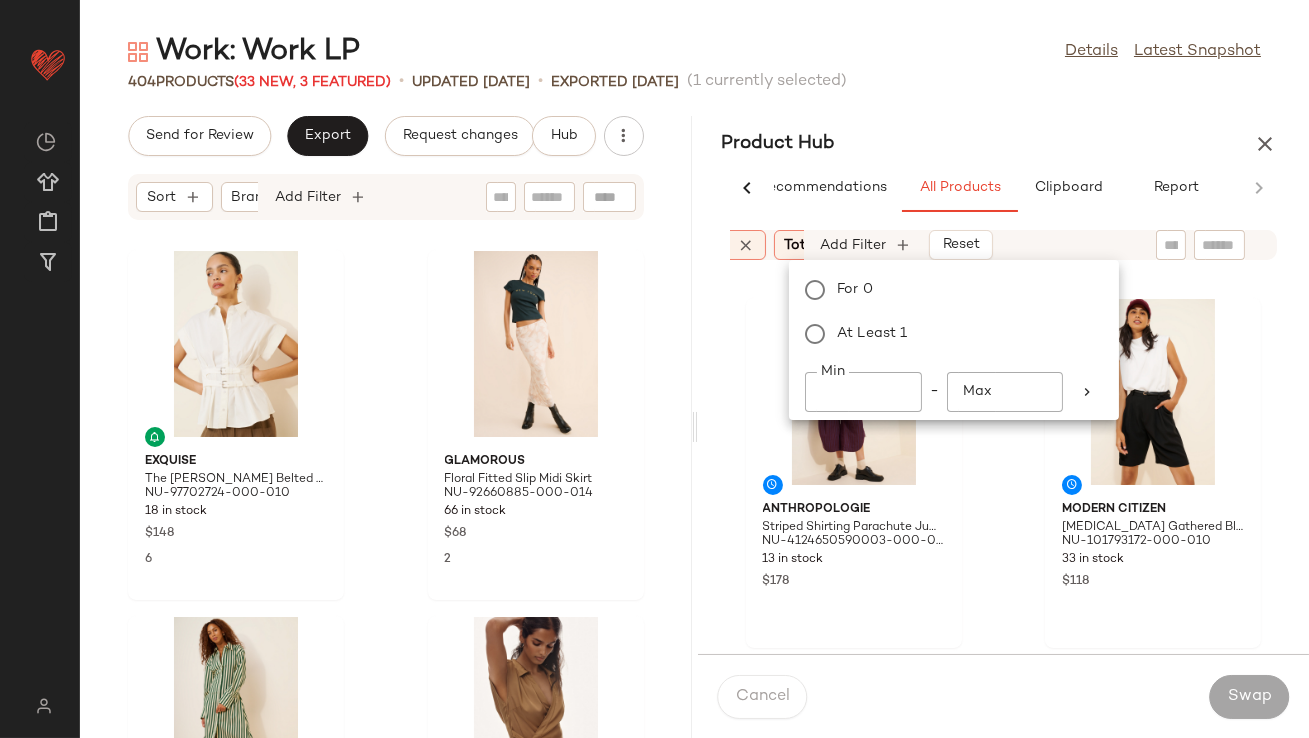 click on "Product Hub" at bounding box center [1004, 144] 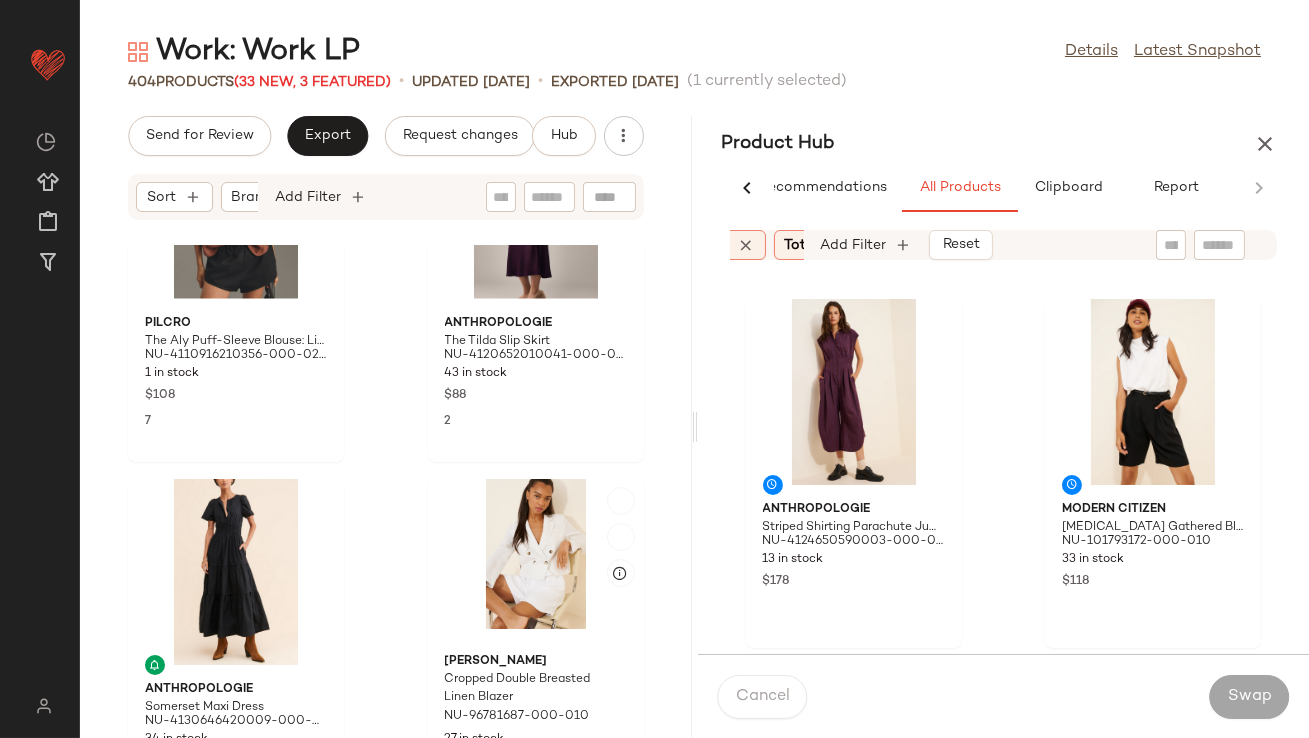 scroll, scrollTop: 4569, scrollLeft: 0, axis: vertical 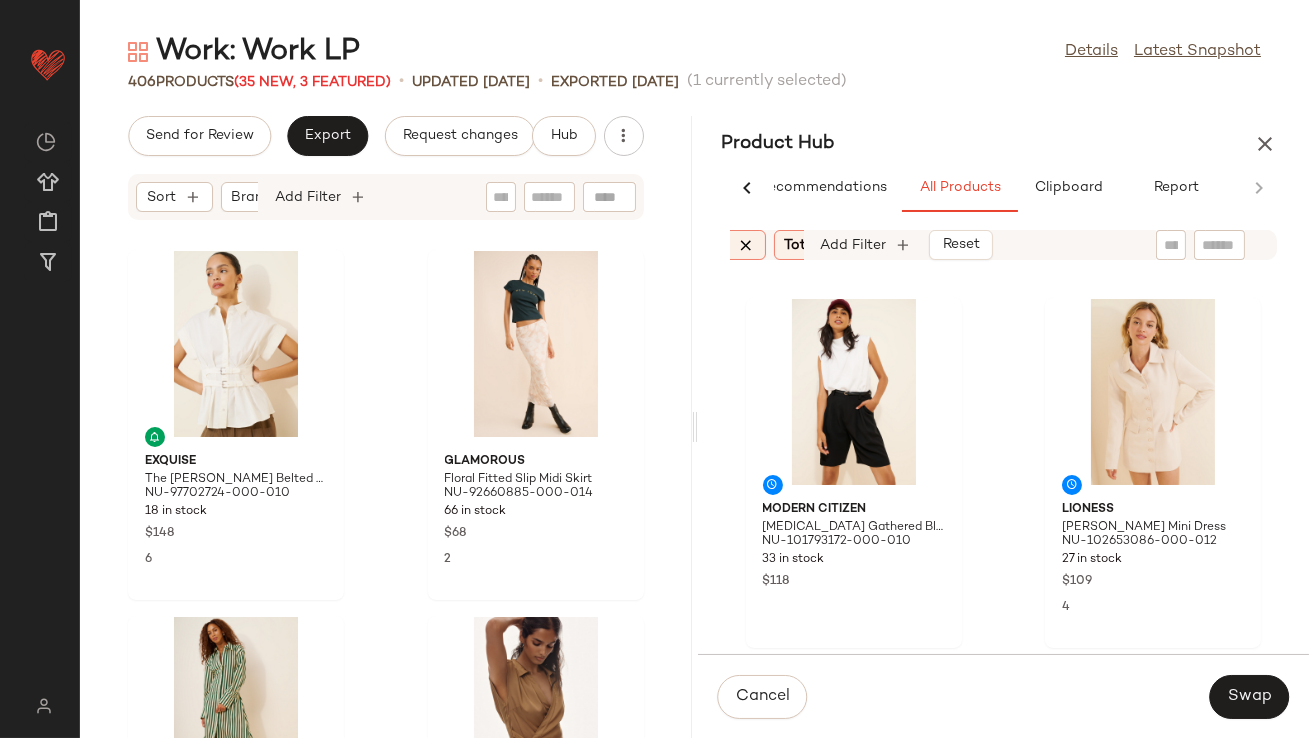 click at bounding box center (746, 245) 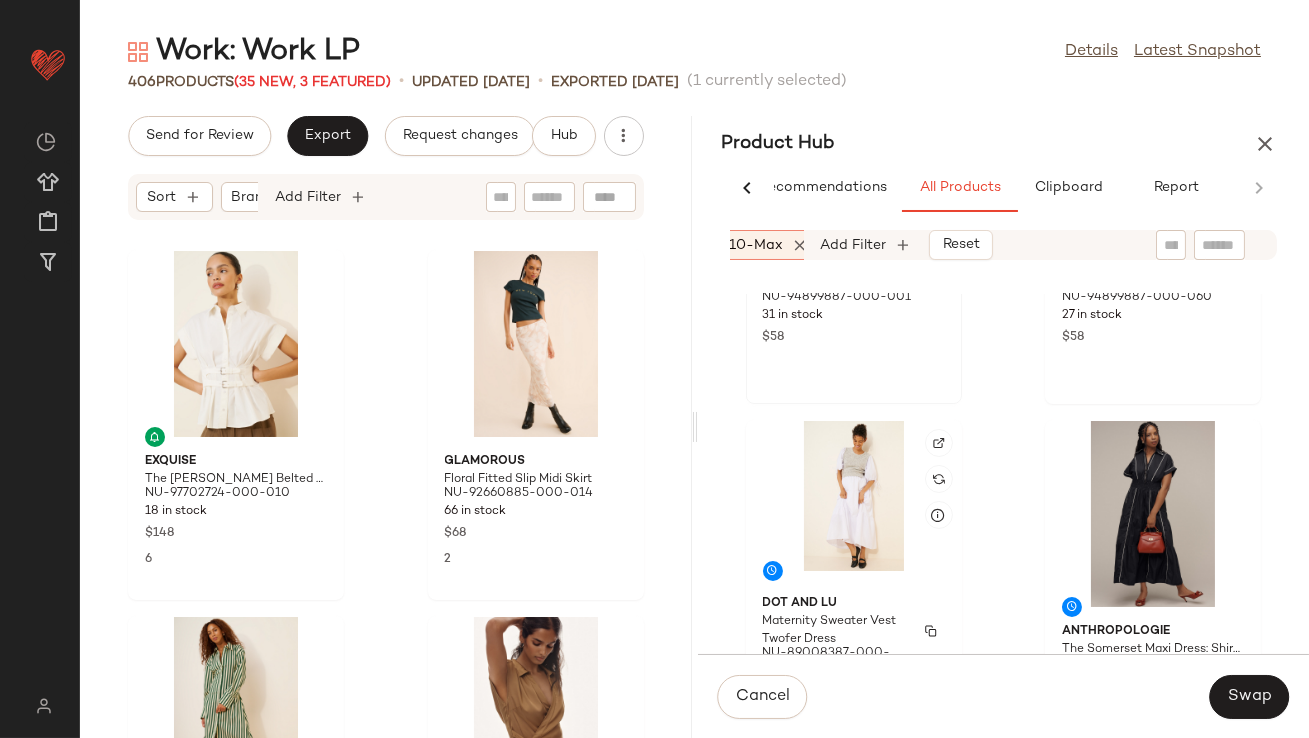 scroll, scrollTop: 1726, scrollLeft: 0, axis: vertical 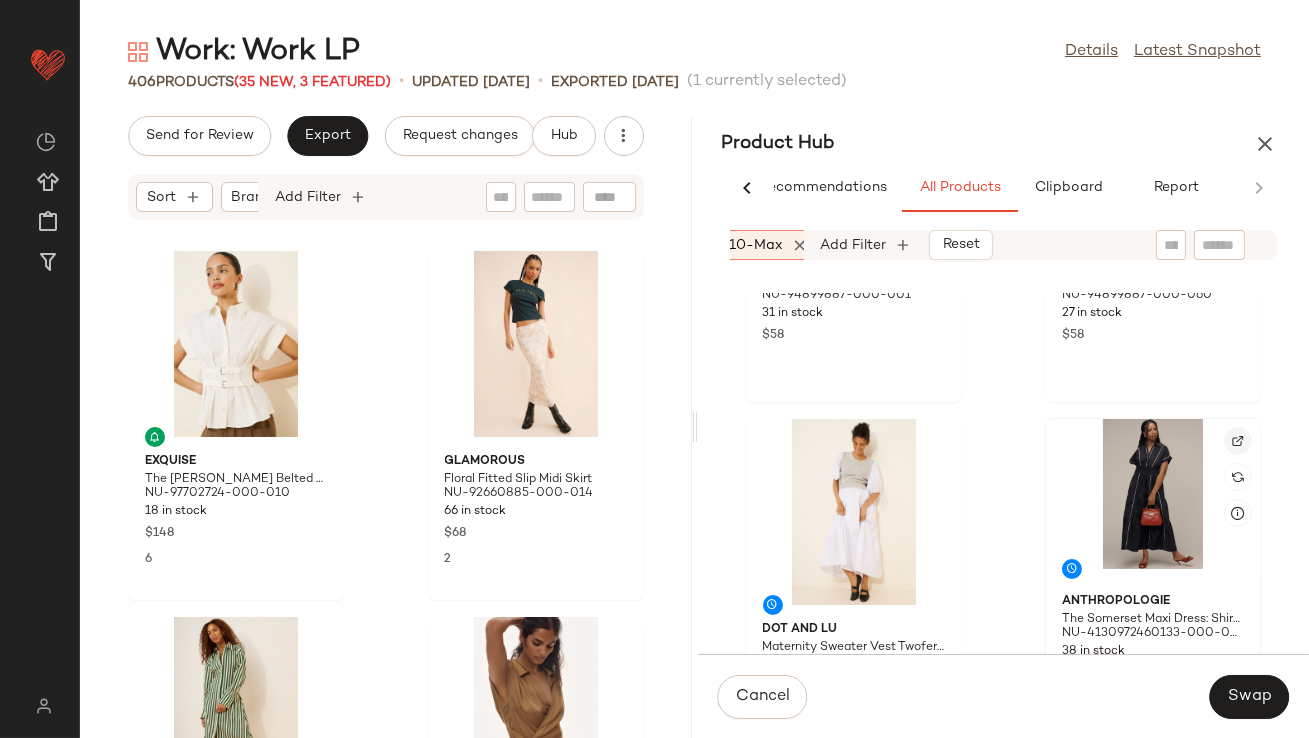 click 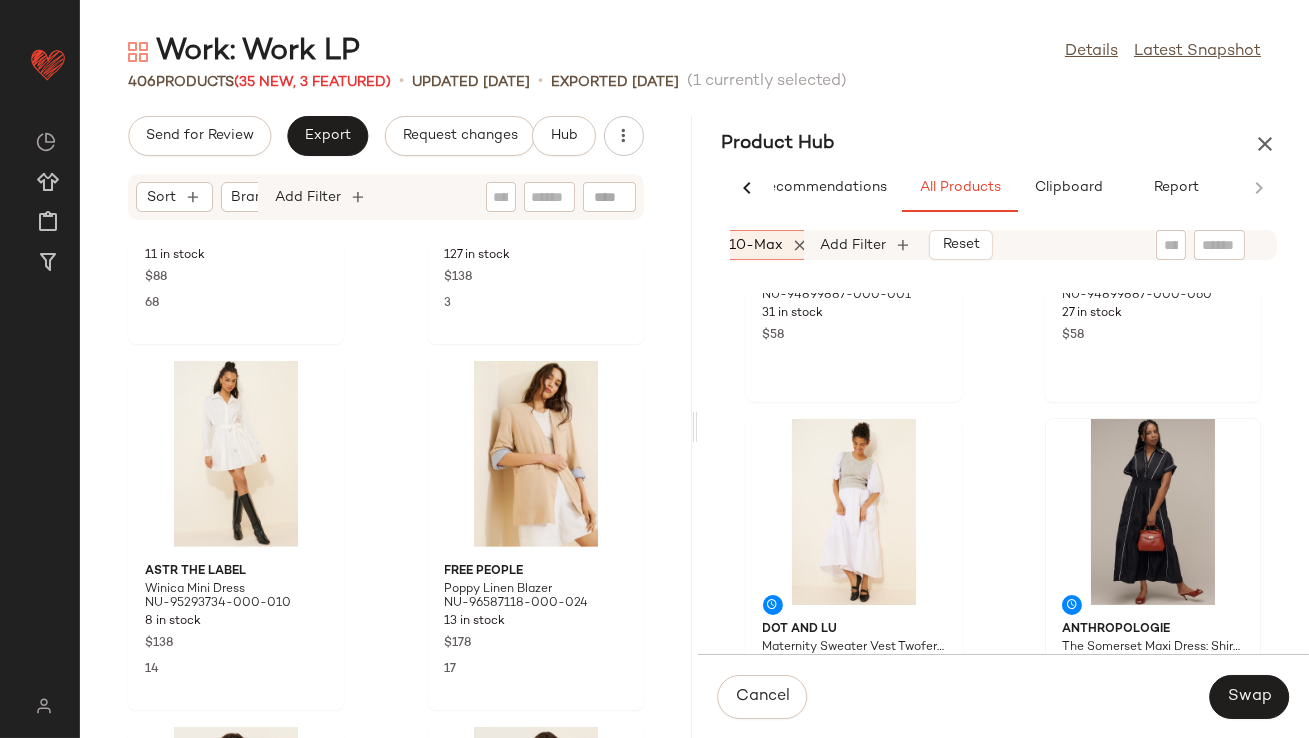 scroll, scrollTop: 2106, scrollLeft: 0, axis: vertical 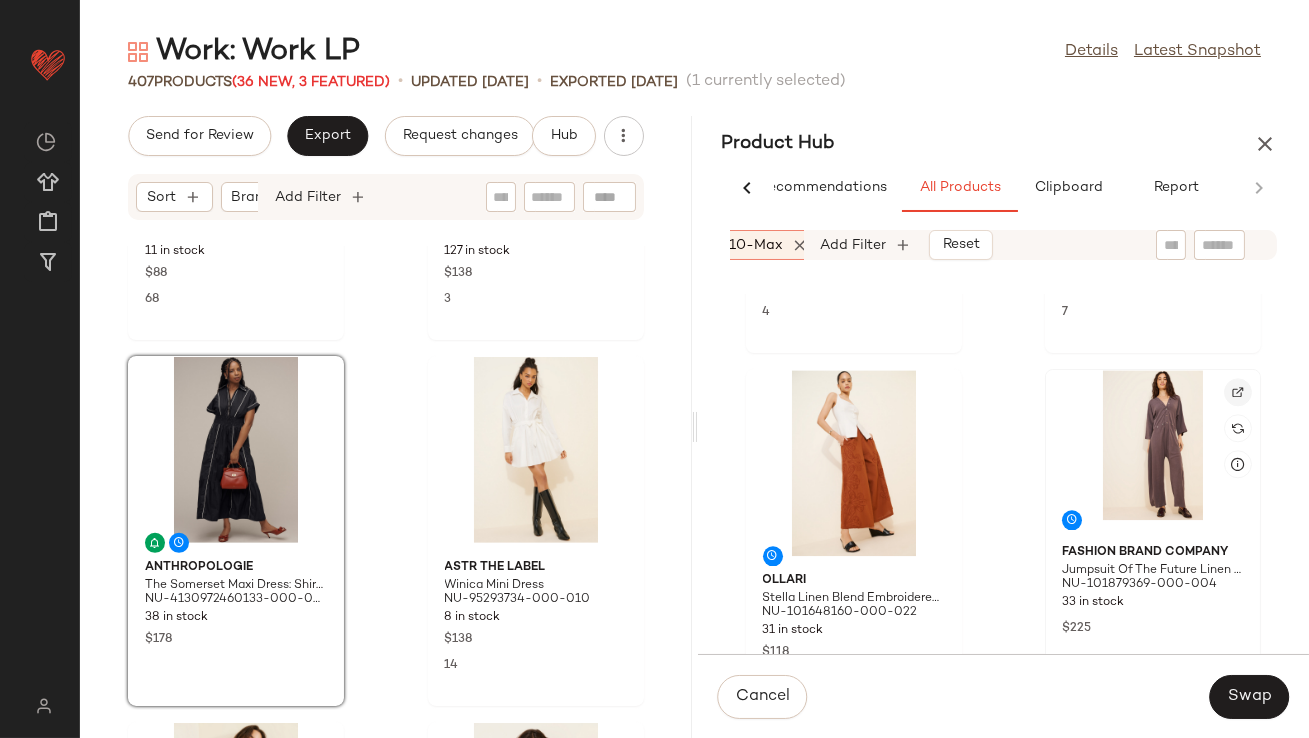 click 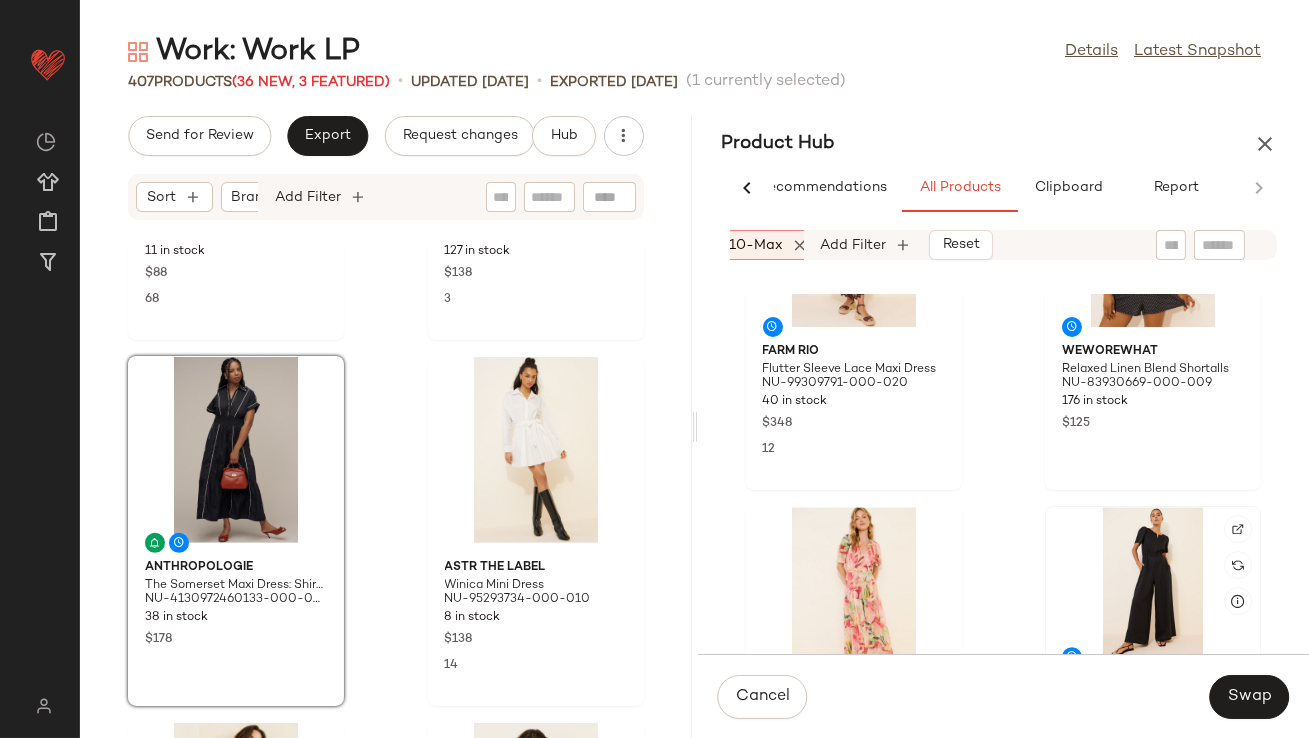 scroll, scrollTop: 12455, scrollLeft: 0, axis: vertical 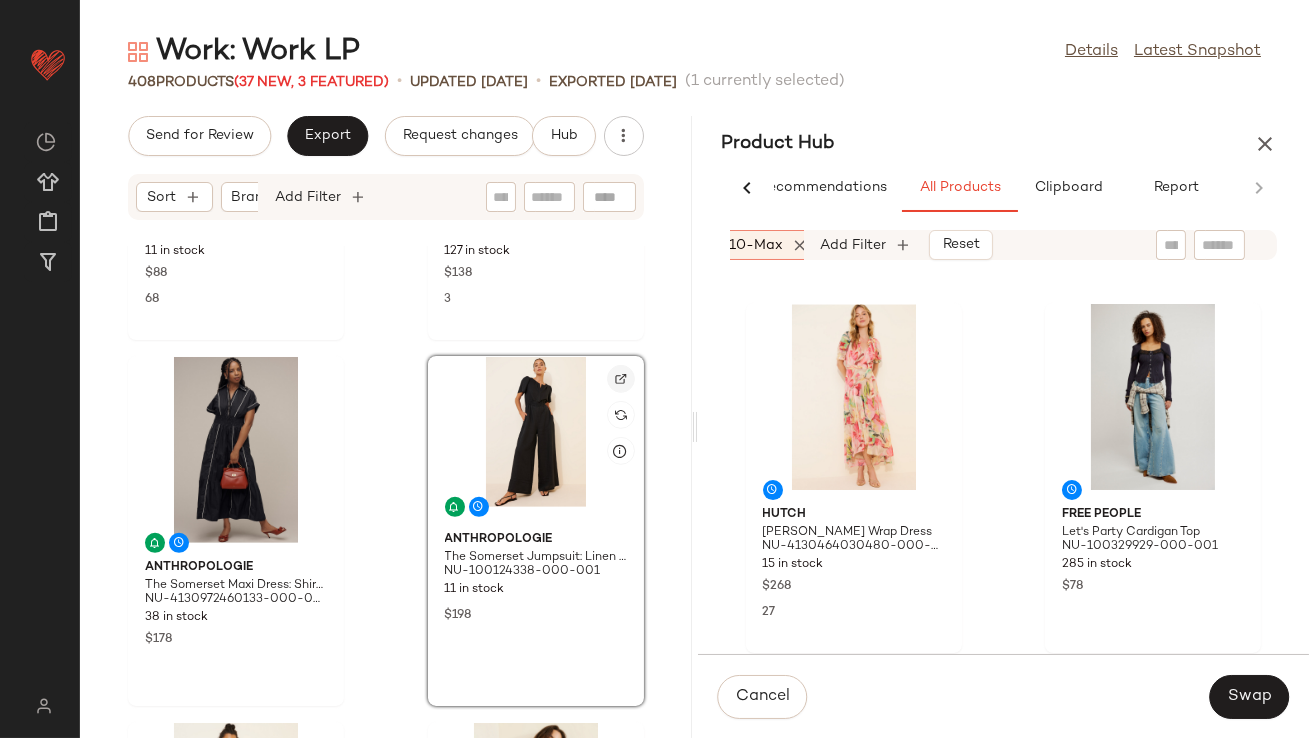 click 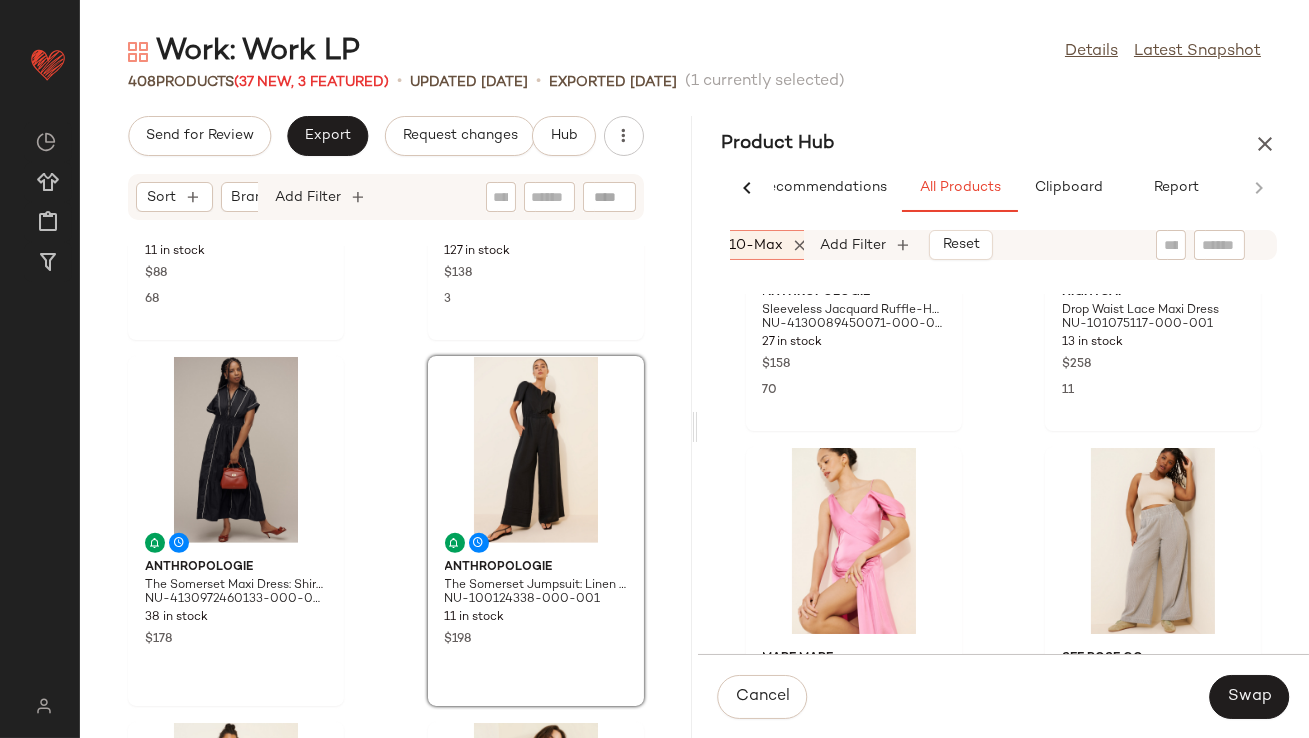scroll, scrollTop: 21237, scrollLeft: 0, axis: vertical 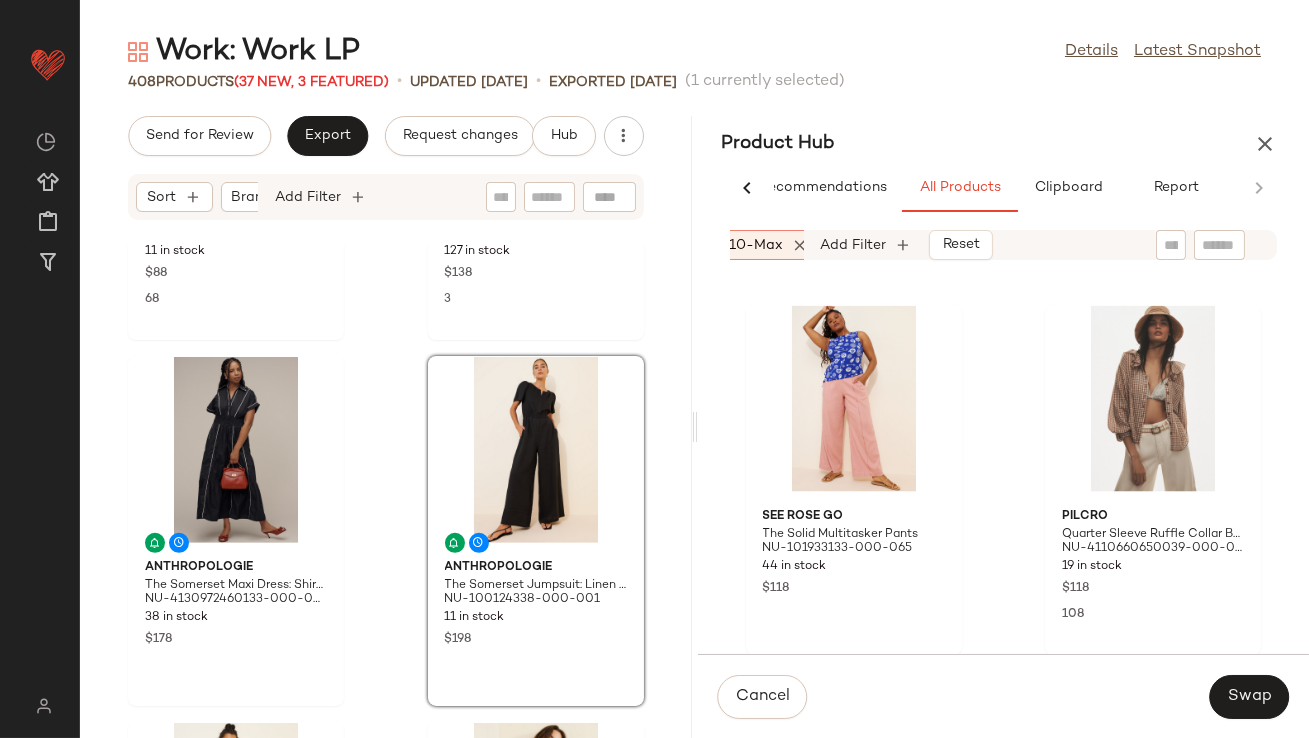 click at bounding box center [1265, 144] 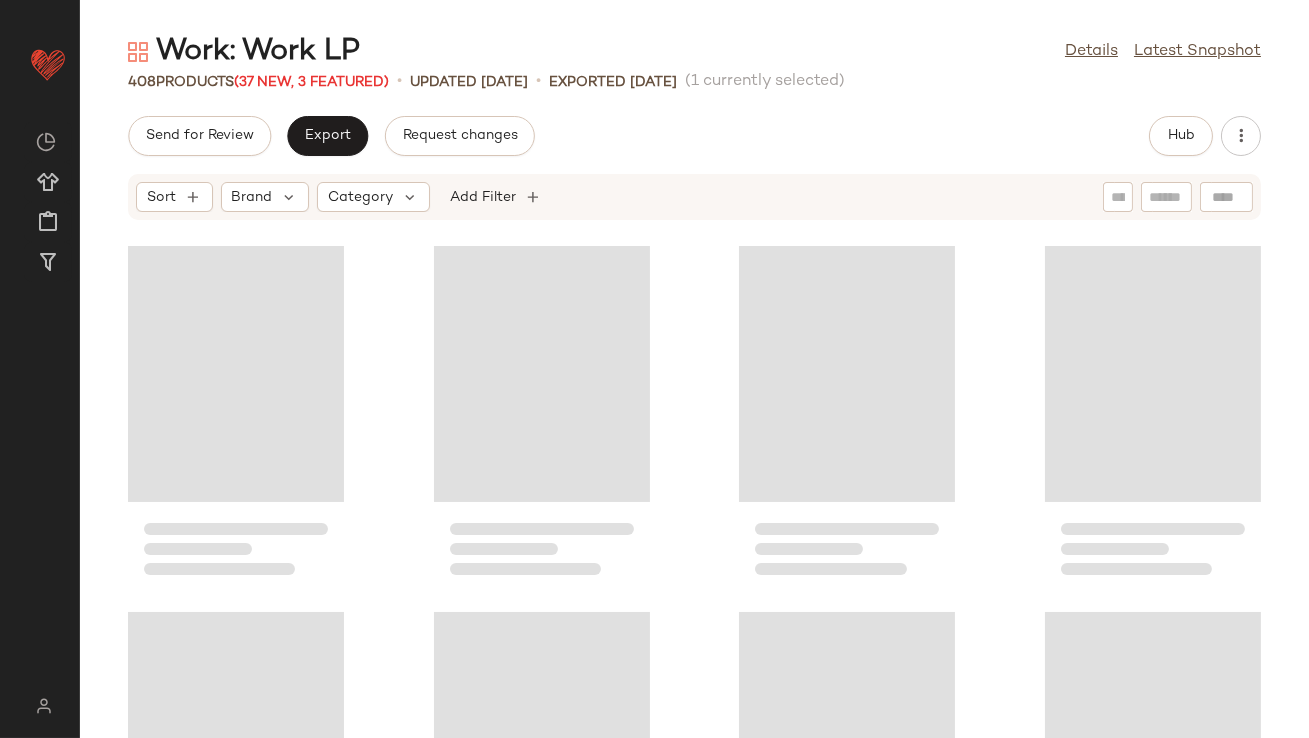 scroll, scrollTop: 0, scrollLeft: 0, axis: both 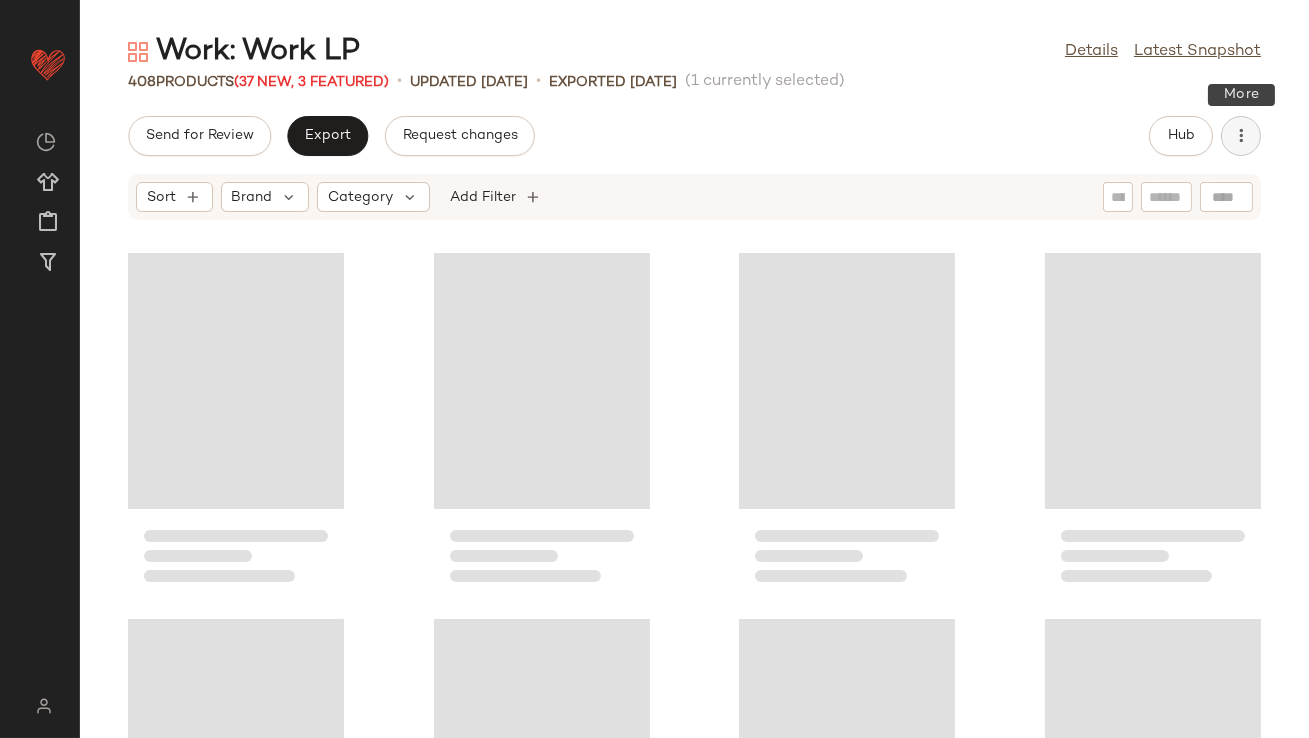 click 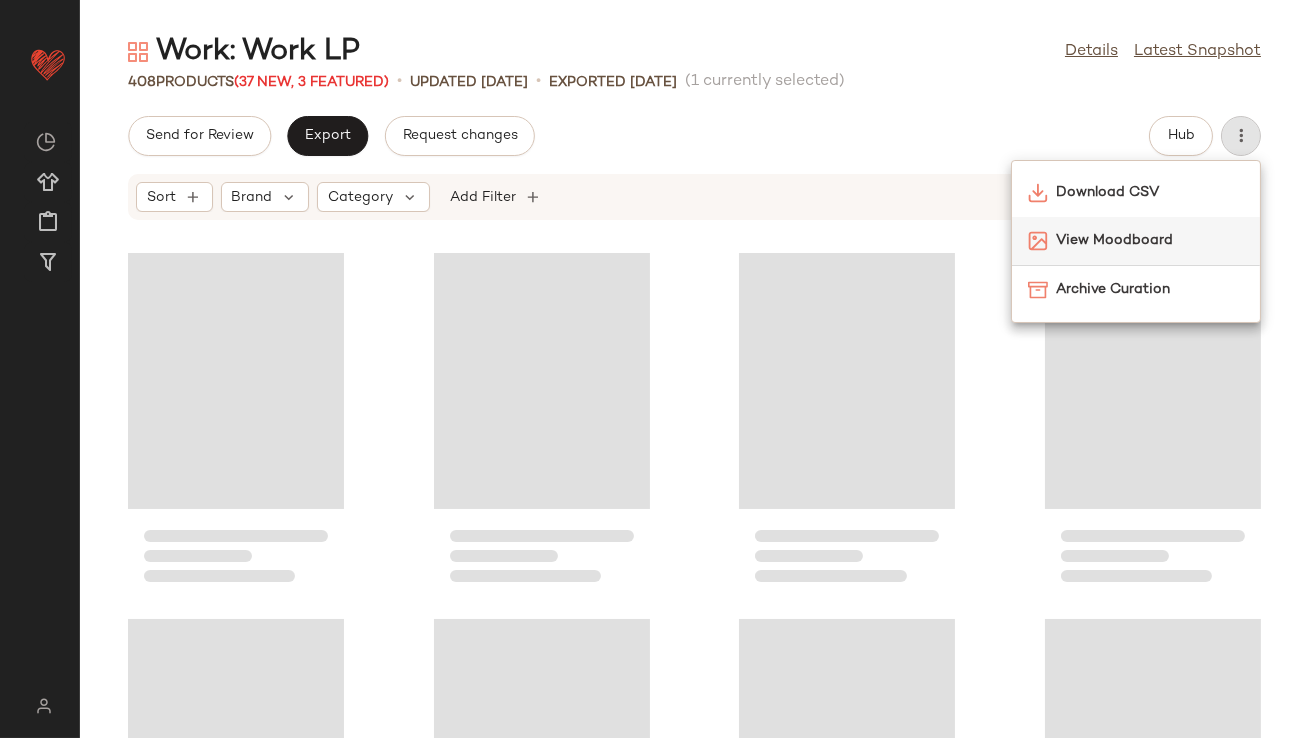click on "View Moodboard" 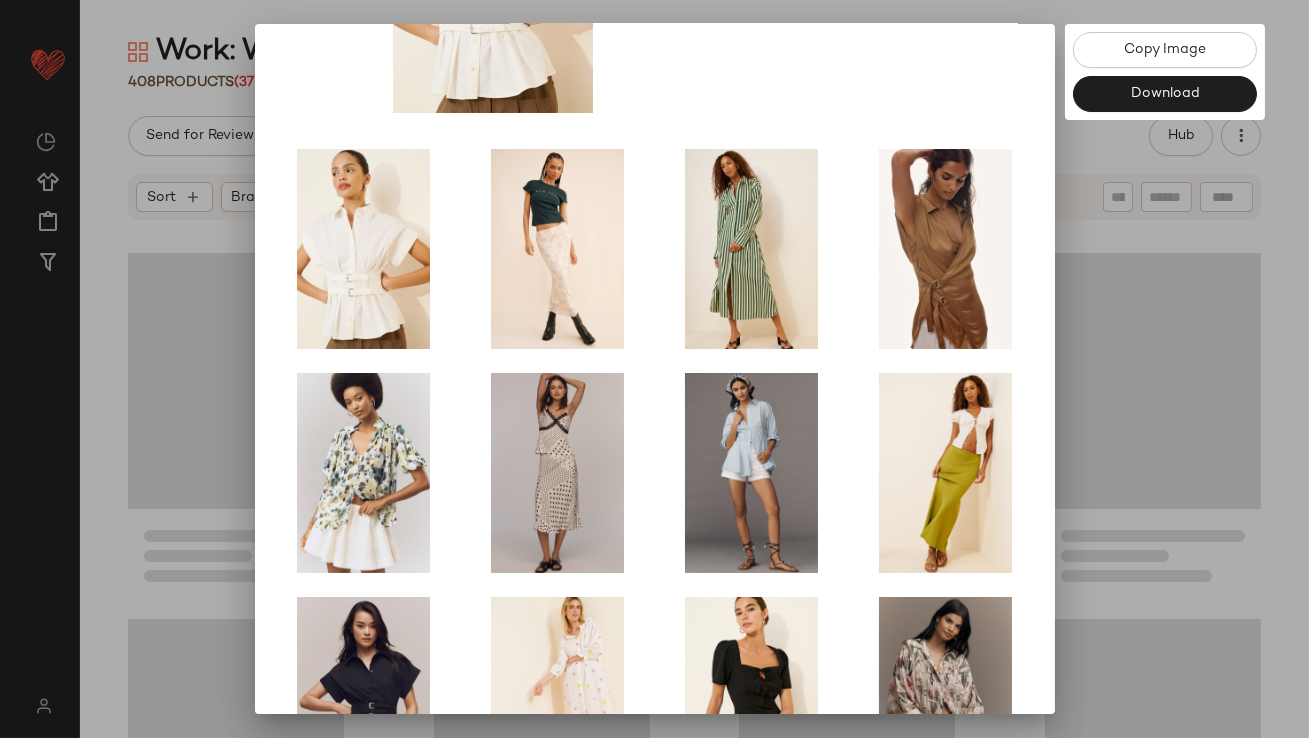 scroll, scrollTop: 341, scrollLeft: 0, axis: vertical 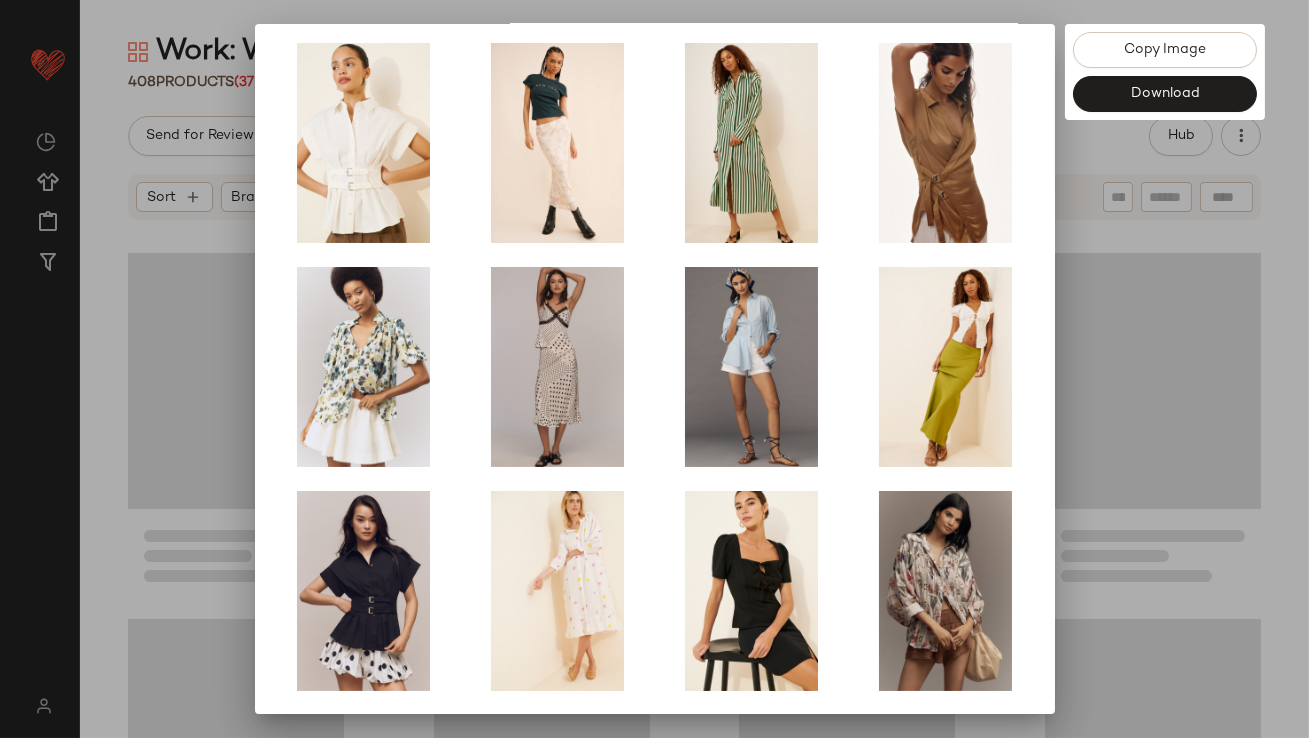 click at bounding box center (654, 369) 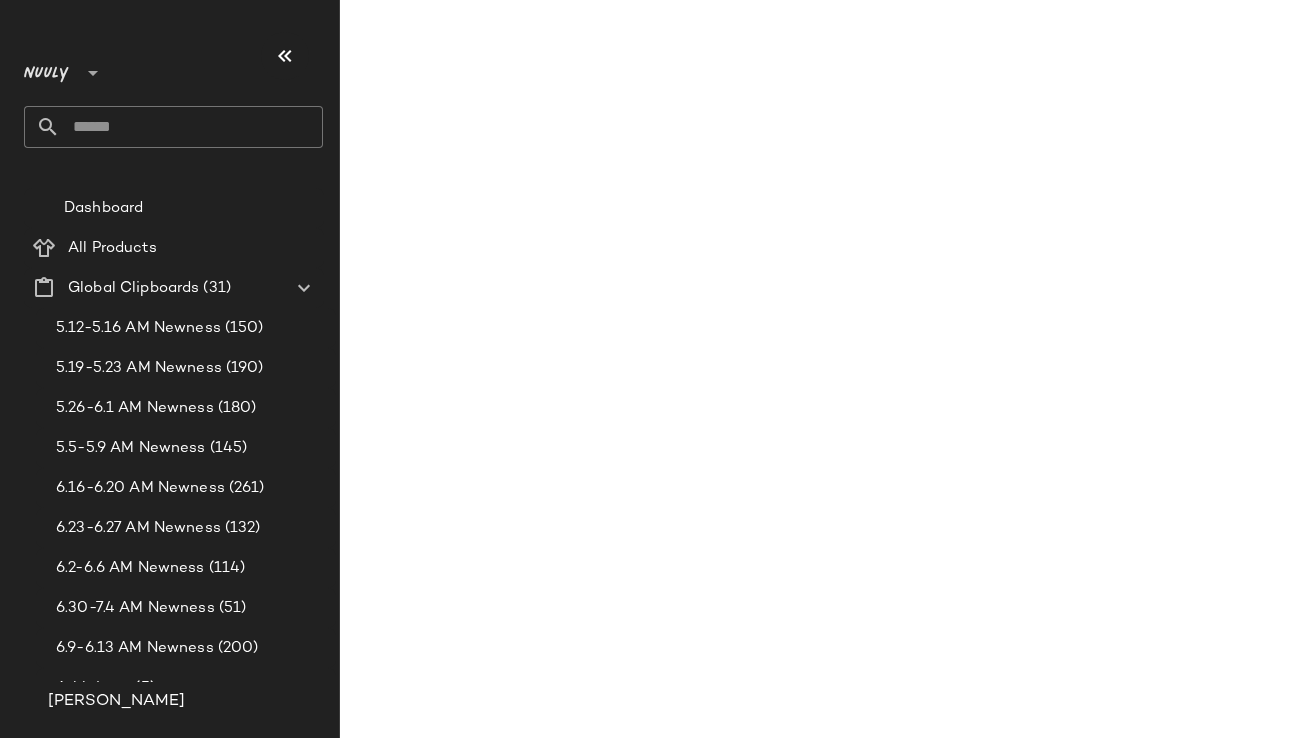 scroll, scrollTop: 0, scrollLeft: 0, axis: both 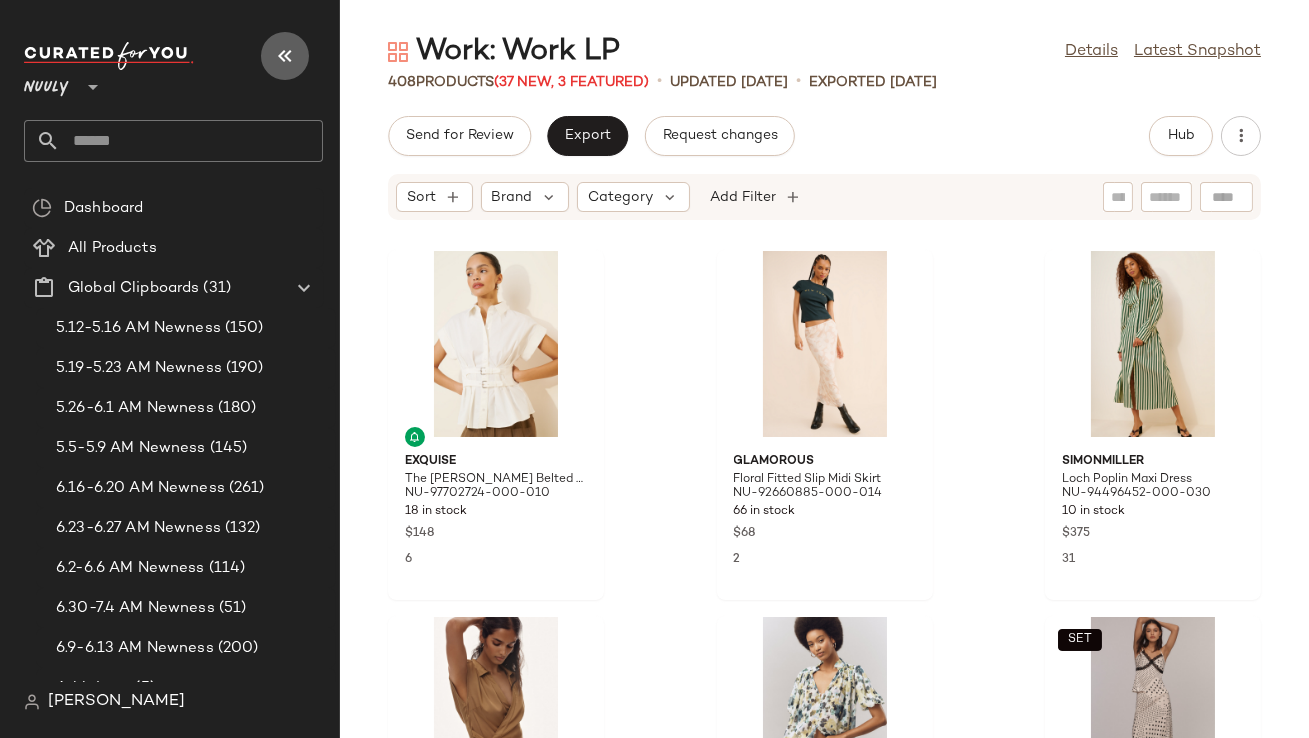 click at bounding box center [285, 56] 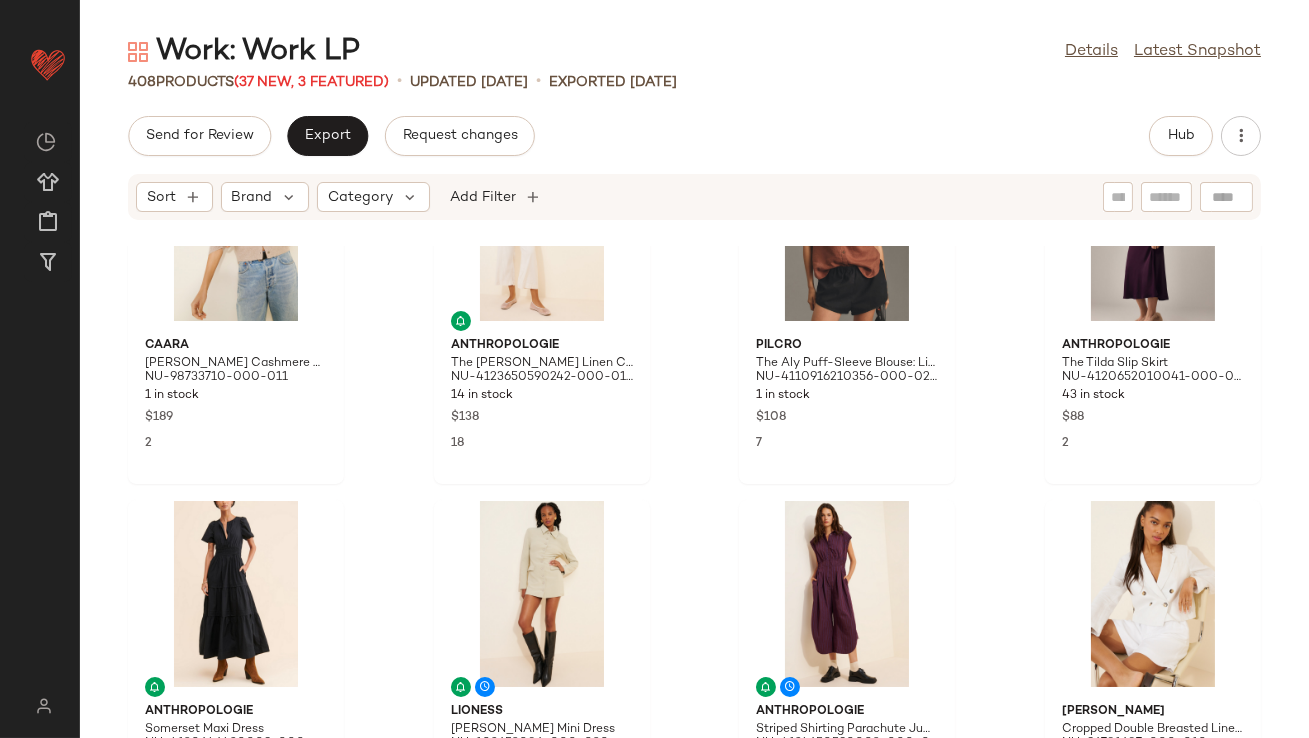 scroll, scrollTop: 2199, scrollLeft: 0, axis: vertical 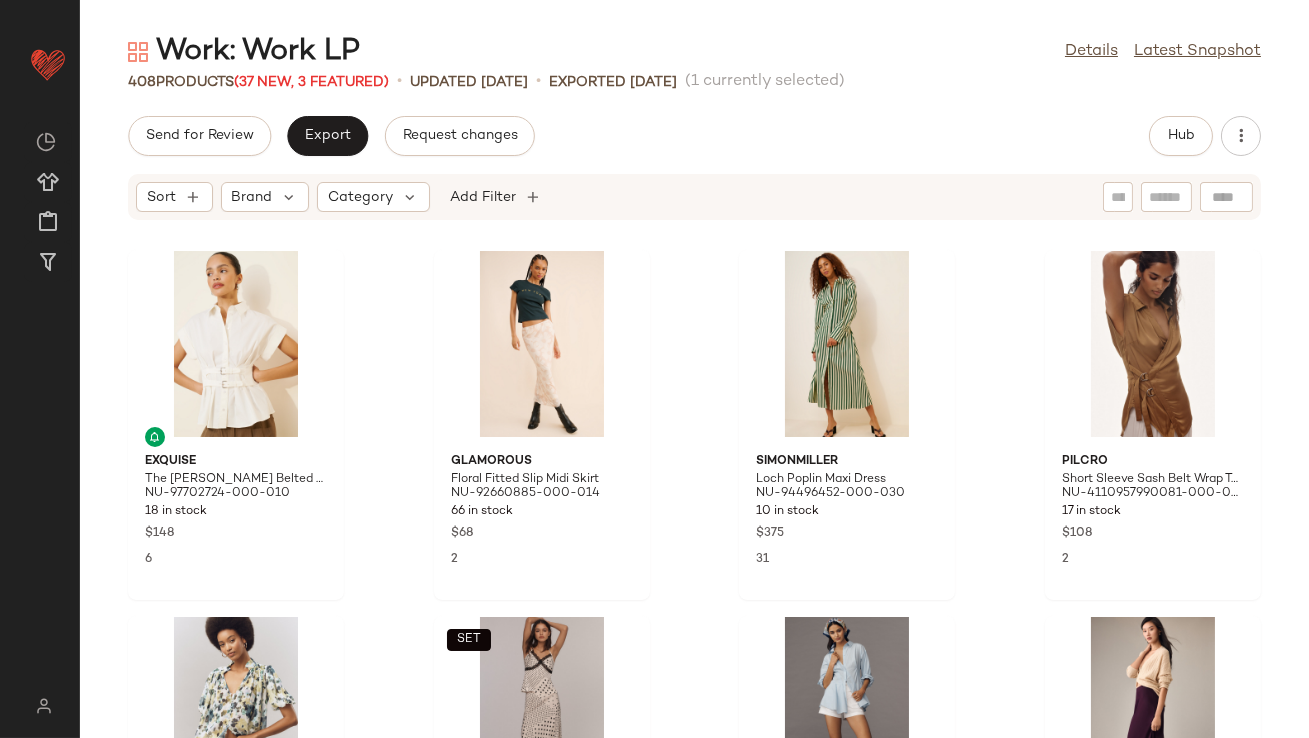 click on "Hub" at bounding box center (1205, 136) 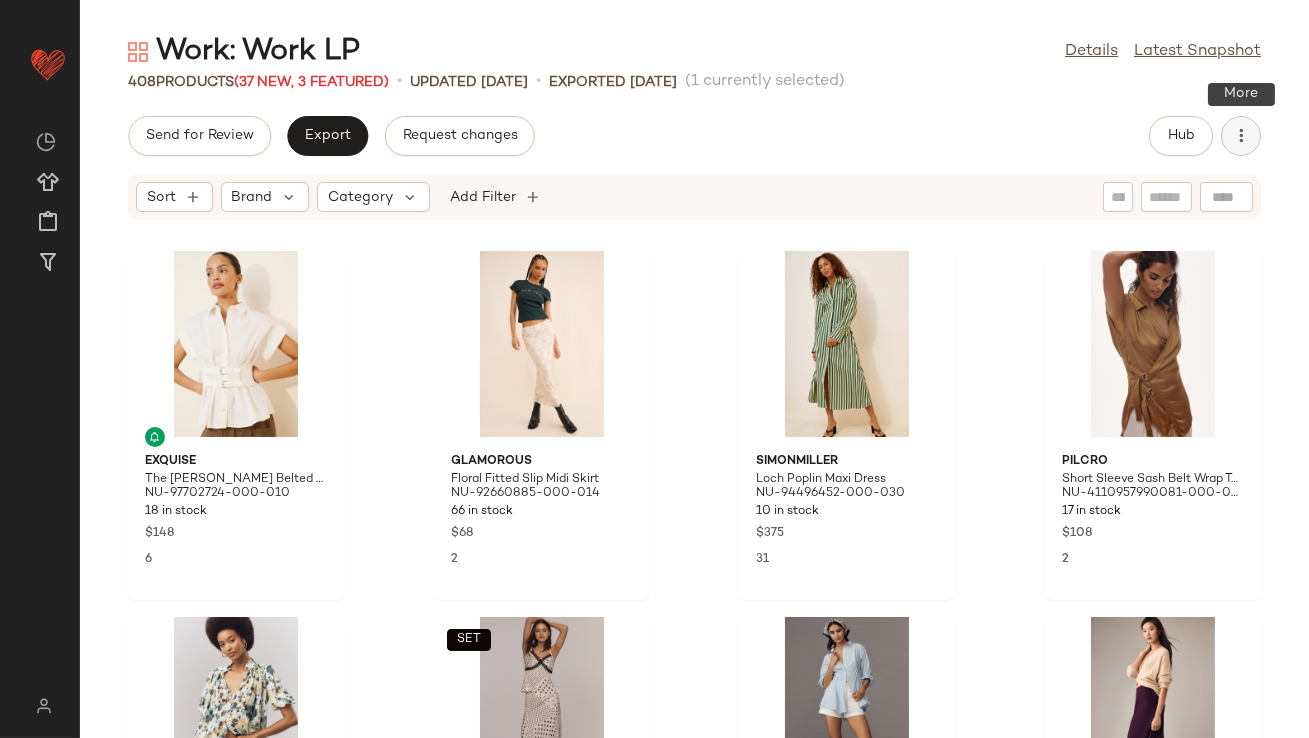 click 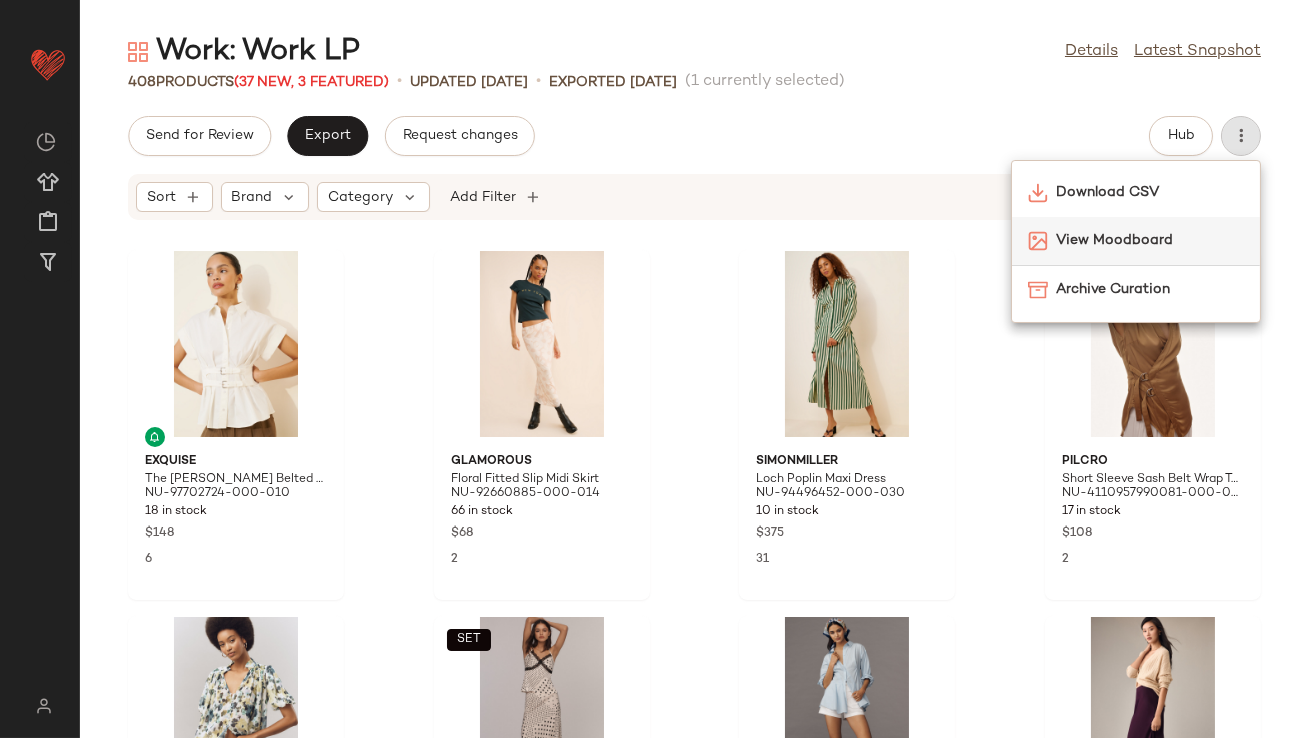 click on "View Moodboard" at bounding box center (1150, 240) 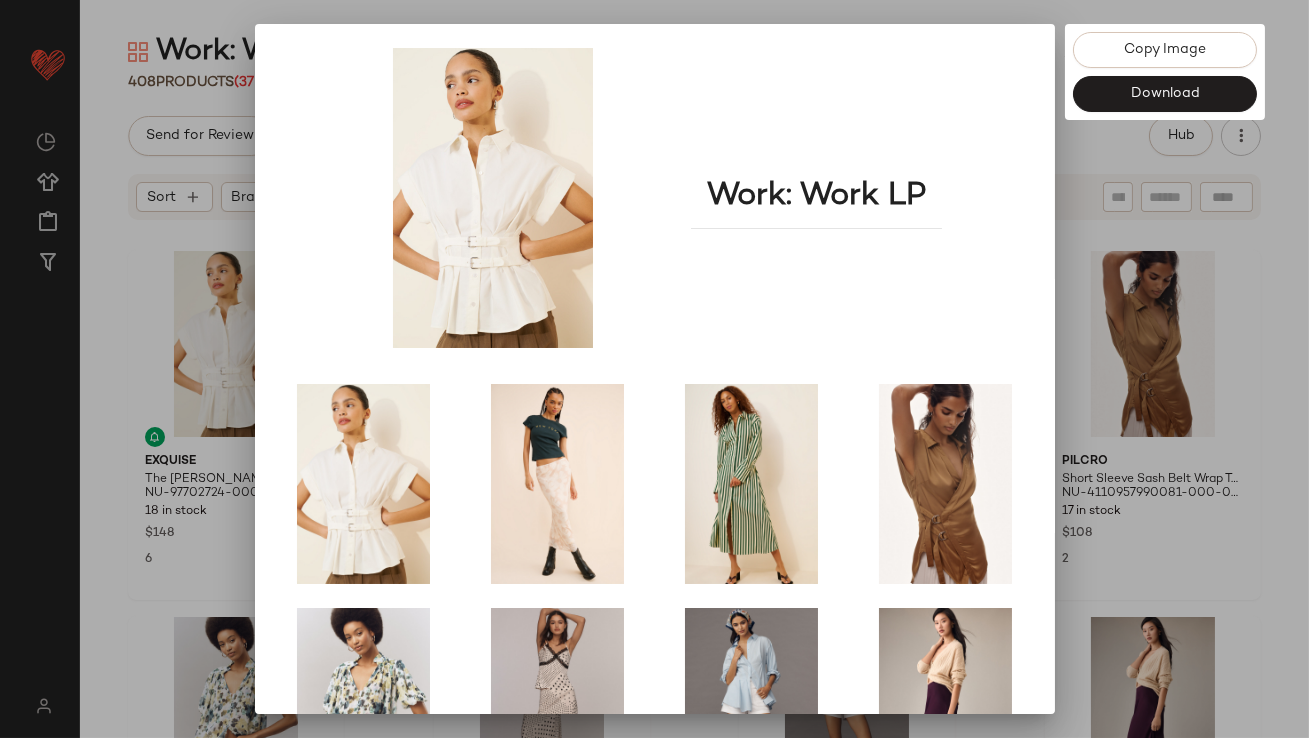 scroll, scrollTop: 296, scrollLeft: 0, axis: vertical 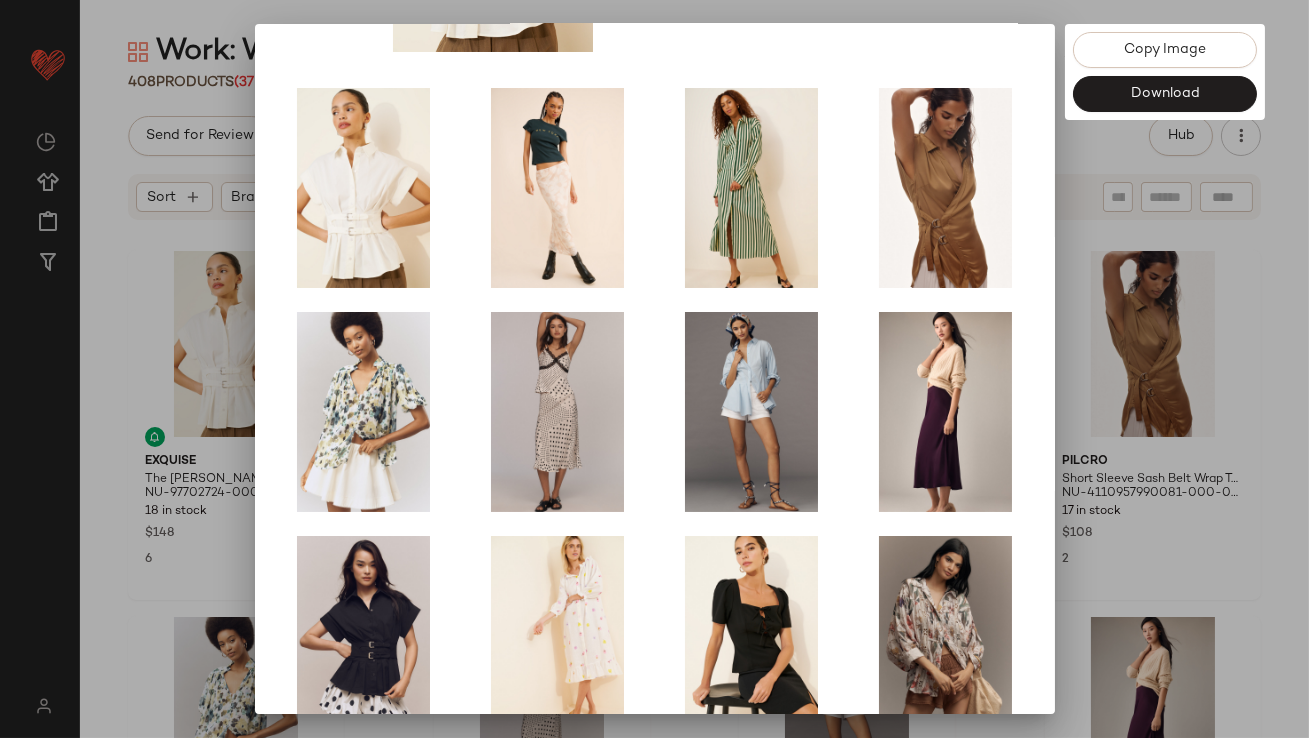 click at bounding box center [654, 369] 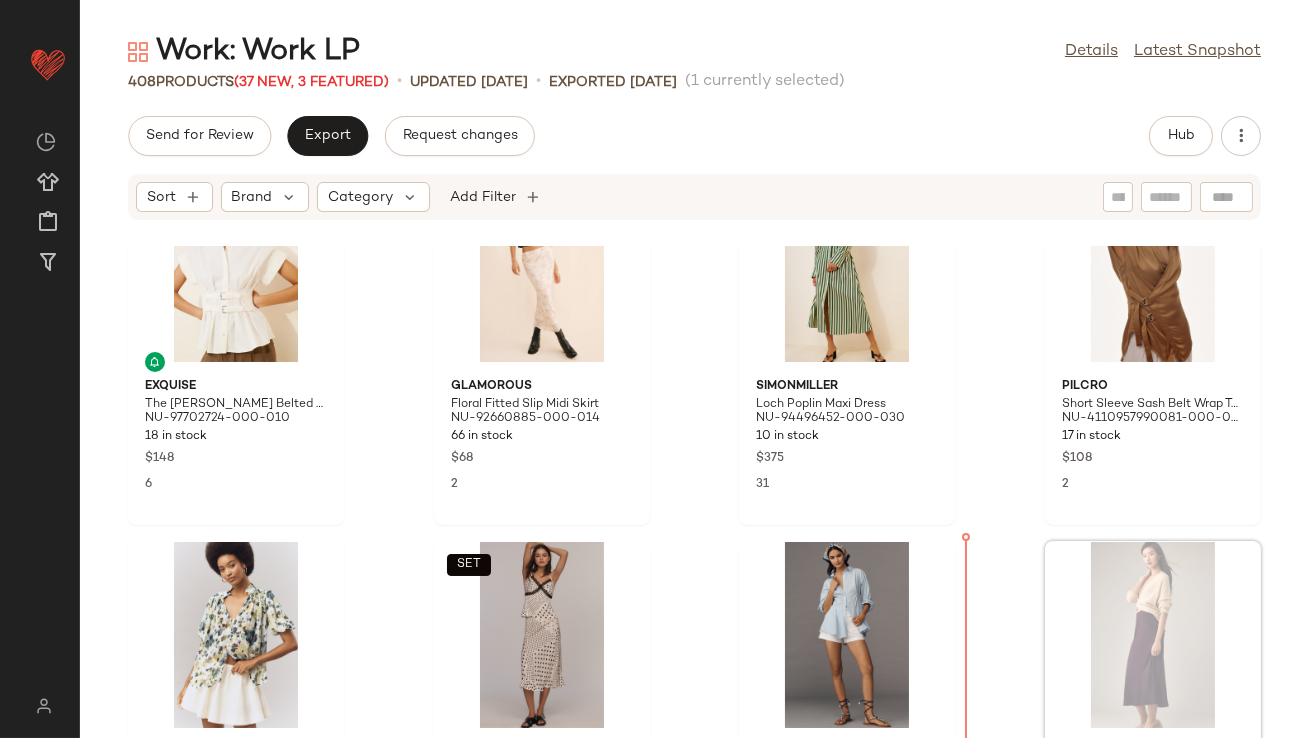 scroll, scrollTop: 76, scrollLeft: 0, axis: vertical 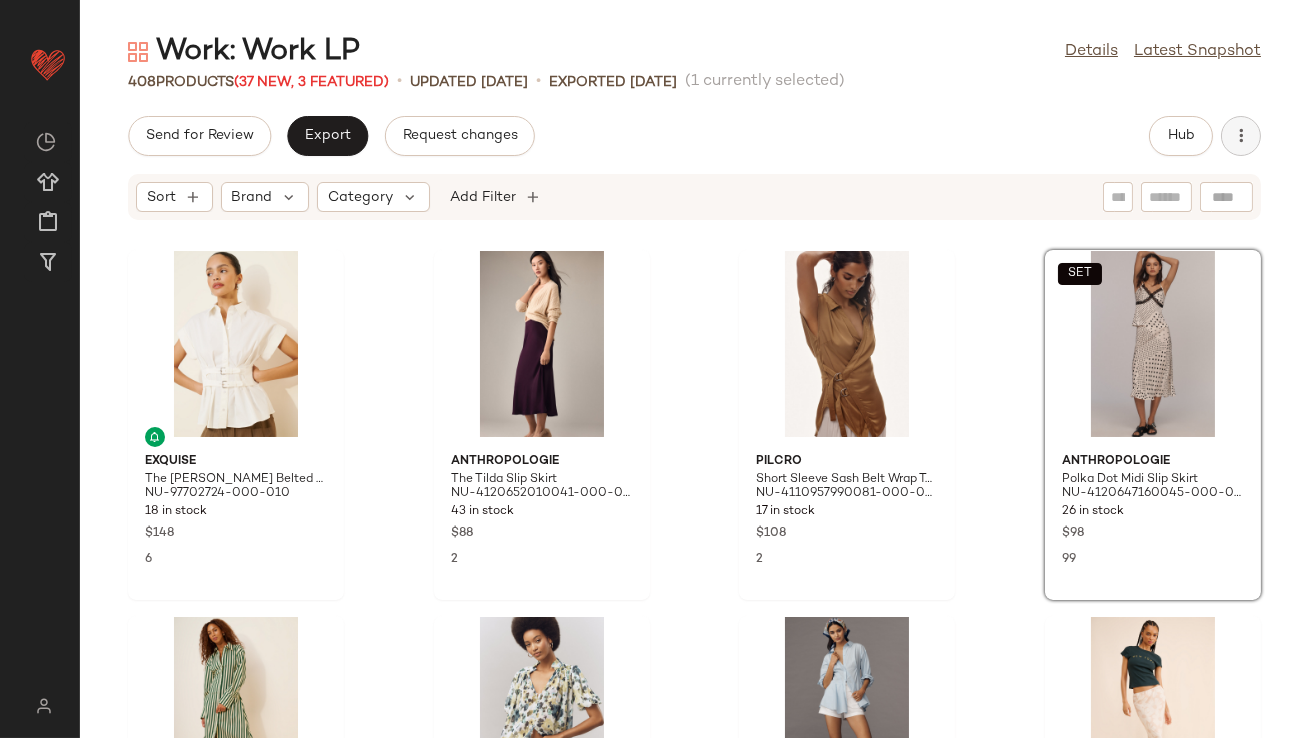click 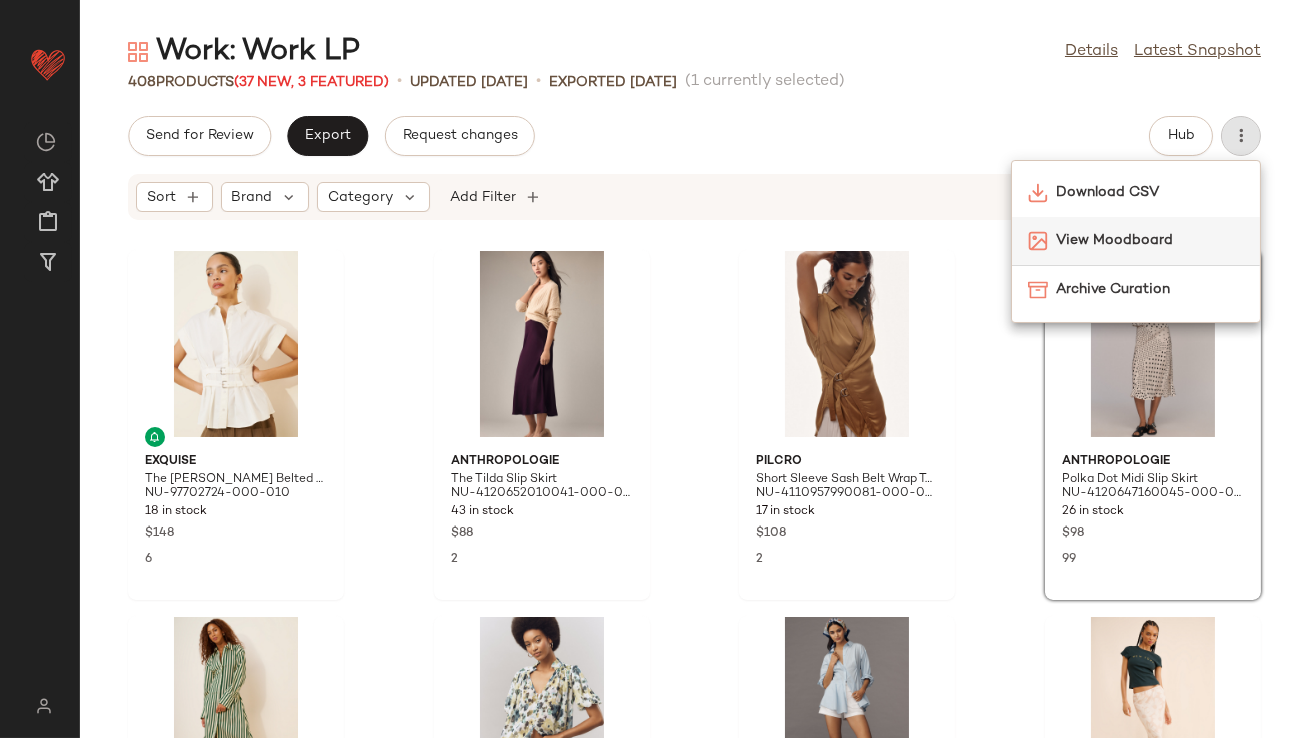 click on "View Moodboard" 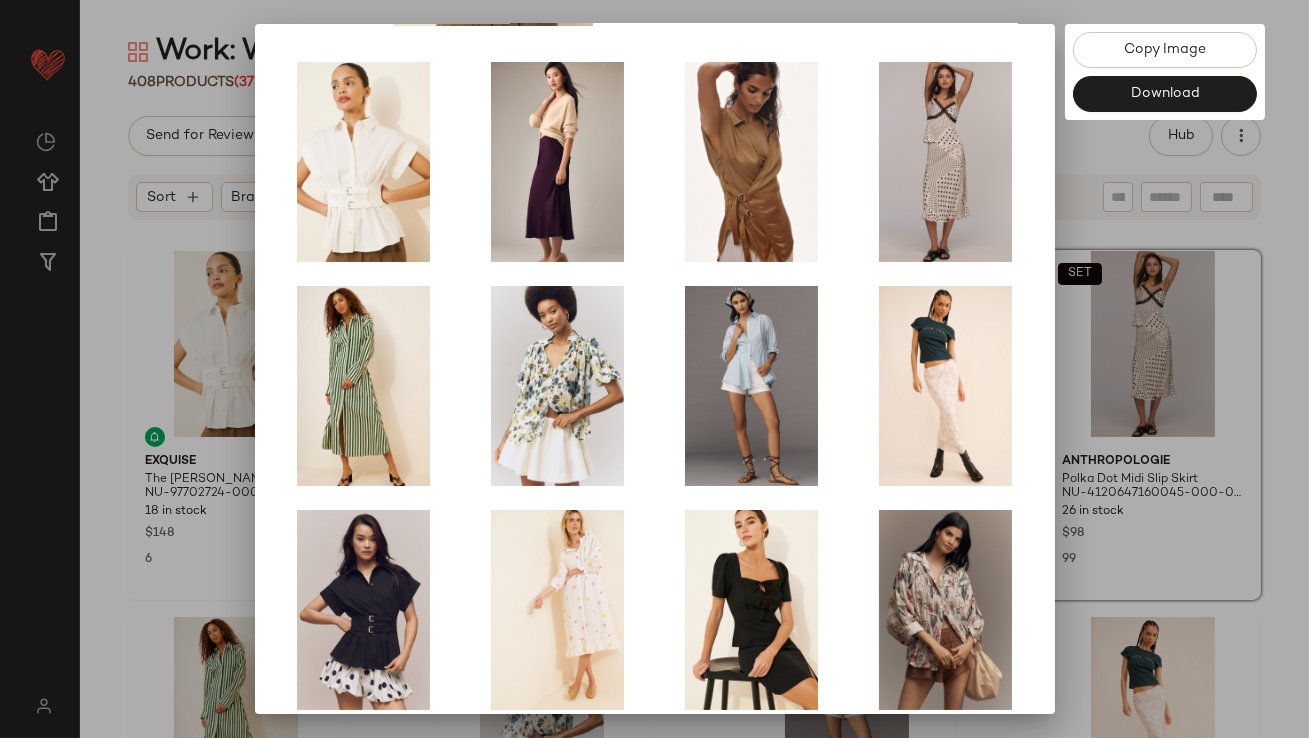 scroll, scrollTop: 334, scrollLeft: 0, axis: vertical 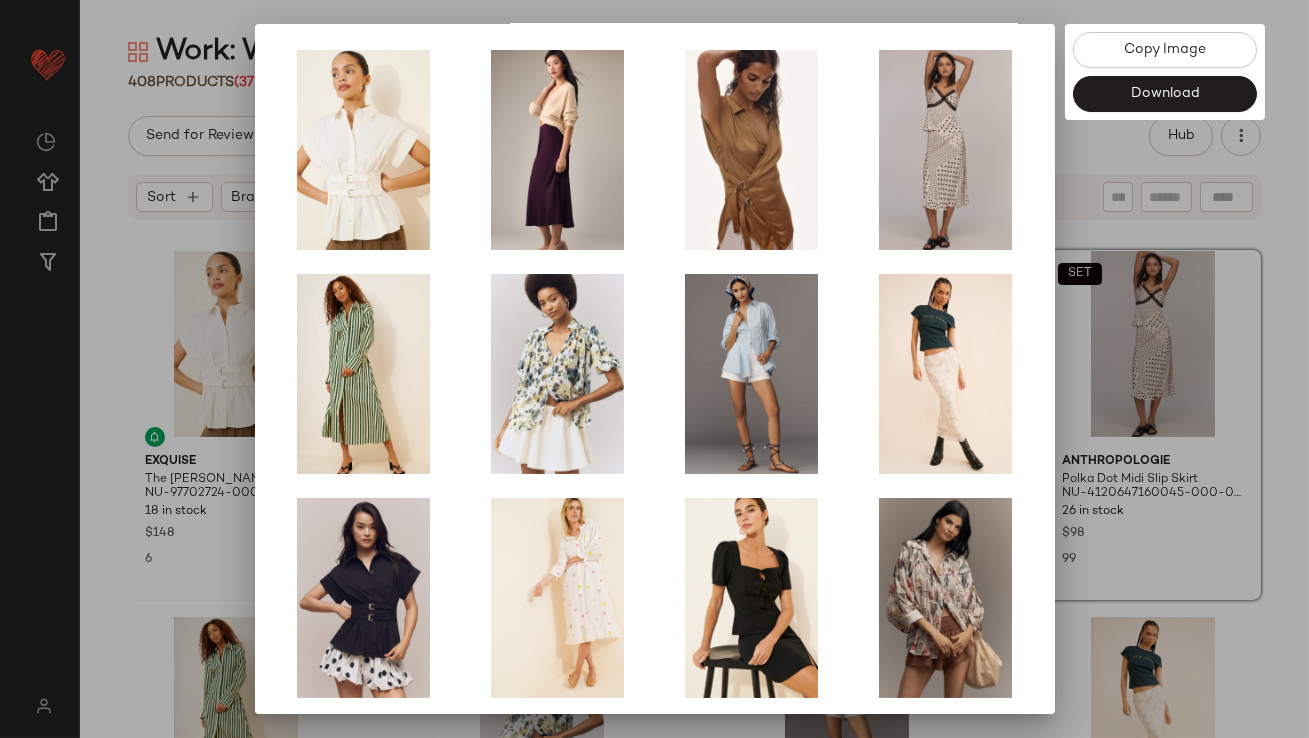click at bounding box center [654, 369] 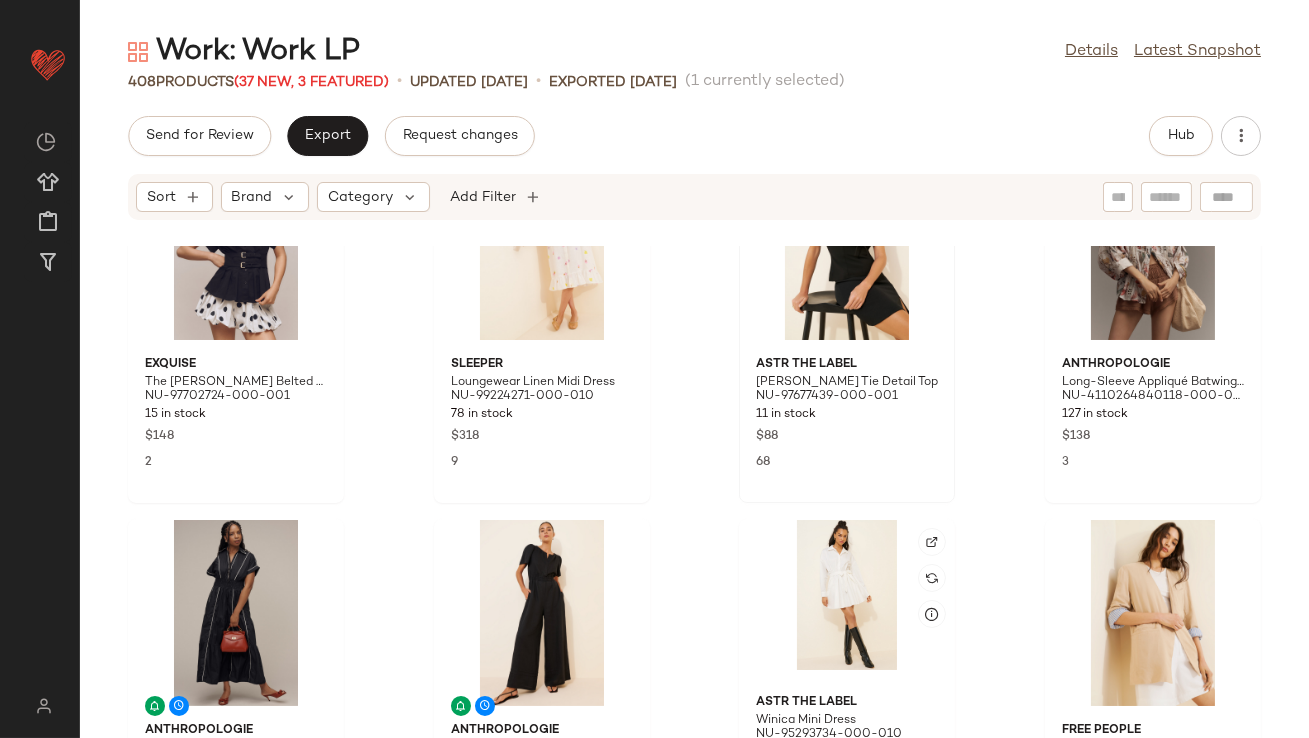 scroll, scrollTop: 932, scrollLeft: 0, axis: vertical 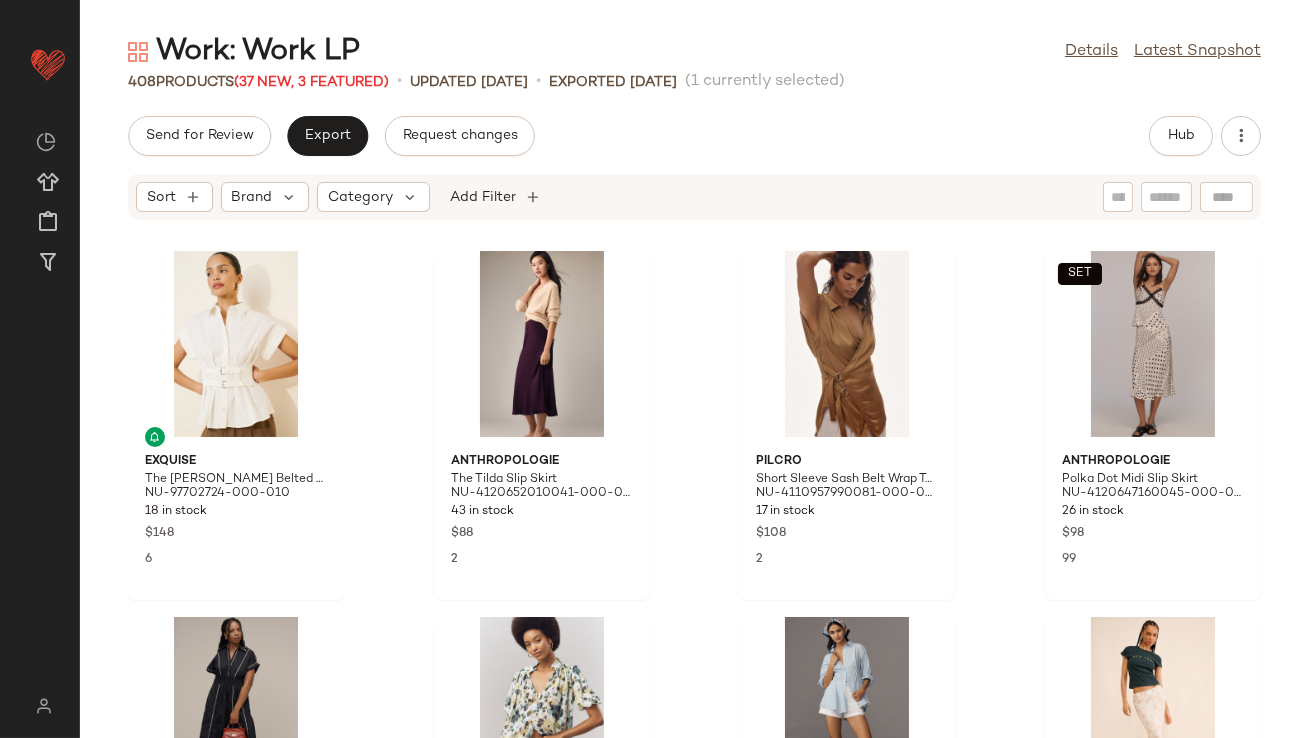 click on "Send for Review   Export   Request changes   Hub" 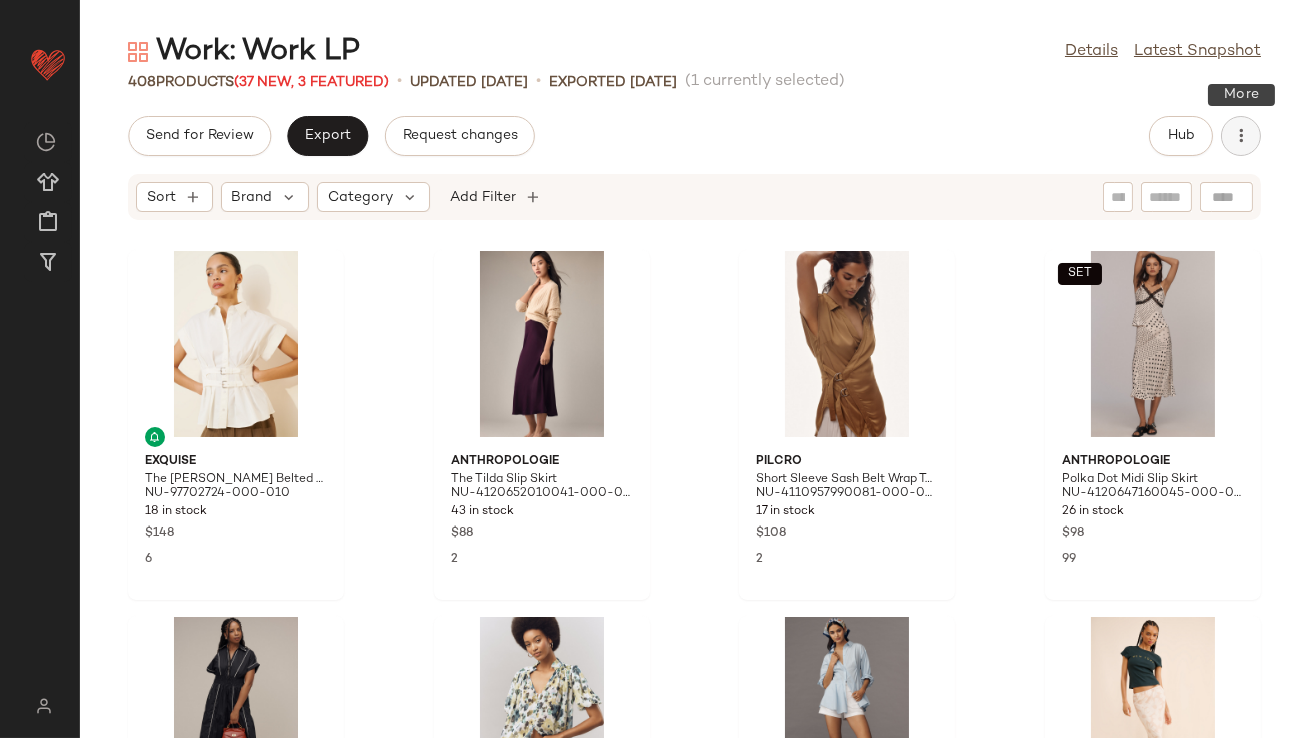 click 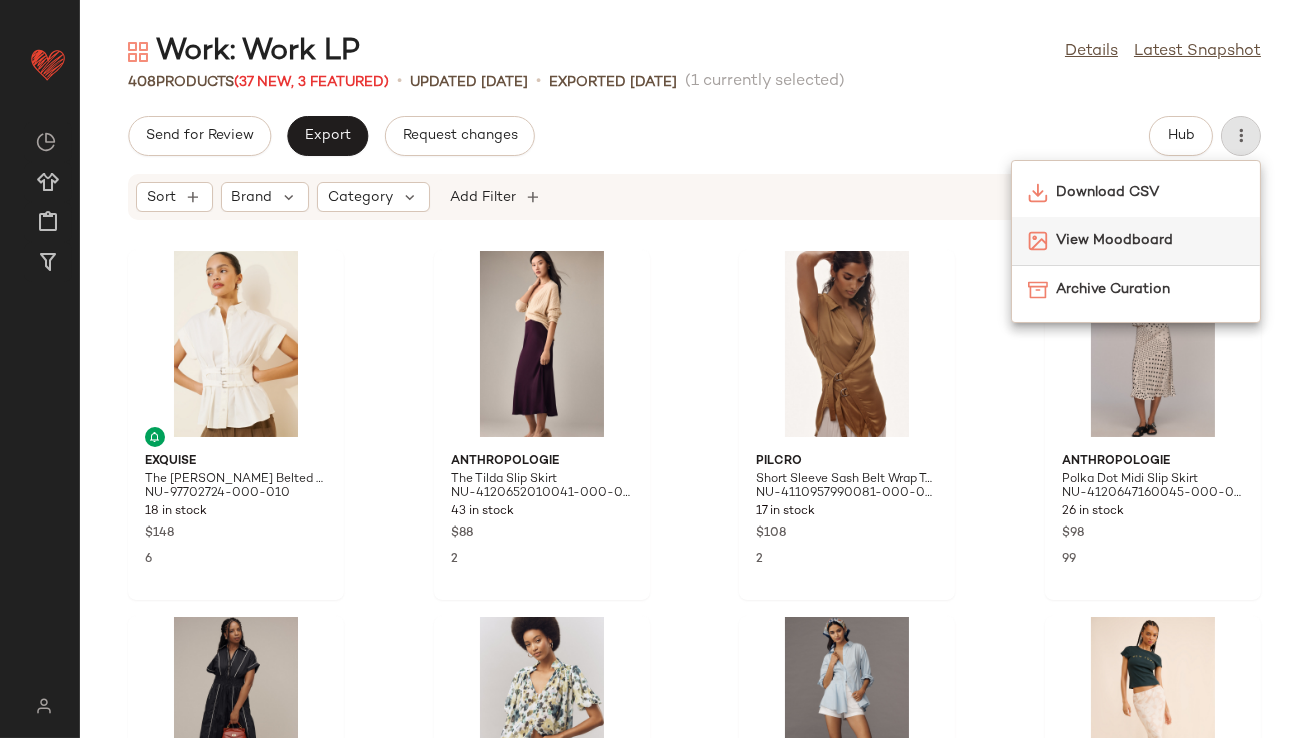 click on "View Moodboard" at bounding box center (1150, 240) 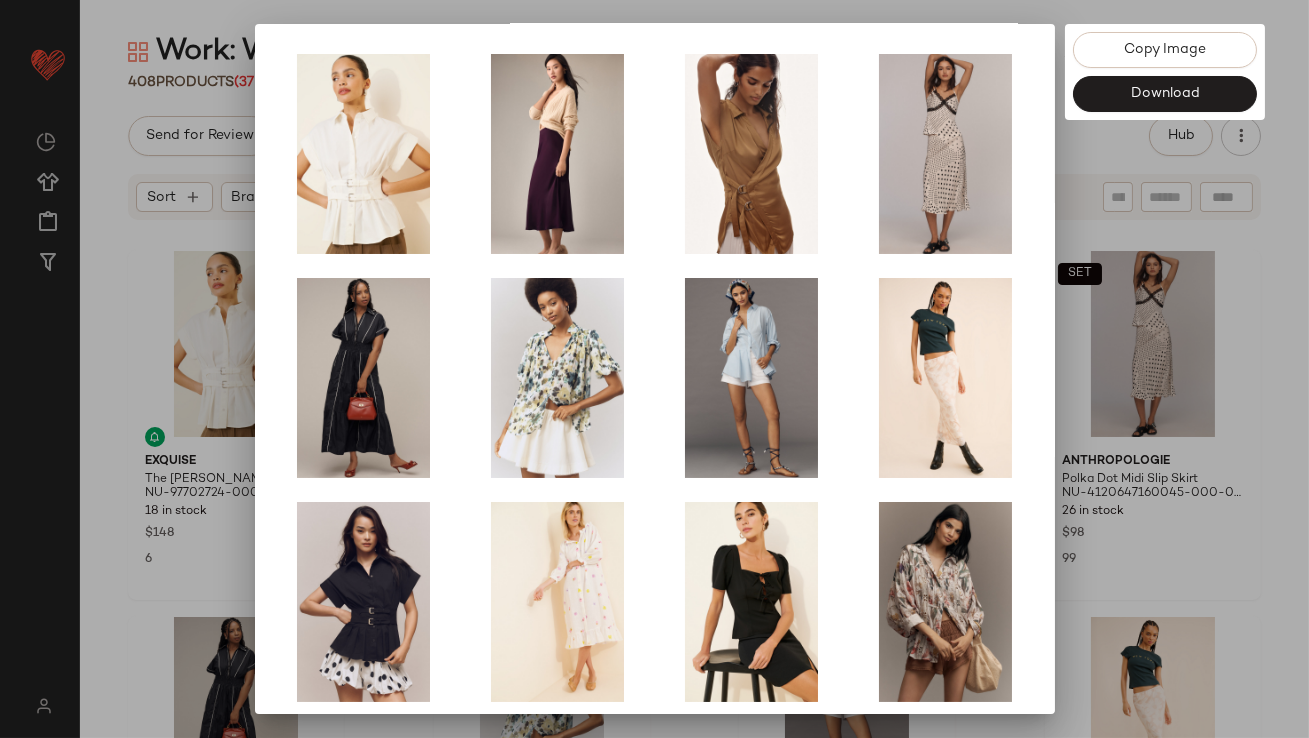 scroll, scrollTop: 341, scrollLeft: 0, axis: vertical 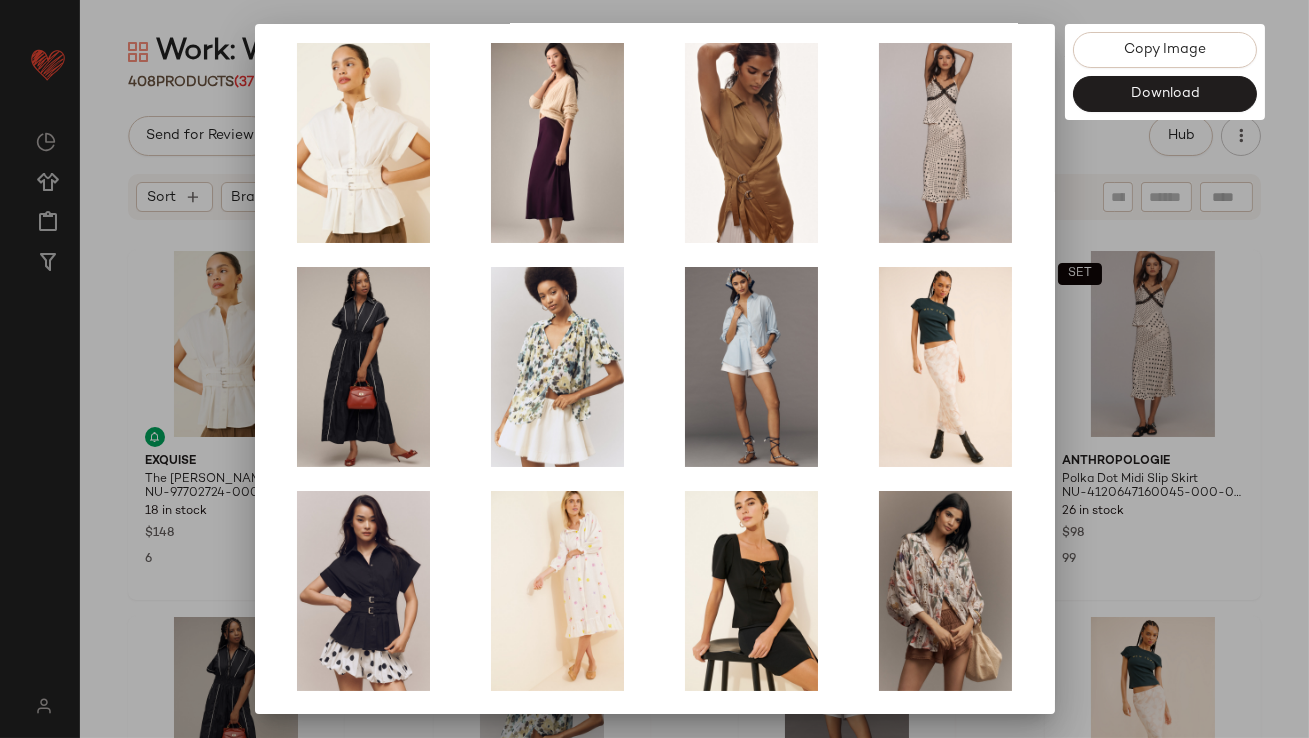 click at bounding box center [654, 369] 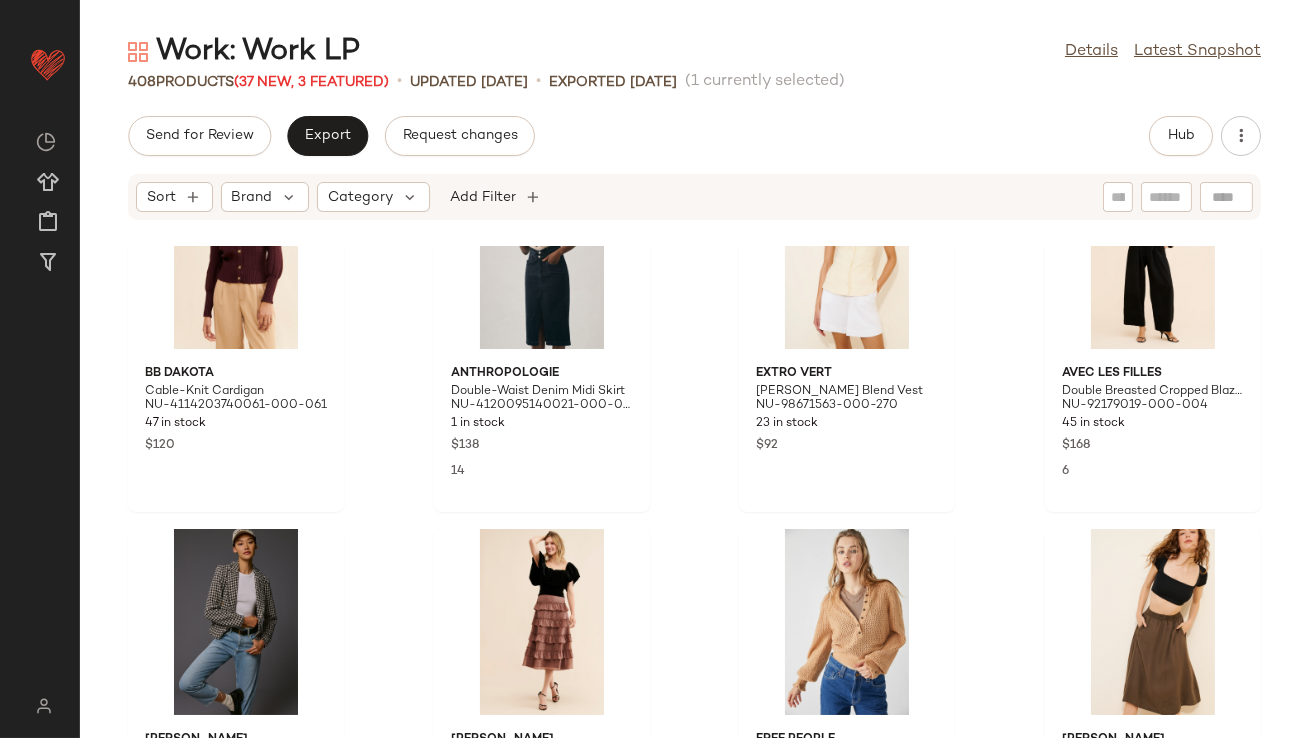 scroll, scrollTop: 3495, scrollLeft: 0, axis: vertical 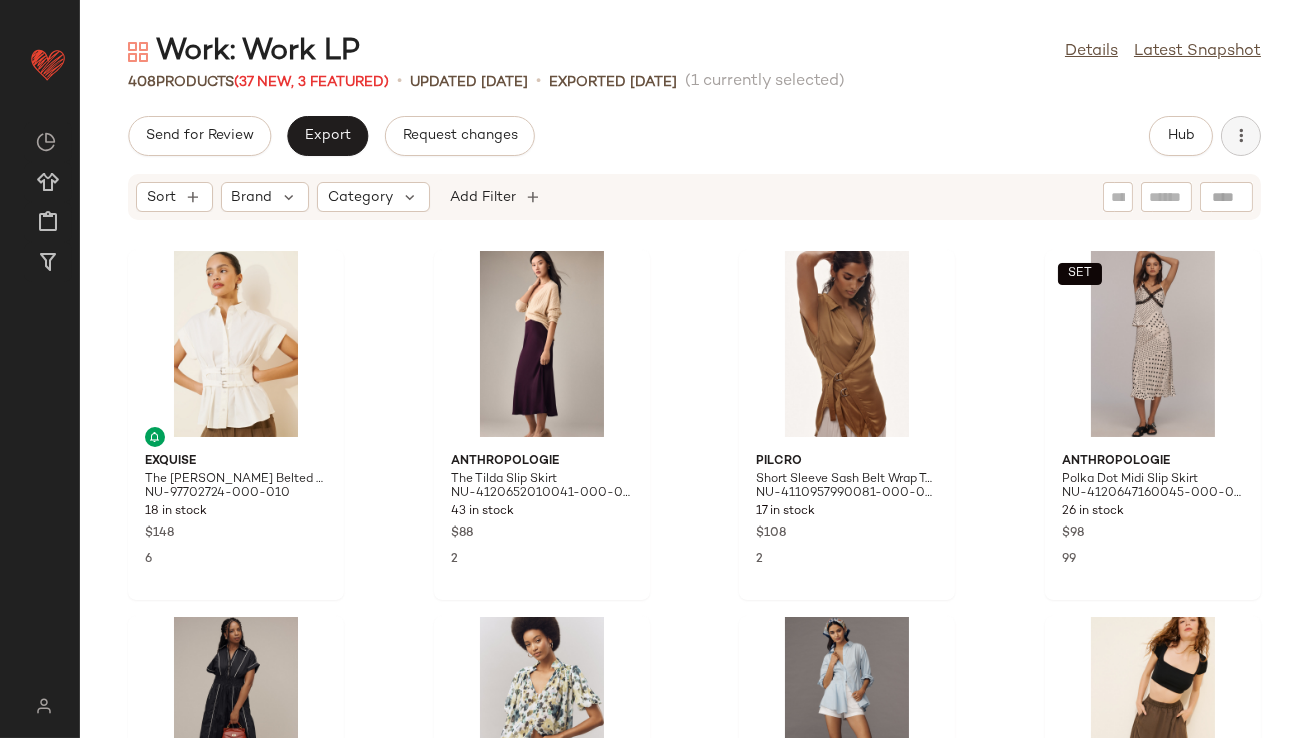 click 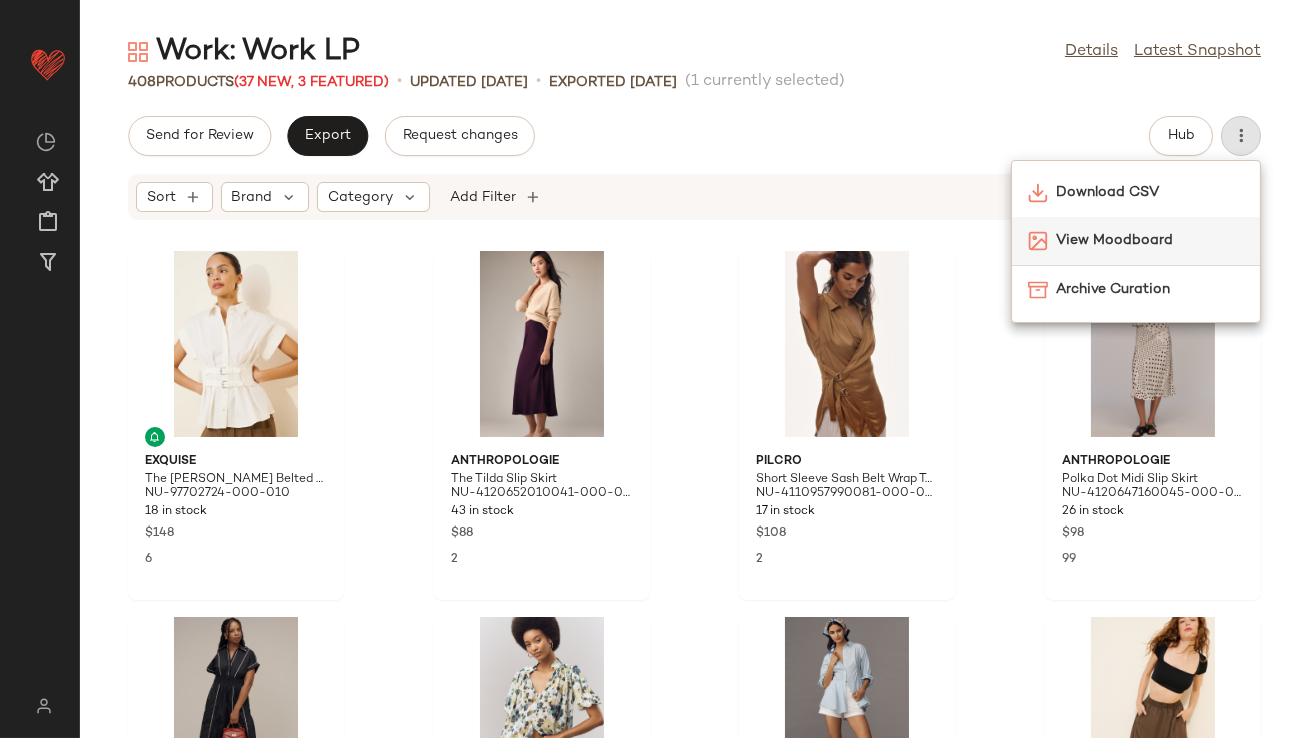click on "View Moodboard" 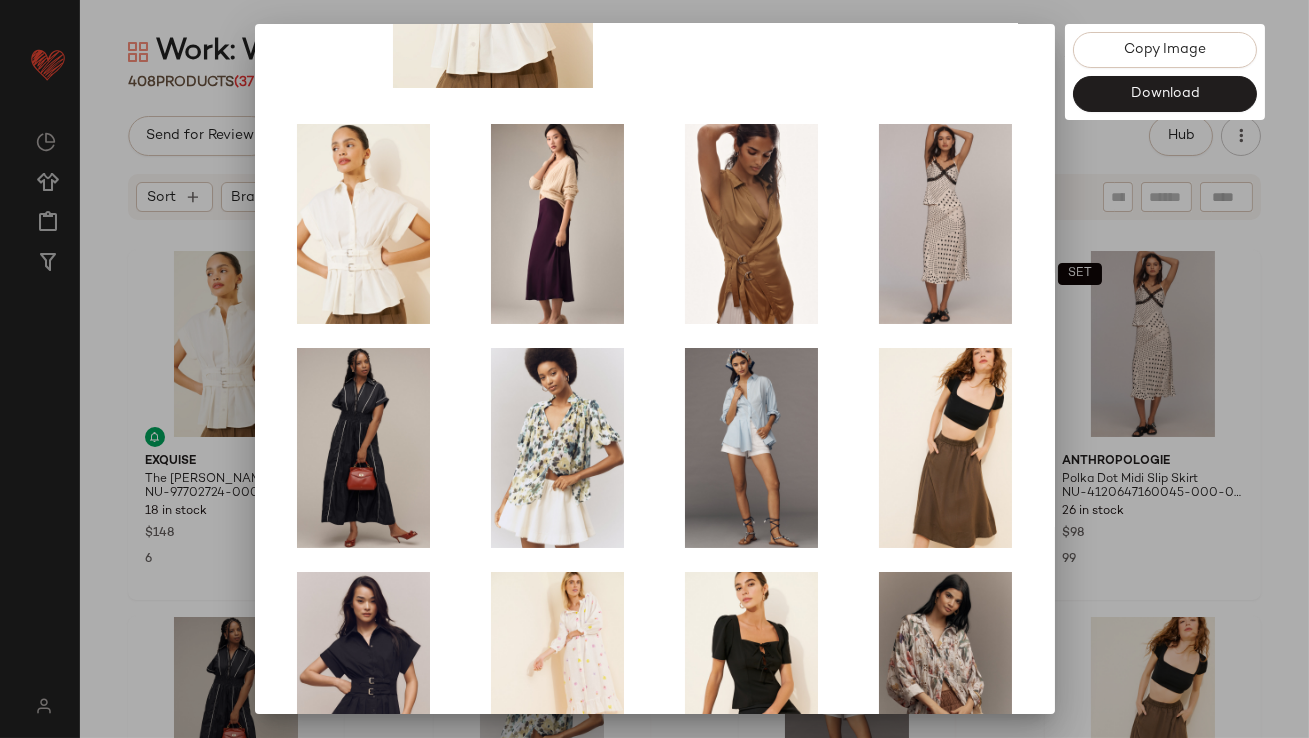 scroll, scrollTop: 338, scrollLeft: 0, axis: vertical 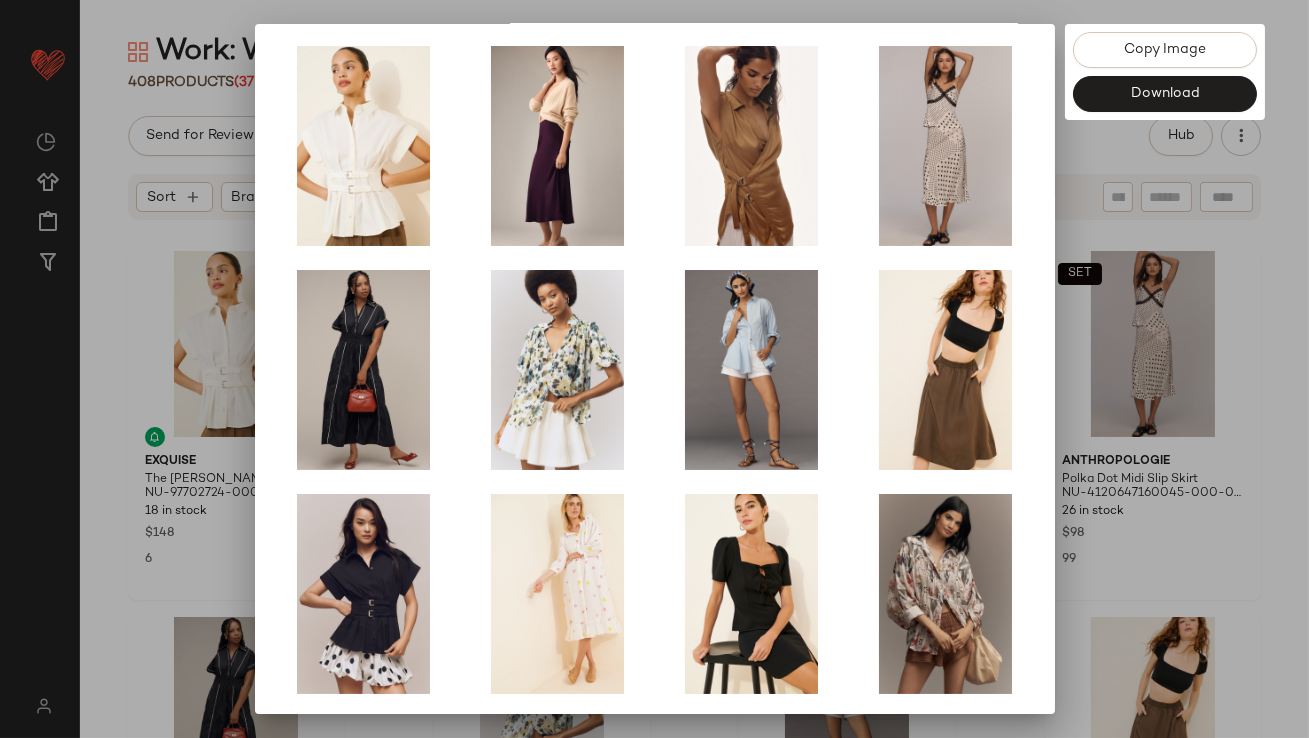 click at bounding box center (654, 369) 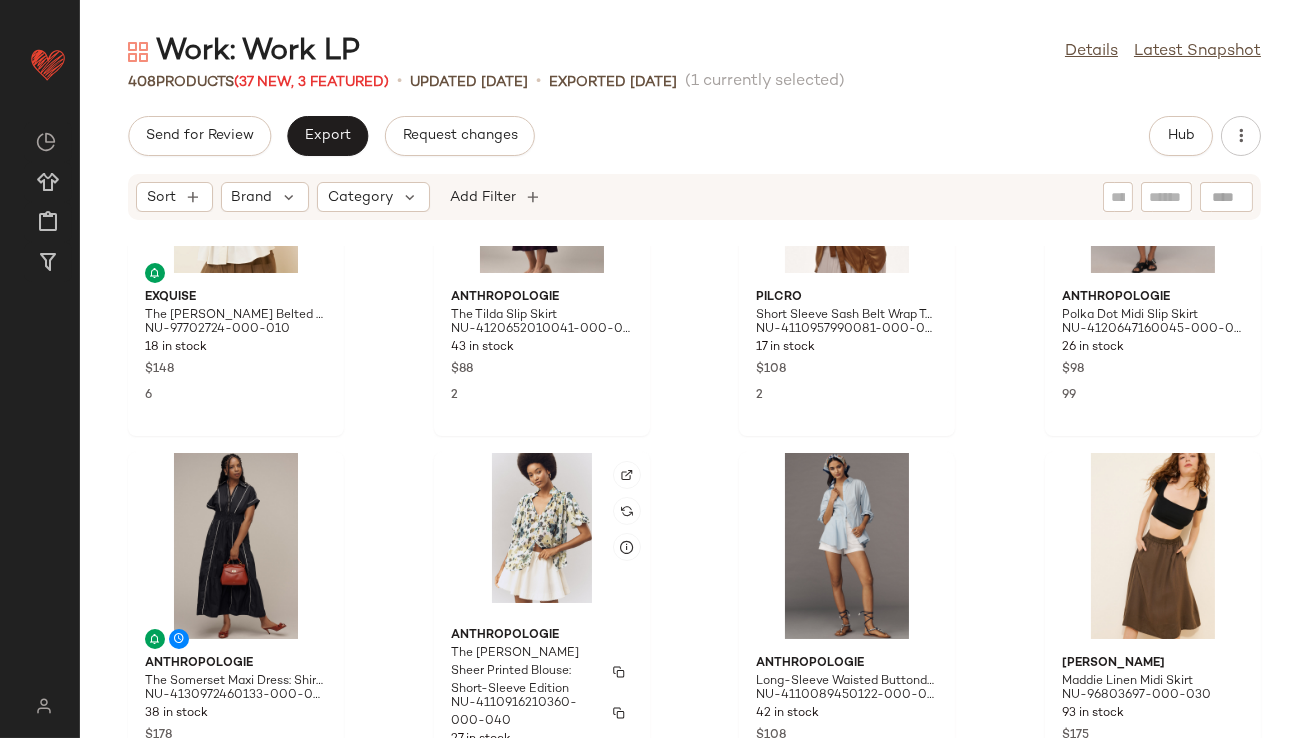 scroll, scrollTop: 144, scrollLeft: 0, axis: vertical 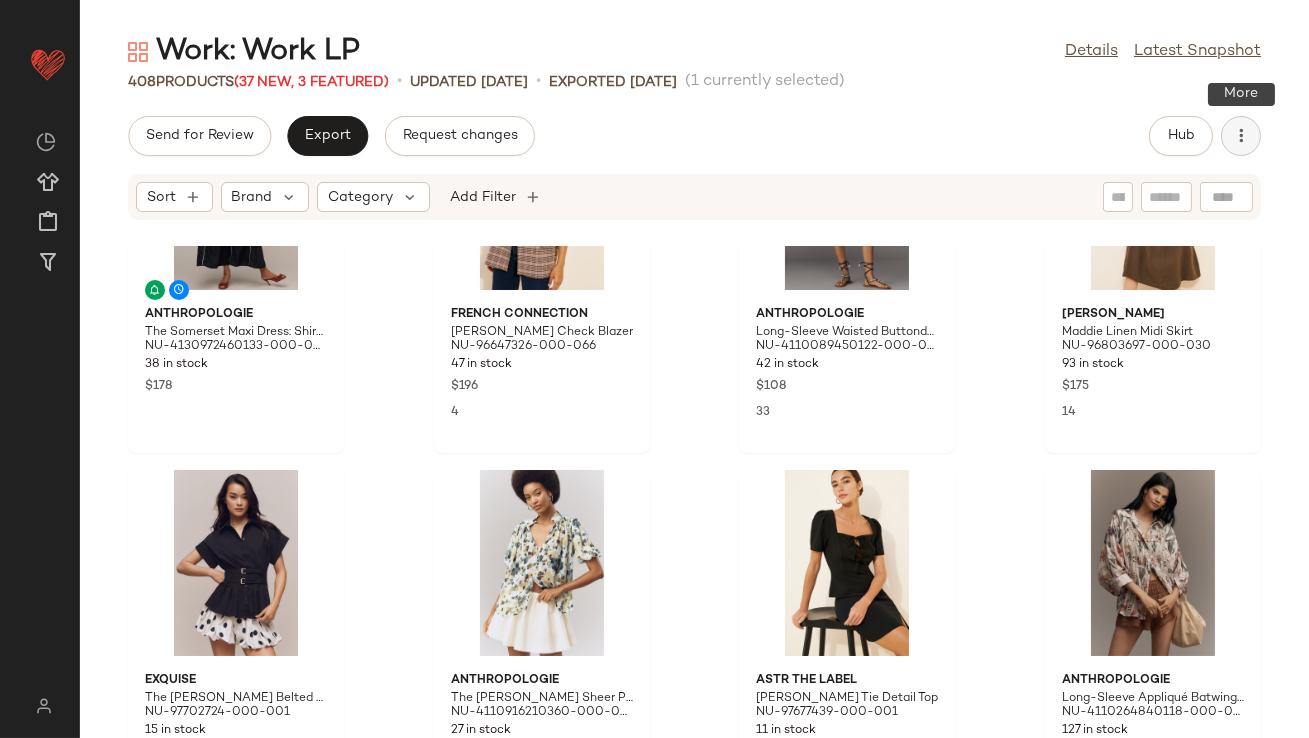 click 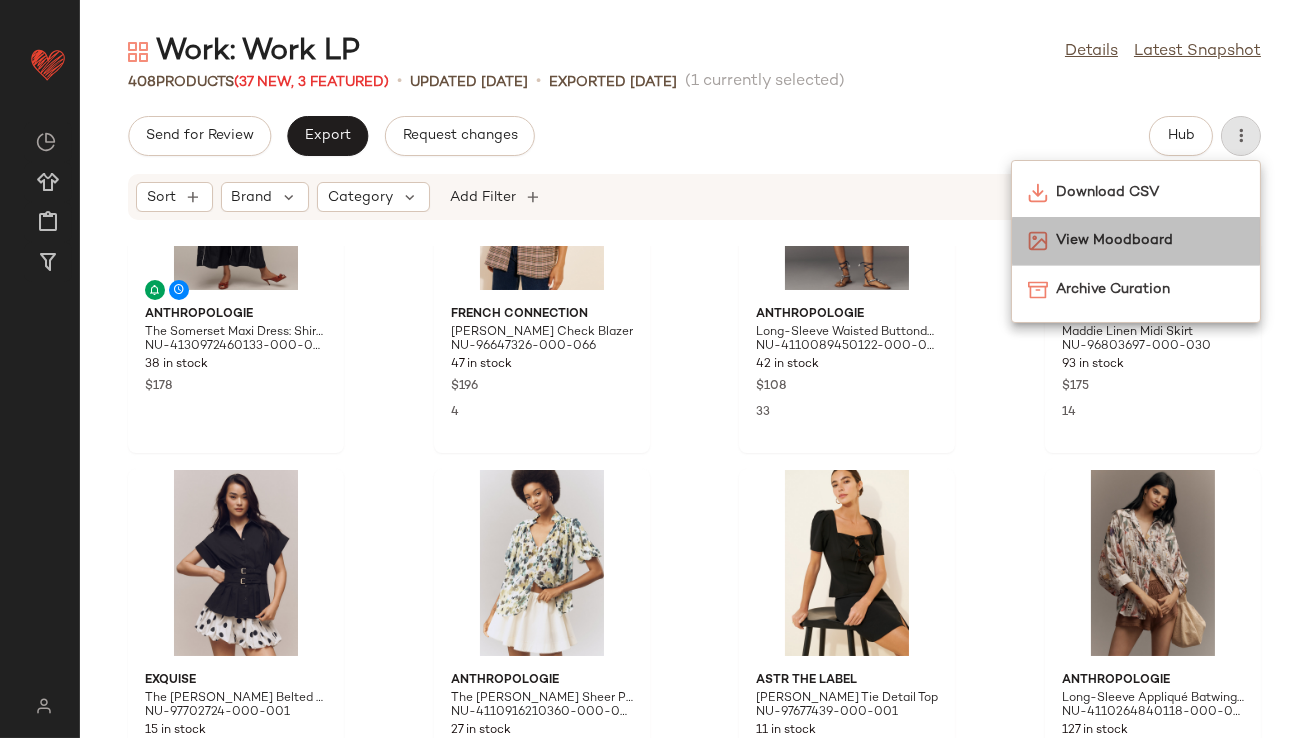 click on "View Moodboard" at bounding box center [1150, 240] 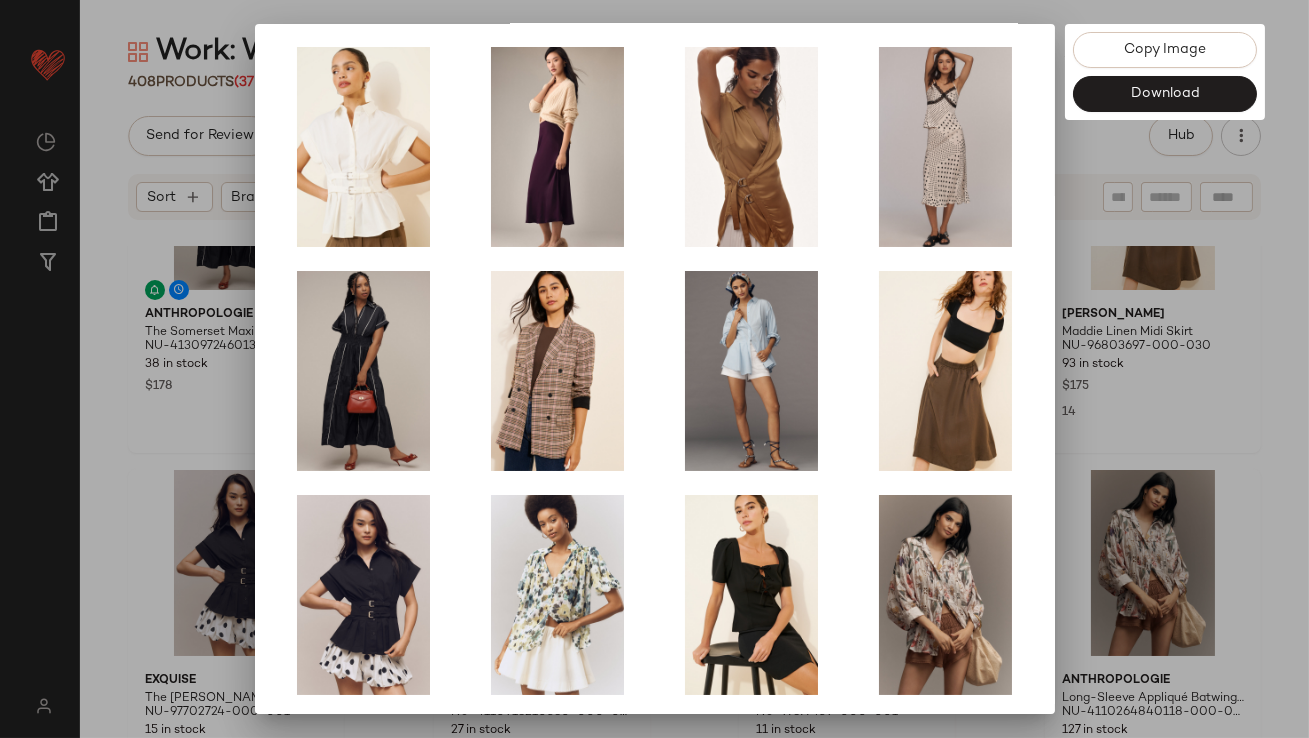scroll, scrollTop: 341, scrollLeft: 0, axis: vertical 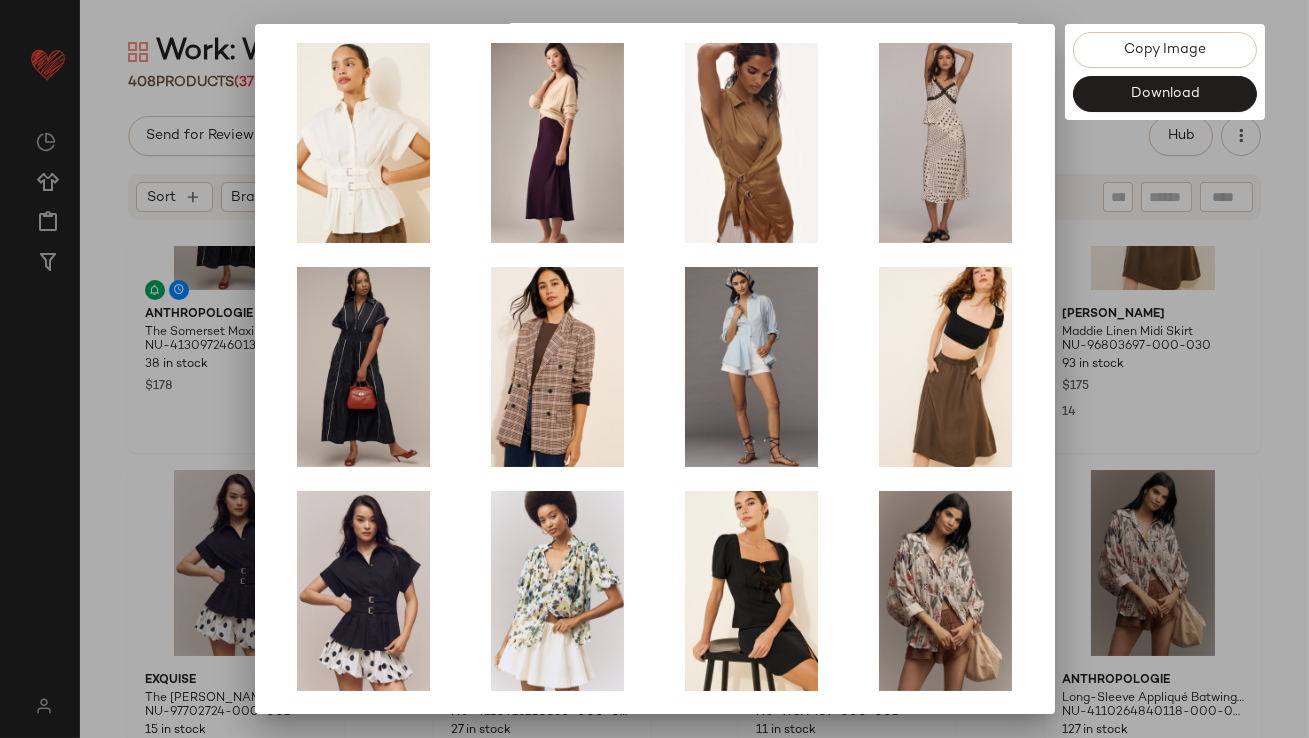 click at bounding box center [654, 369] 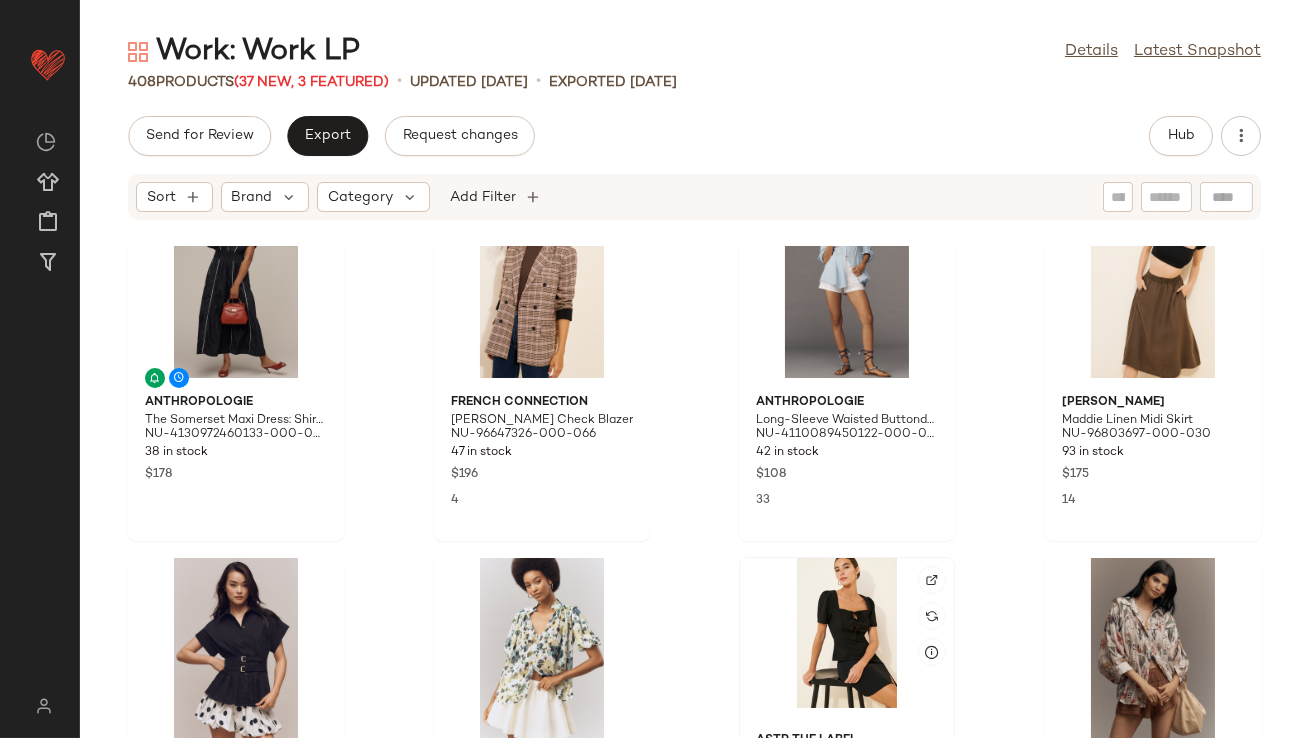 scroll, scrollTop: 444, scrollLeft: 0, axis: vertical 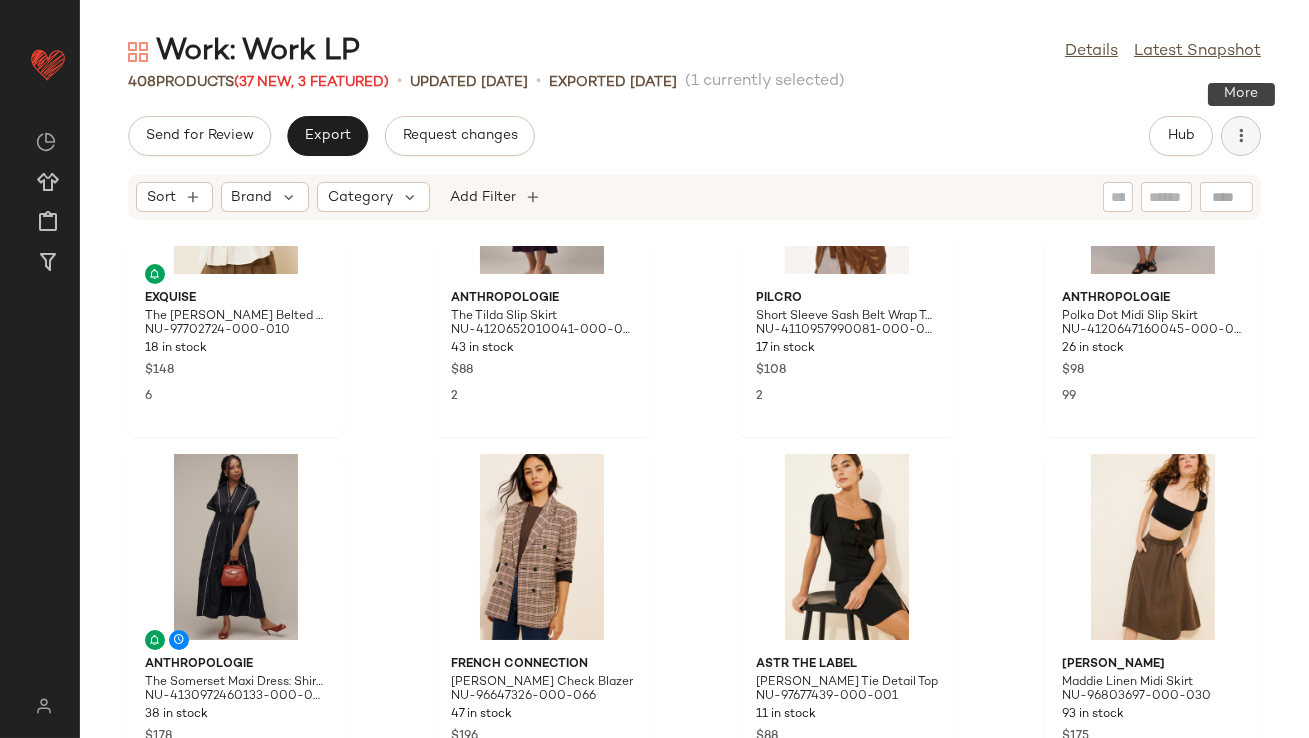 click 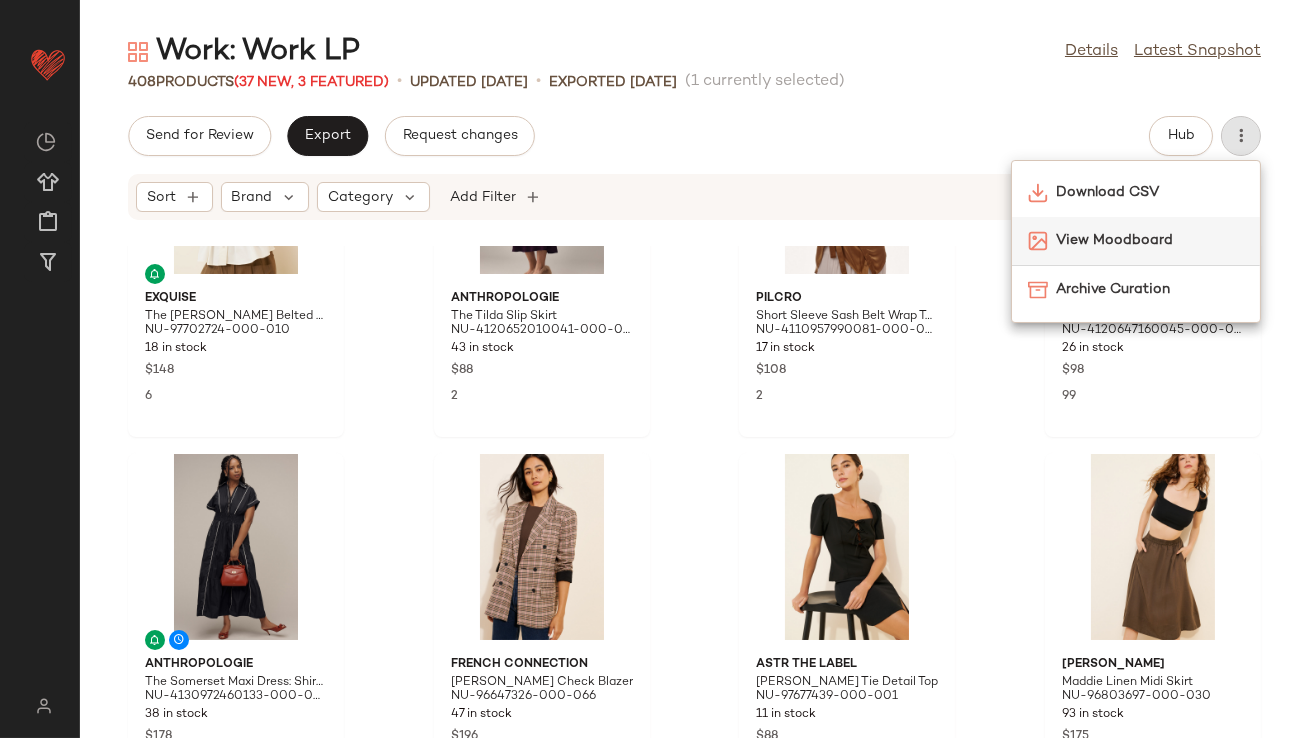 click on "View Moodboard" at bounding box center [1150, 240] 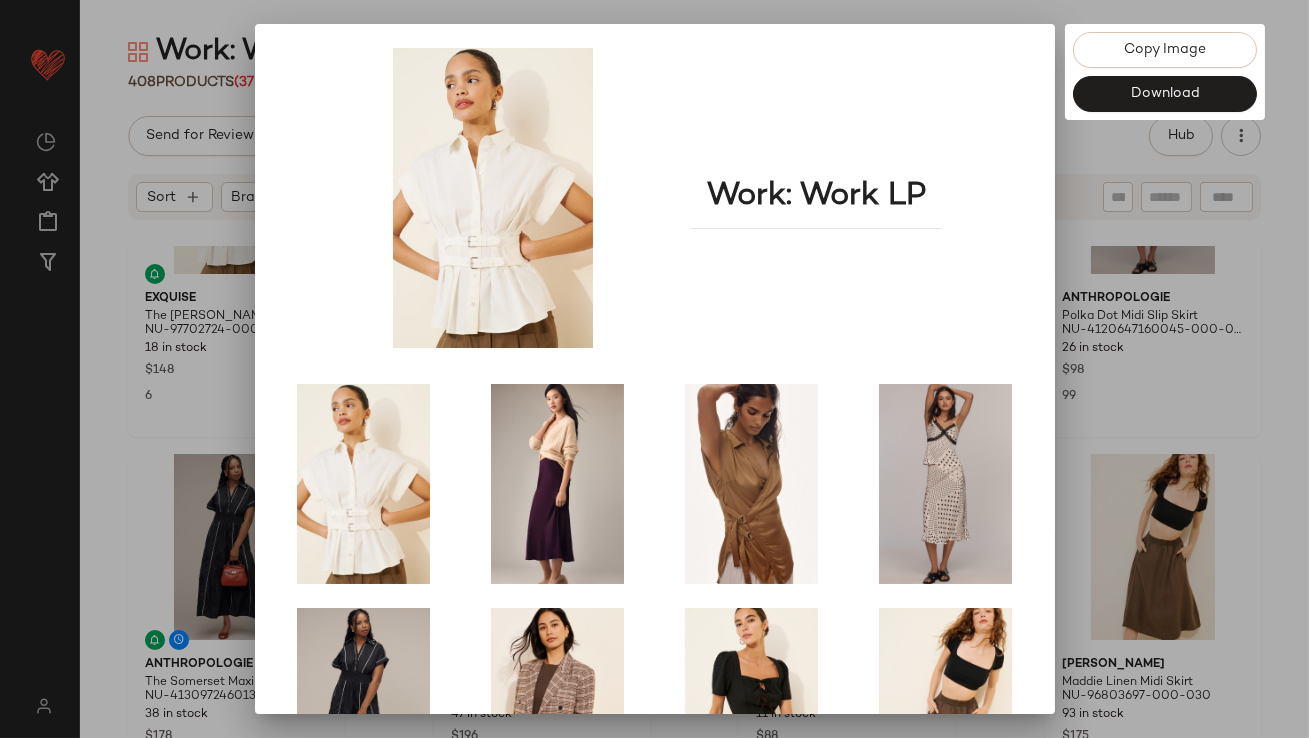 scroll, scrollTop: 341, scrollLeft: 0, axis: vertical 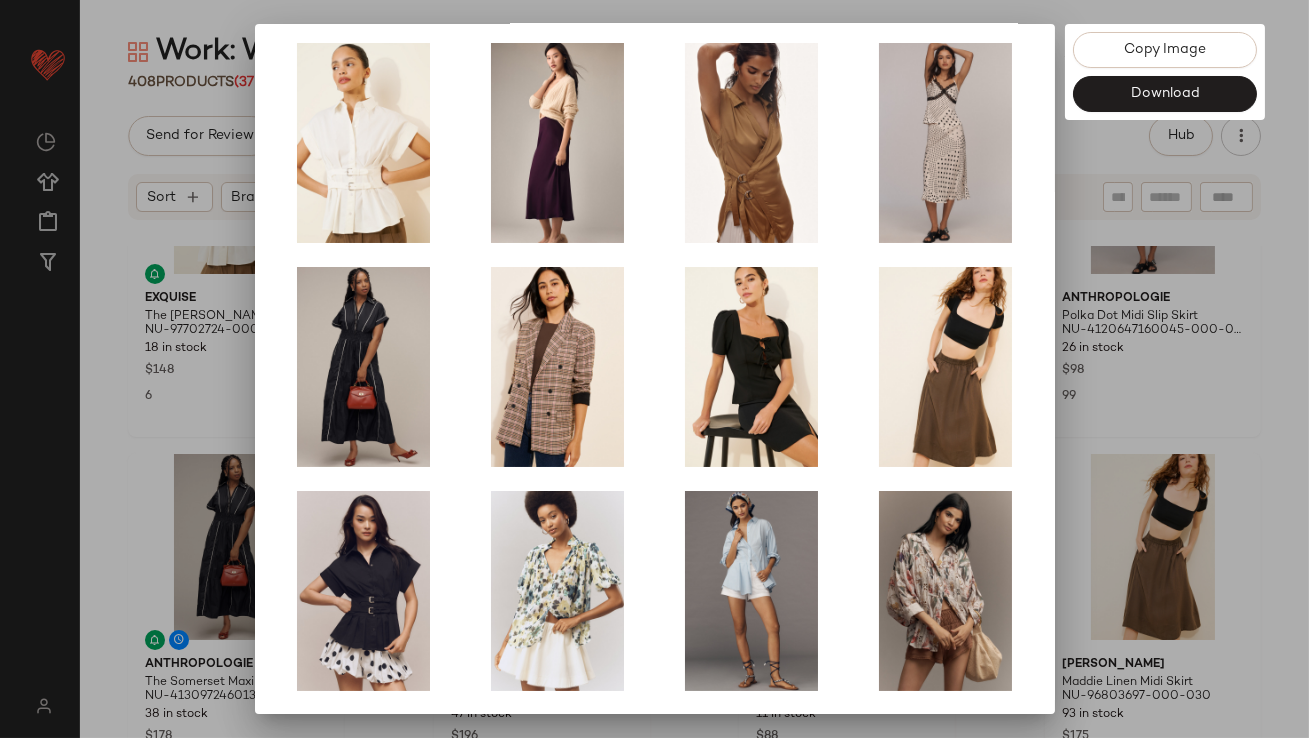 click at bounding box center (654, 369) 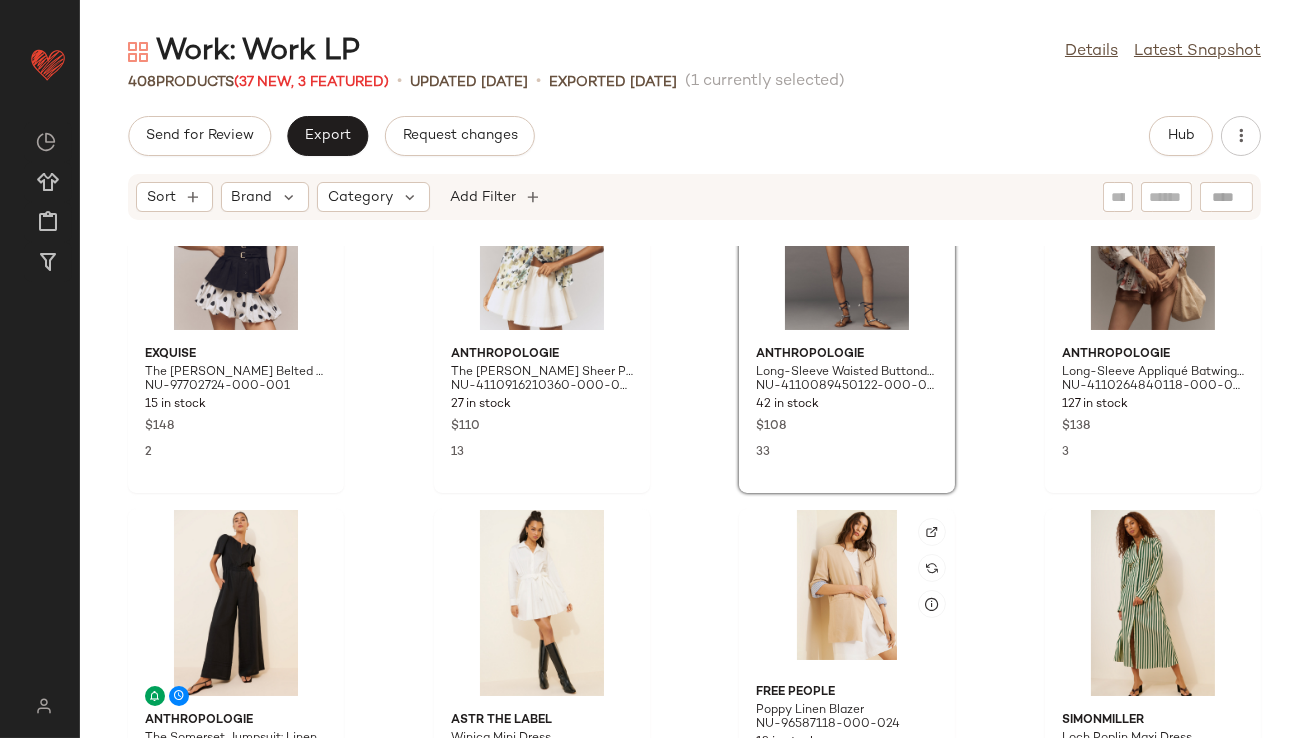 scroll, scrollTop: 856, scrollLeft: 0, axis: vertical 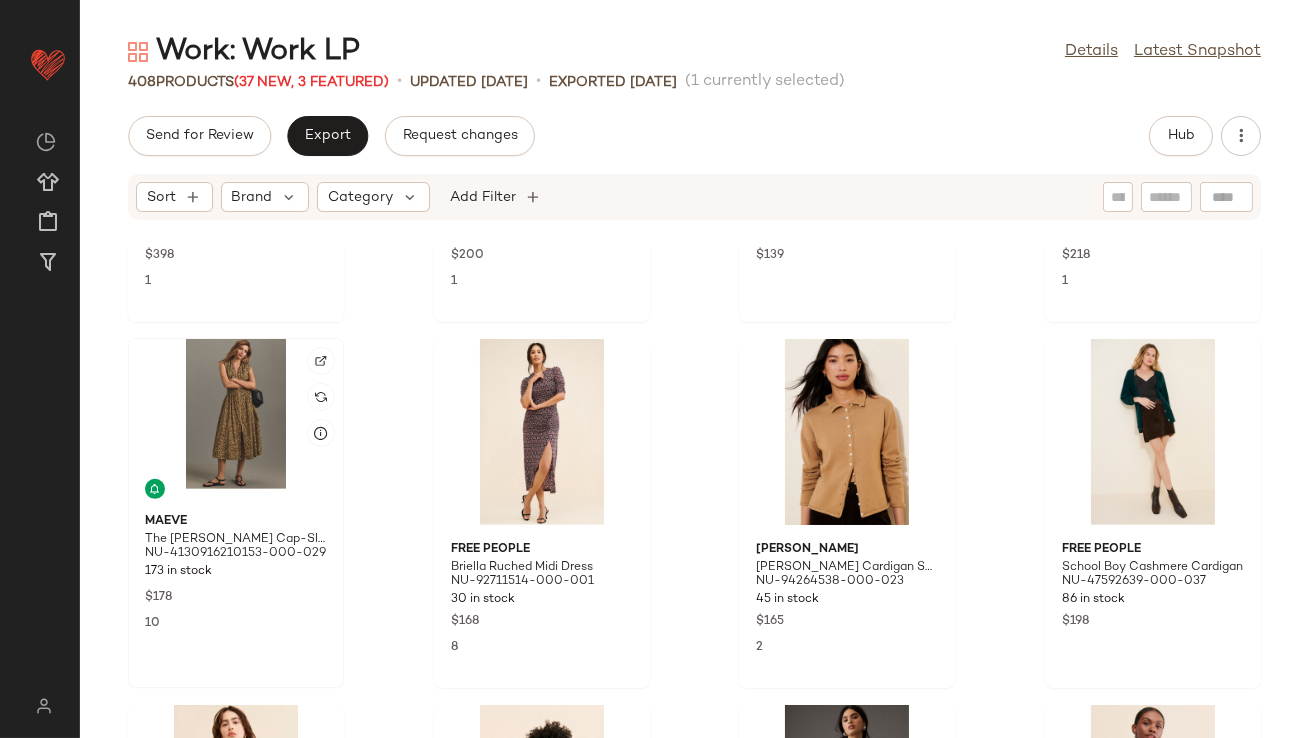 click 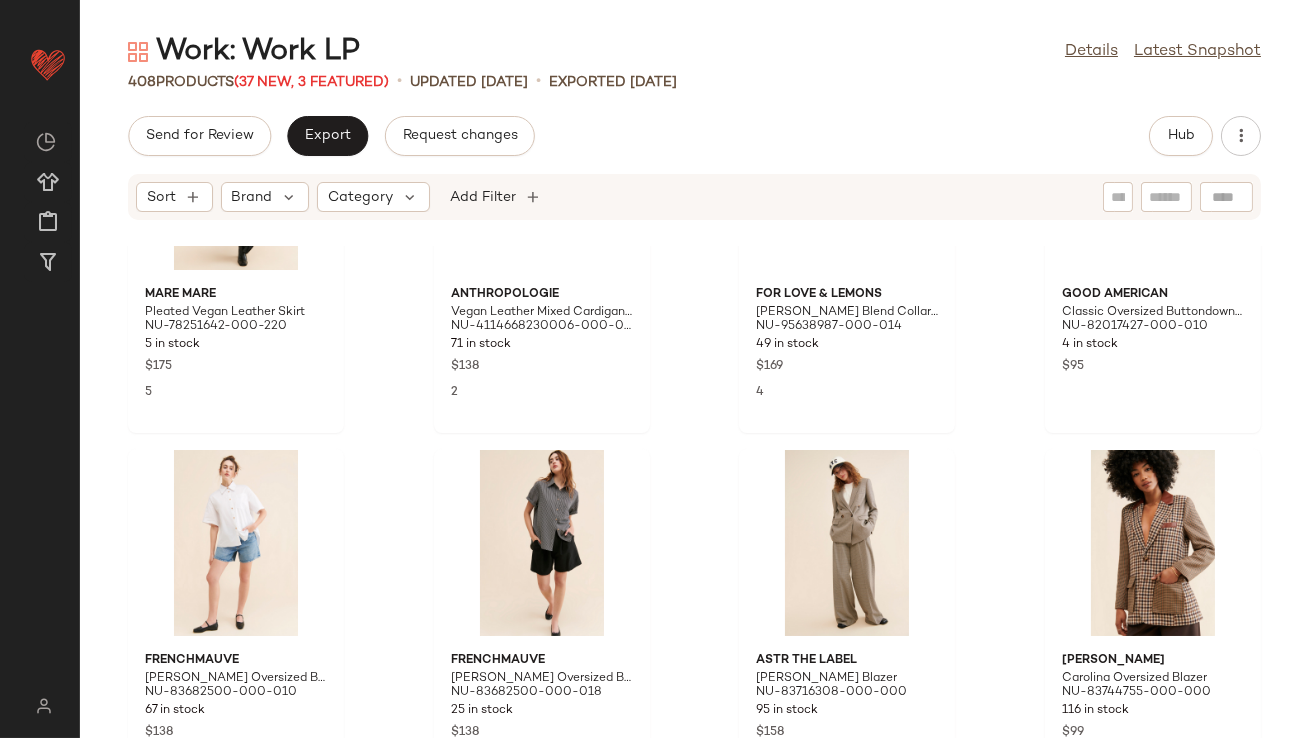 scroll, scrollTop: 26204, scrollLeft: 0, axis: vertical 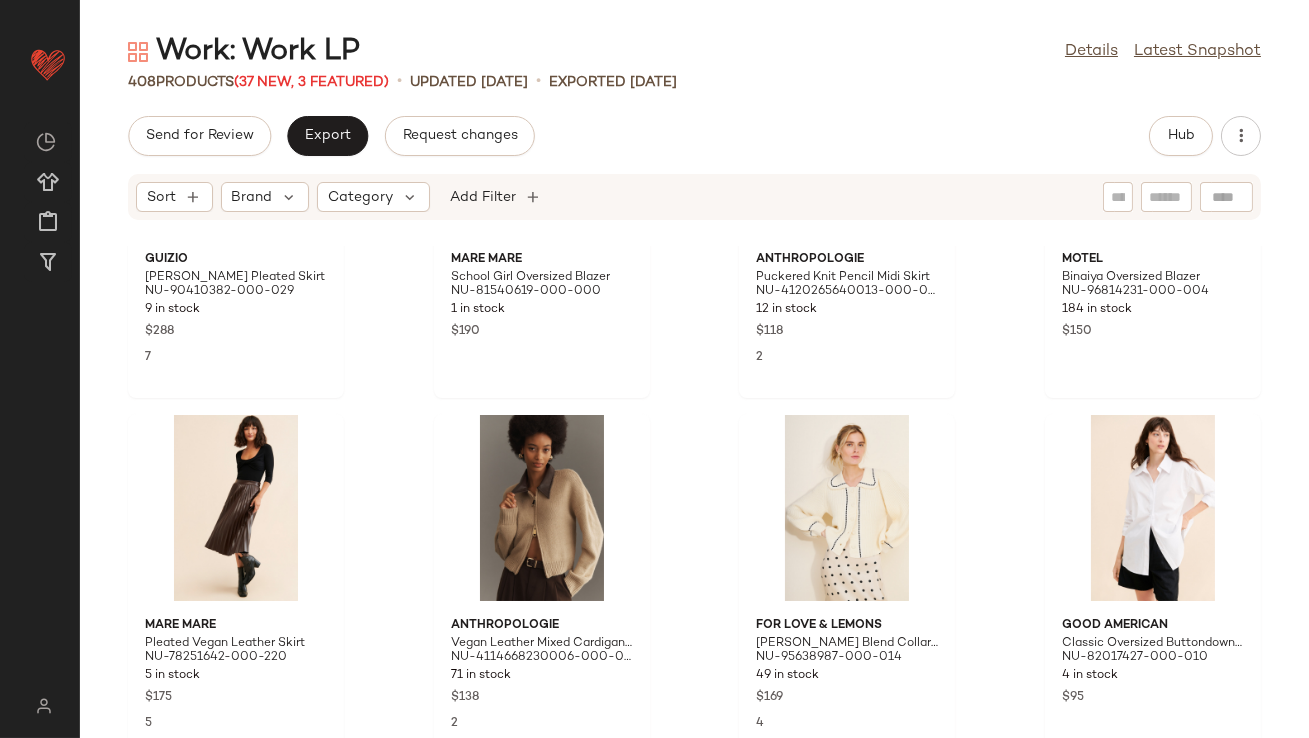 click on "Guizio Gibson Pleated Skirt NU-90410382-000-029 9 in stock $288 7 Mare Mare School Girl Oversized Blazer NU-81540619-000-000 1 in stock $190 Anthropologie Puckered Knit Pencil Midi Skirt NU-4120265640013-000-001 12 in stock $118 2 Motel Binaiya Oversized Blazer NU-96814231-000-004 184 in stock $150 Mare Mare Pleated Vegan Leather Skirt NU-78251642-000-220 5 in stock $175 5 Anthropologie Vegan Leather Mixed Cardigan Sweater NU-4114668230006-000-014 71 in stock $138 2 For Love & Lemons Jade Wool Blend Collared Cardigan NU-95638987-000-014 49 in stock $169 4 Good American Classic Oversized Buttondown Shirt NU-82017427-000-010 4 in stock $95 FRENCHMAUVE Kai Oversized Buttondown Shirt NU-83682500-000-010 67 in stock $138 2 FRENCHMAUVE Kai Oversized Buttondown Shirt NU-83682500-000-018 25 in stock $138 3 ASTR The Label Milani Houndstooth Blazer NU-83716308-000-000 95 in stock $158 2 Steve Madden Carolina Oversized Blazer NU-83744755-000-000 116 in stock $99 4th & Reckless Brigitte Buttondown Shirt 11 in stock $58 1" 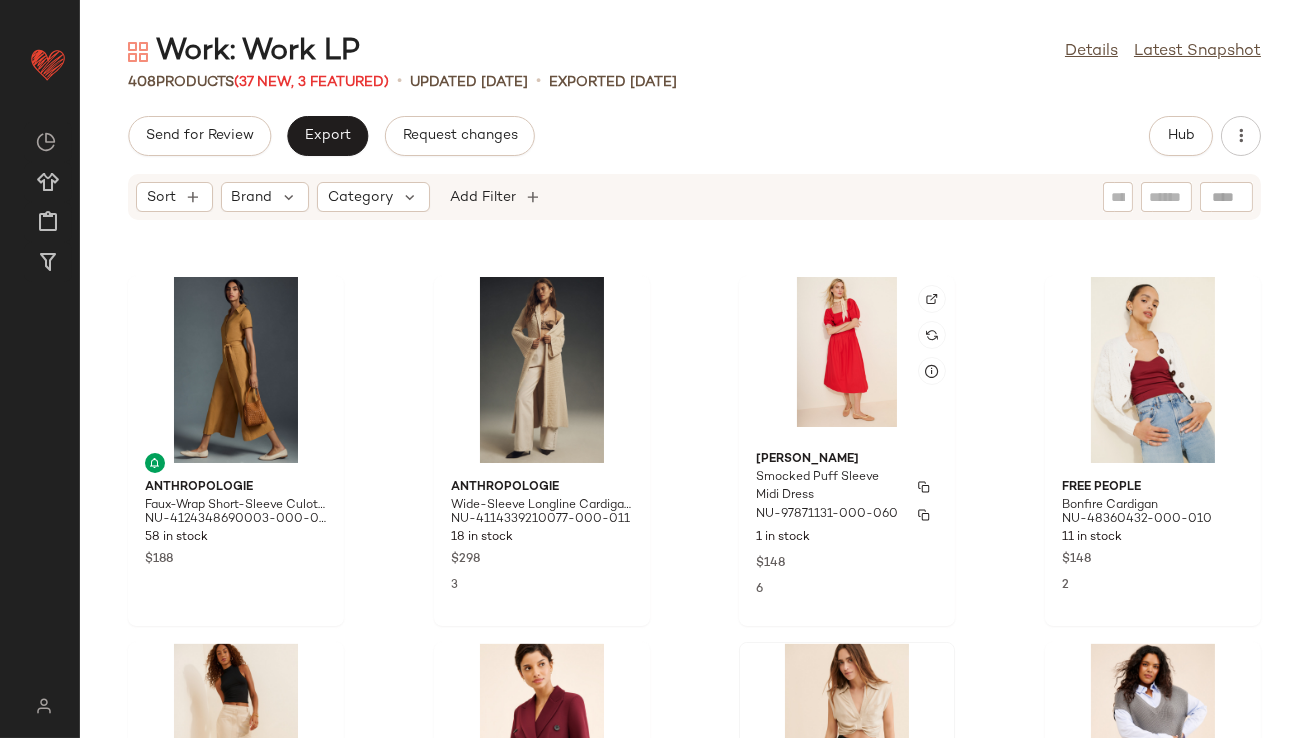 scroll, scrollTop: 8037, scrollLeft: 0, axis: vertical 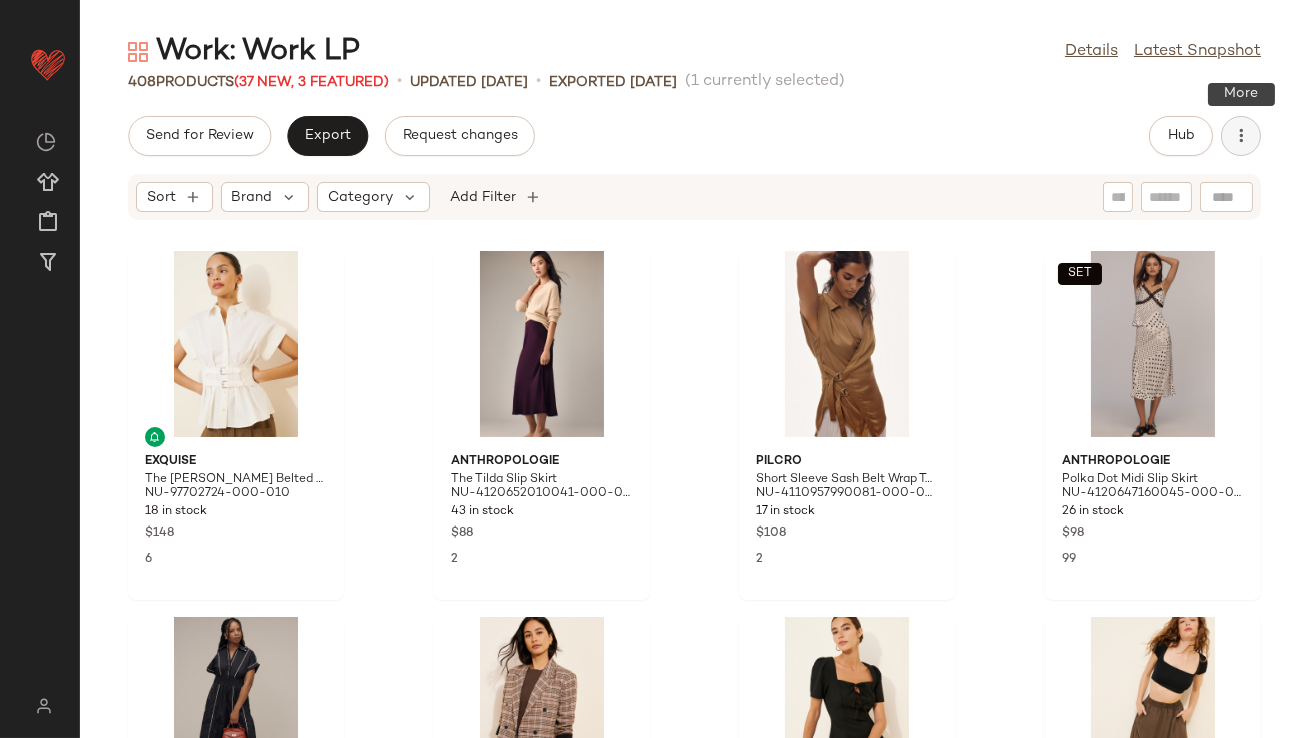 click 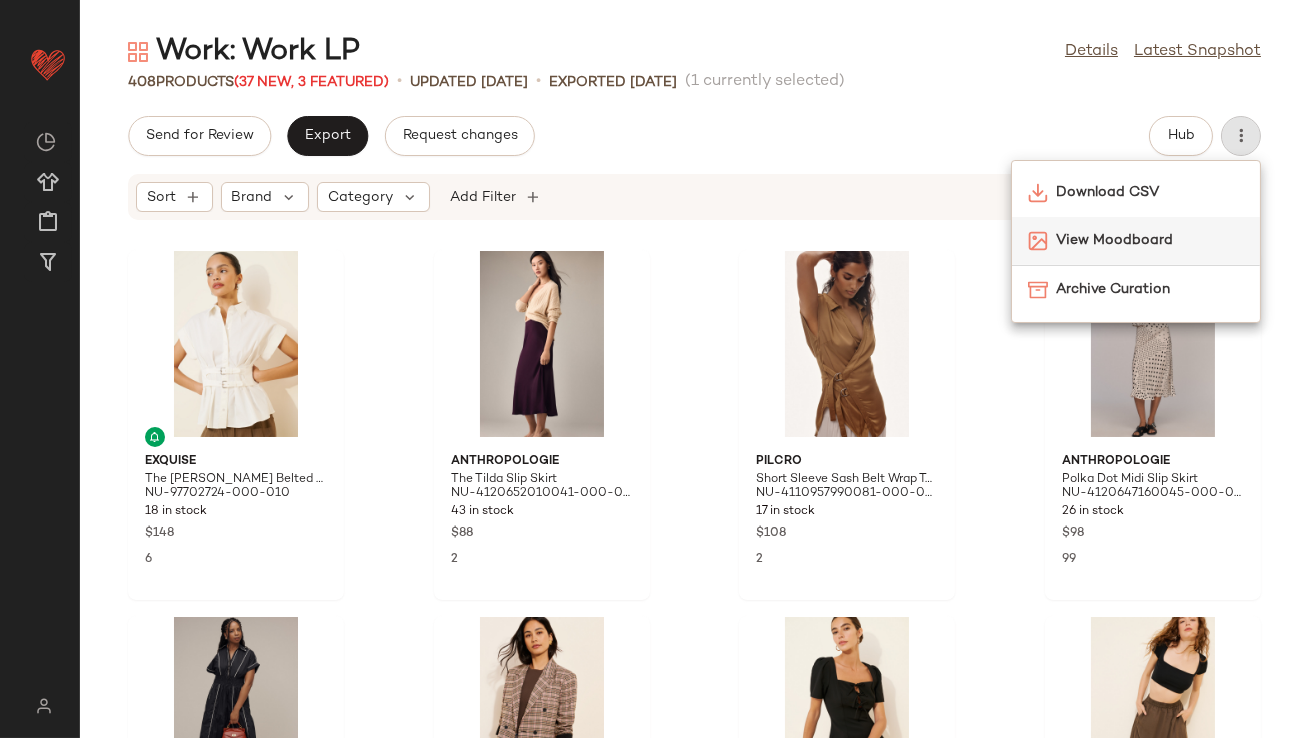 click on "View Moodboard" at bounding box center [1150, 240] 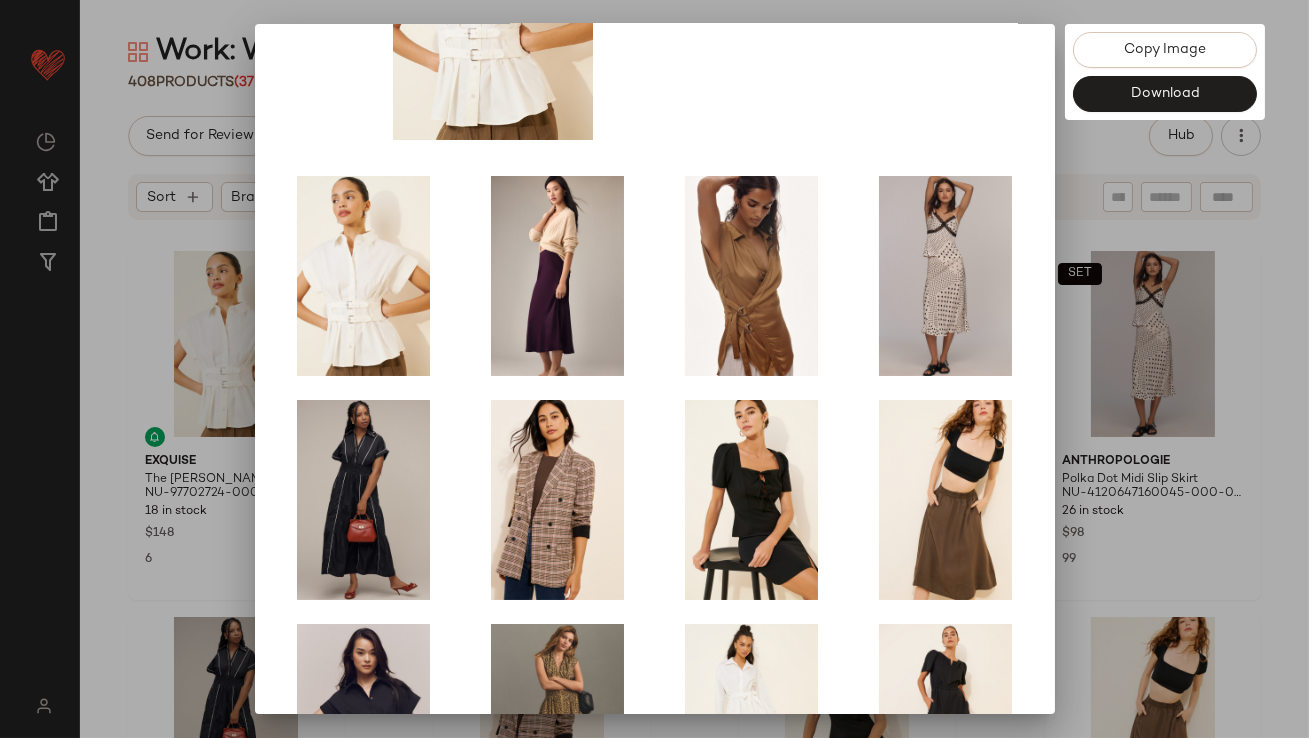 scroll, scrollTop: 341, scrollLeft: 0, axis: vertical 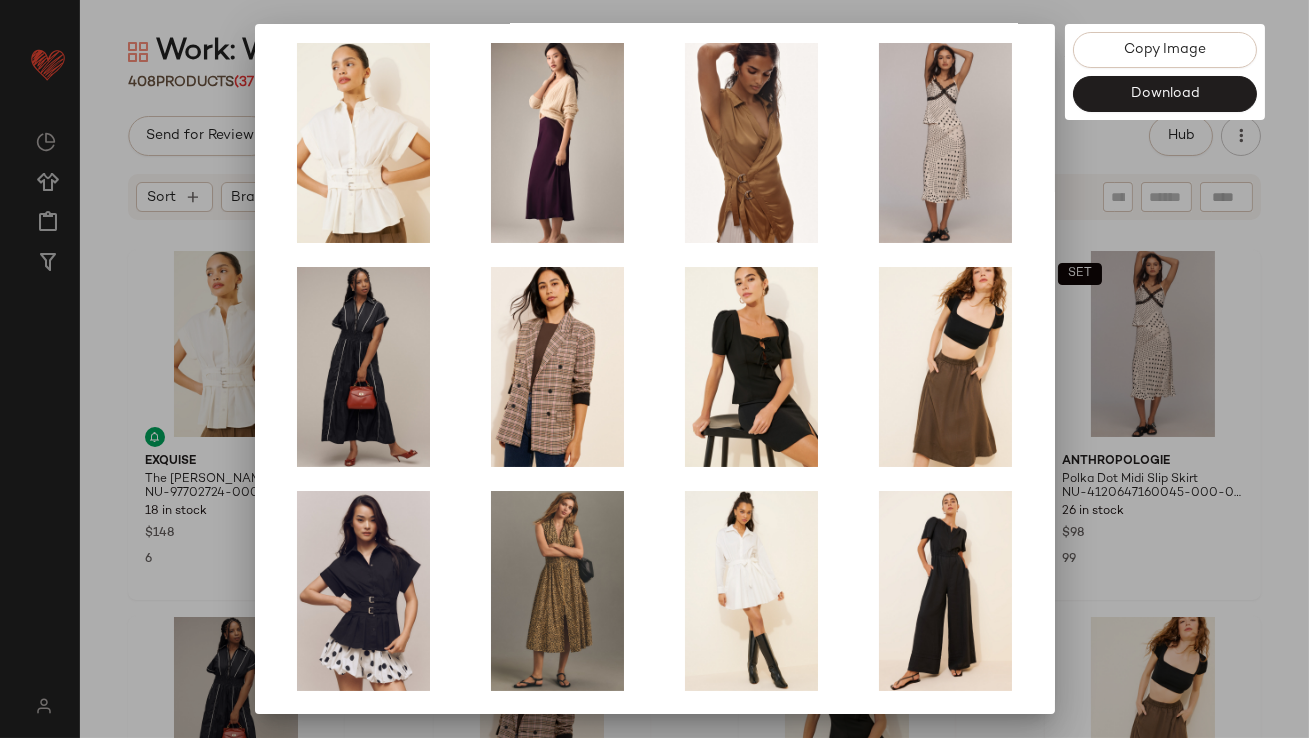 click at bounding box center (654, 369) 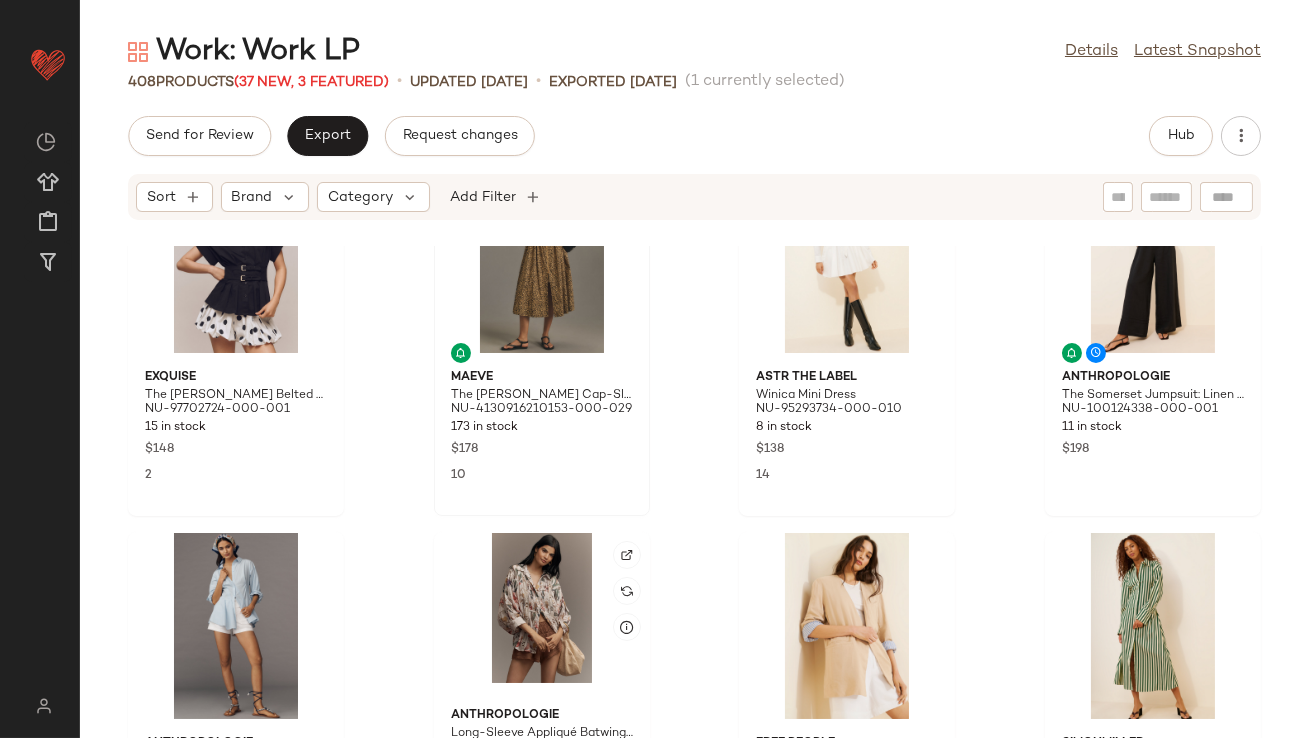scroll, scrollTop: 1043, scrollLeft: 0, axis: vertical 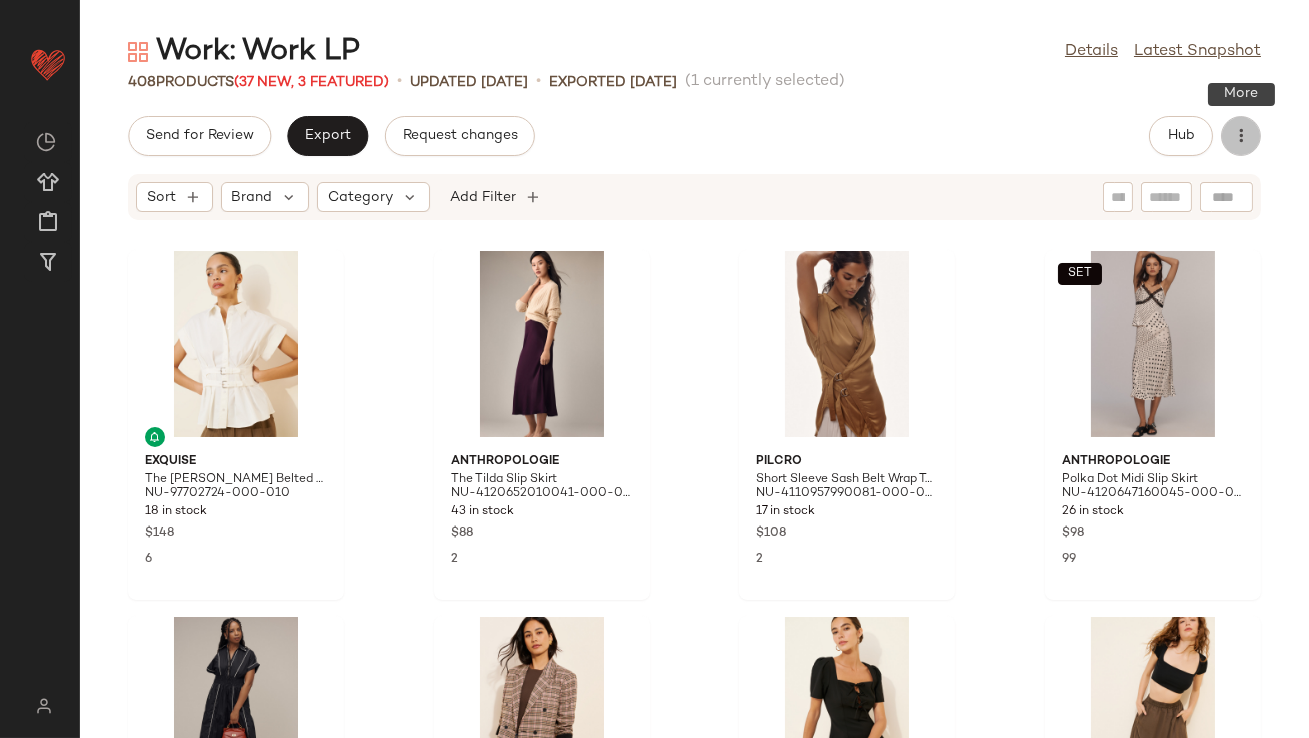 click 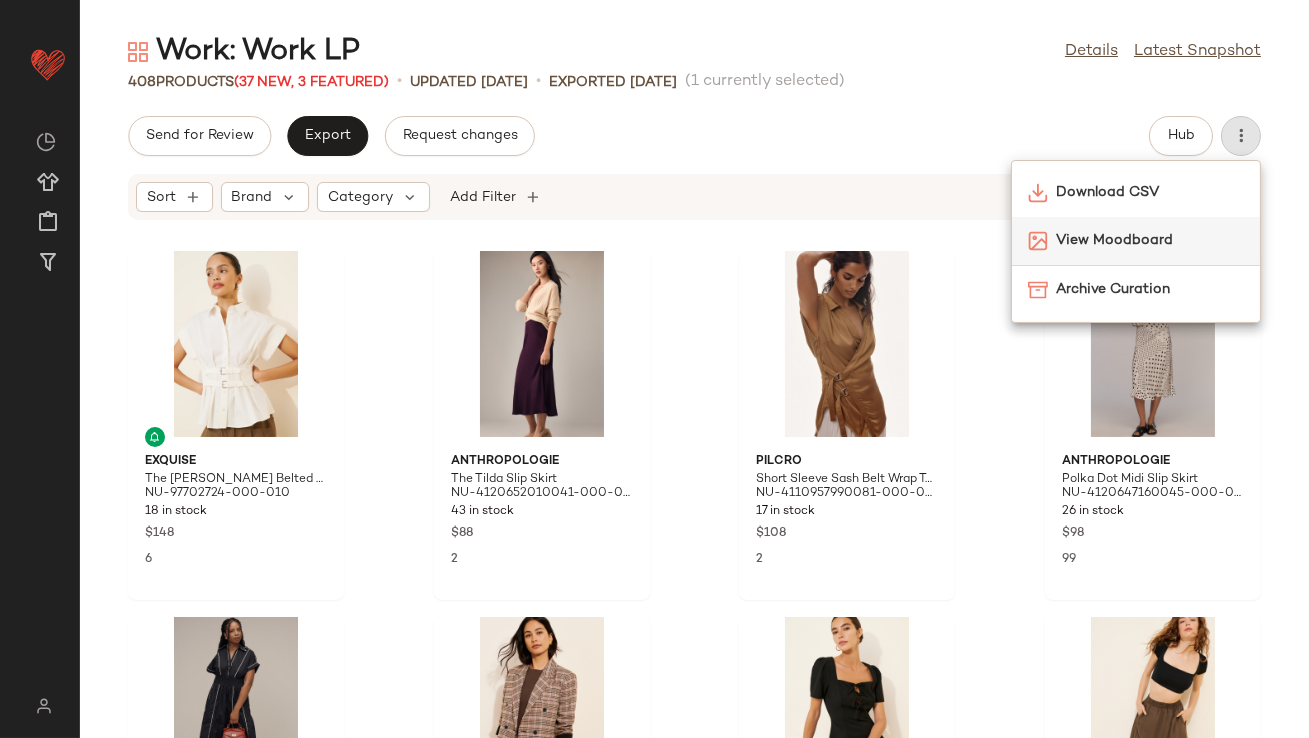 click on "View Moodboard" at bounding box center [1150, 240] 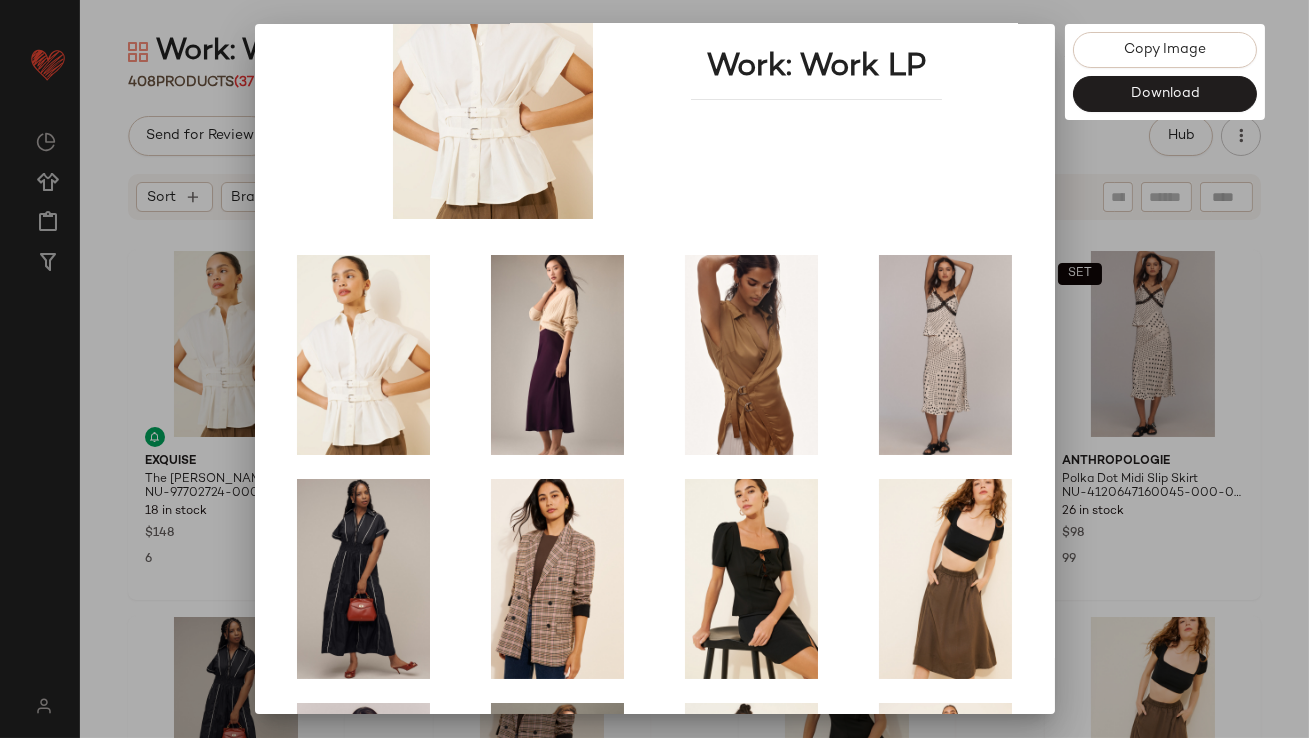 scroll, scrollTop: 341, scrollLeft: 0, axis: vertical 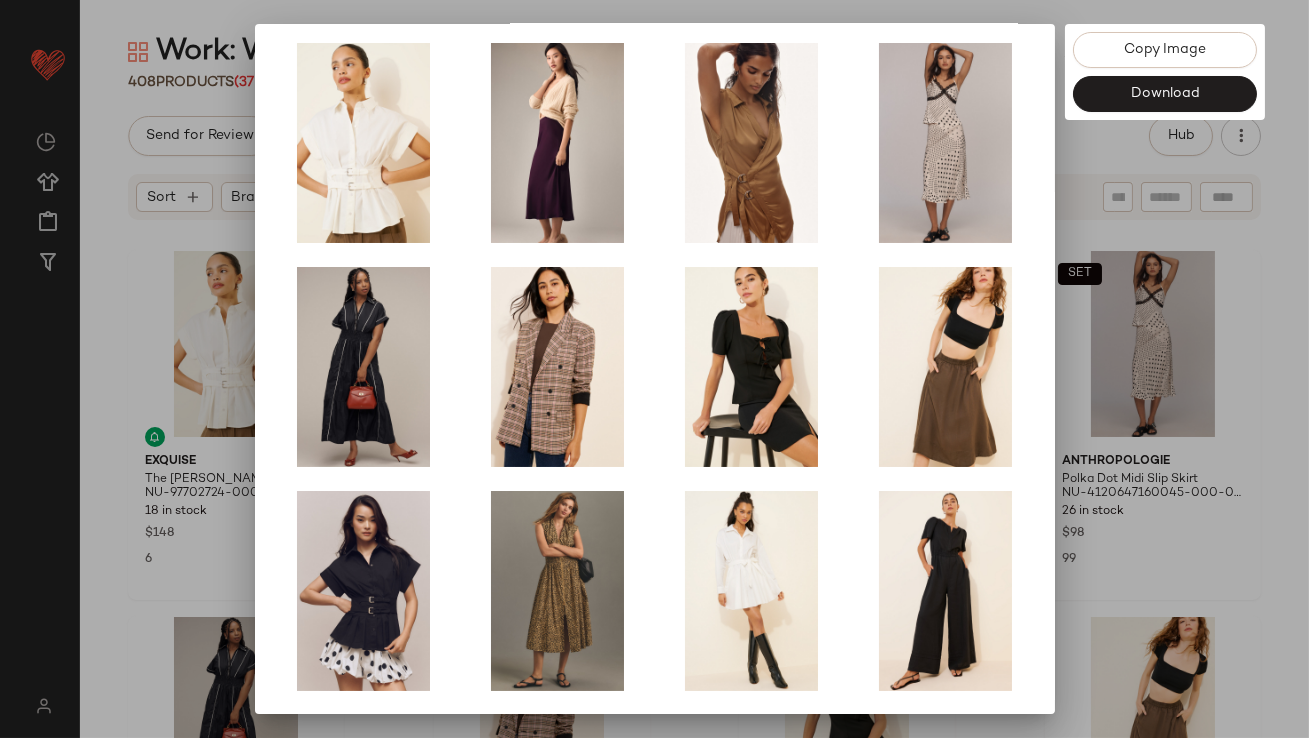 click at bounding box center (654, 369) 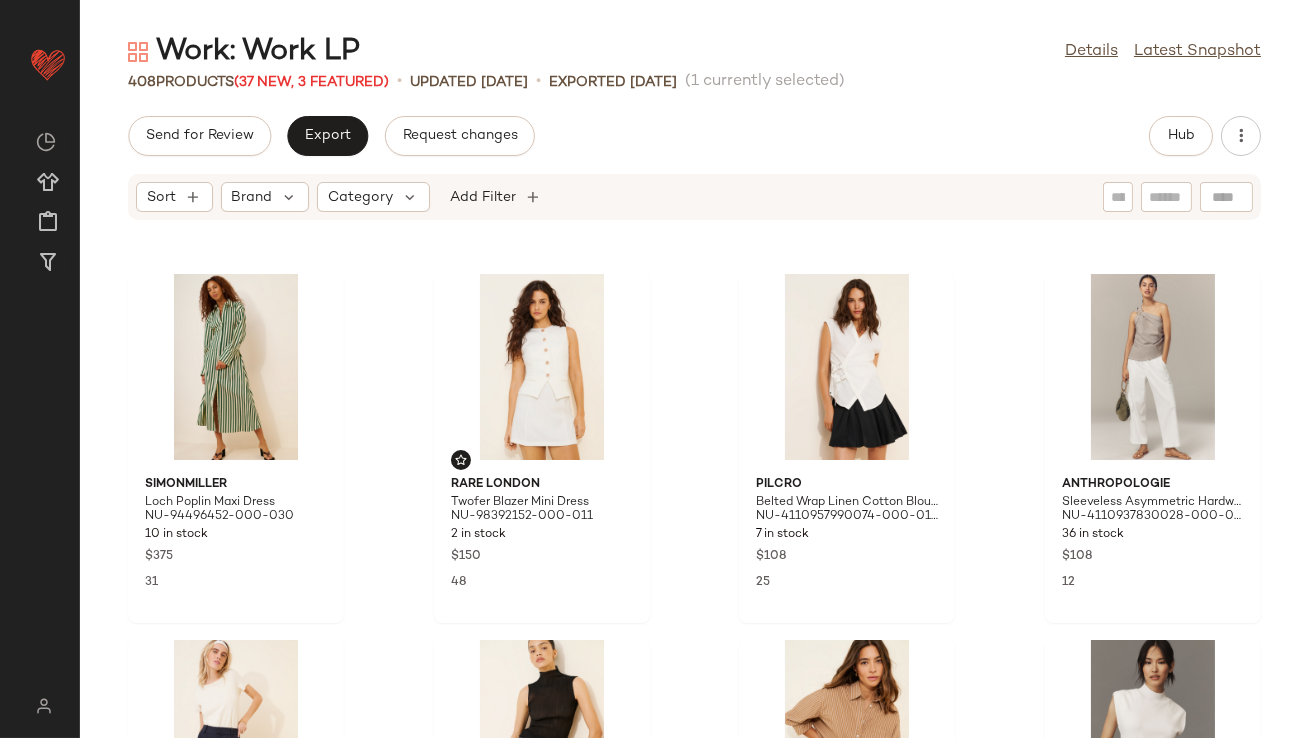 scroll, scrollTop: 1430, scrollLeft: 0, axis: vertical 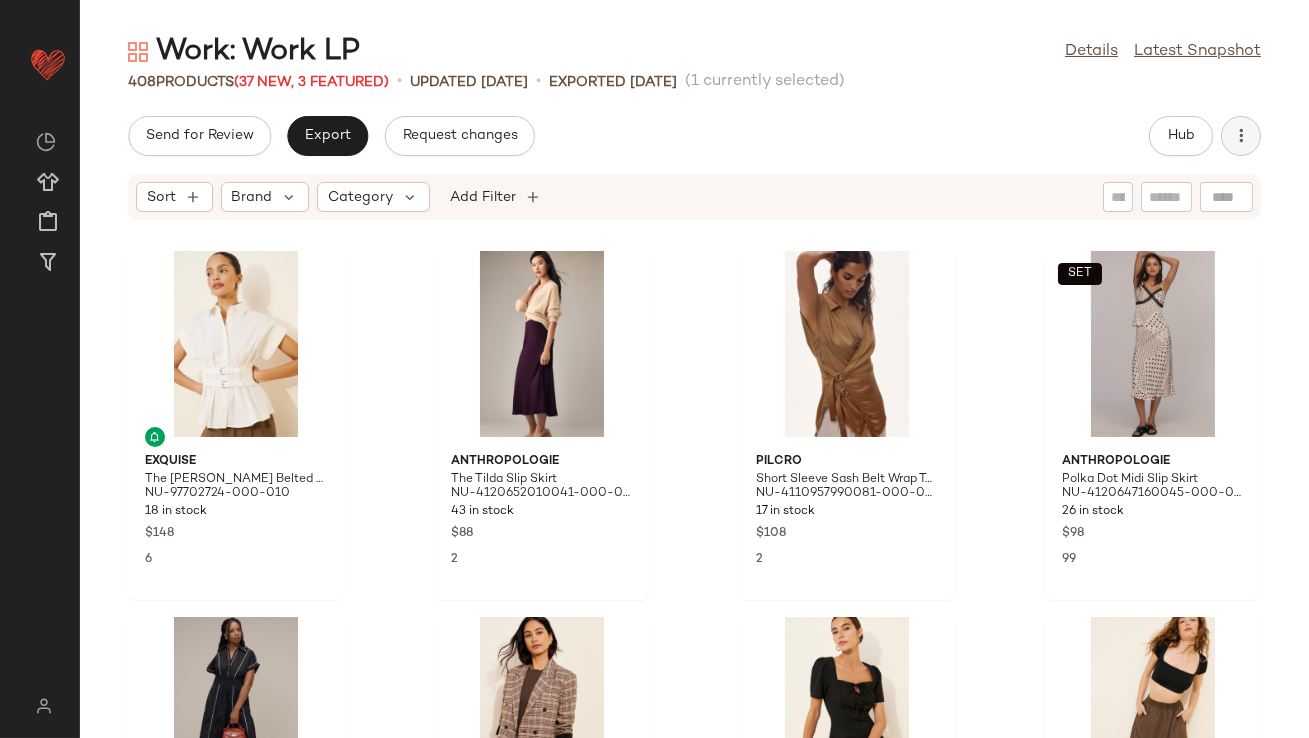 click 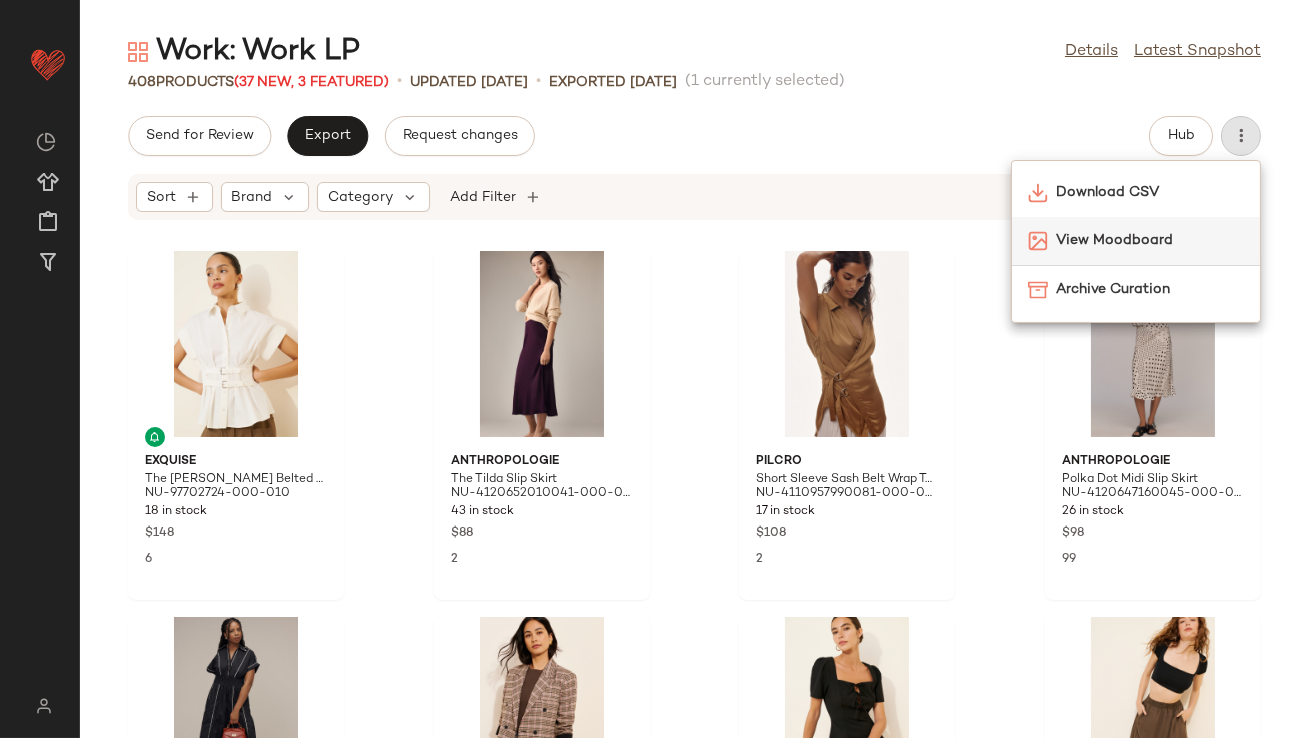 click on "View Moodboard" at bounding box center (1150, 240) 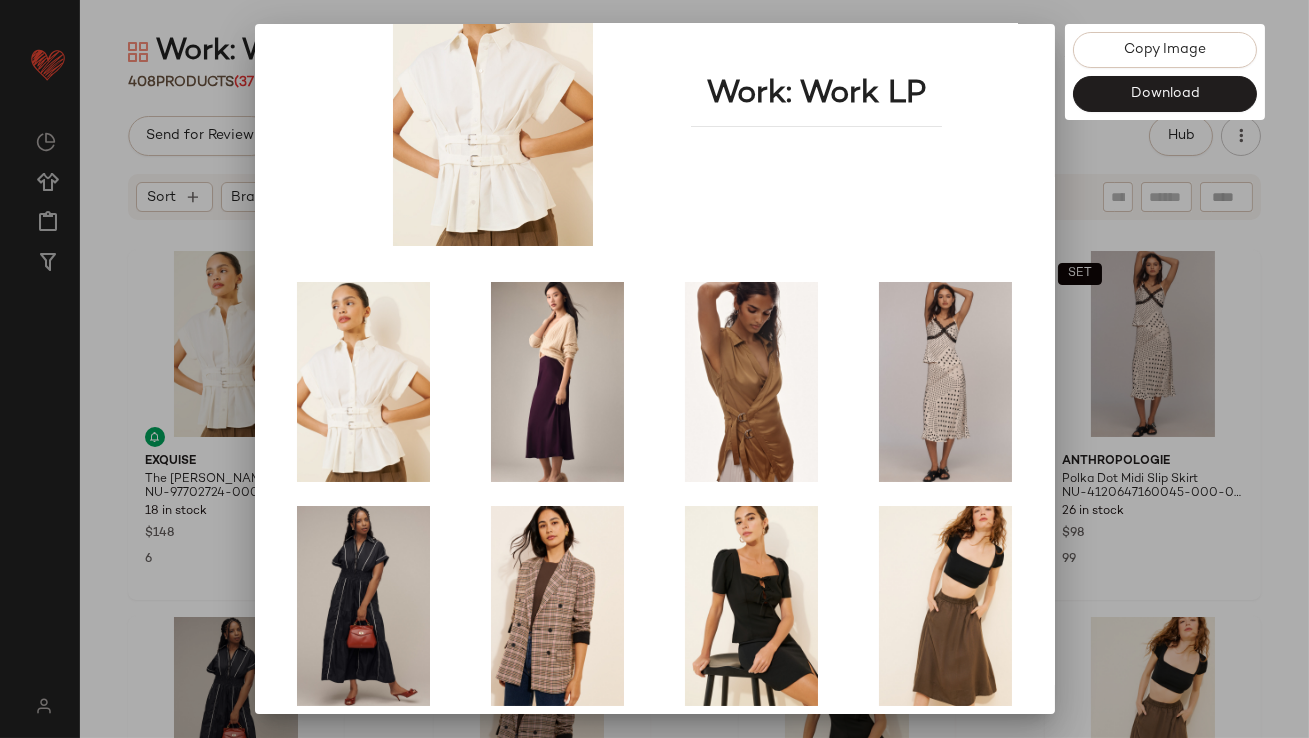 scroll, scrollTop: 341, scrollLeft: 0, axis: vertical 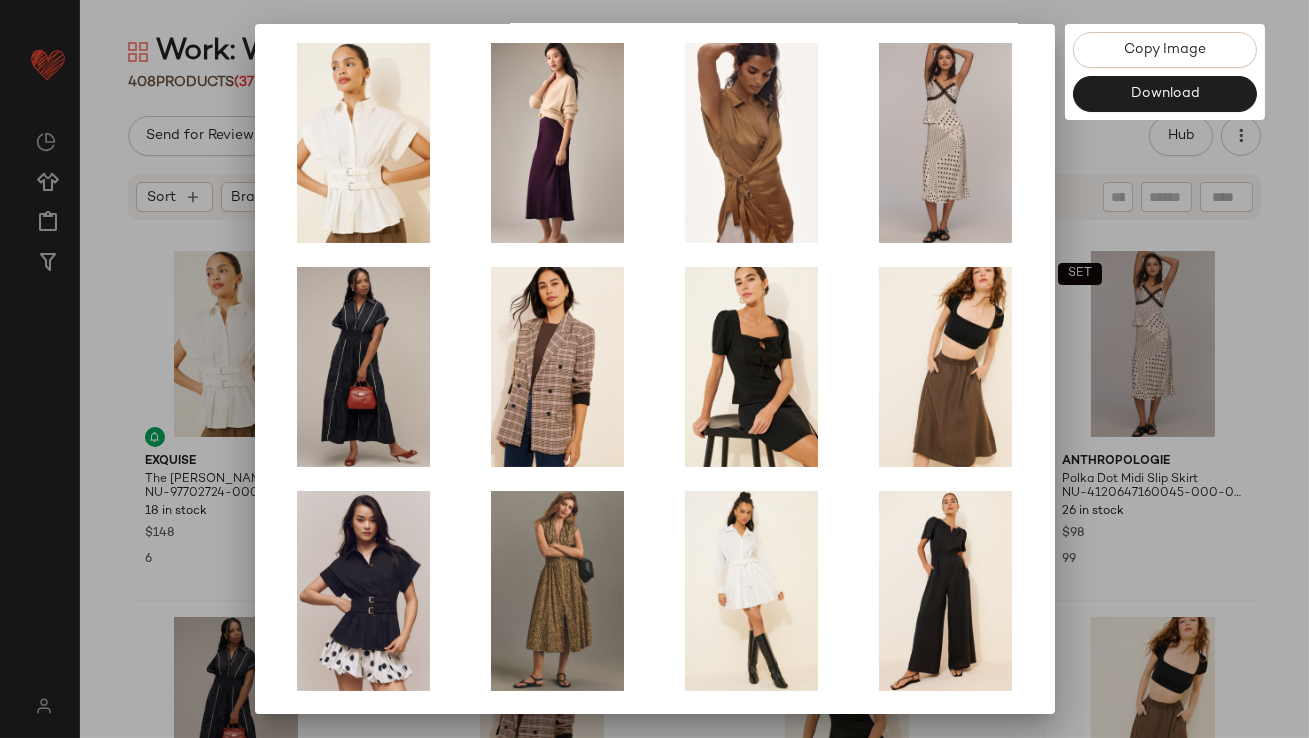 click at bounding box center (654, 369) 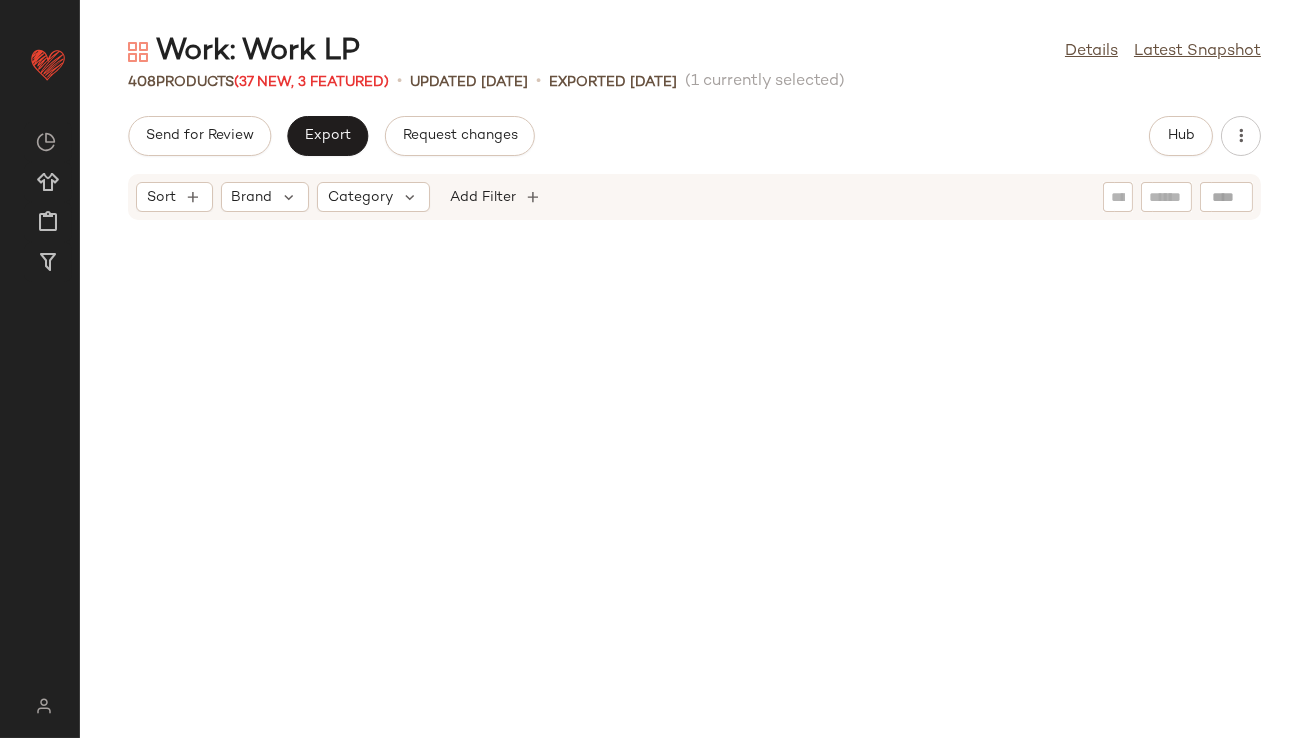 scroll, scrollTop: 0, scrollLeft: 0, axis: both 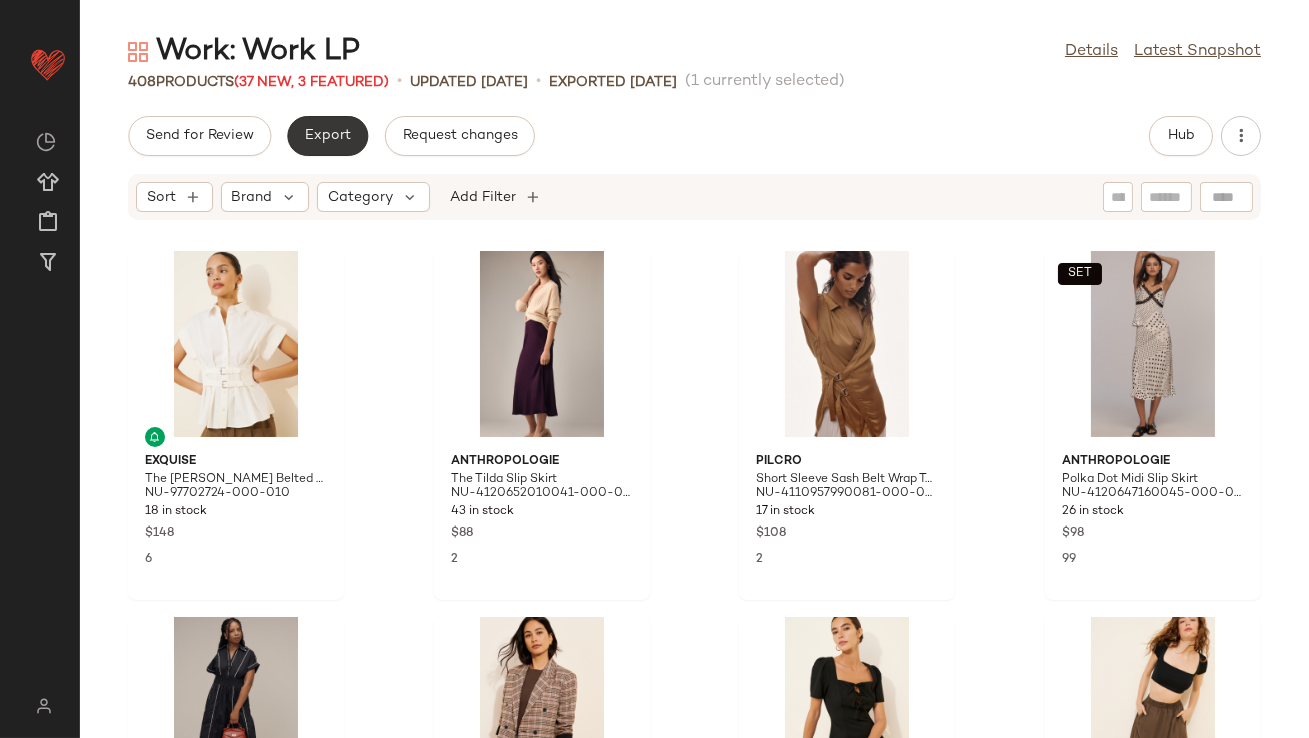 click on "Export" at bounding box center [327, 136] 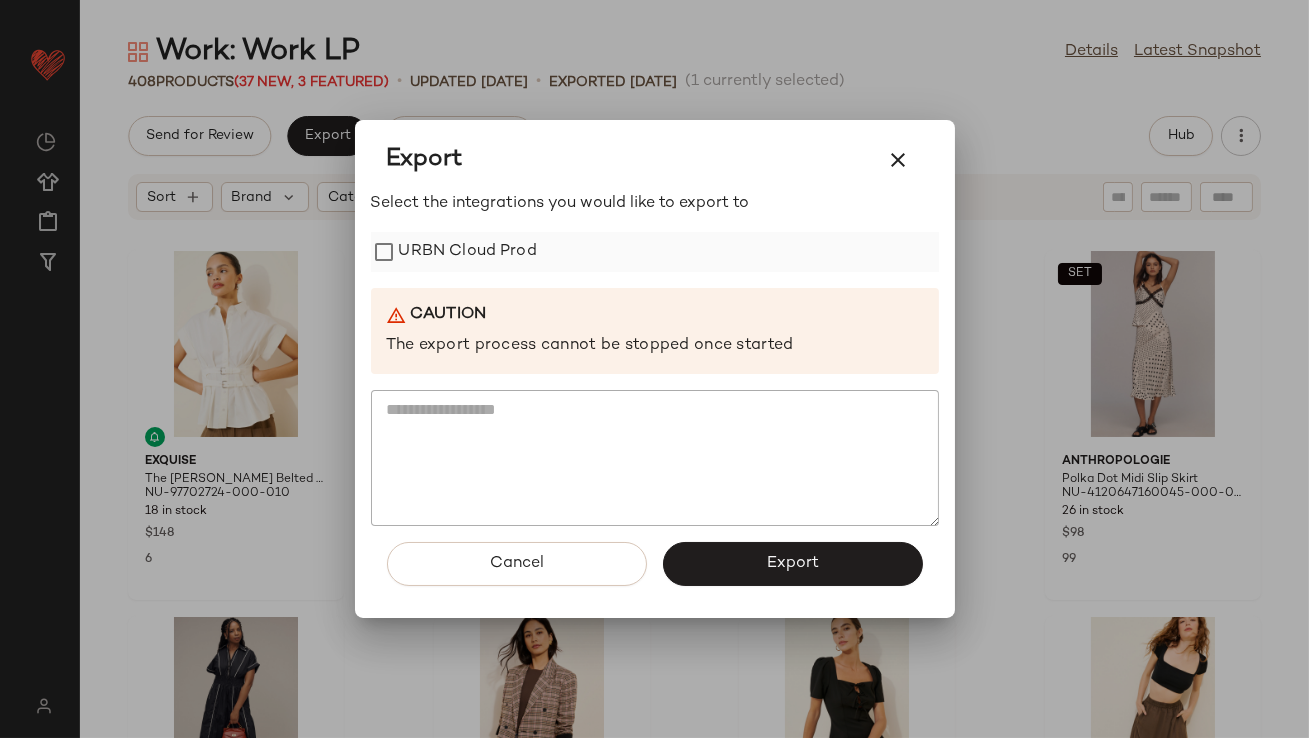 click on "URBN Cloud Prod" at bounding box center [468, 252] 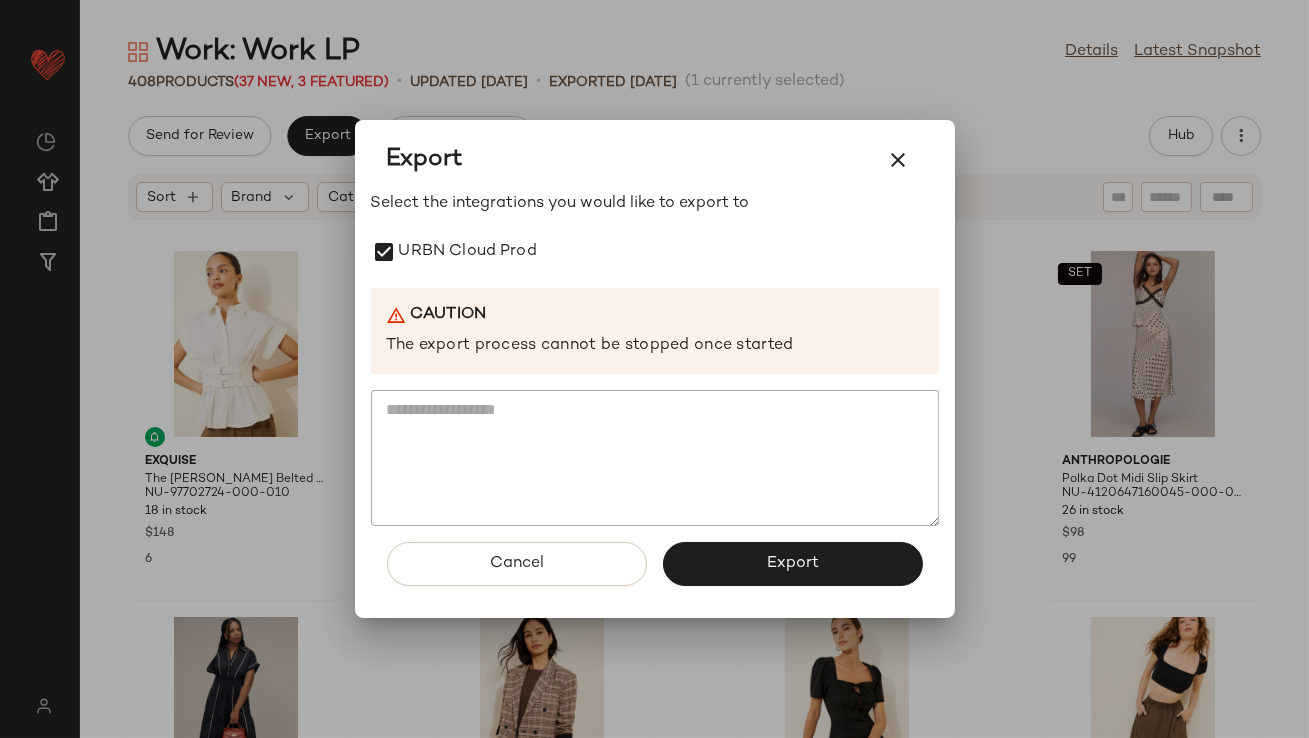 click on "Export" 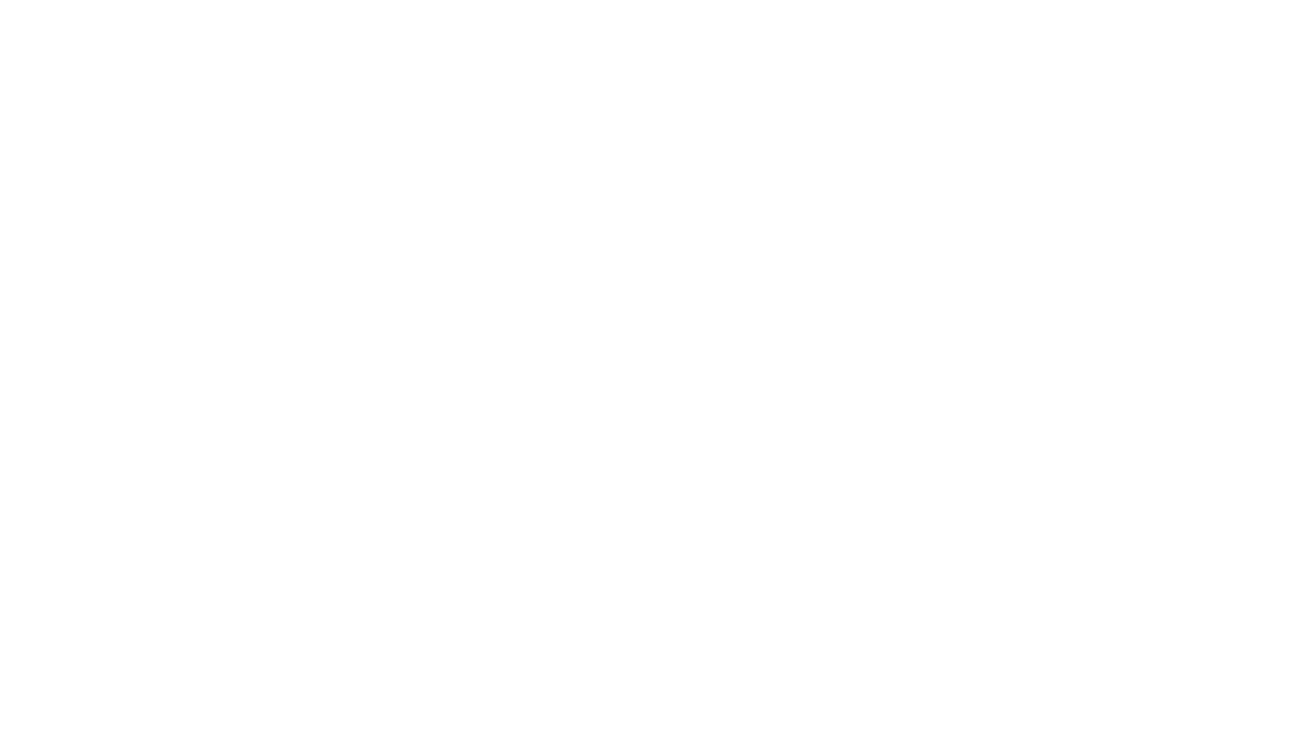 scroll, scrollTop: 0, scrollLeft: 0, axis: both 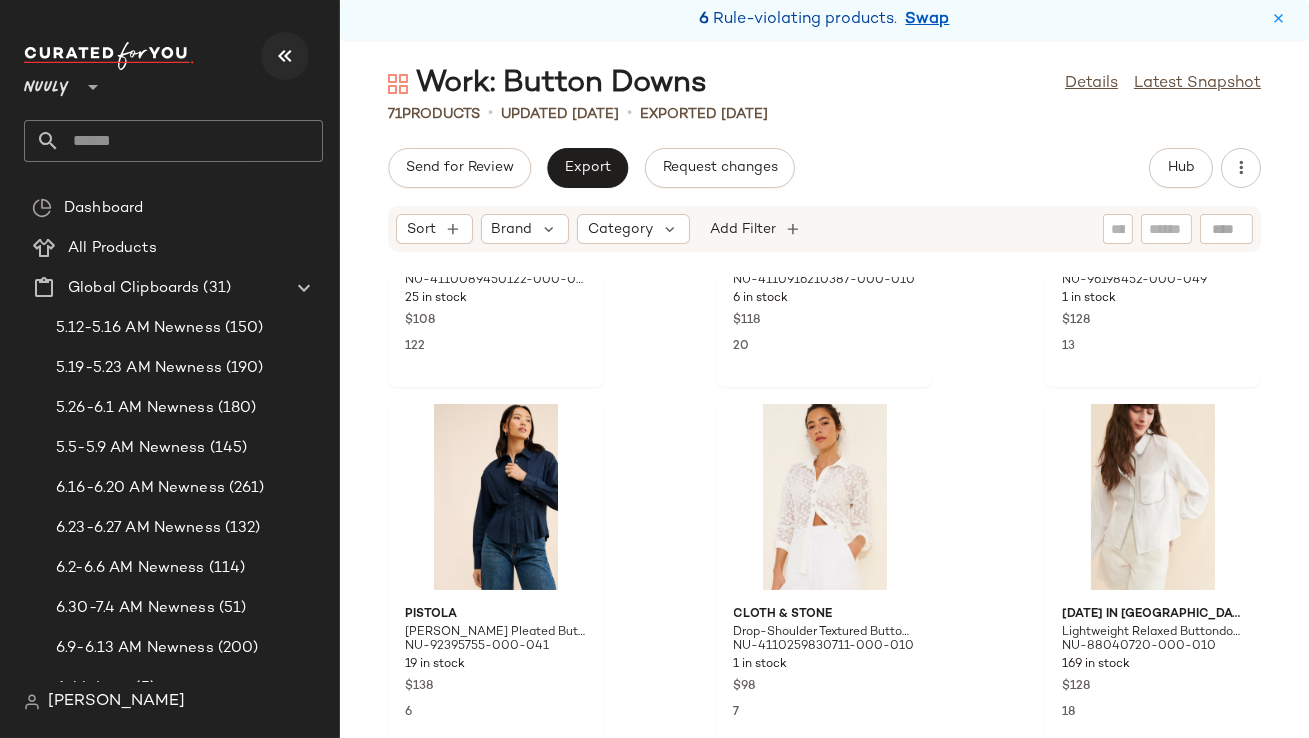 click at bounding box center [285, 56] 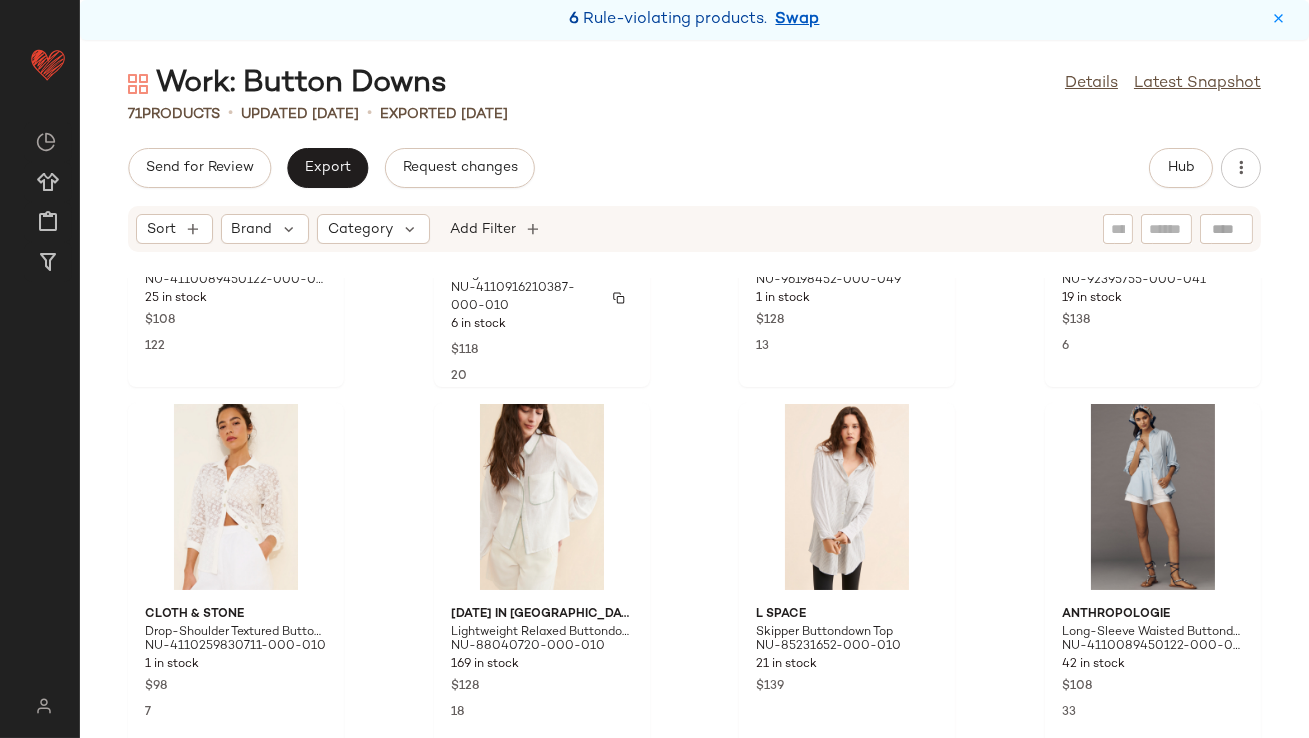 scroll, scrollTop: 0, scrollLeft: 0, axis: both 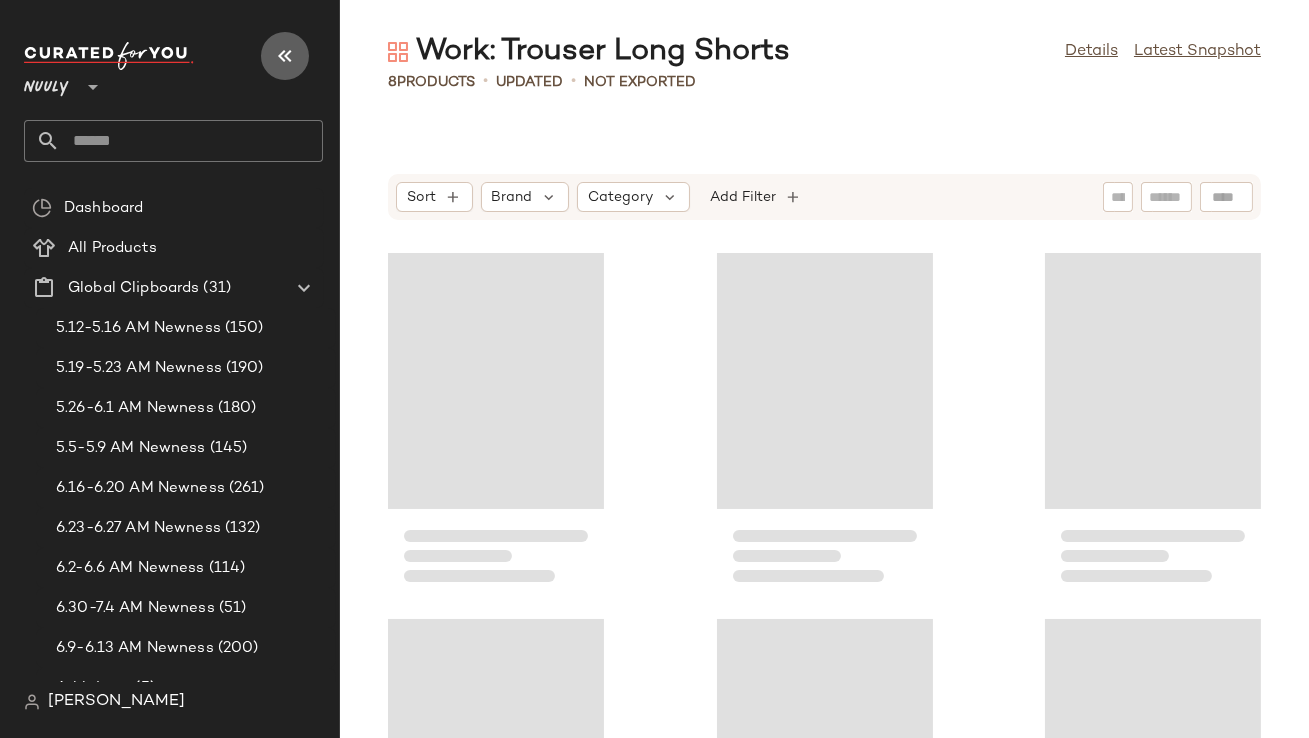 click at bounding box center [285, 56] 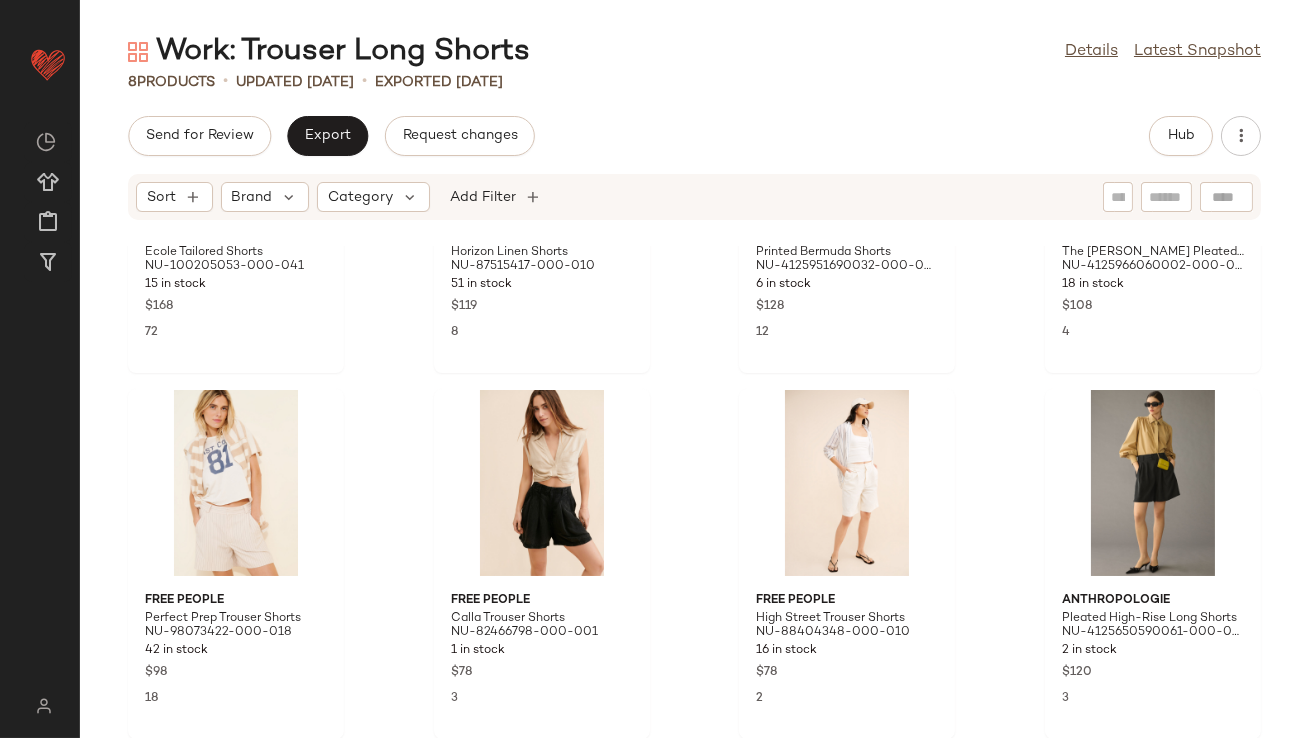 scroll, scrollTop: 0, scrollLeft: 0, axis: both 